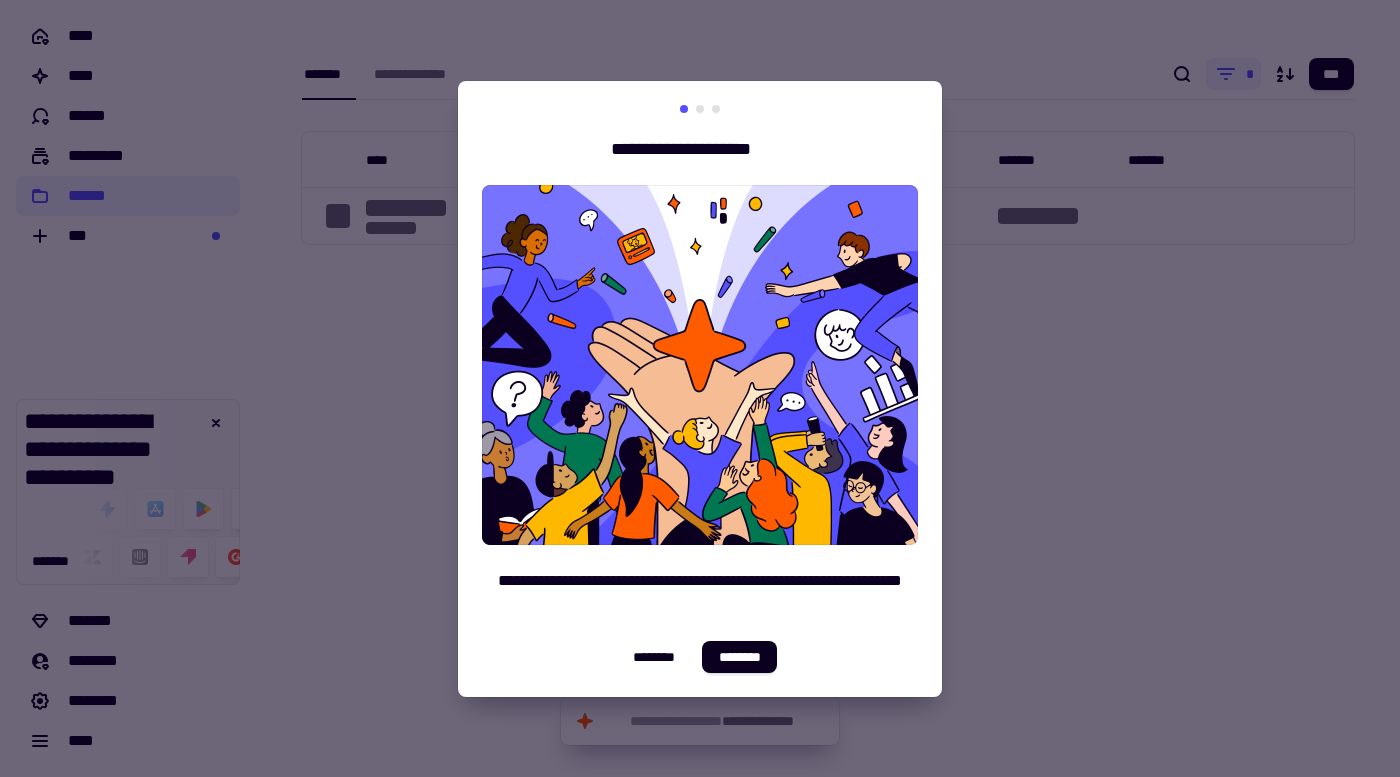 scroll, scrollTop: 0, scrollLeft: 0, axis: both 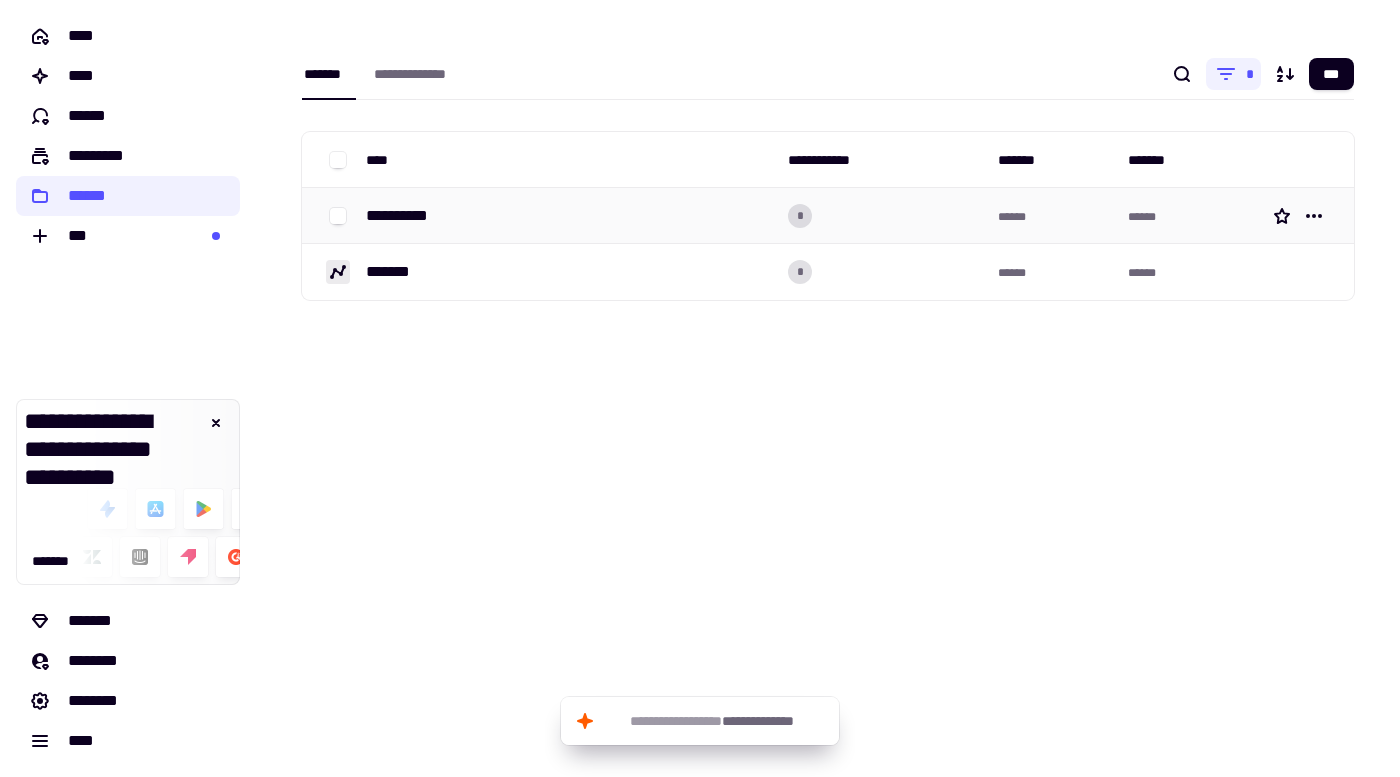 click on "**********" at bounding box center [569, 216] 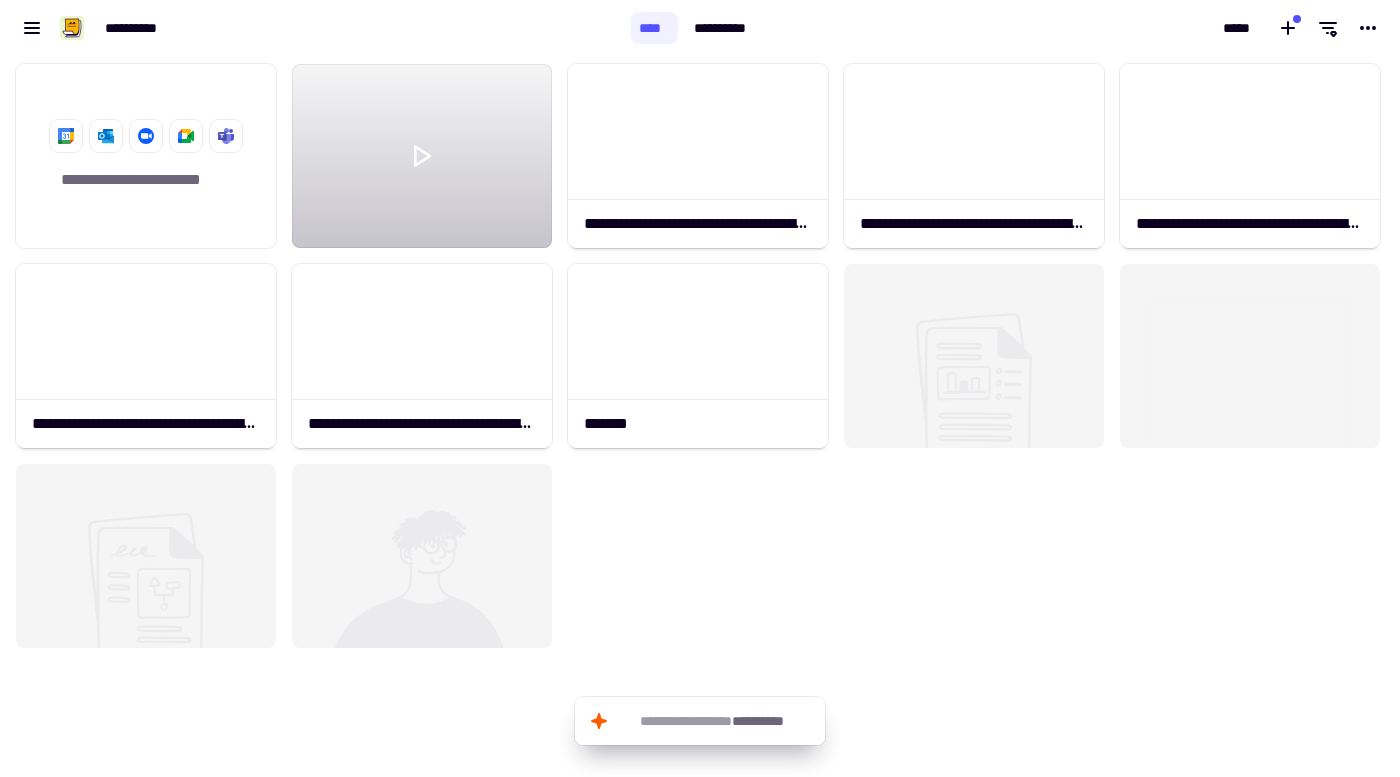 scroll, scrollTop: 1, scrollLeft: 1, axis: both 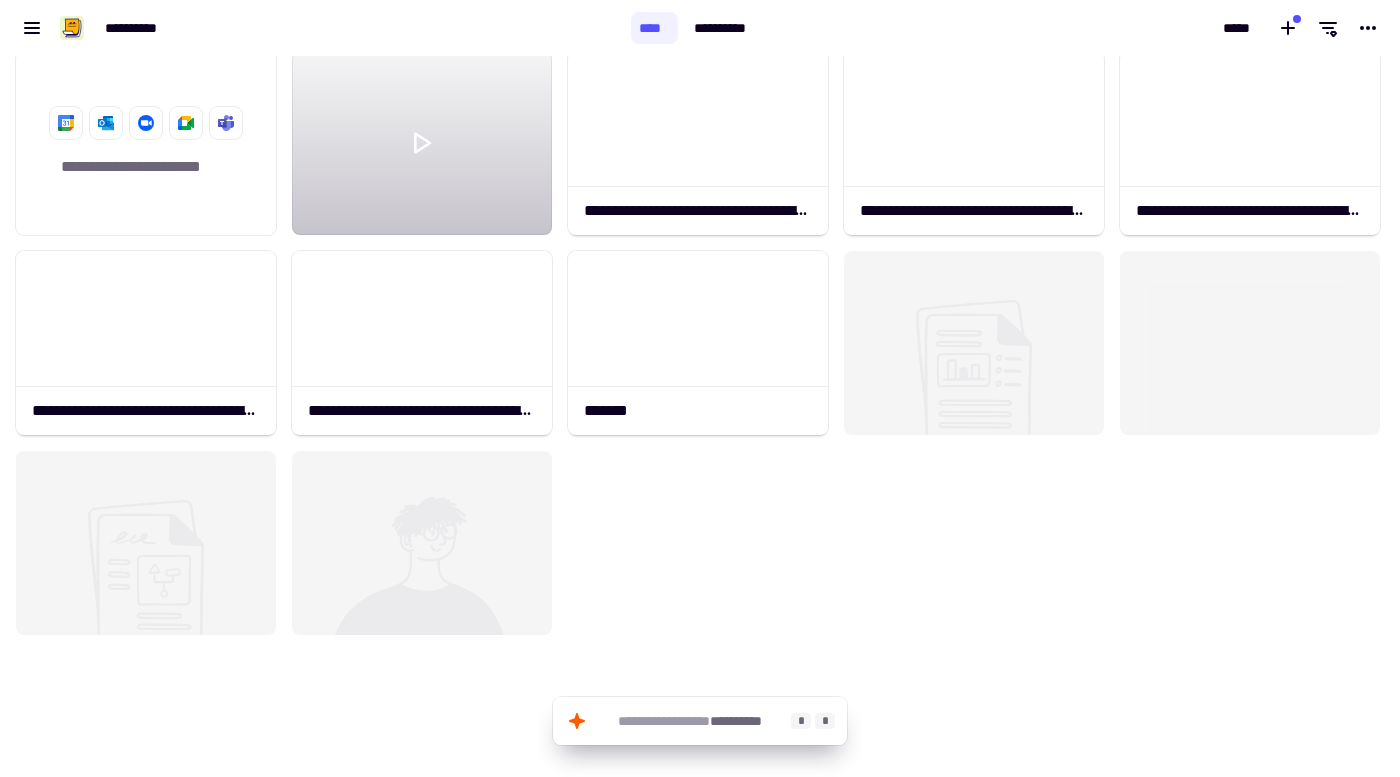 click on "**********" 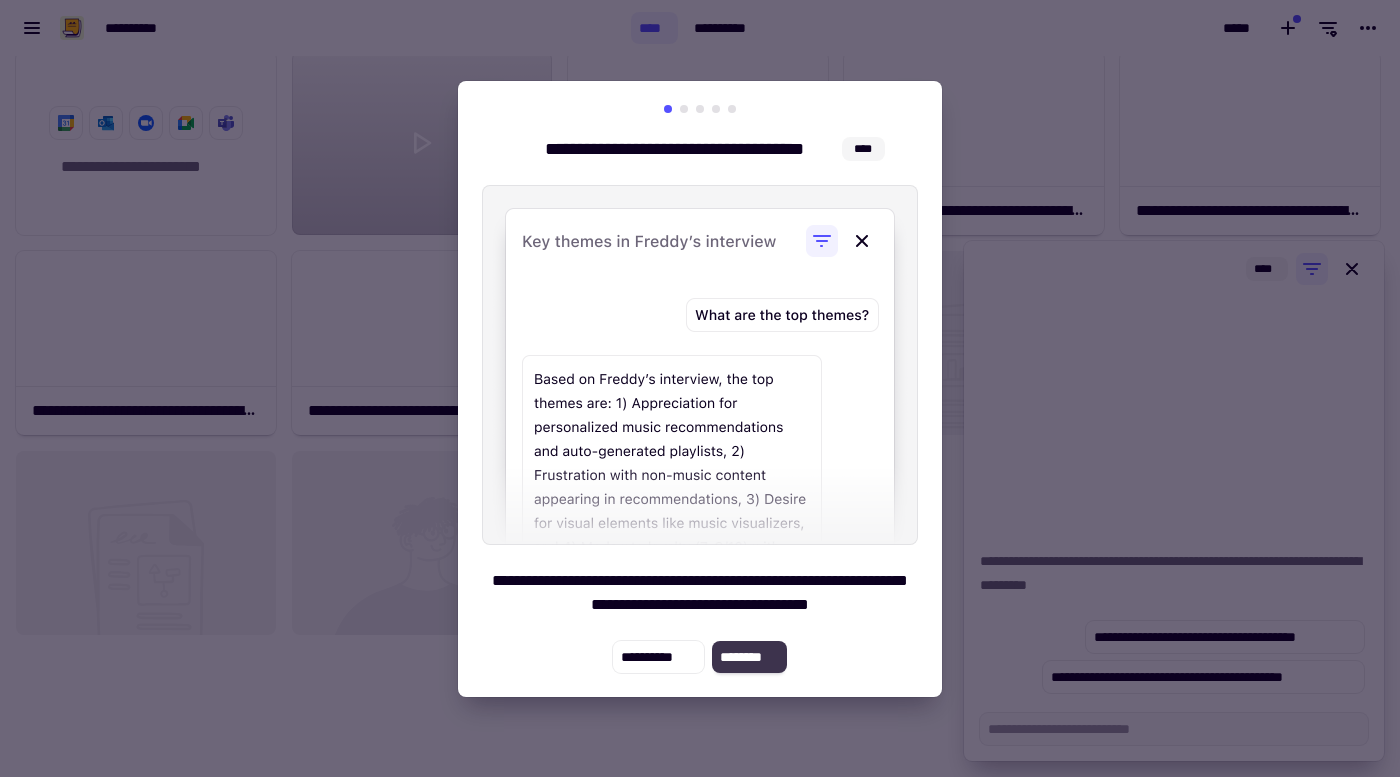 click on "********" 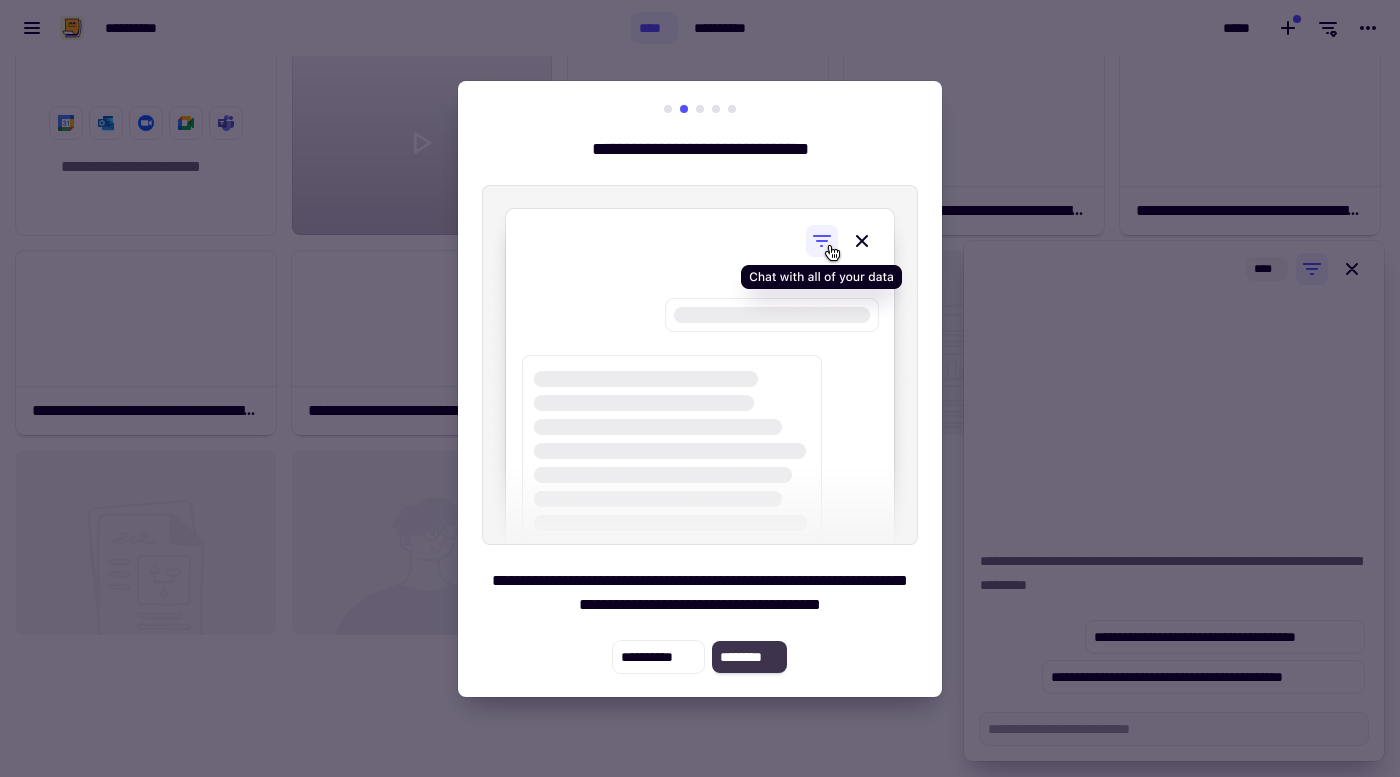 click on "********" 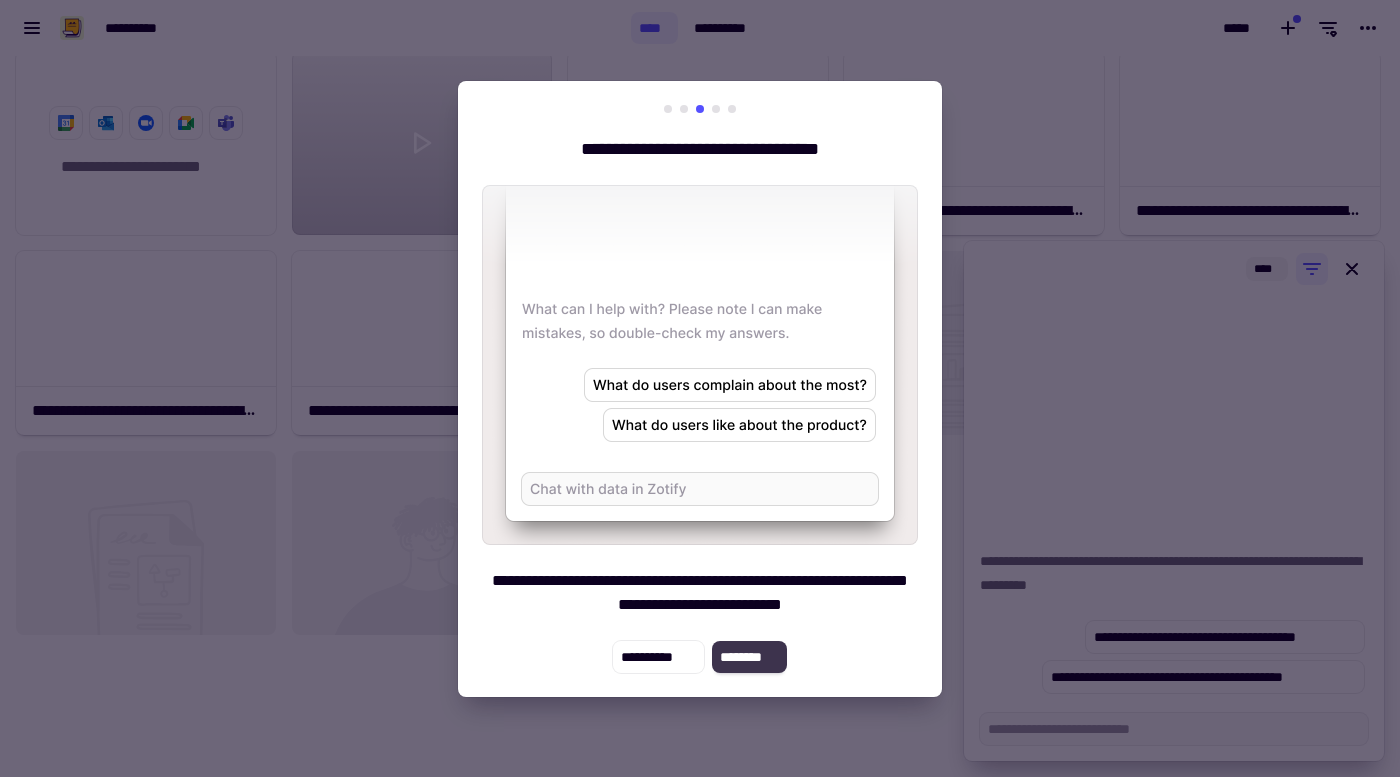 click on "********" 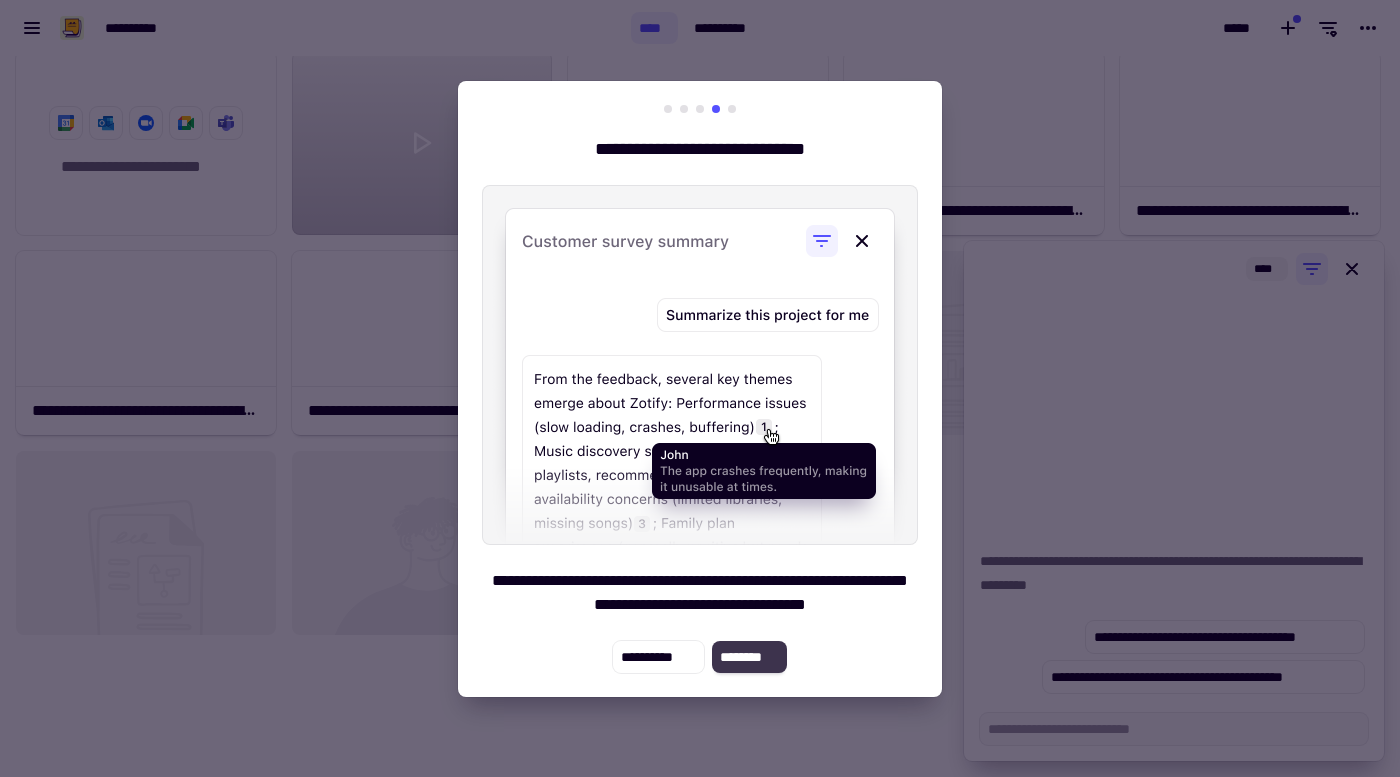 click on "********" 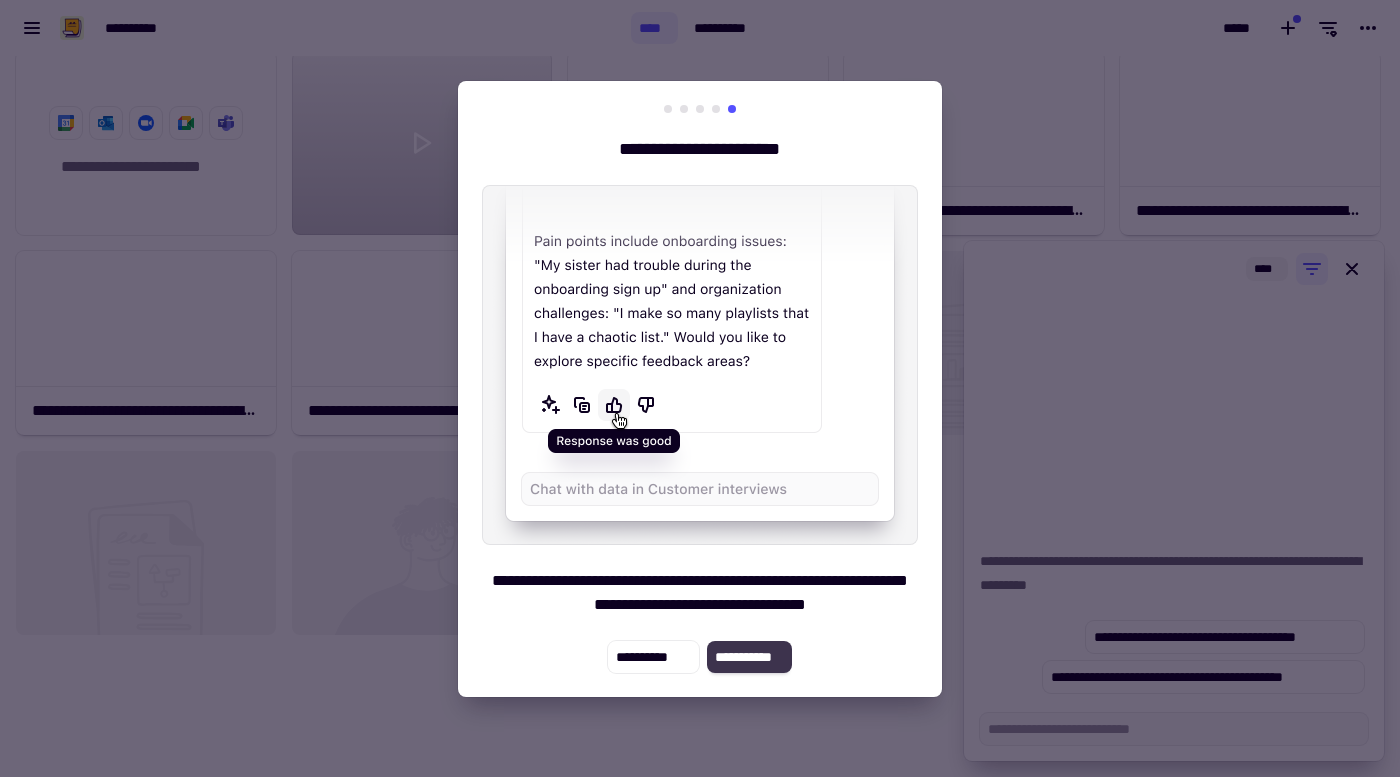 click on "**********" 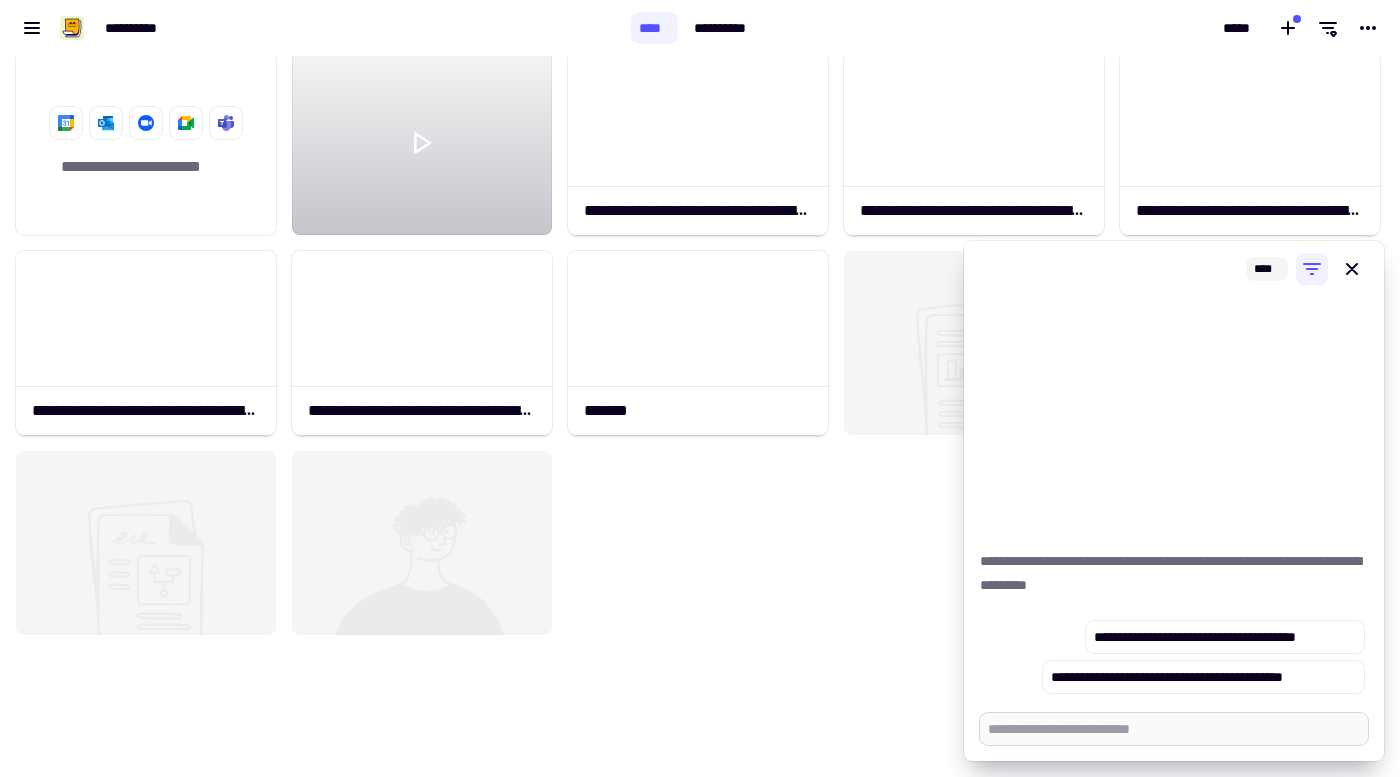 click at bounding box center (1174, 729) 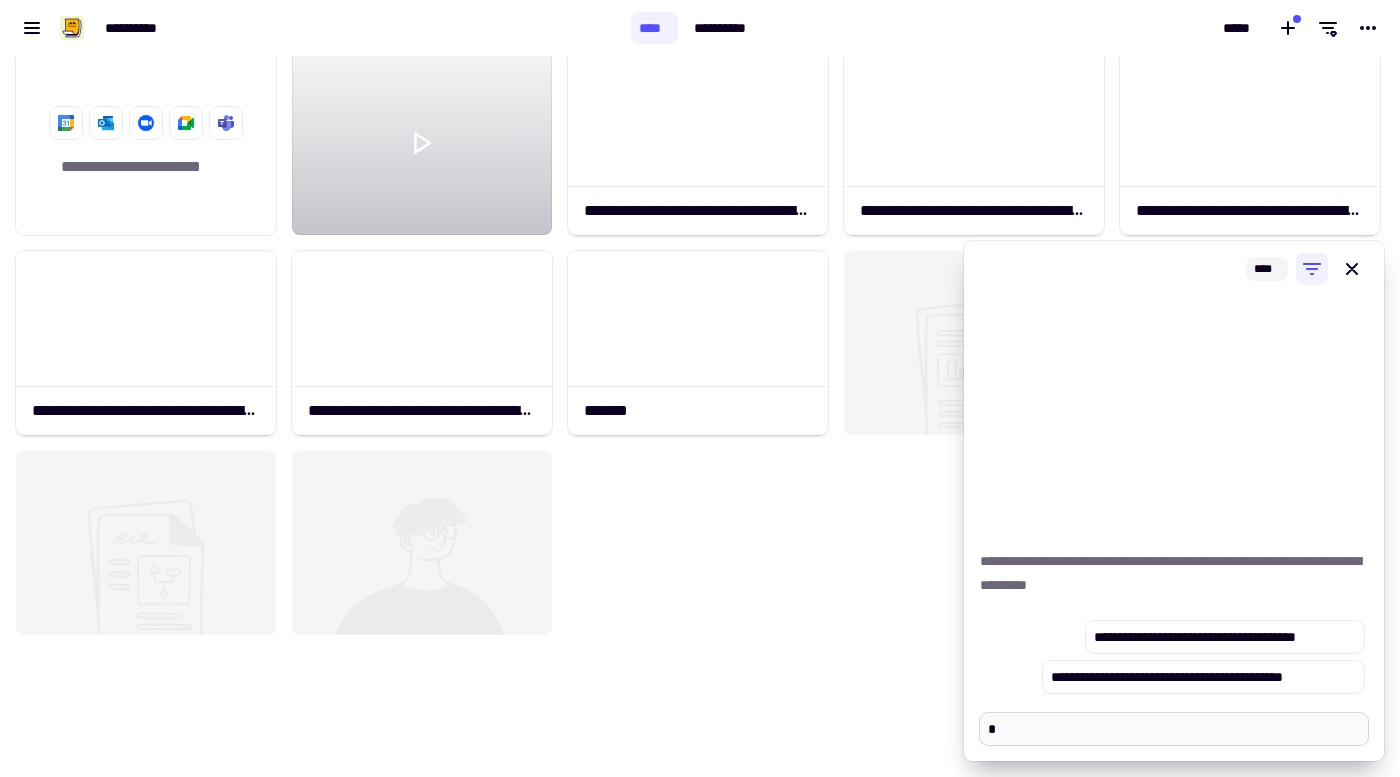 type on "*" 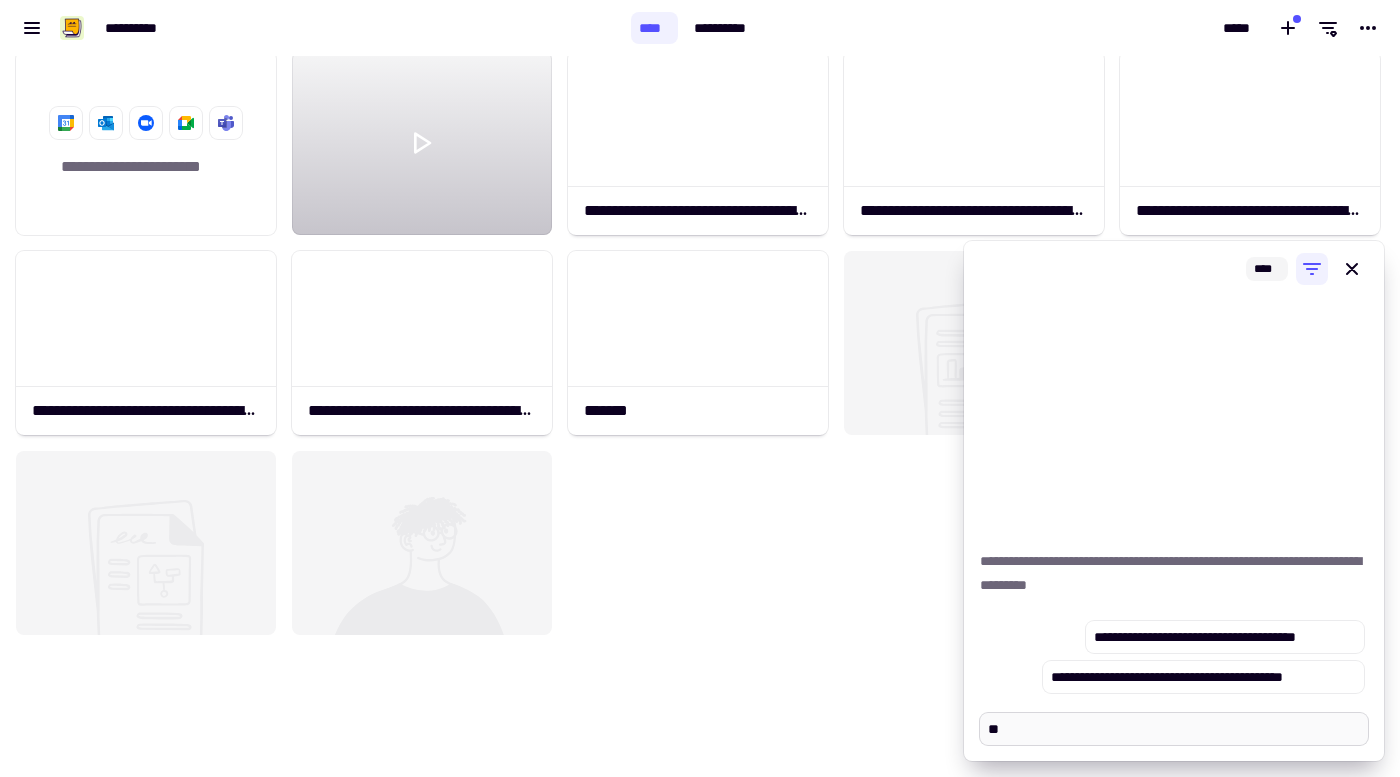 type on "*" 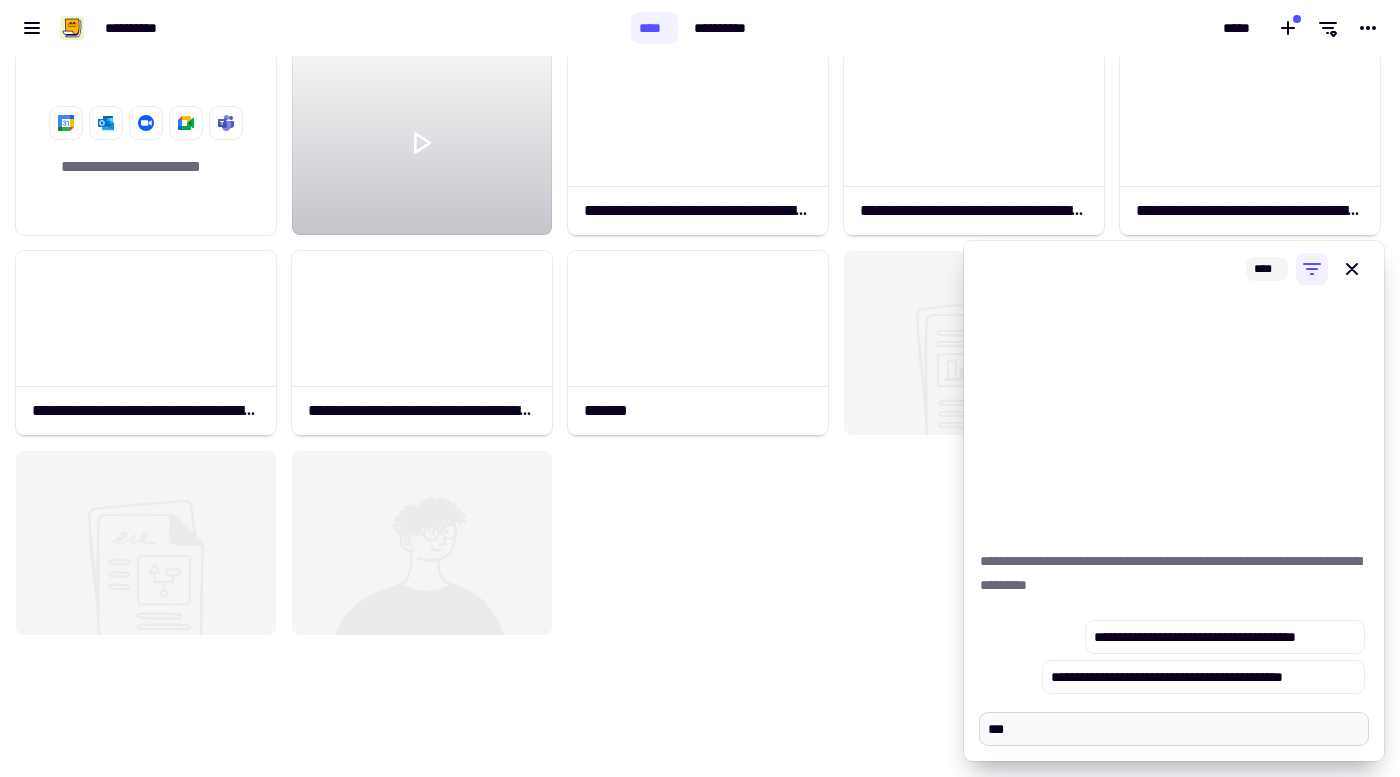 type on "*" 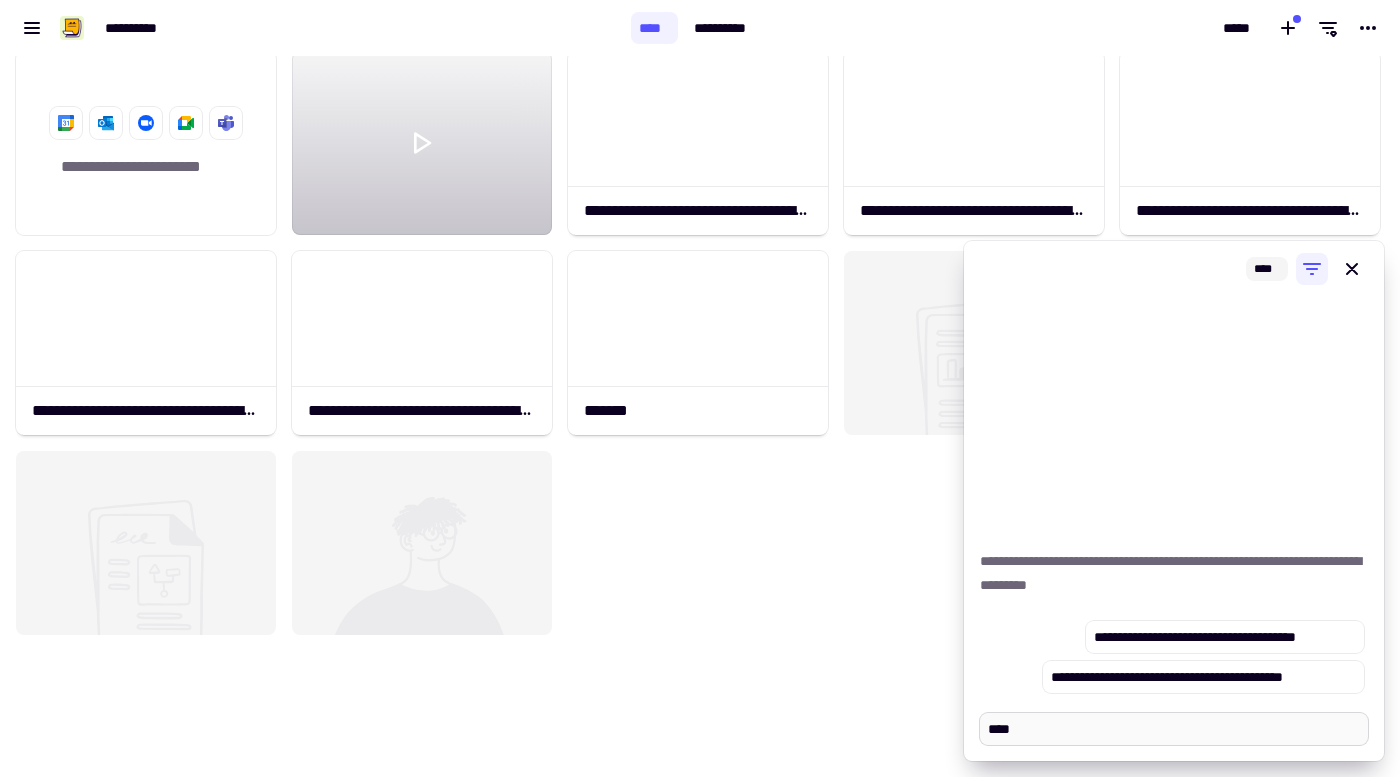 type on "*" 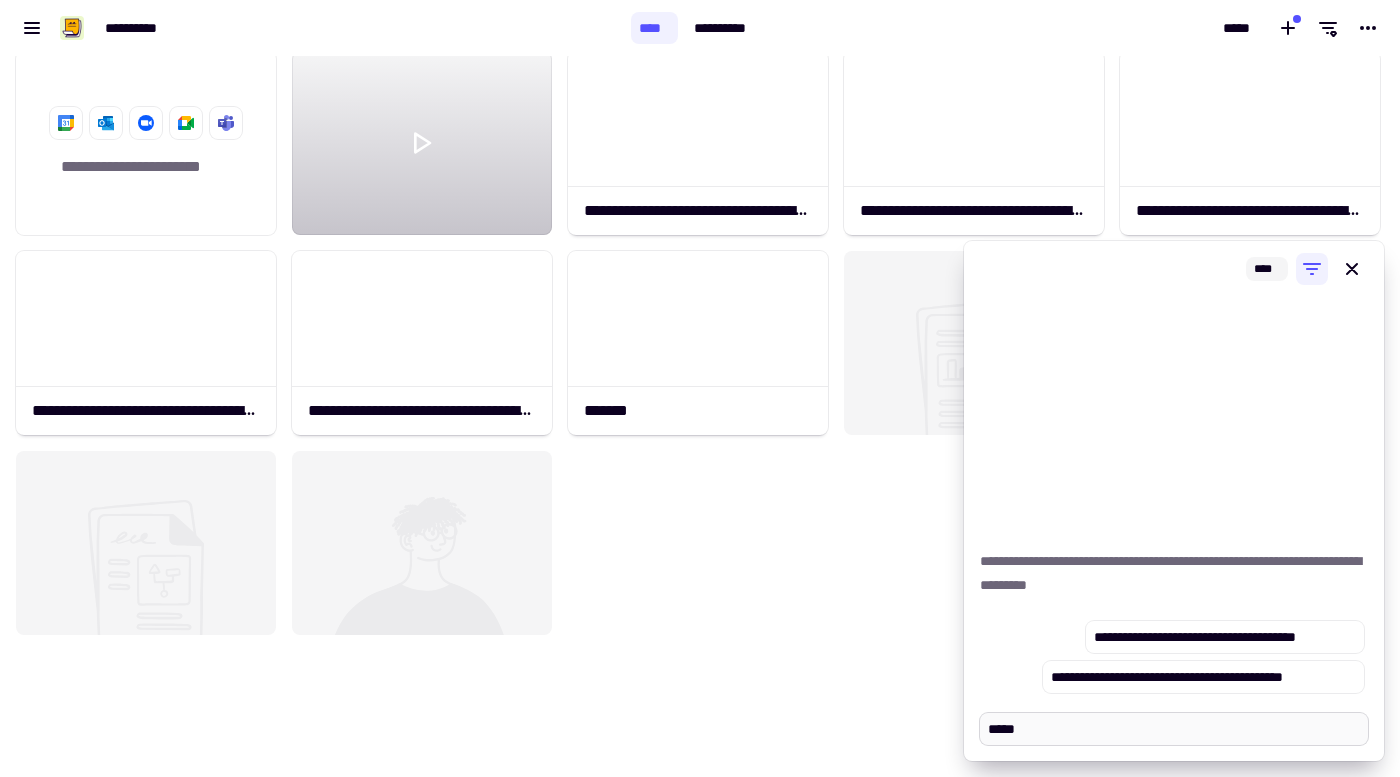 type on "*" 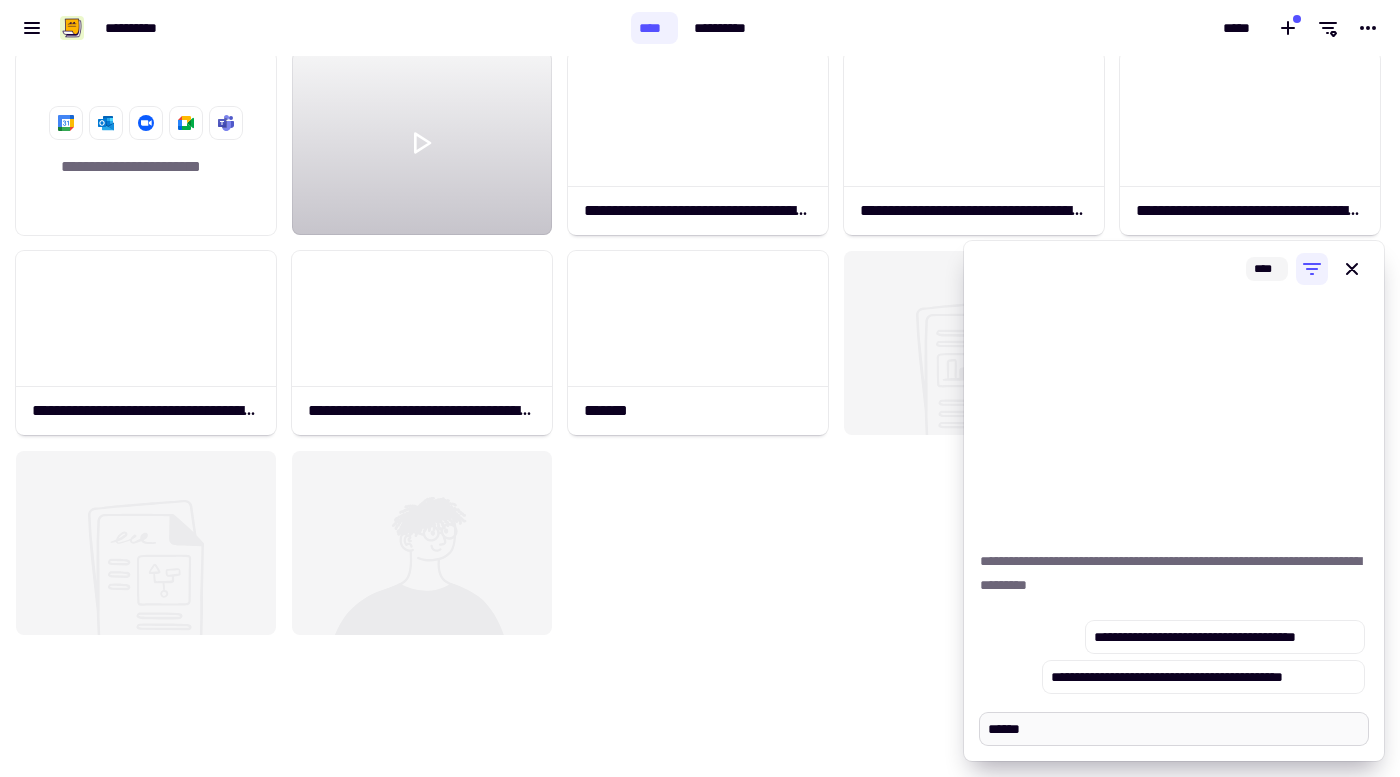 type on "*" 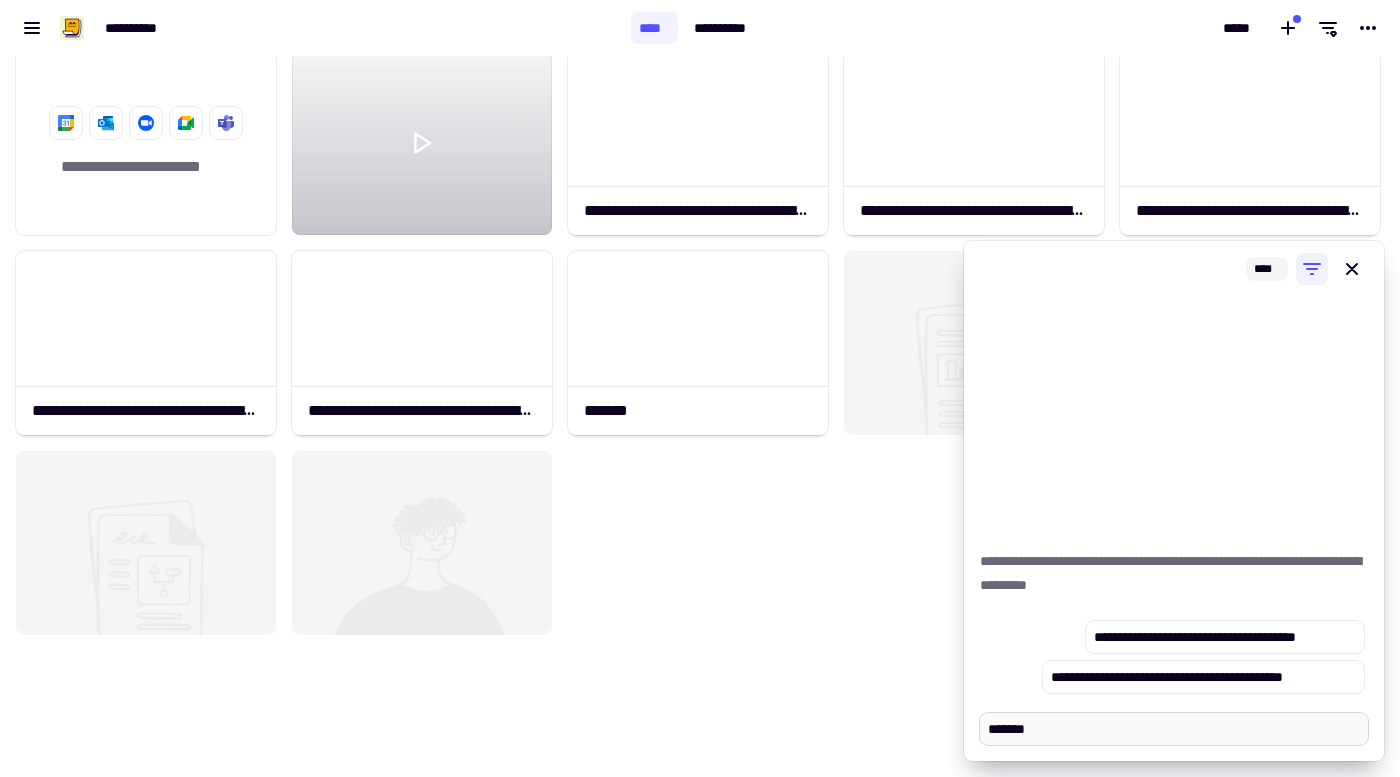 type on "*" 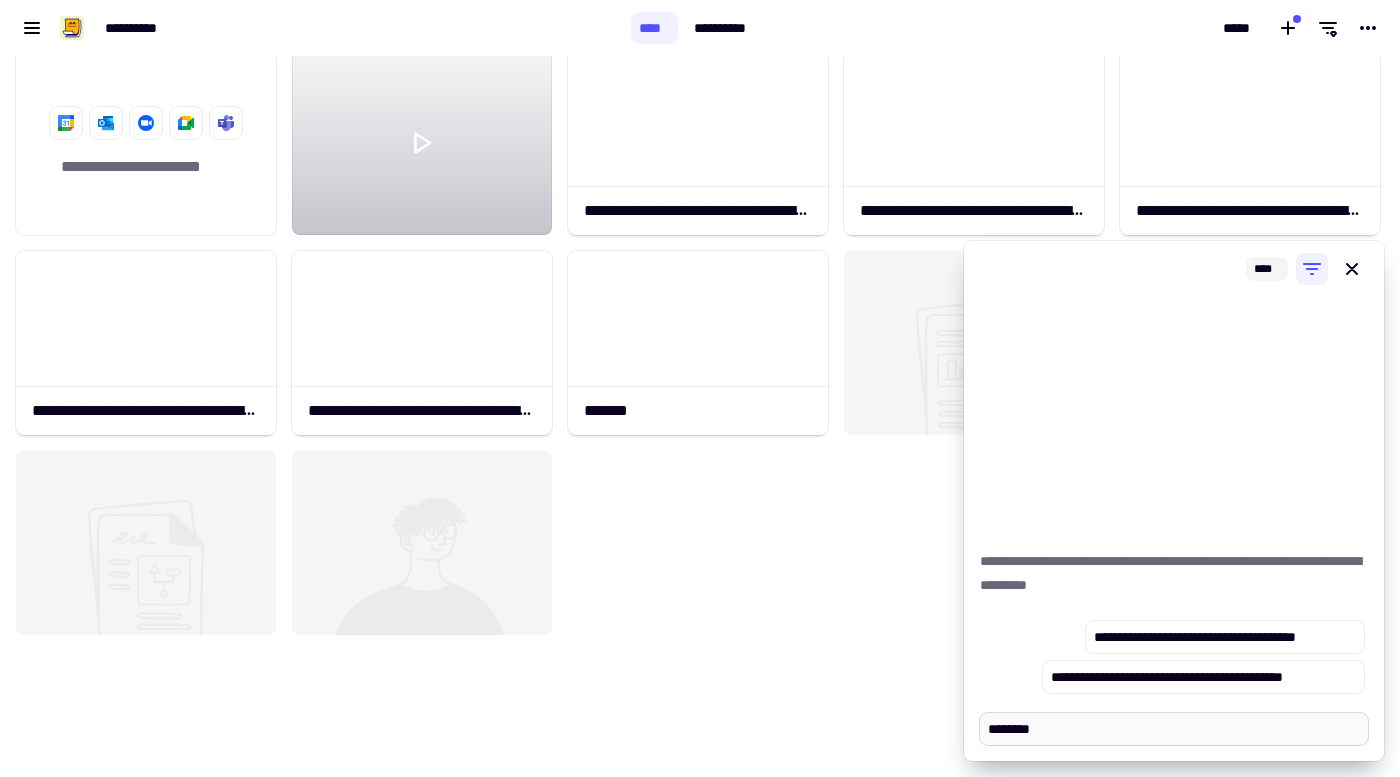 type on "*" 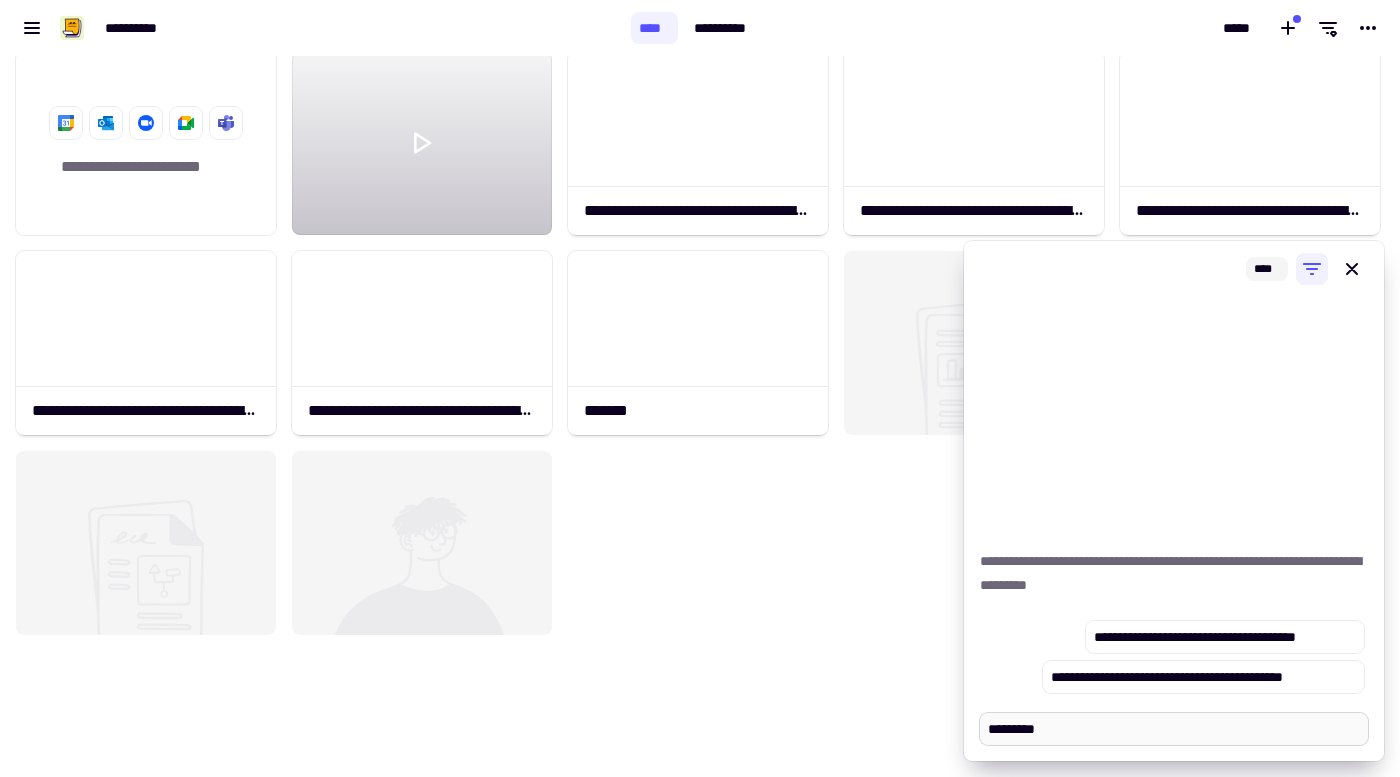 type on "*" 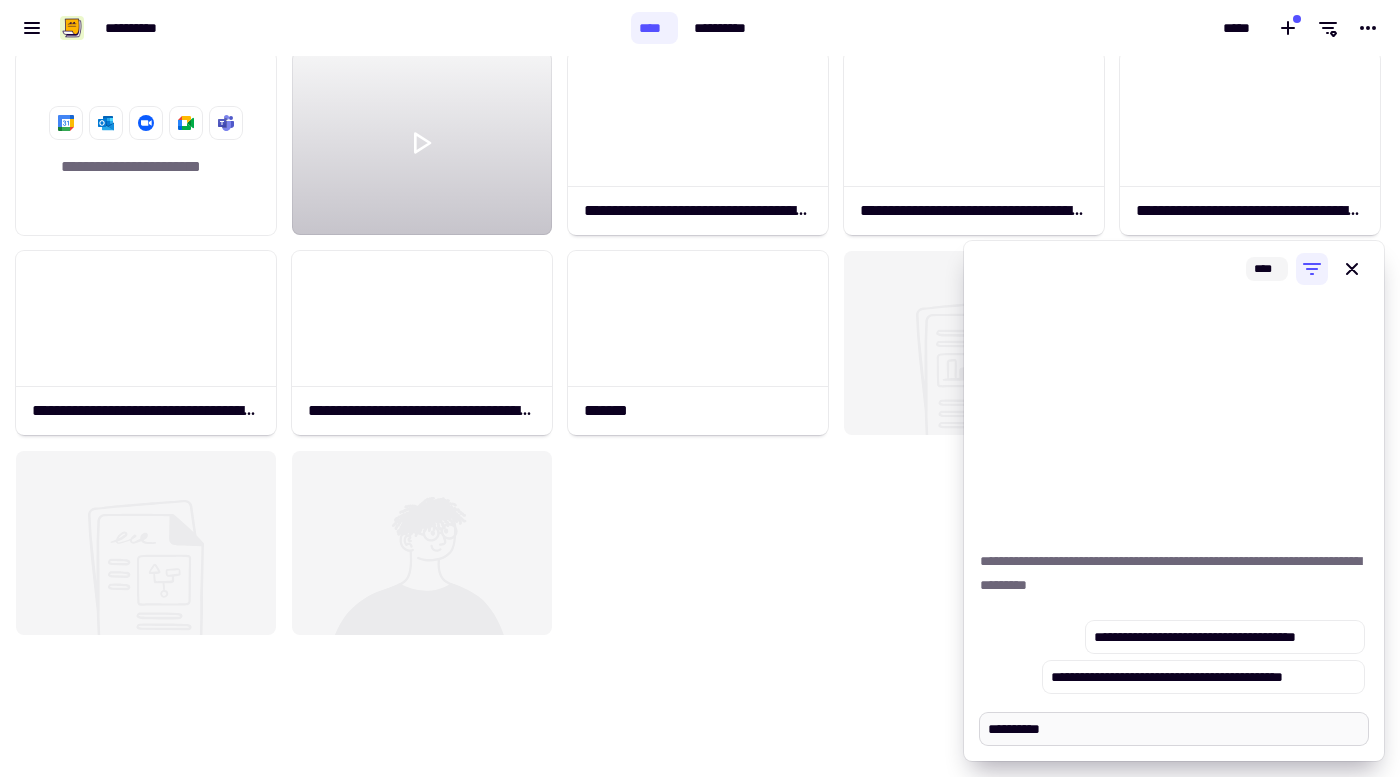 type on "*" 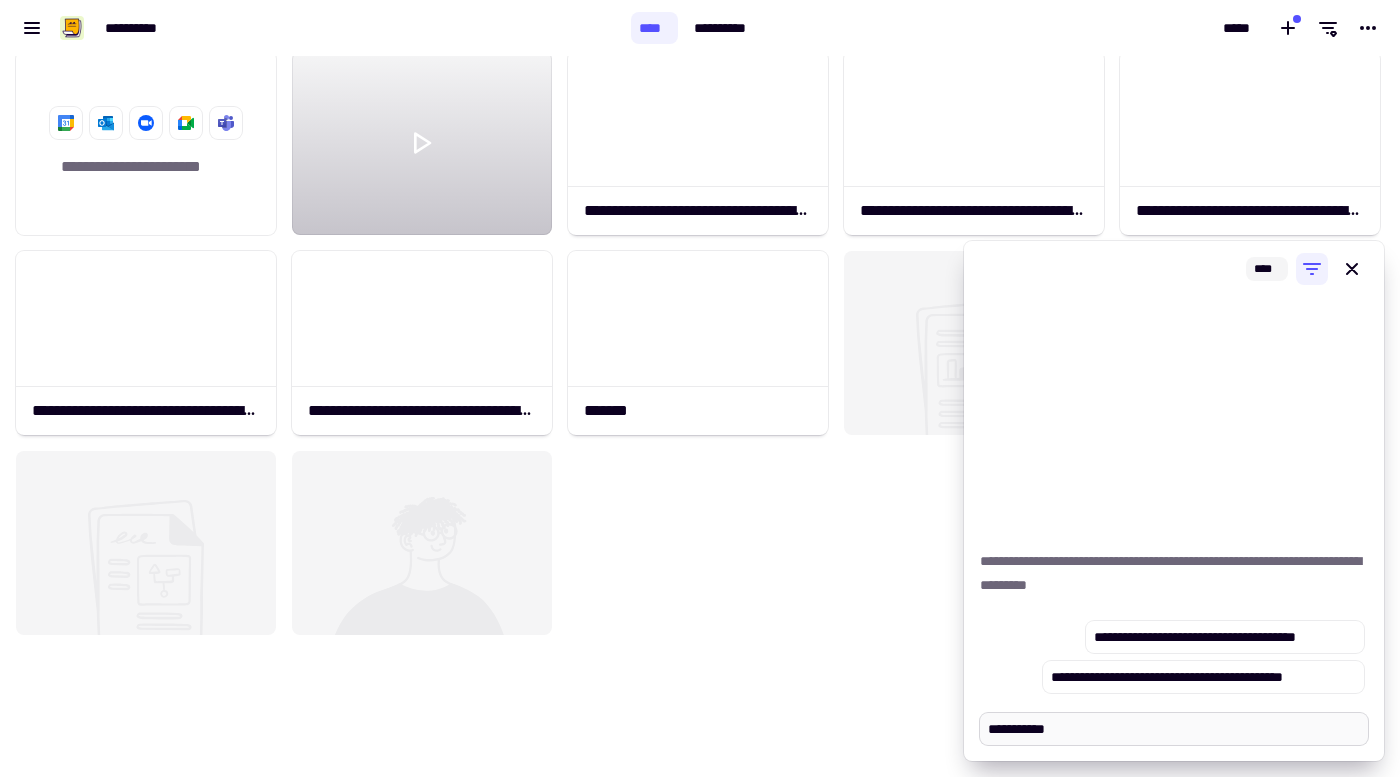type on "*" 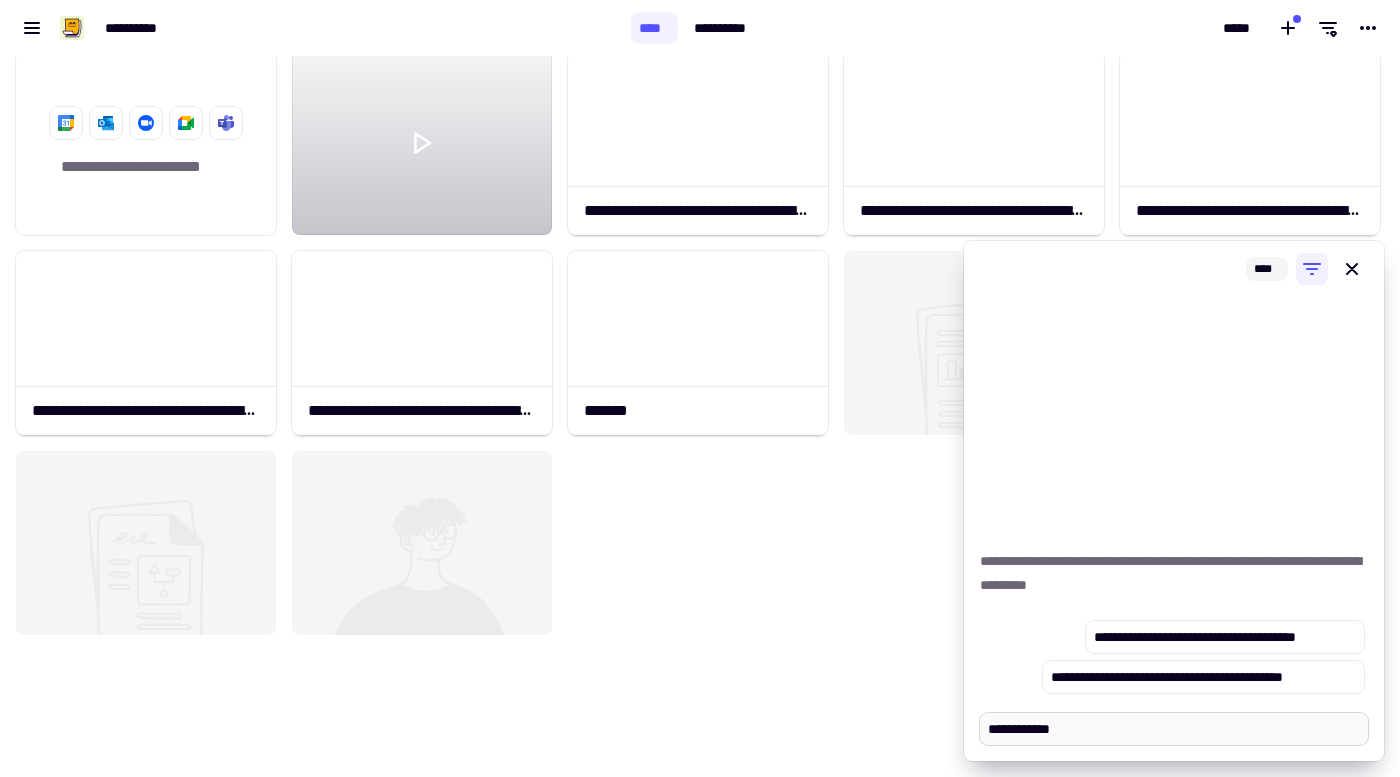 type on "*" 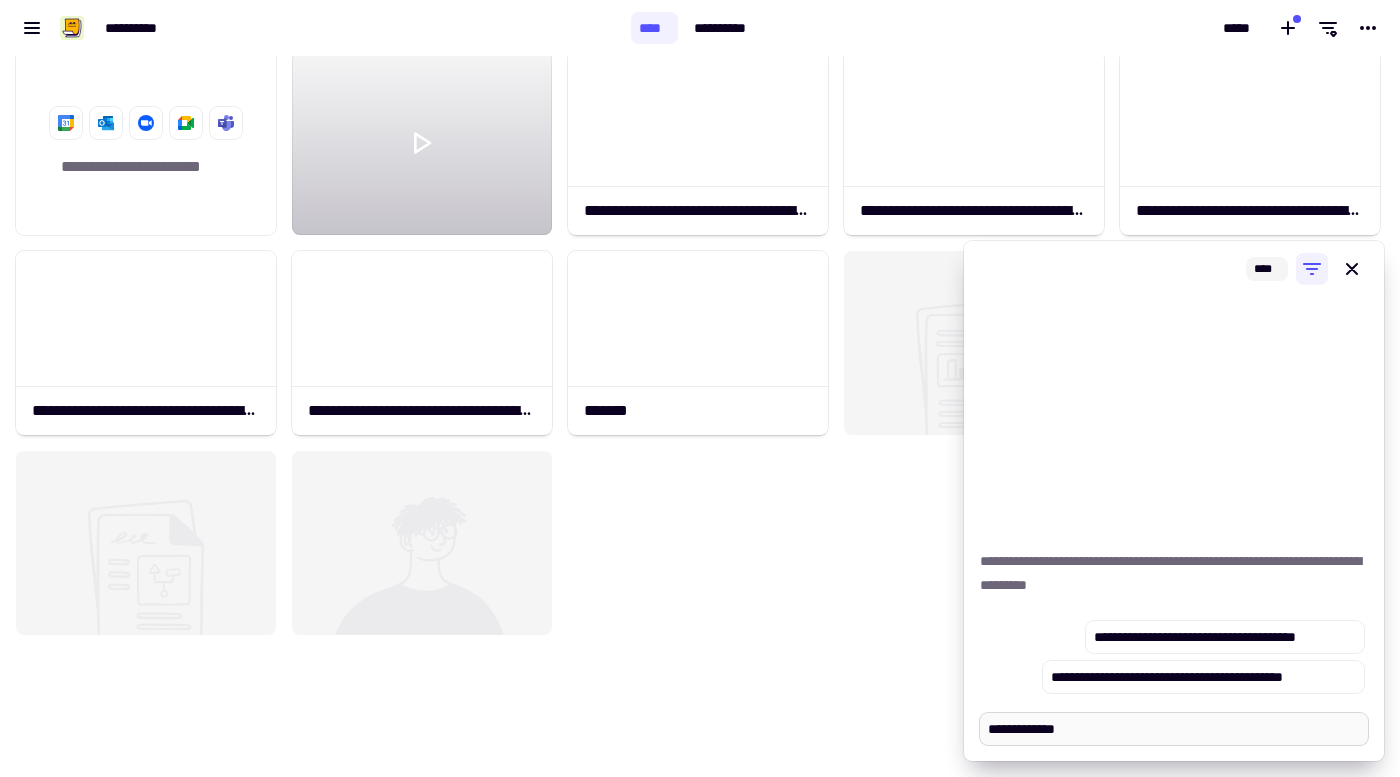 type on "*" 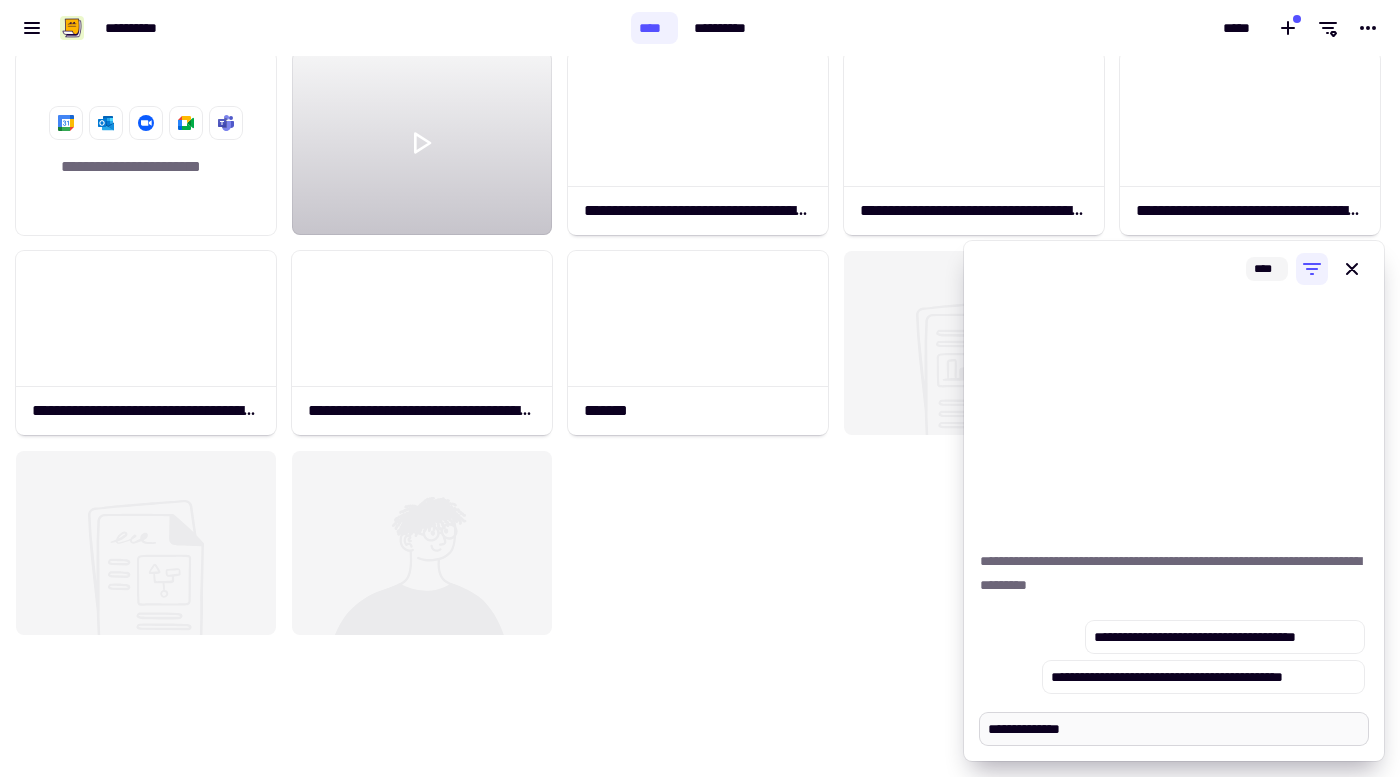 type on "*" 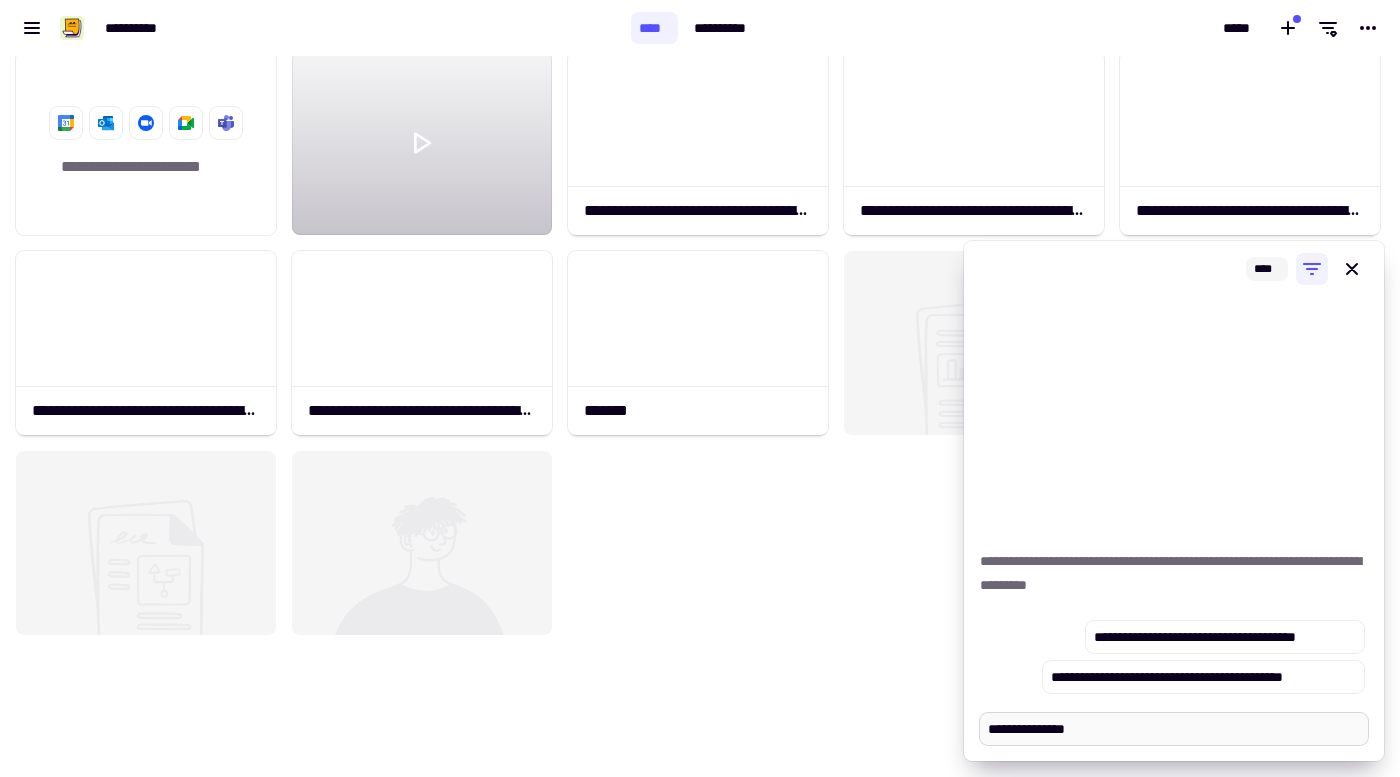 type on "*" 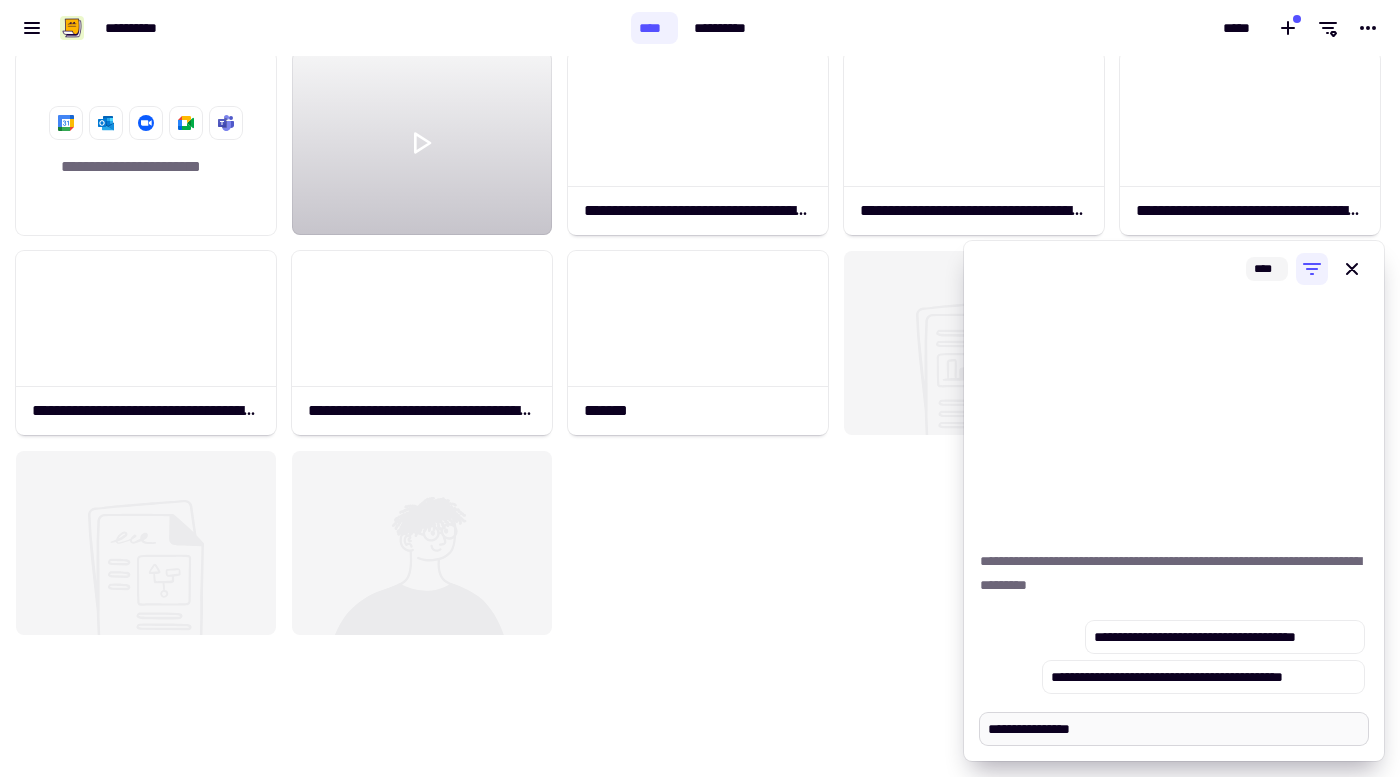 type on "*" 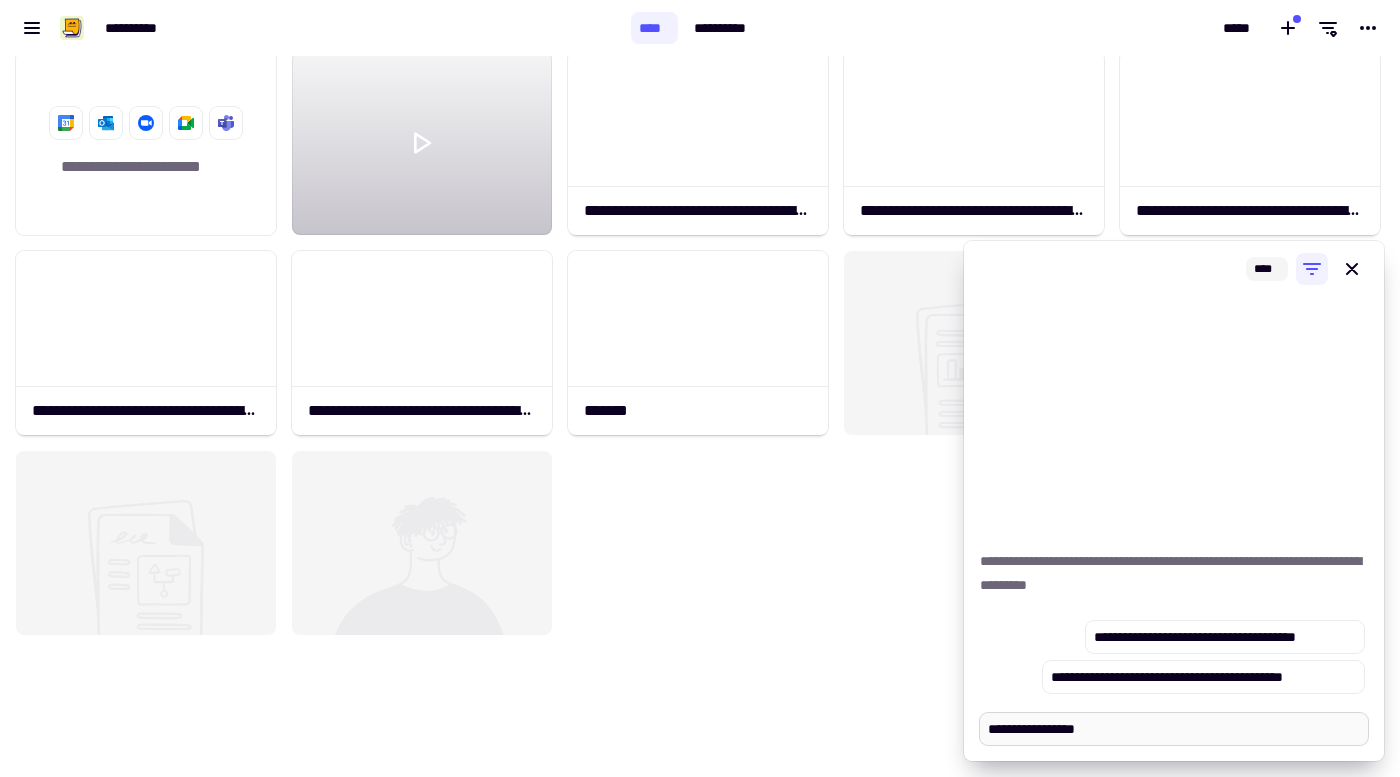type on "*" 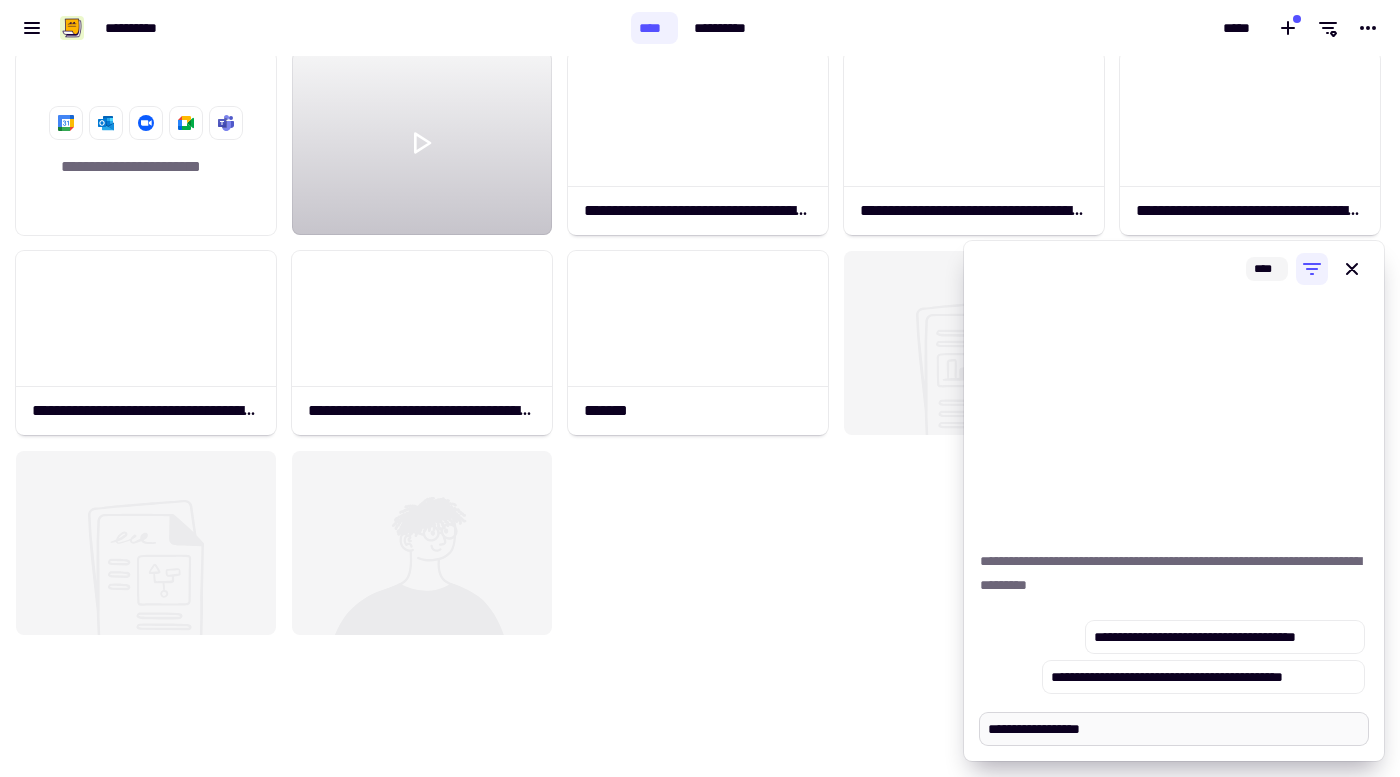 type on "*" 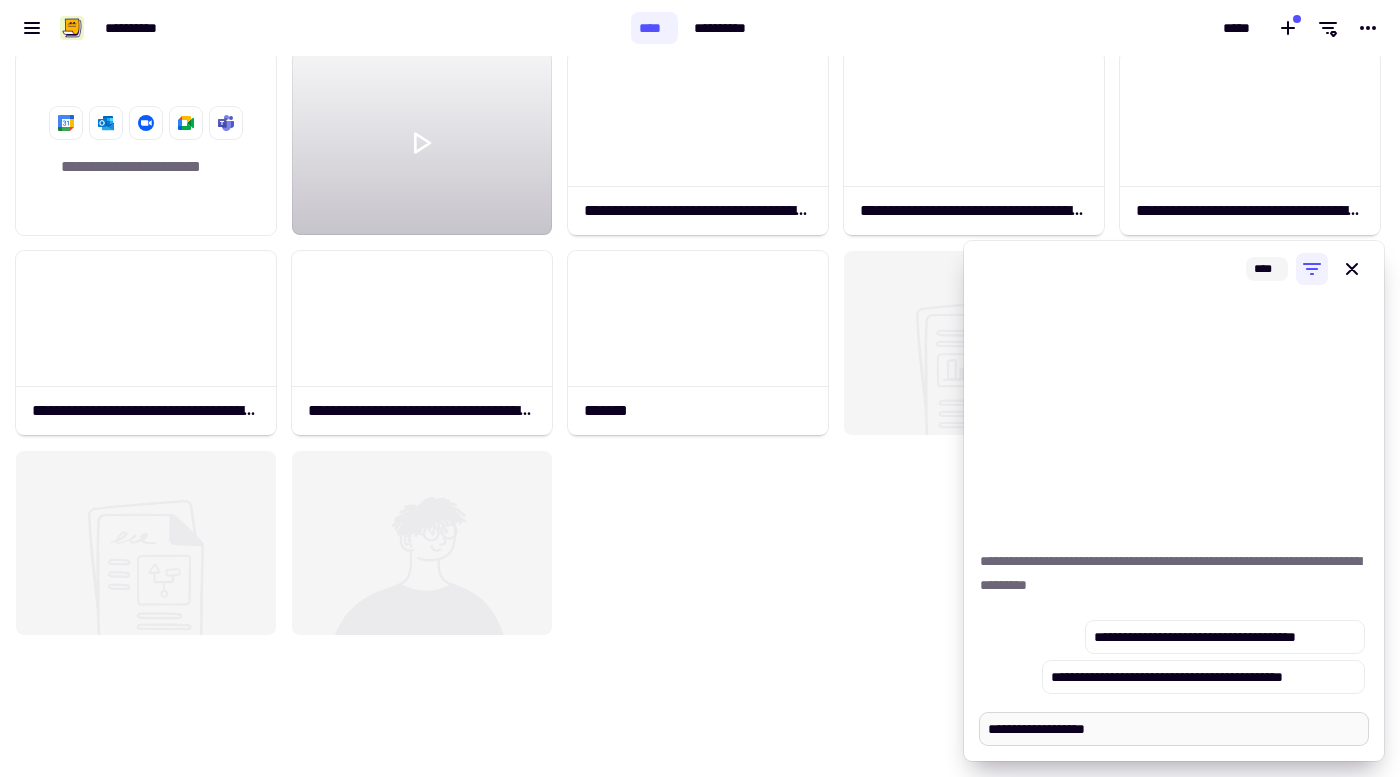 type on "*" 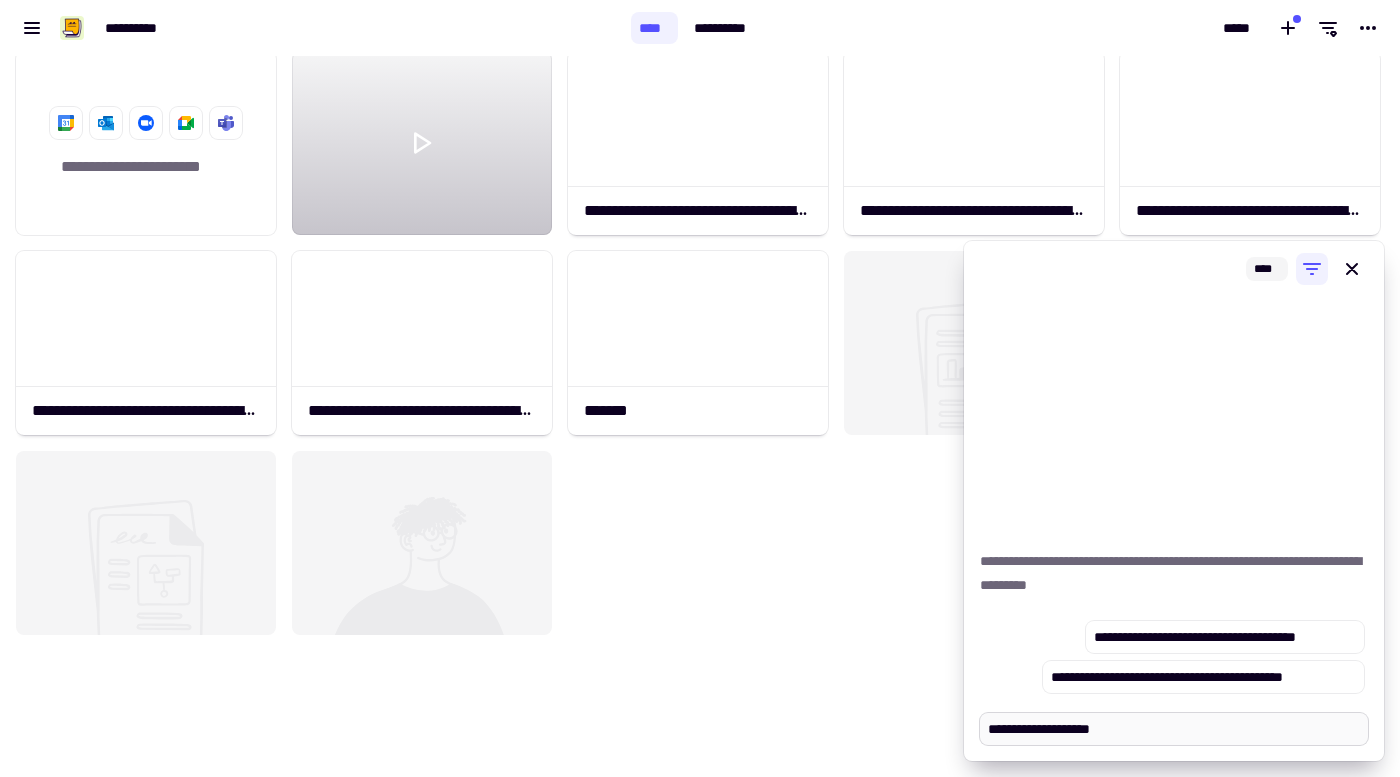 type on "*" 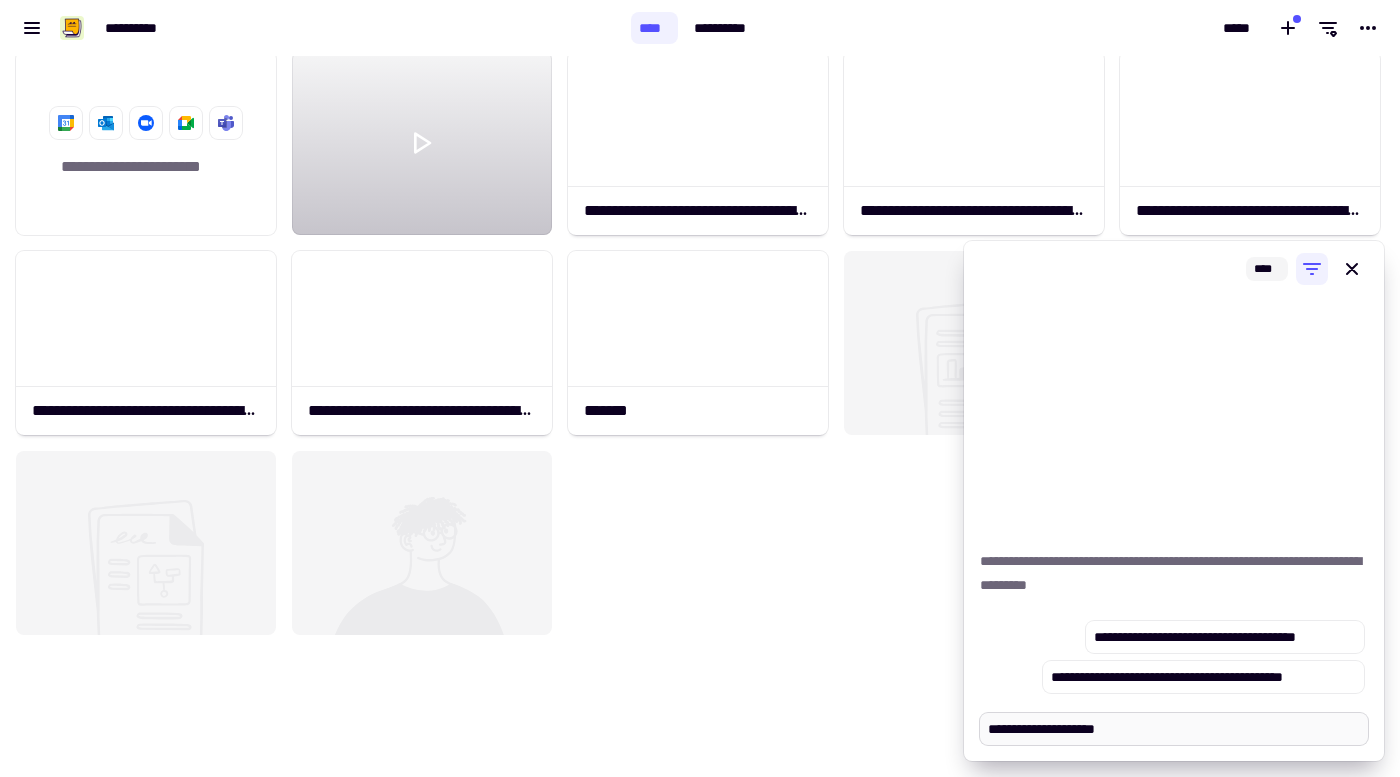 type on "*" 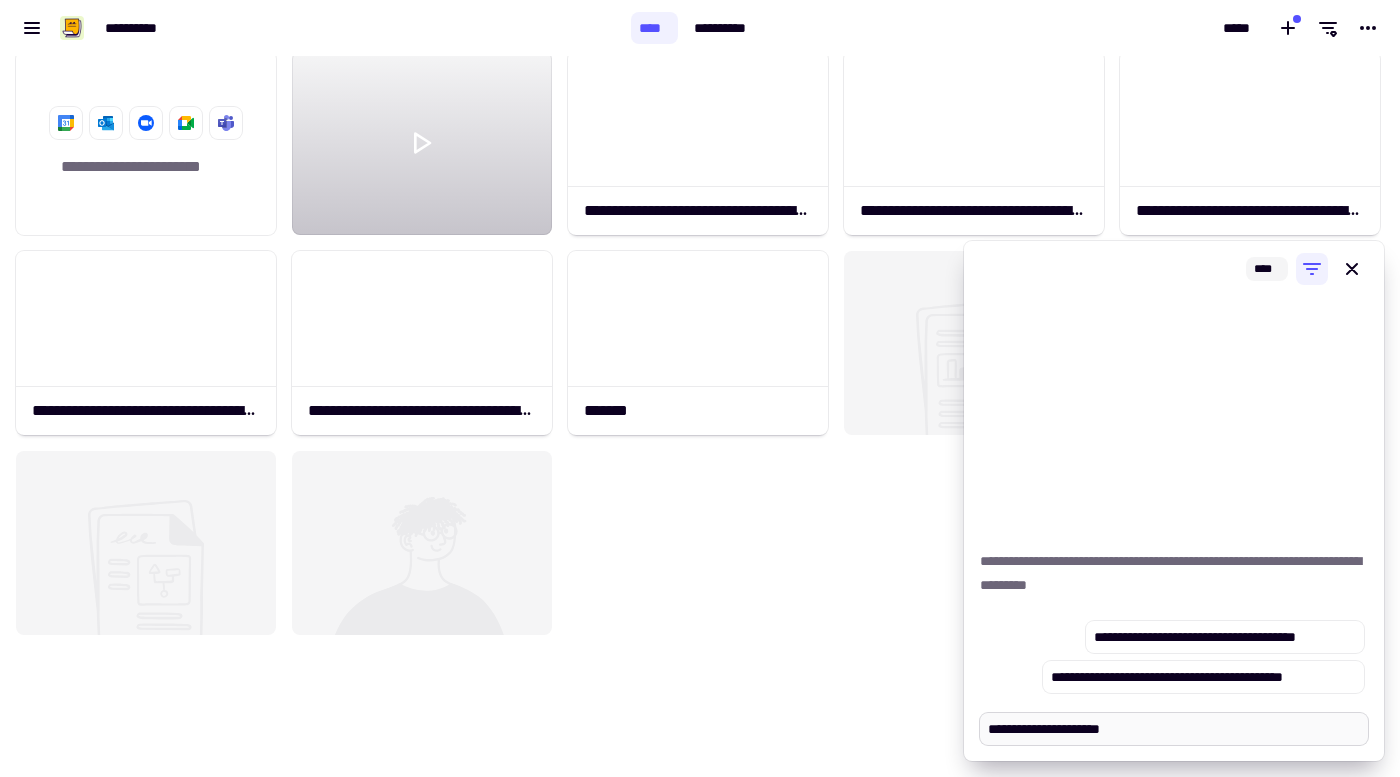 type on "*" 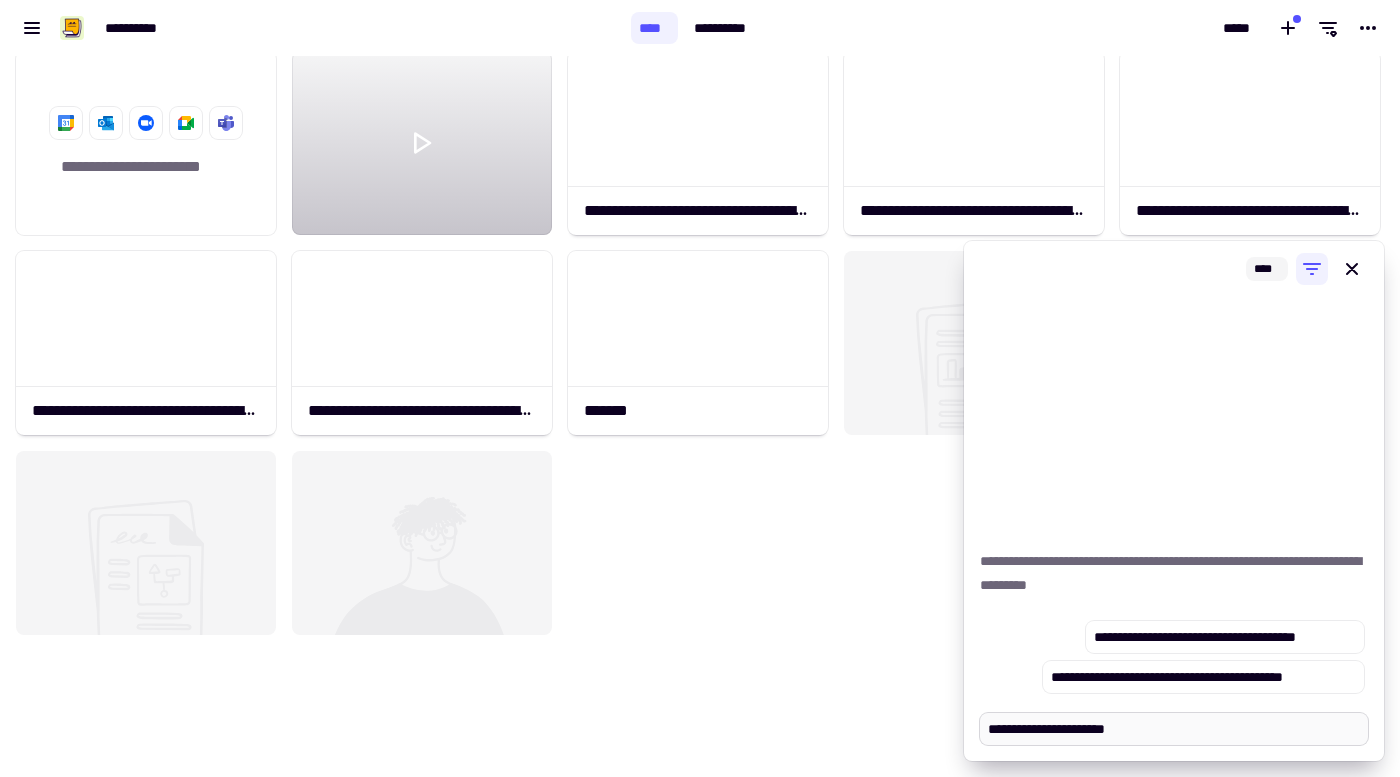 type on "*" 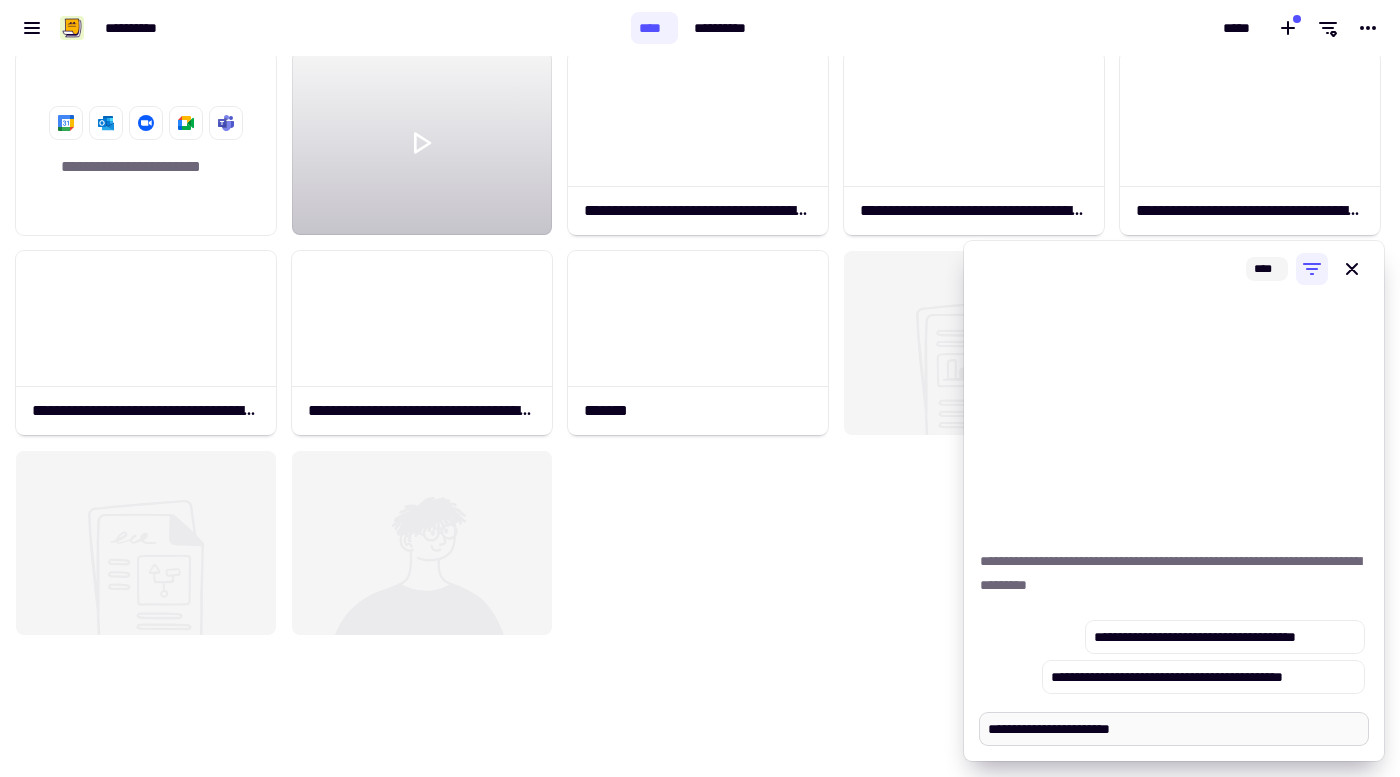type on "*" 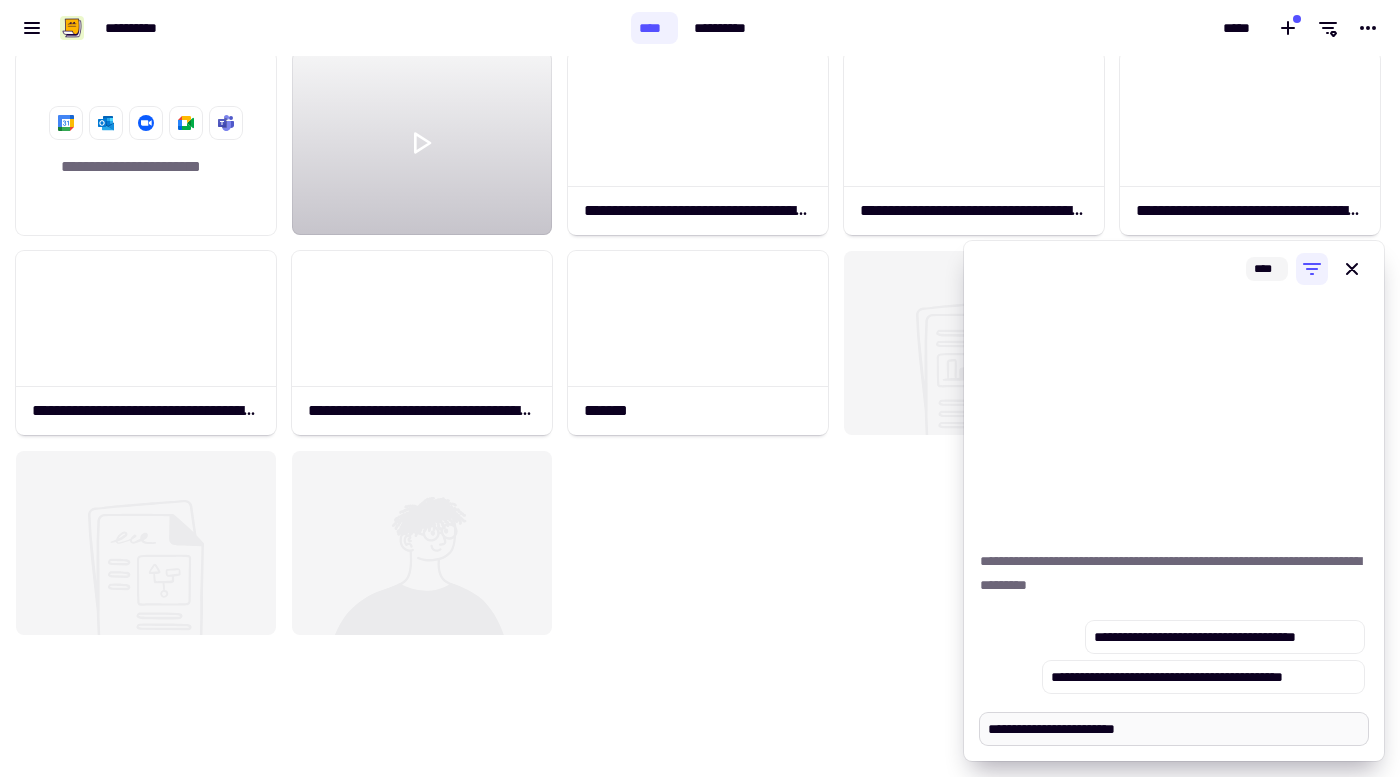 type on "*" 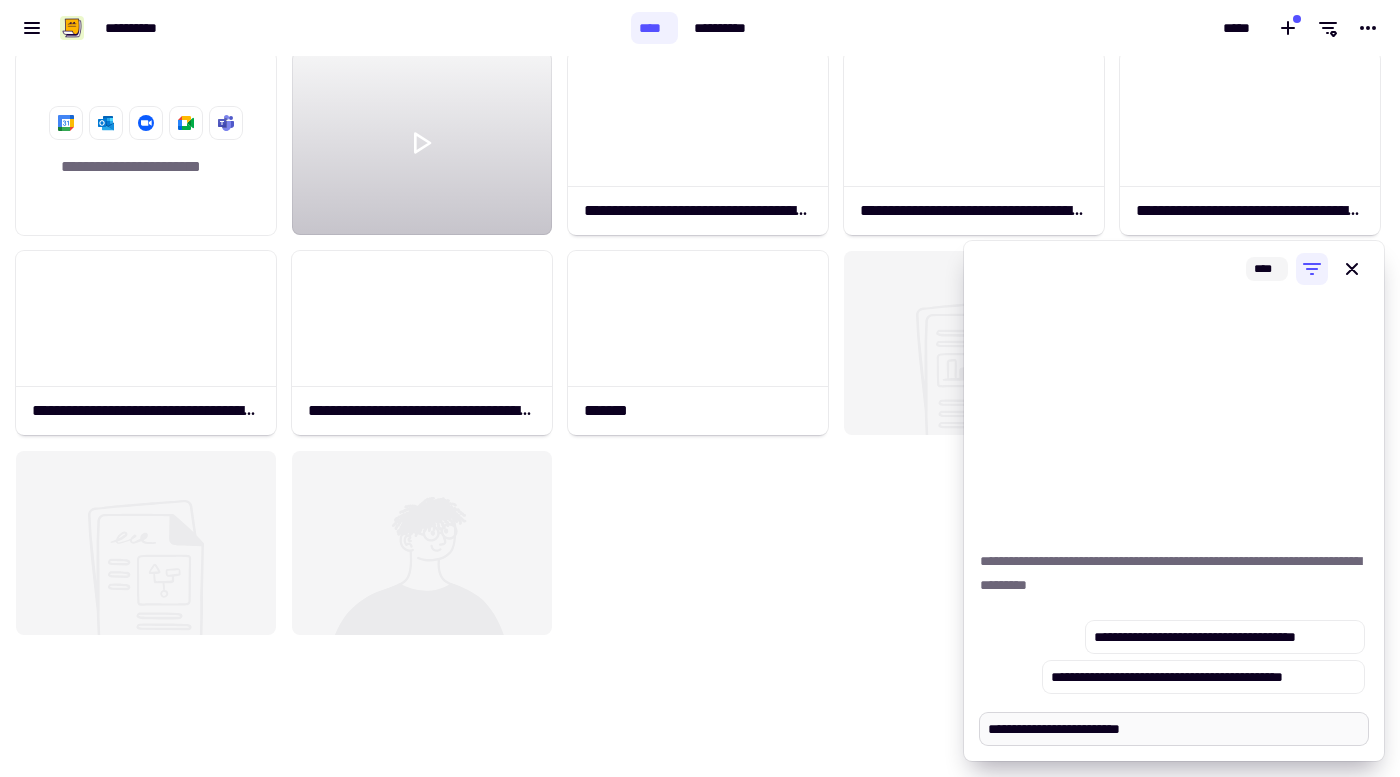 type on "*" 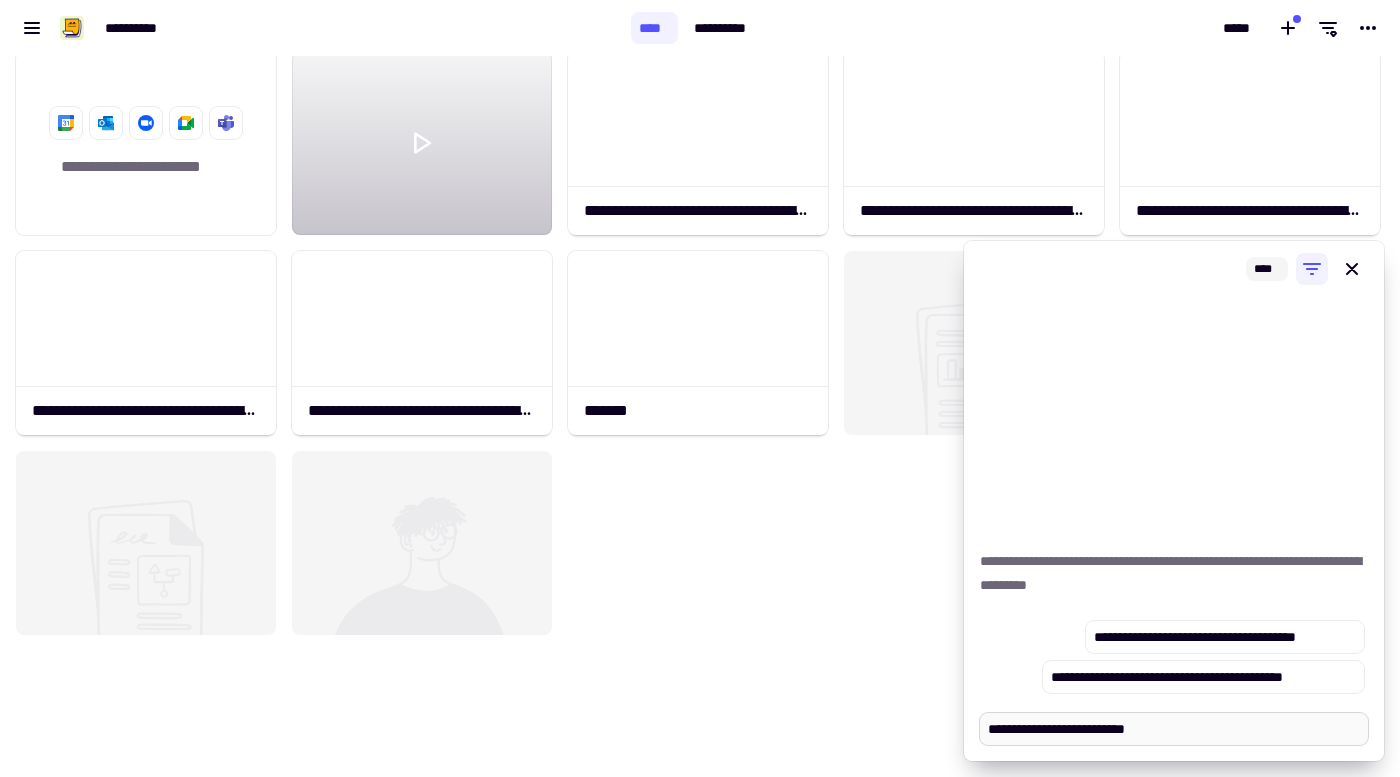 type on "*" 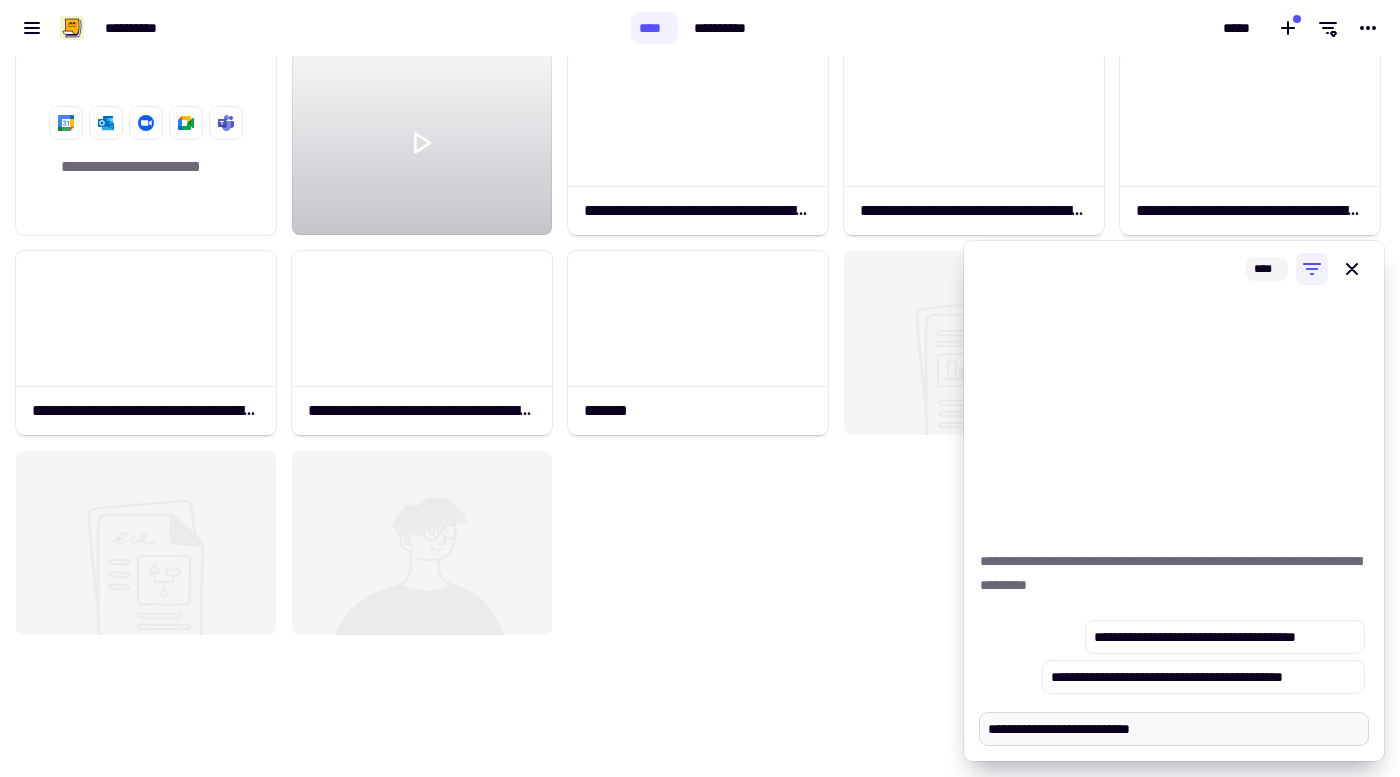 type on "*" 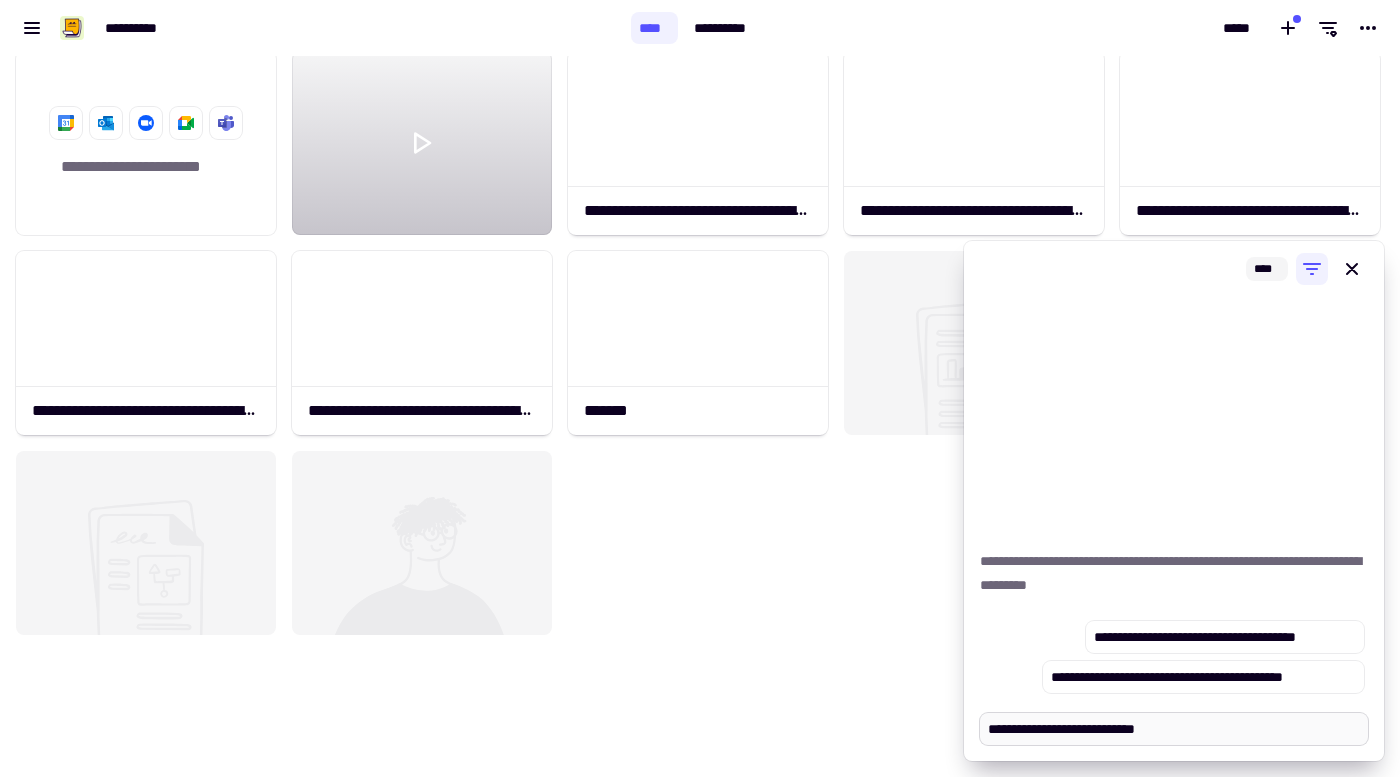 type on "*" 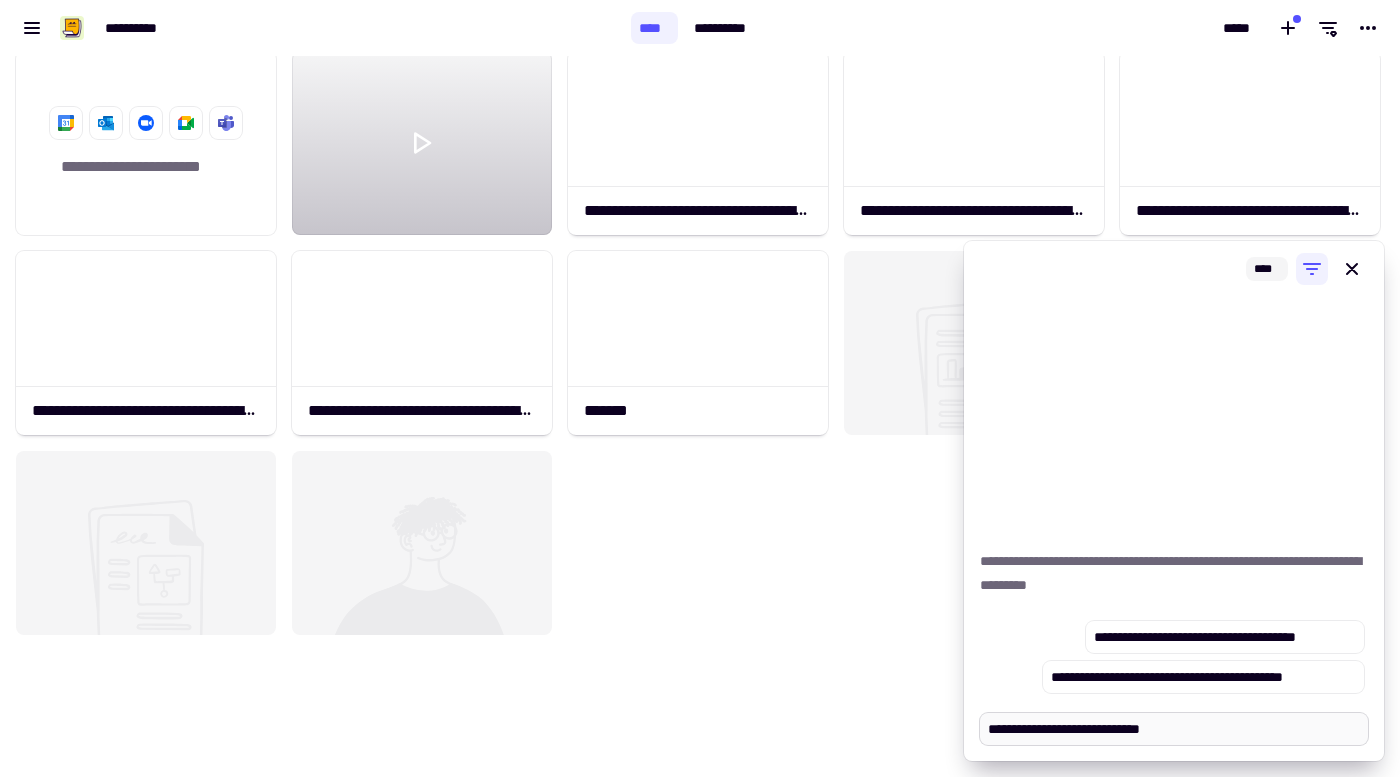 type on "*" 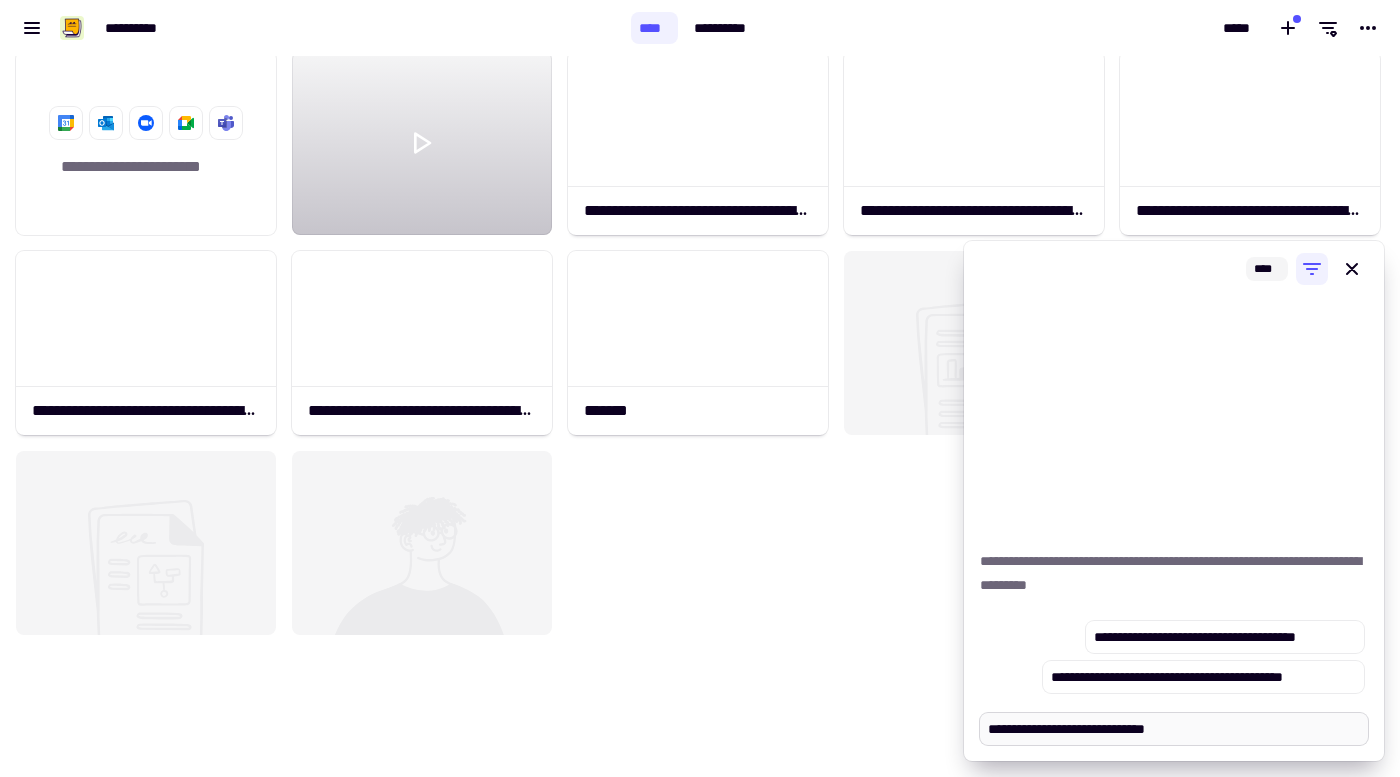 type on "*" 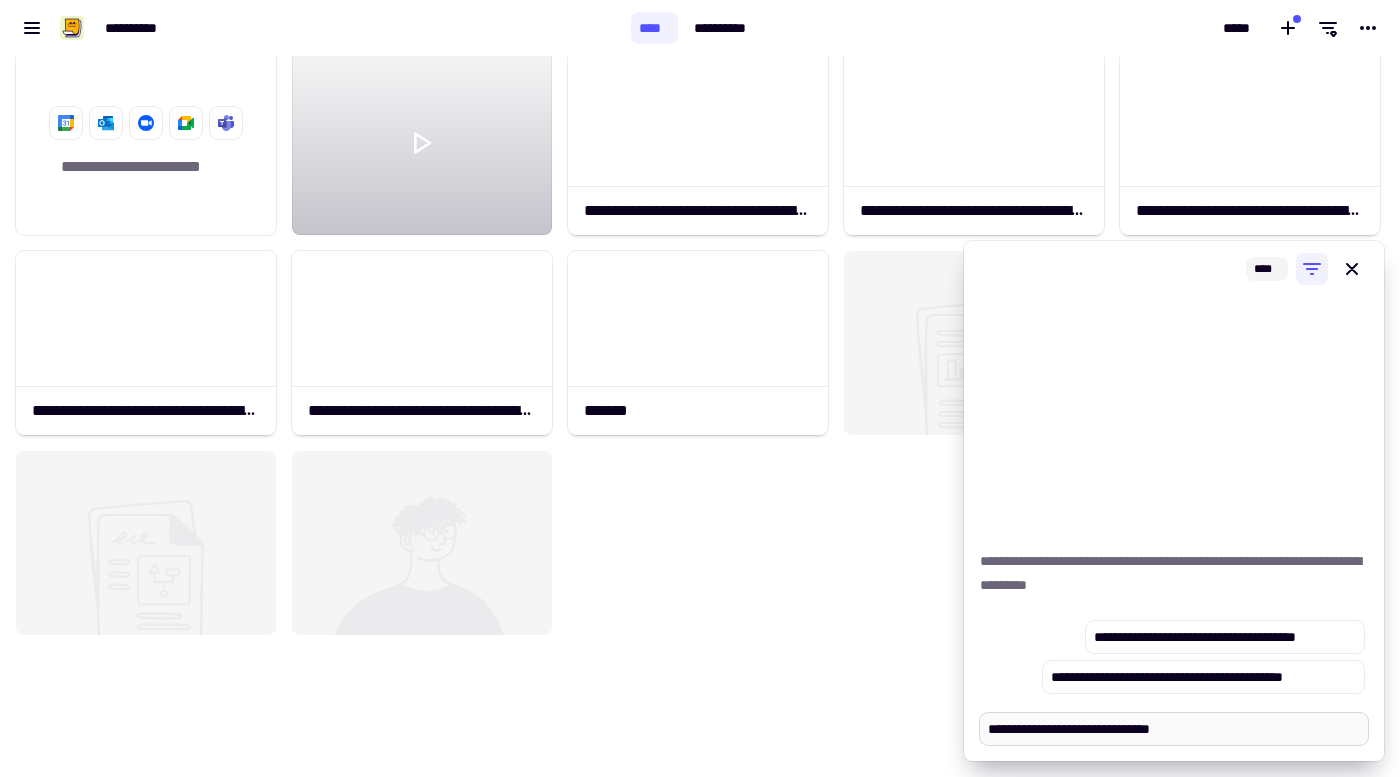 type on "*" 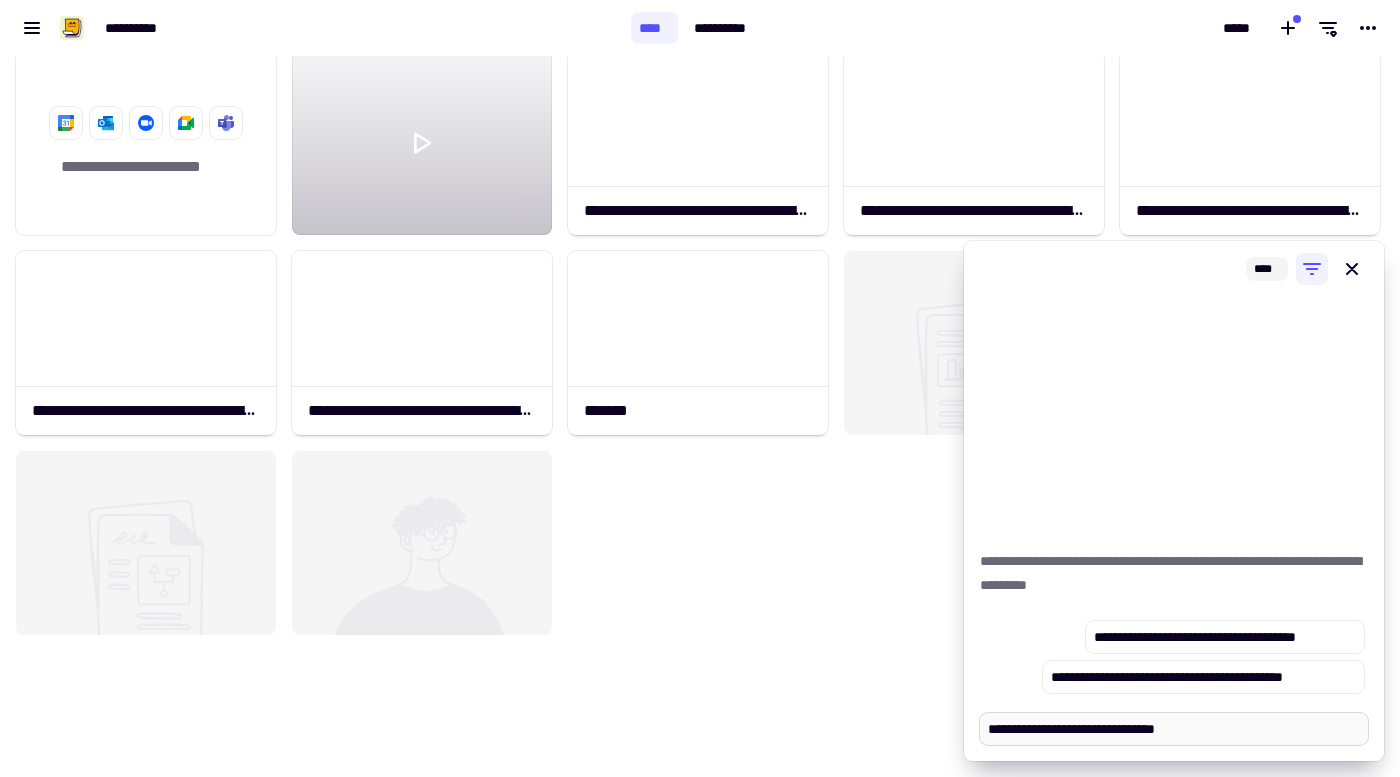 type on "*" 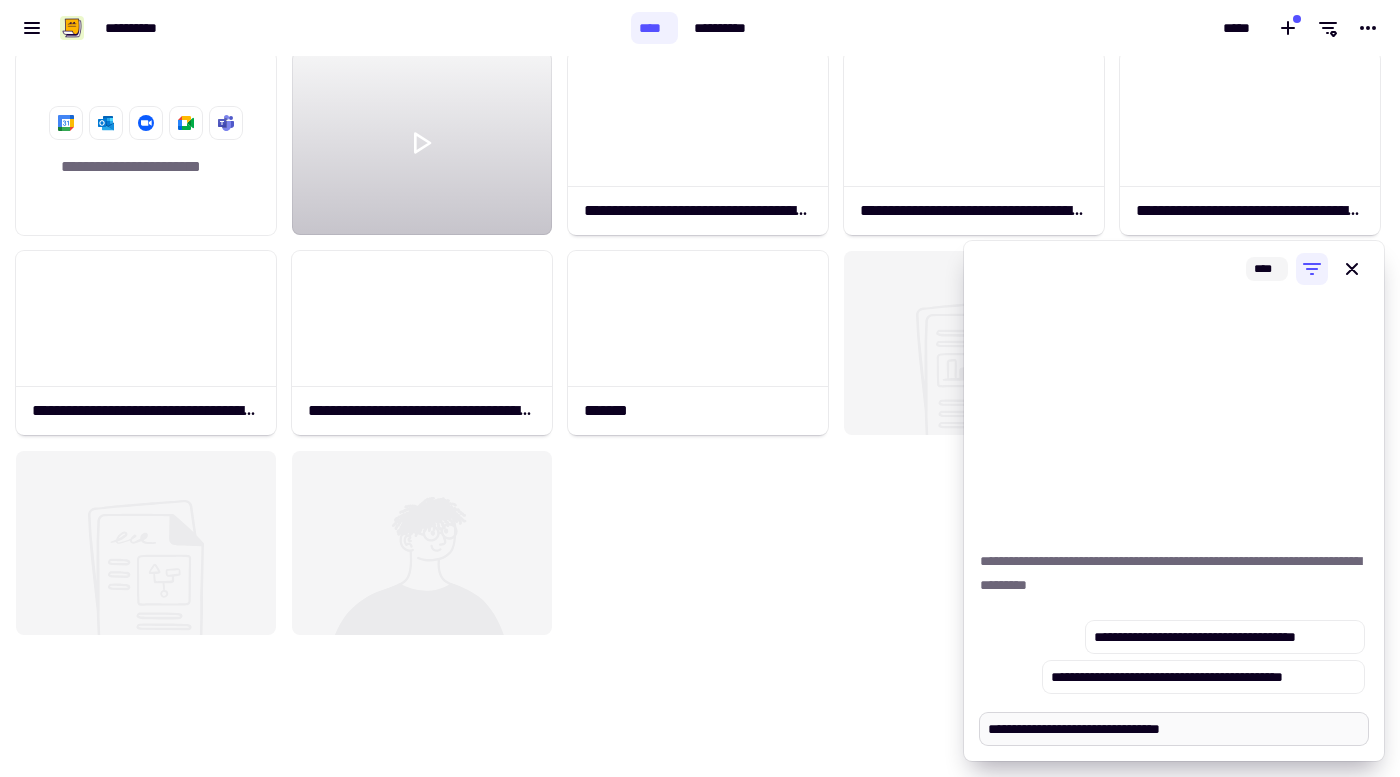type on "*" 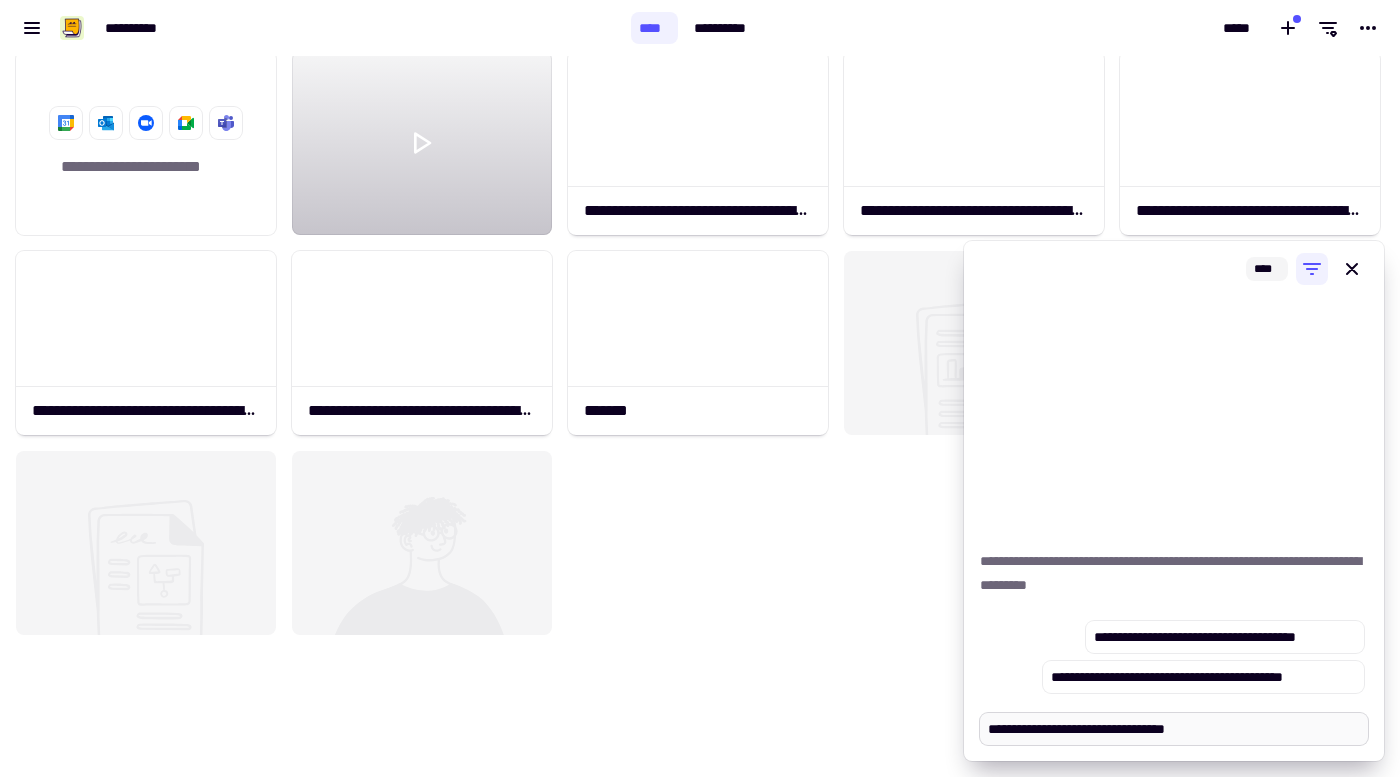 type on "*" 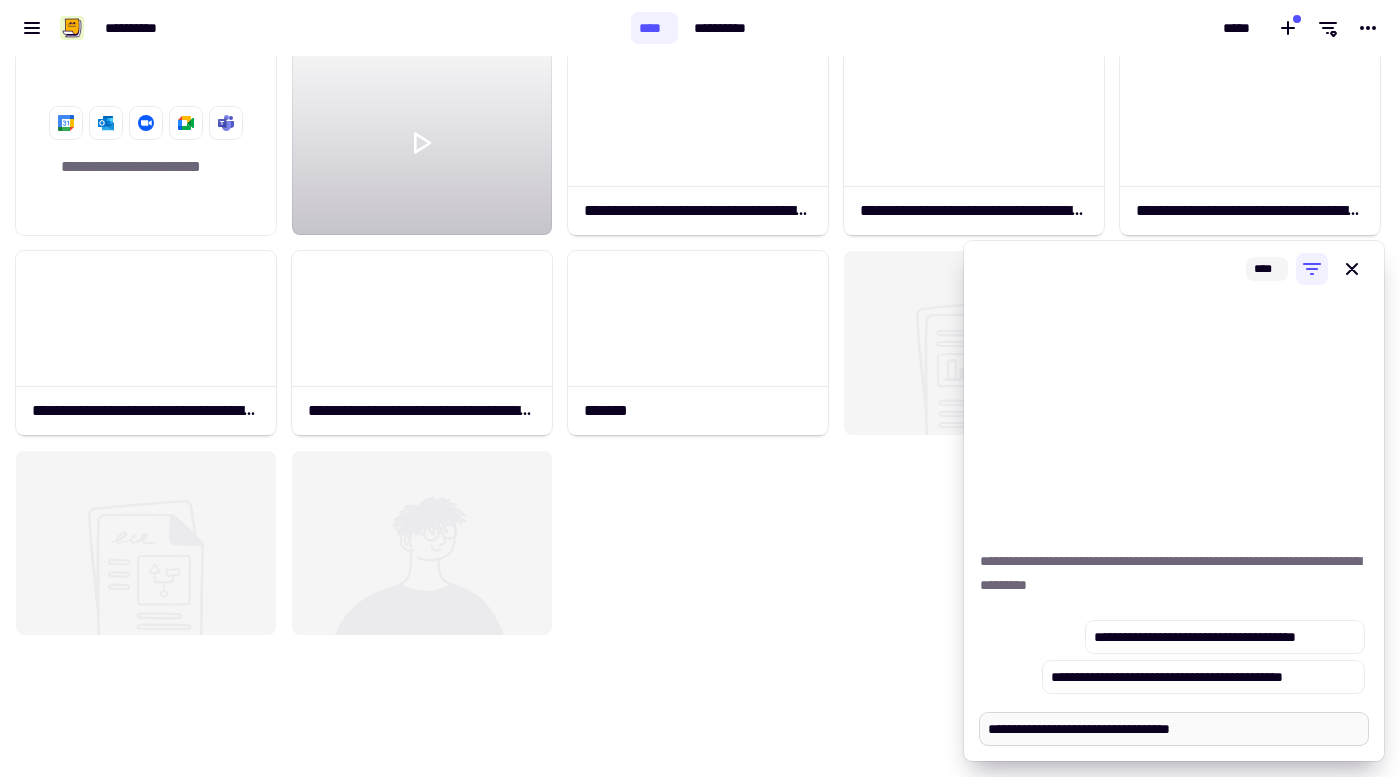 type on "*" 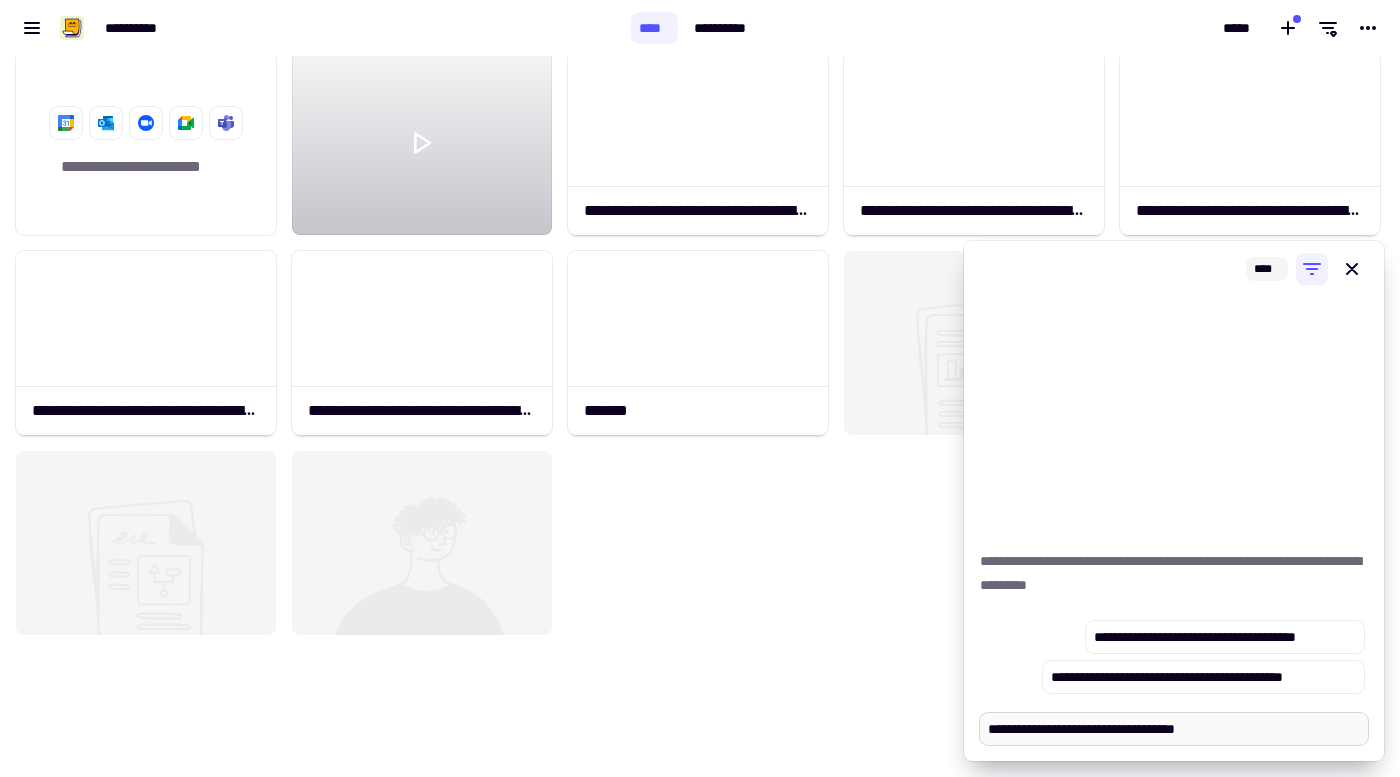 type on "*" 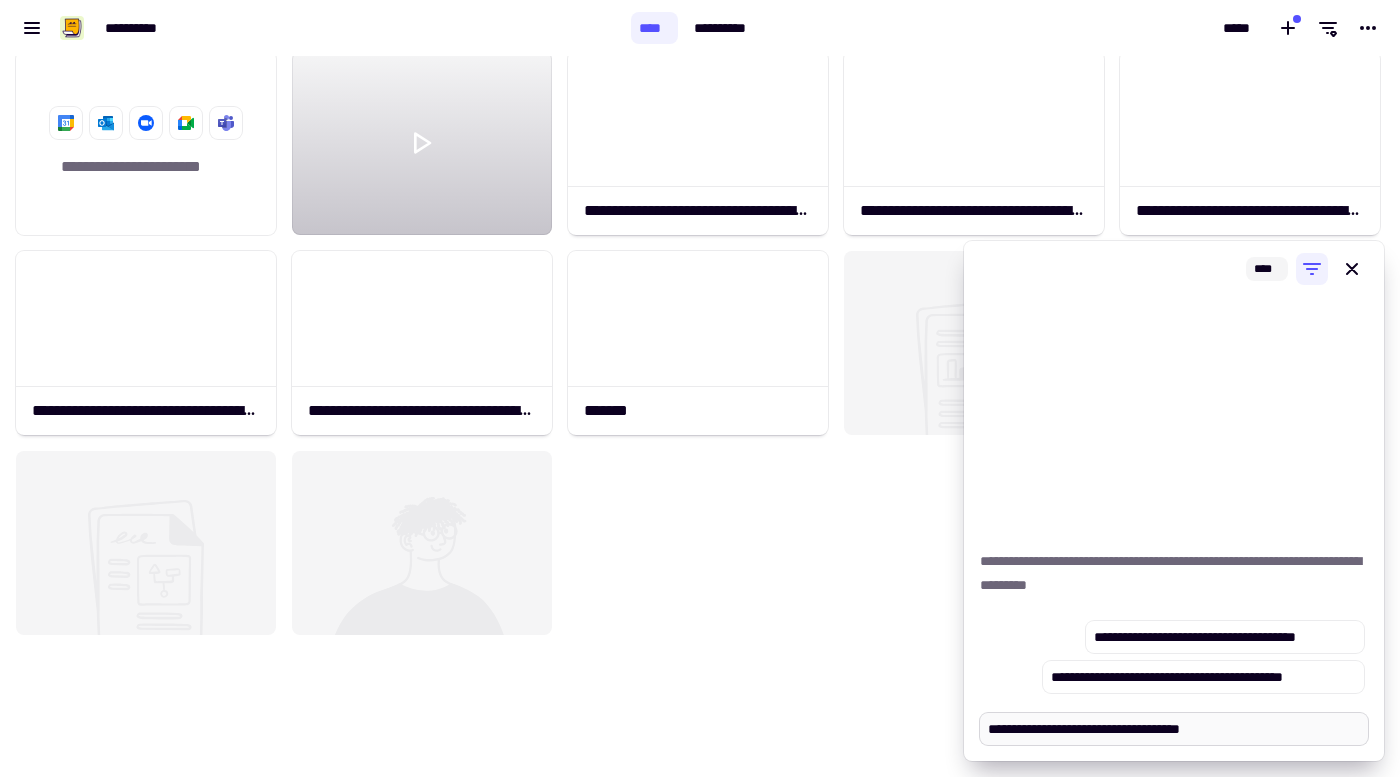 type on "*" 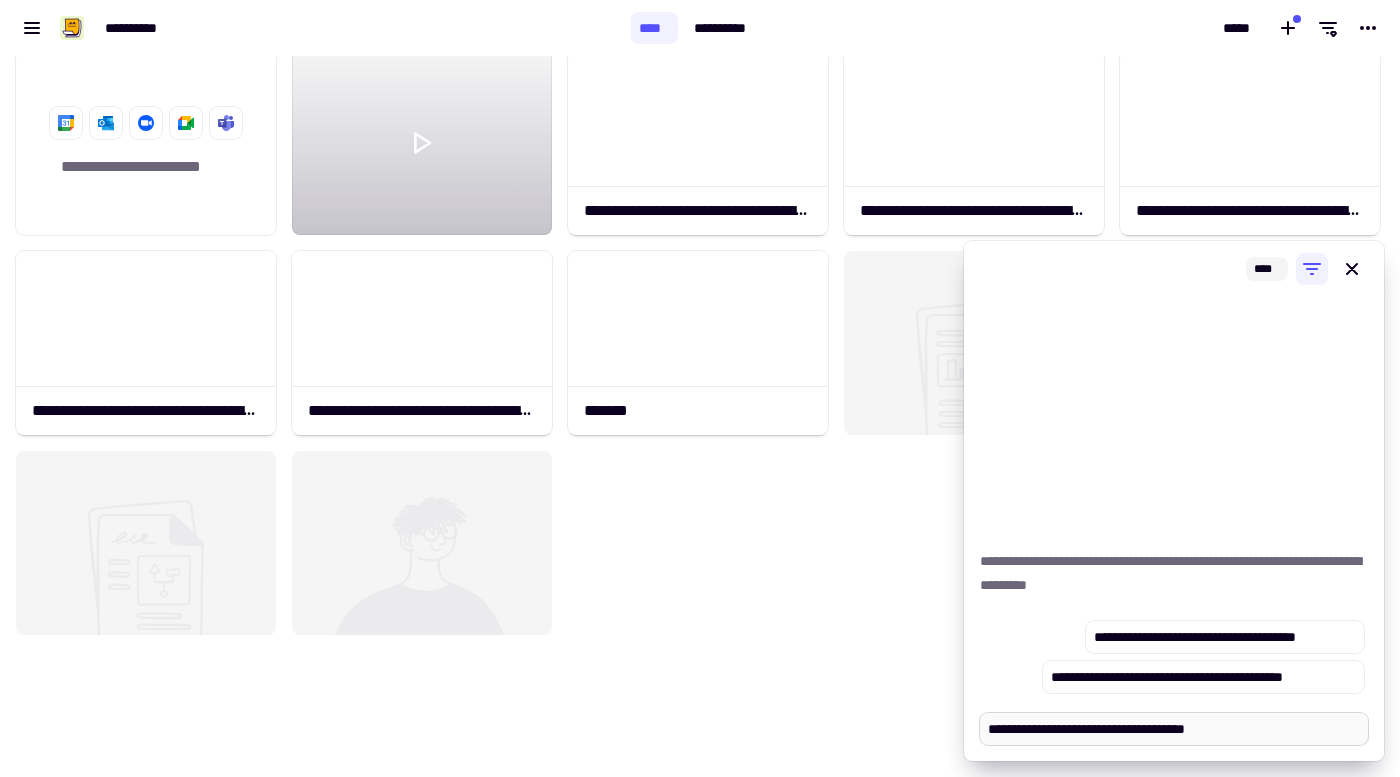 type on "*" 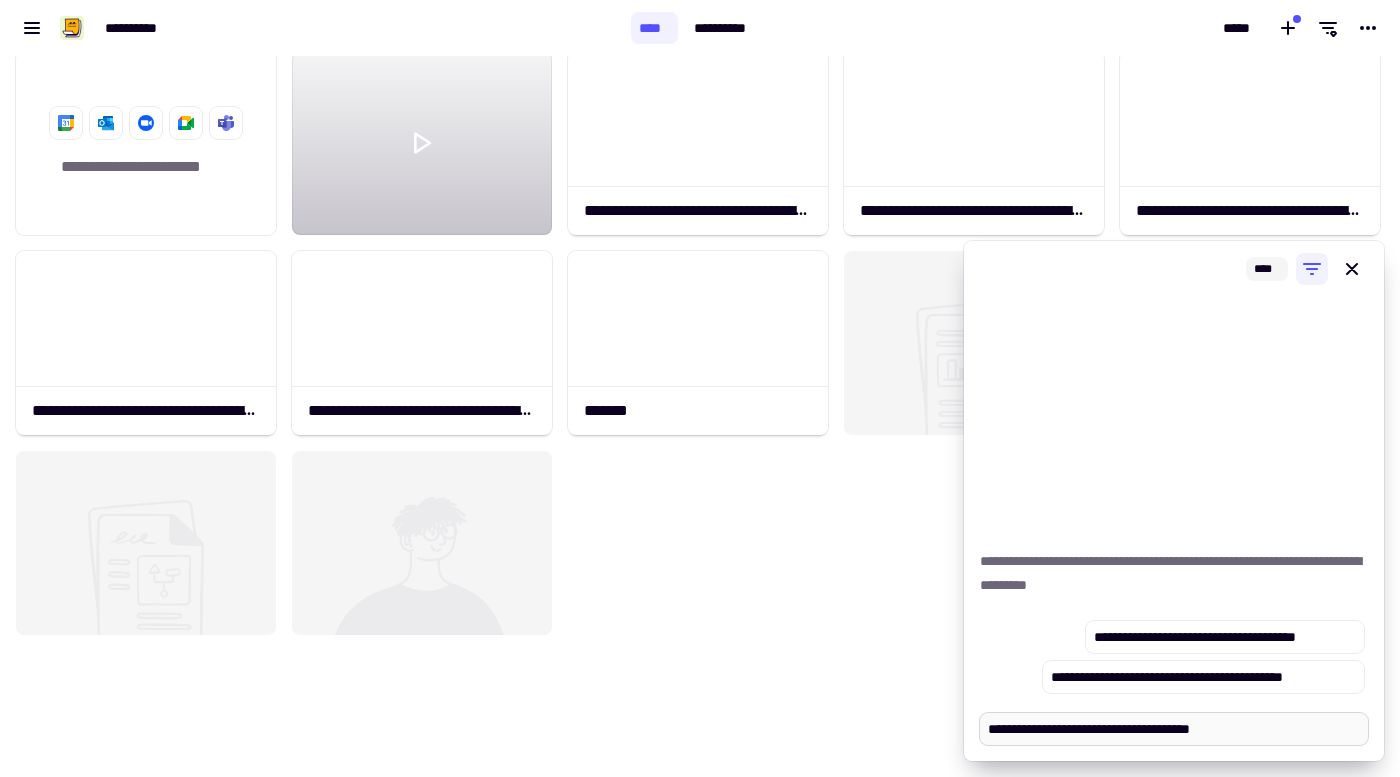 type on "*" 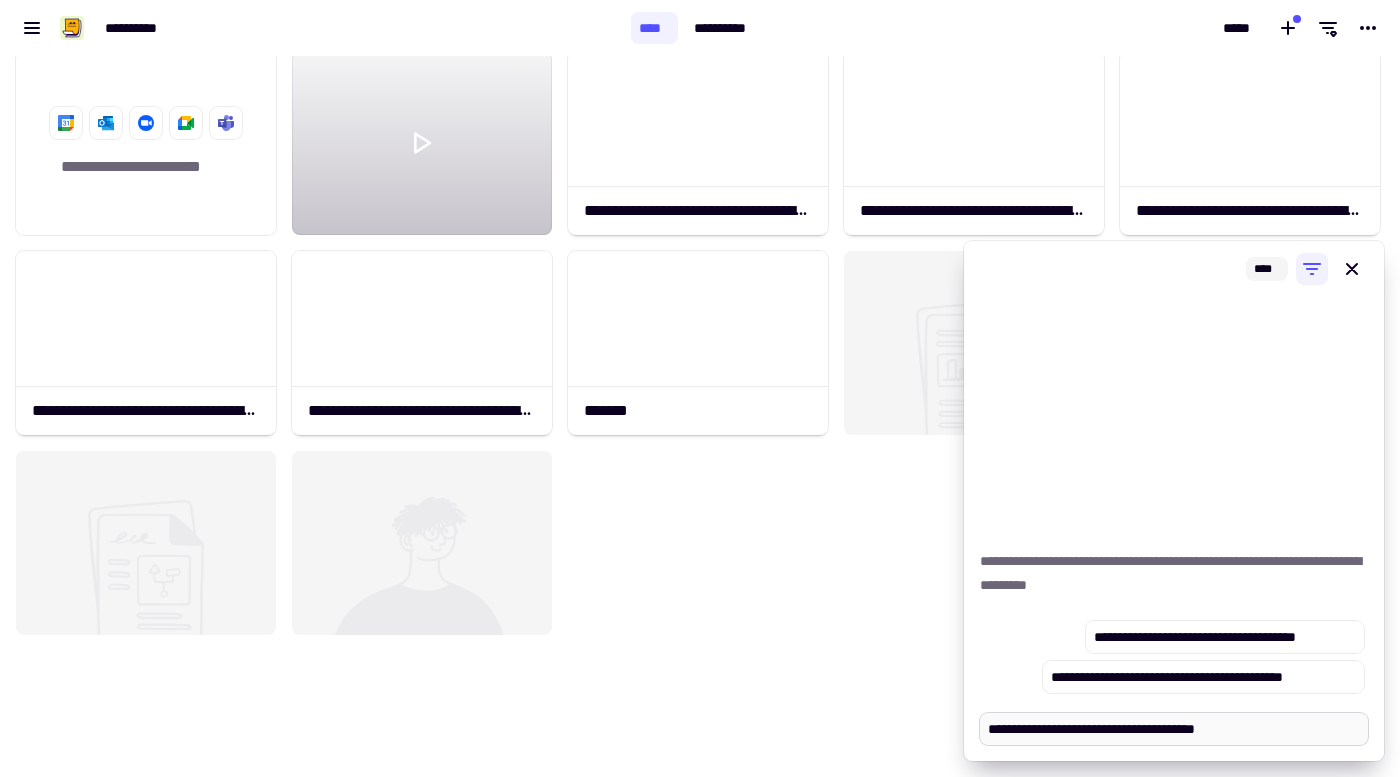 type on "*" 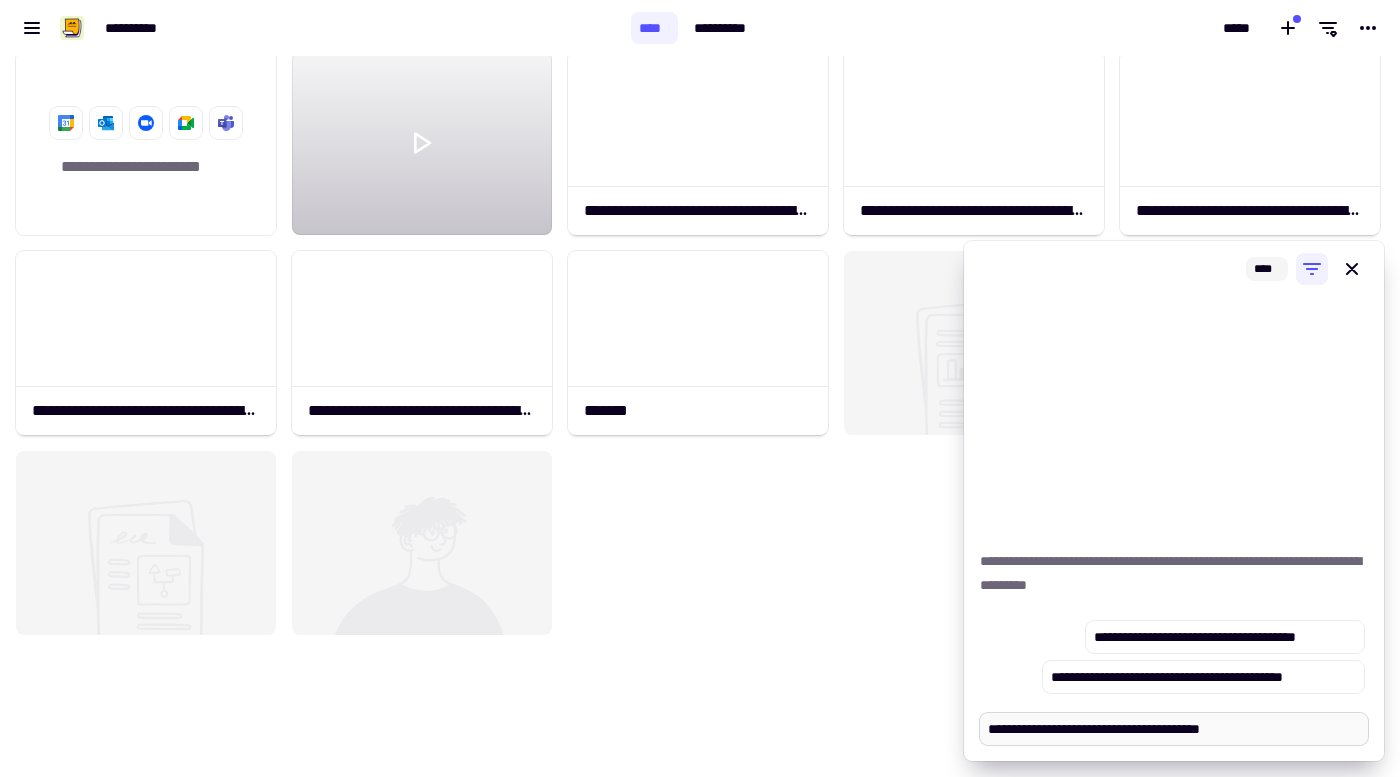 type on "*" 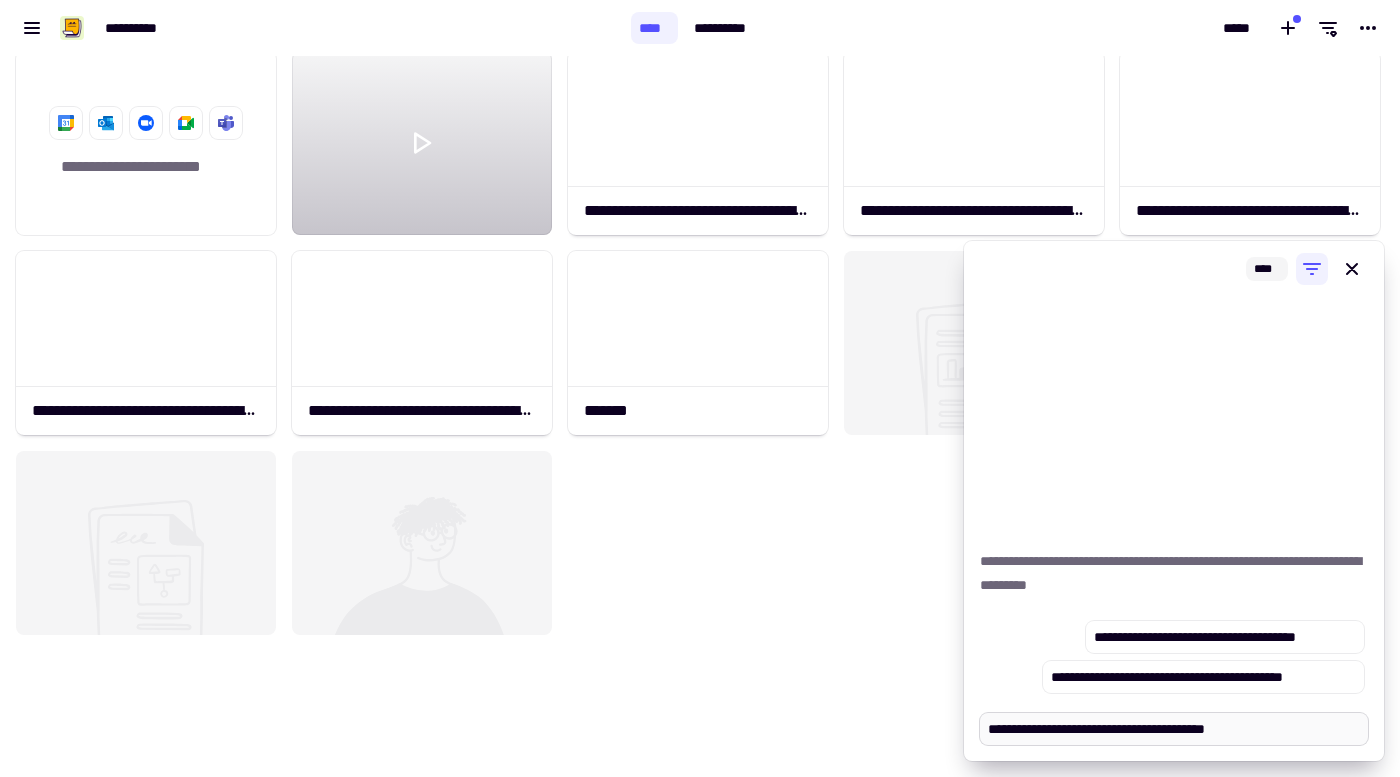 type on "*" 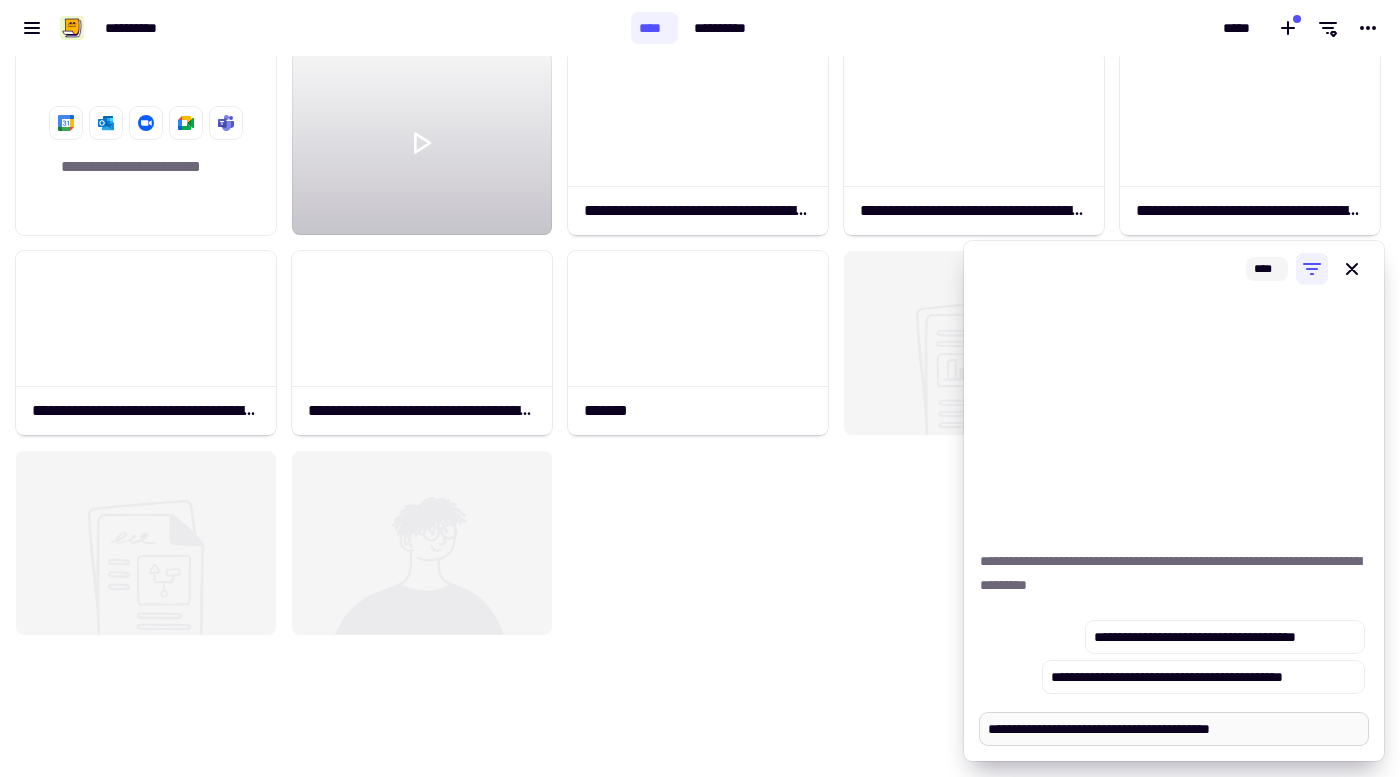 type on "*" 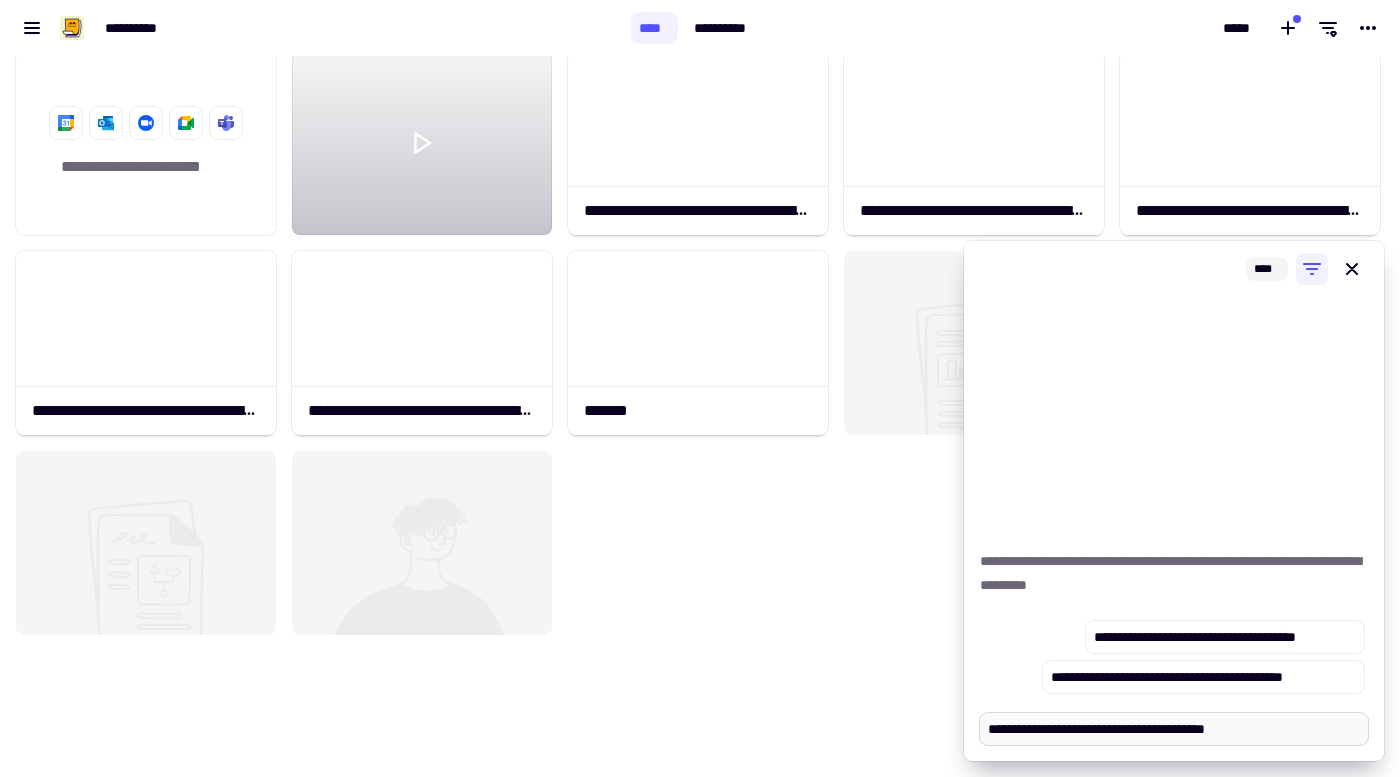 type on "*" 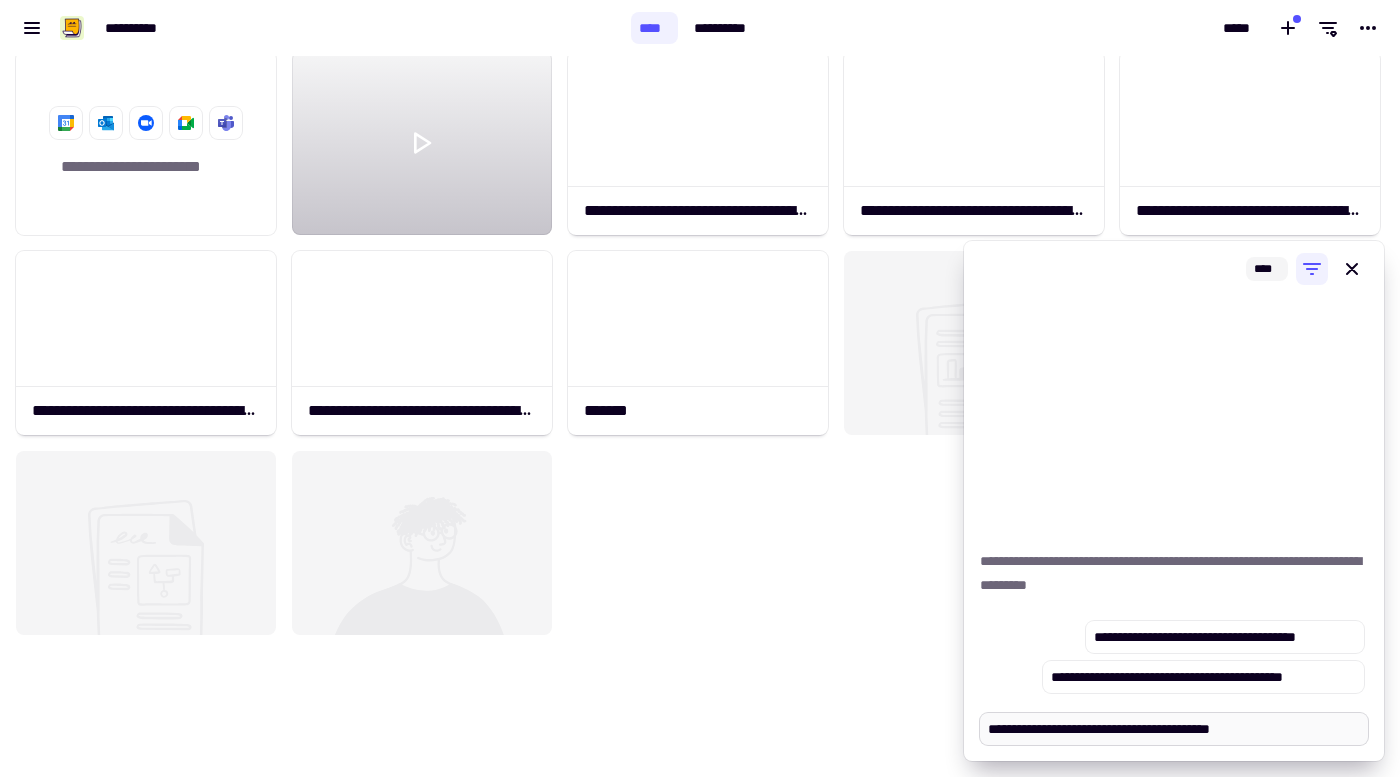 type on "*" 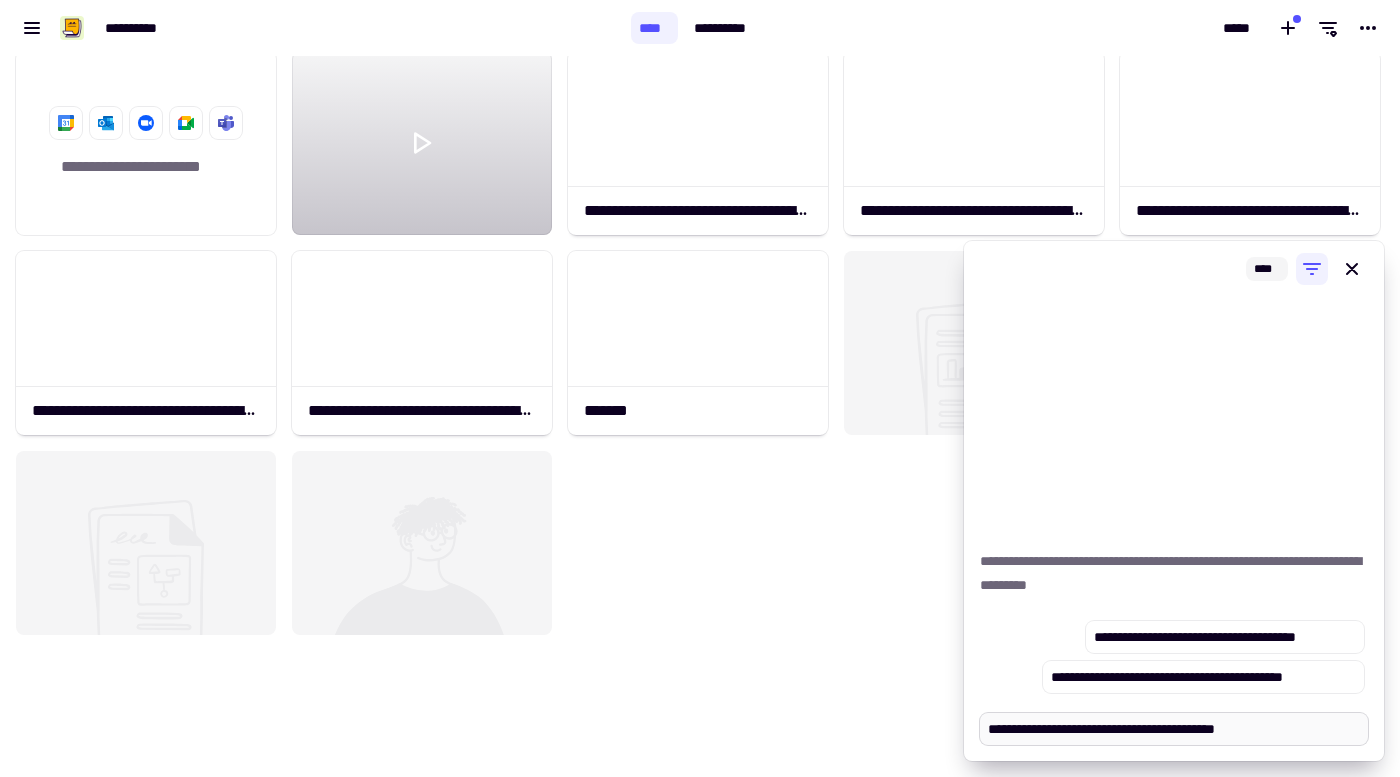 type on "*" 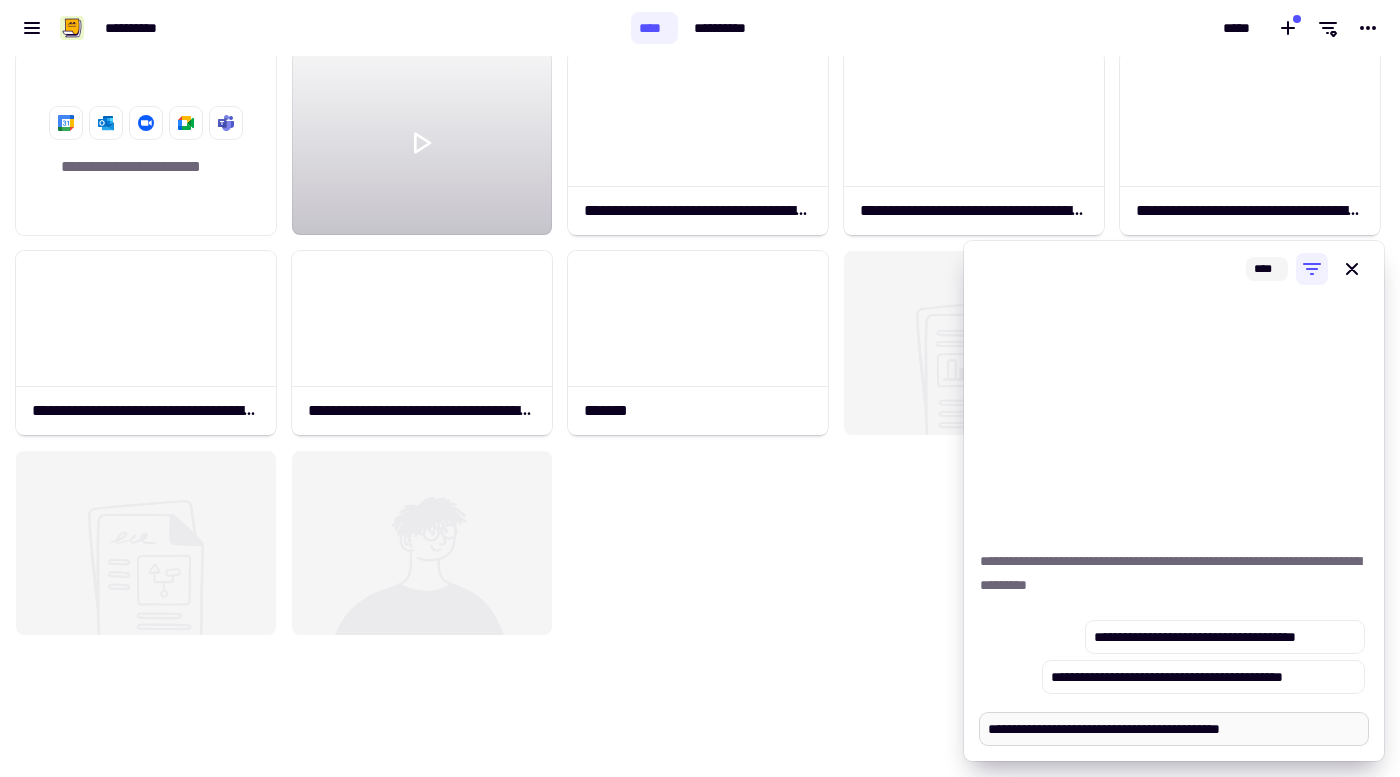 type on "*" 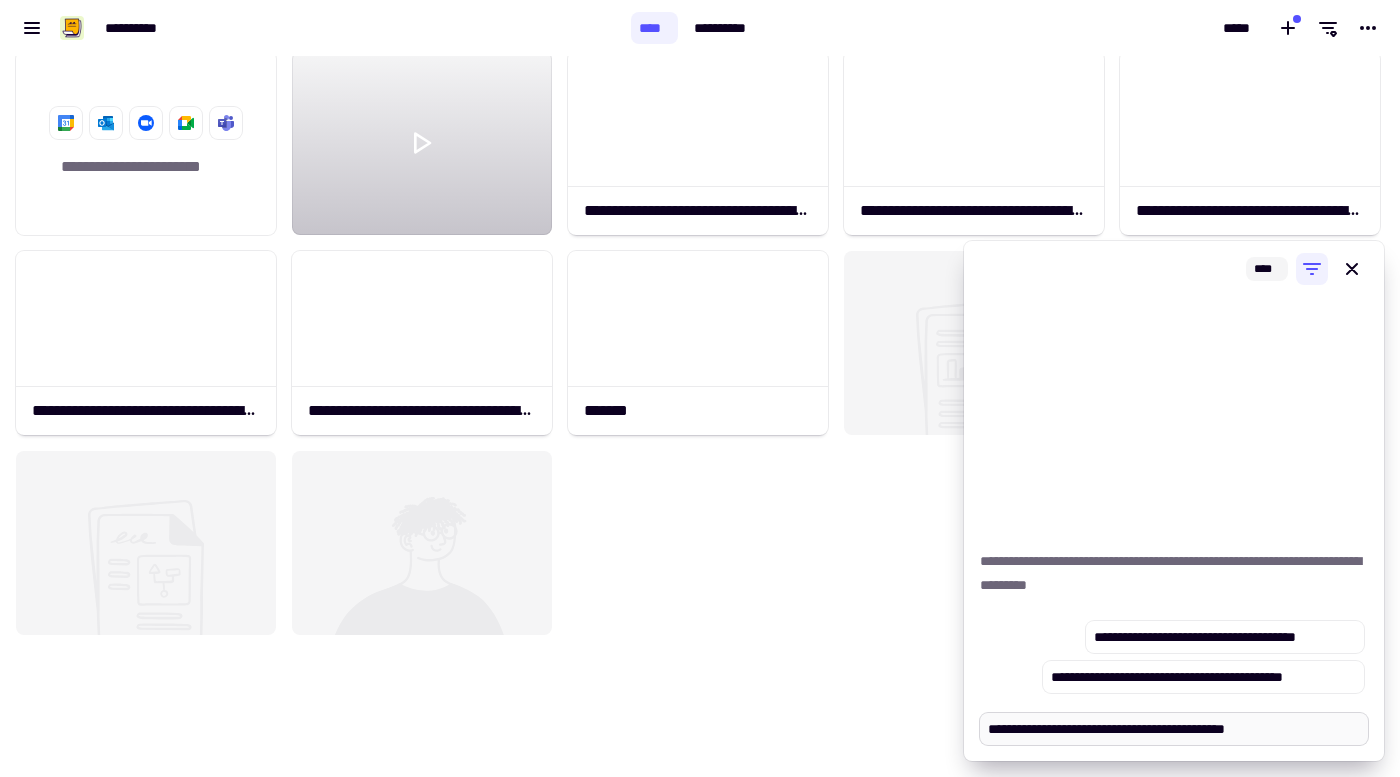 type on "*" 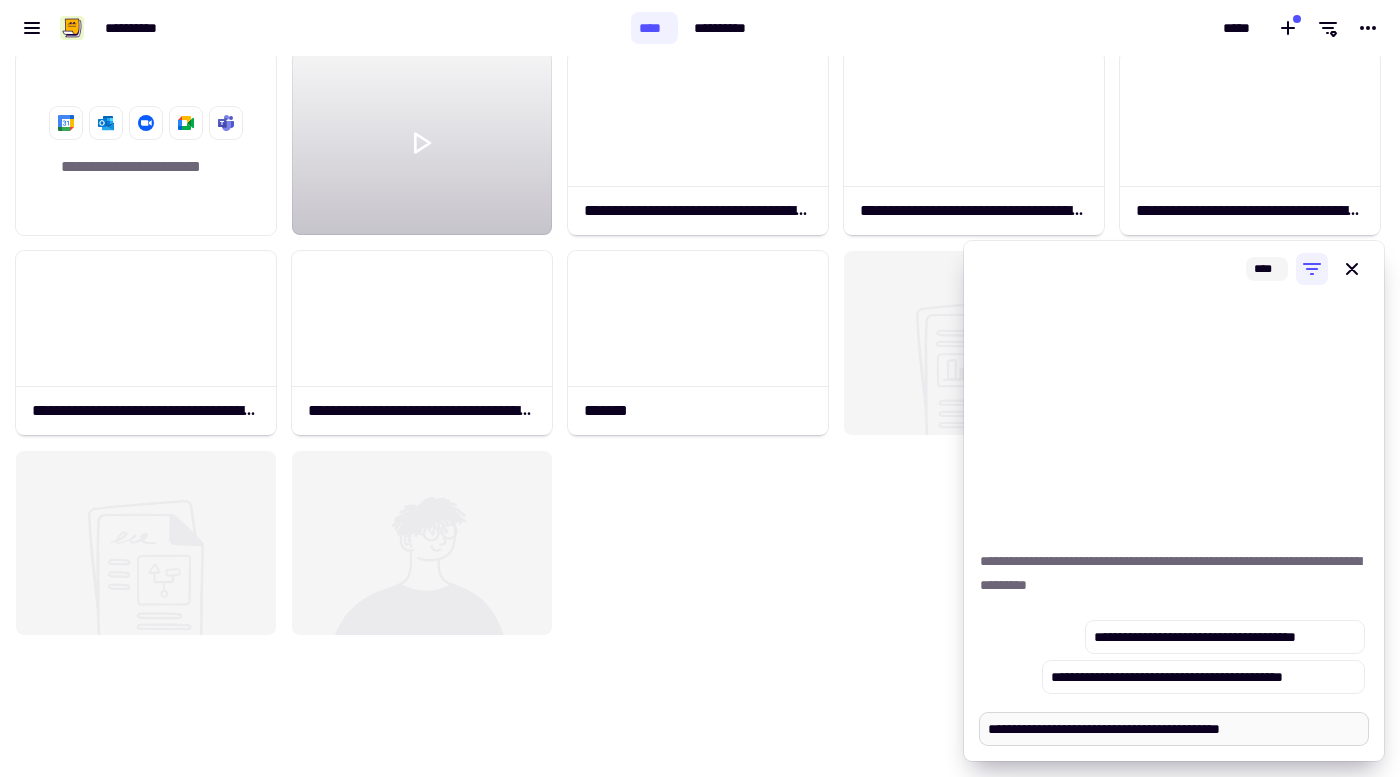 type on "*" 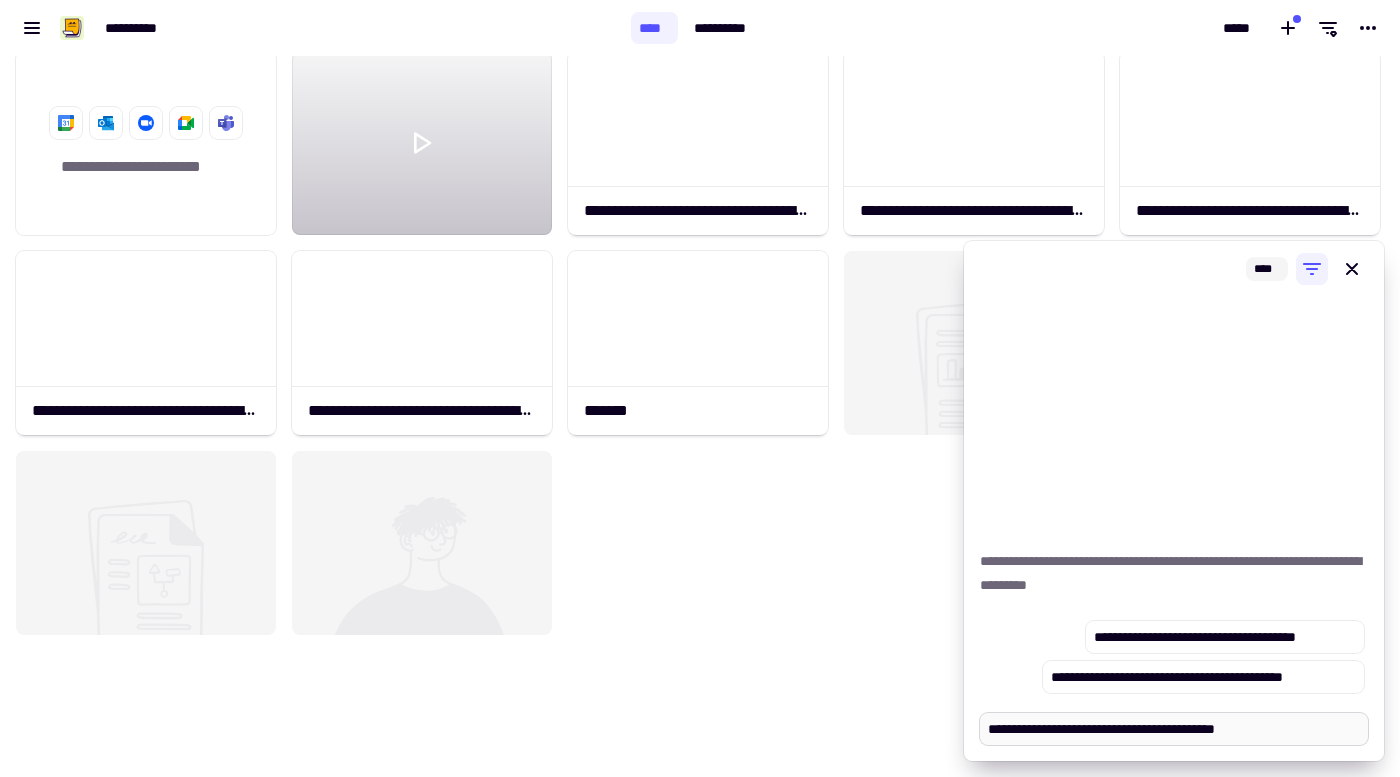 type on "*" 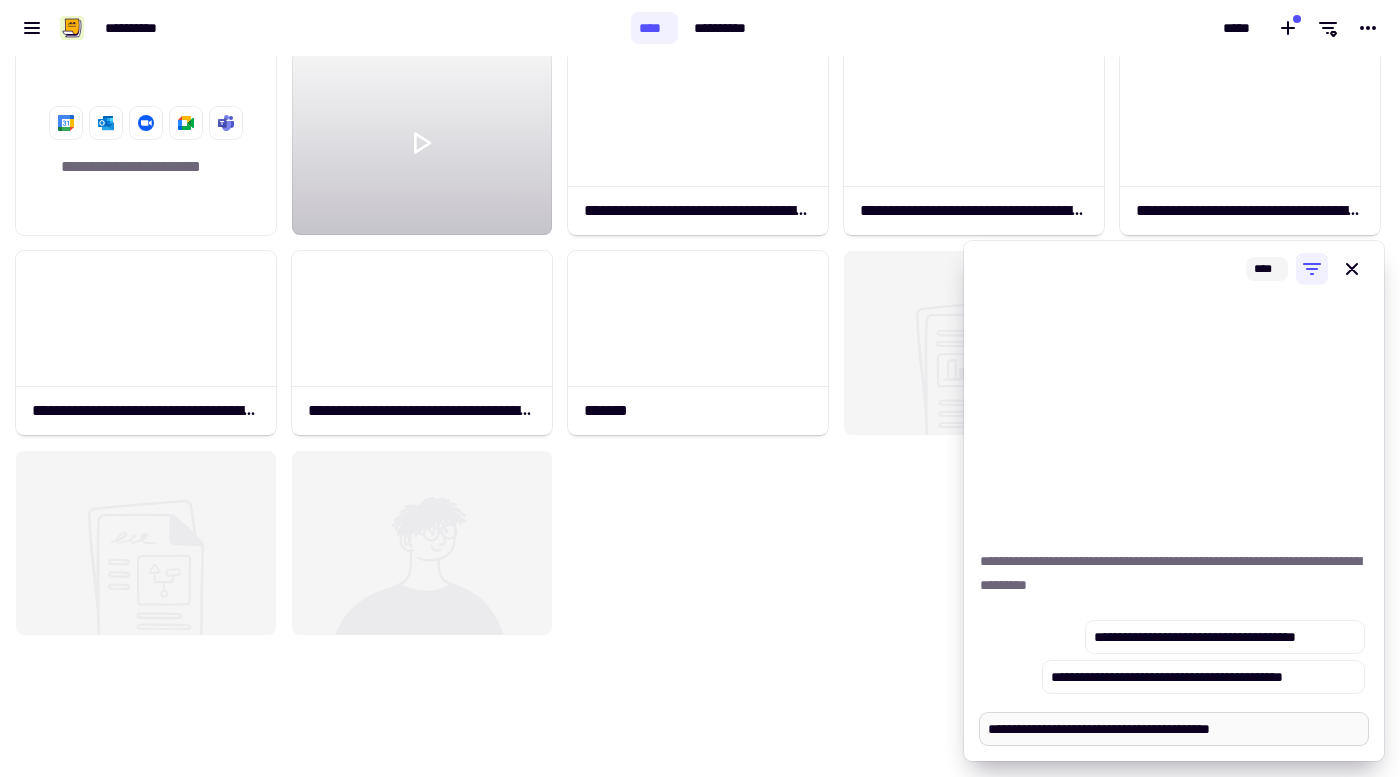 type on "*" 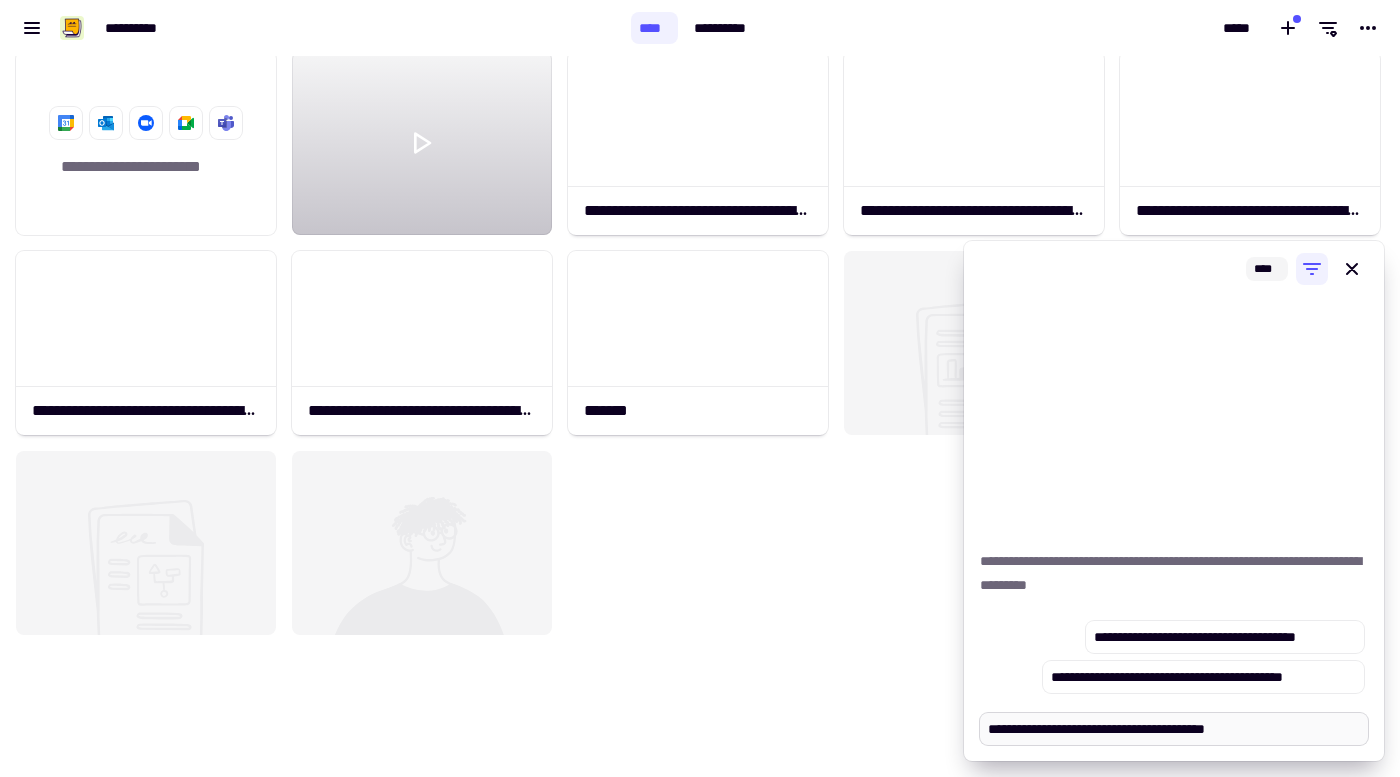 type on "*" 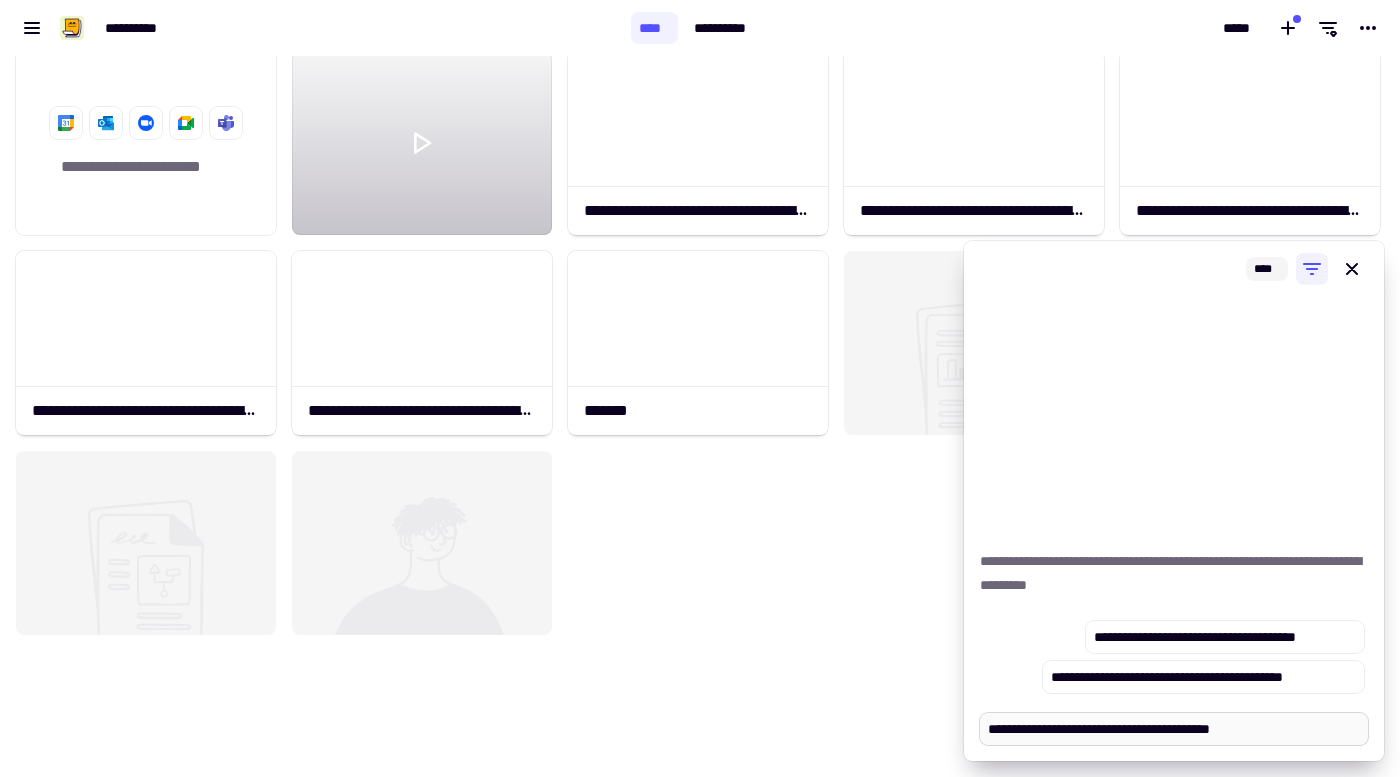 type on "*" 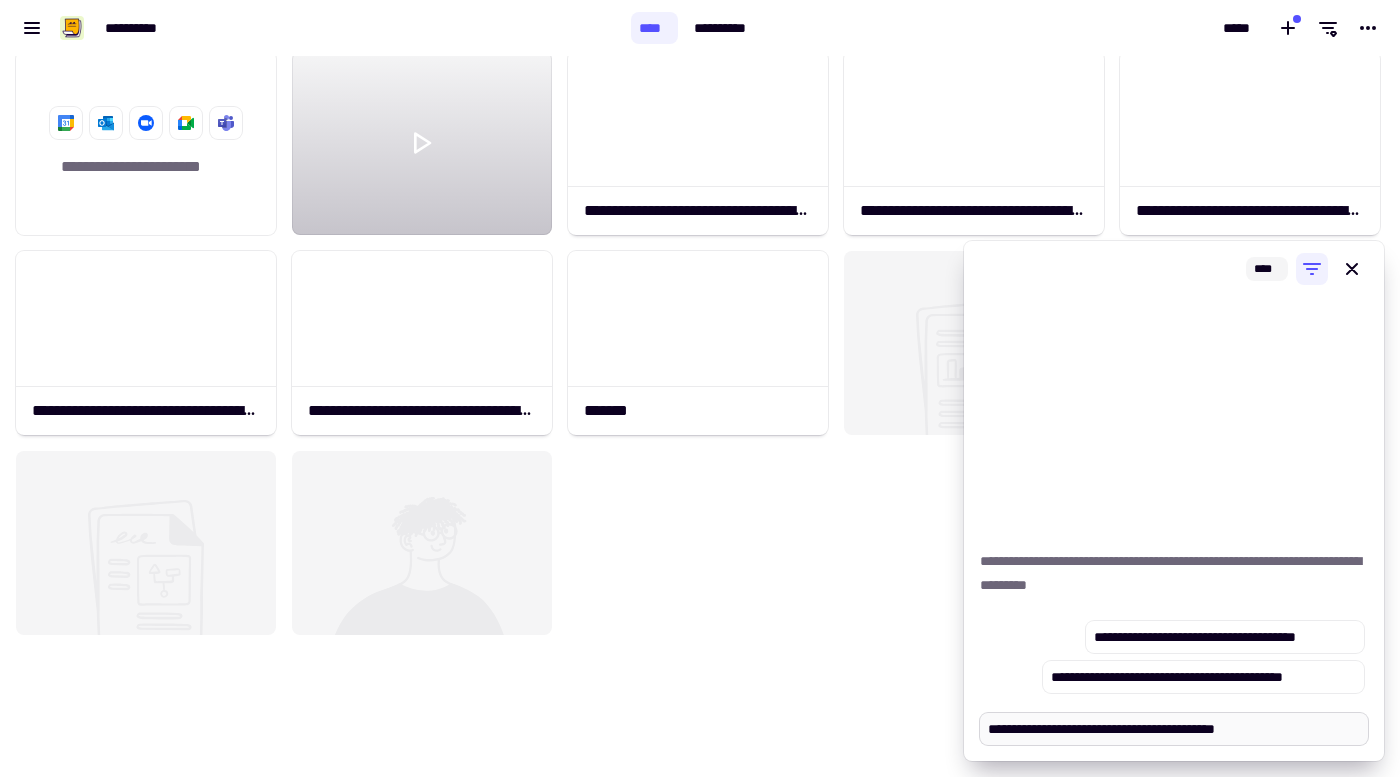 type on "*" 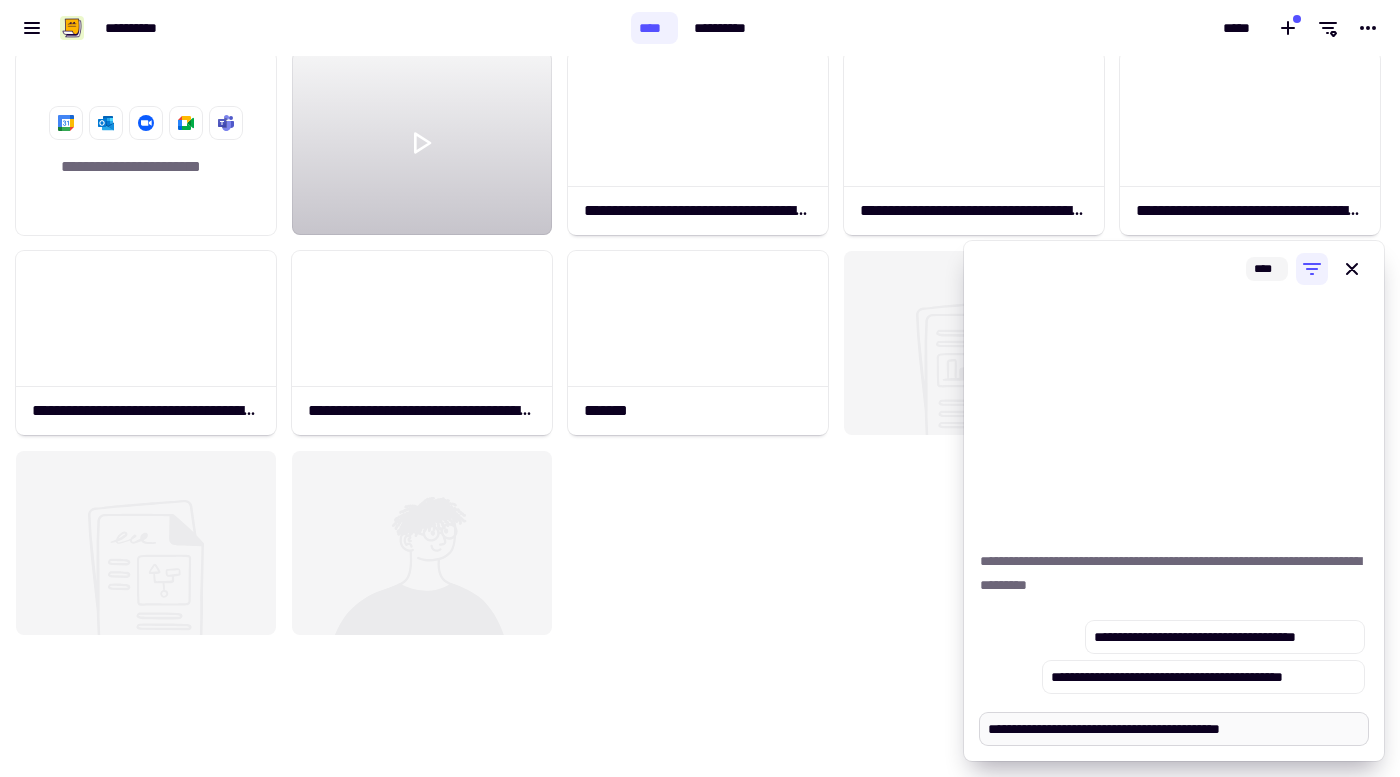 type on "*" 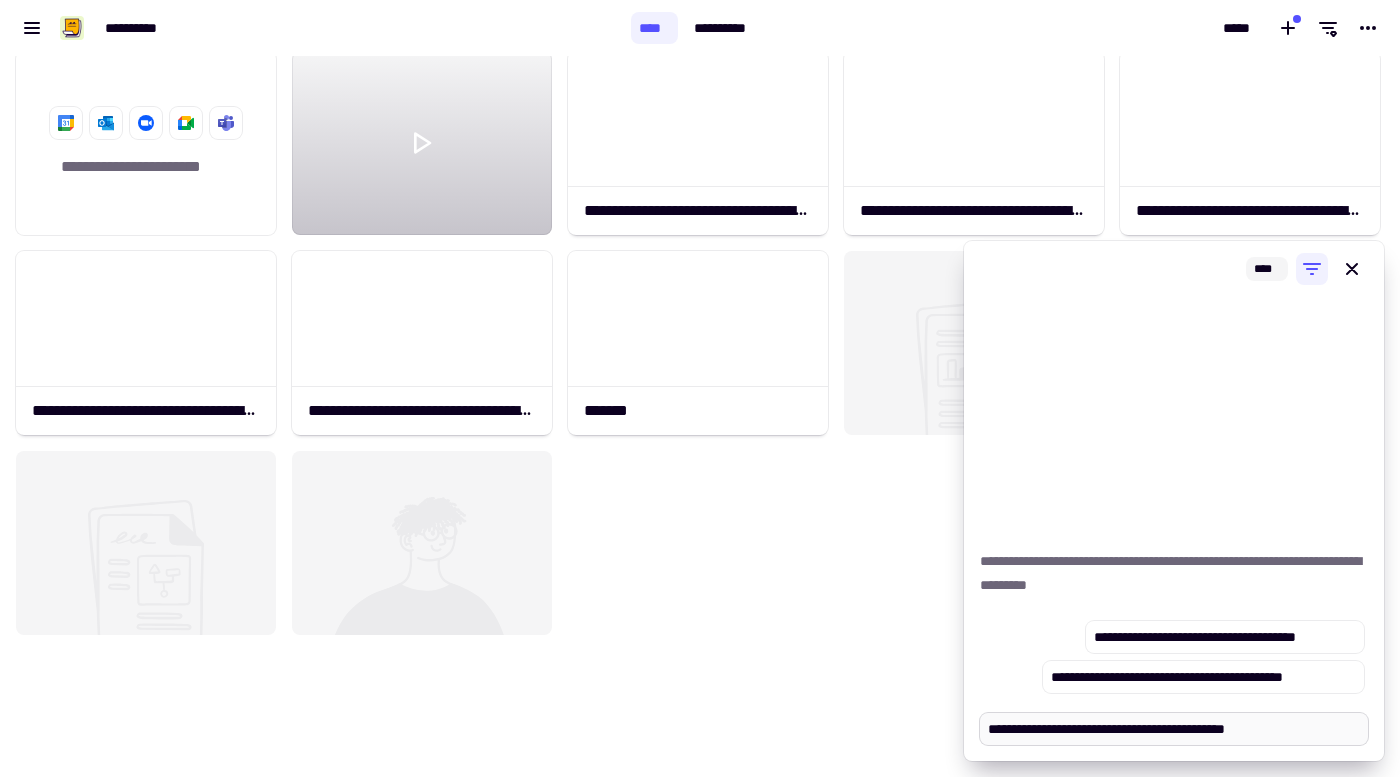 type on "*" 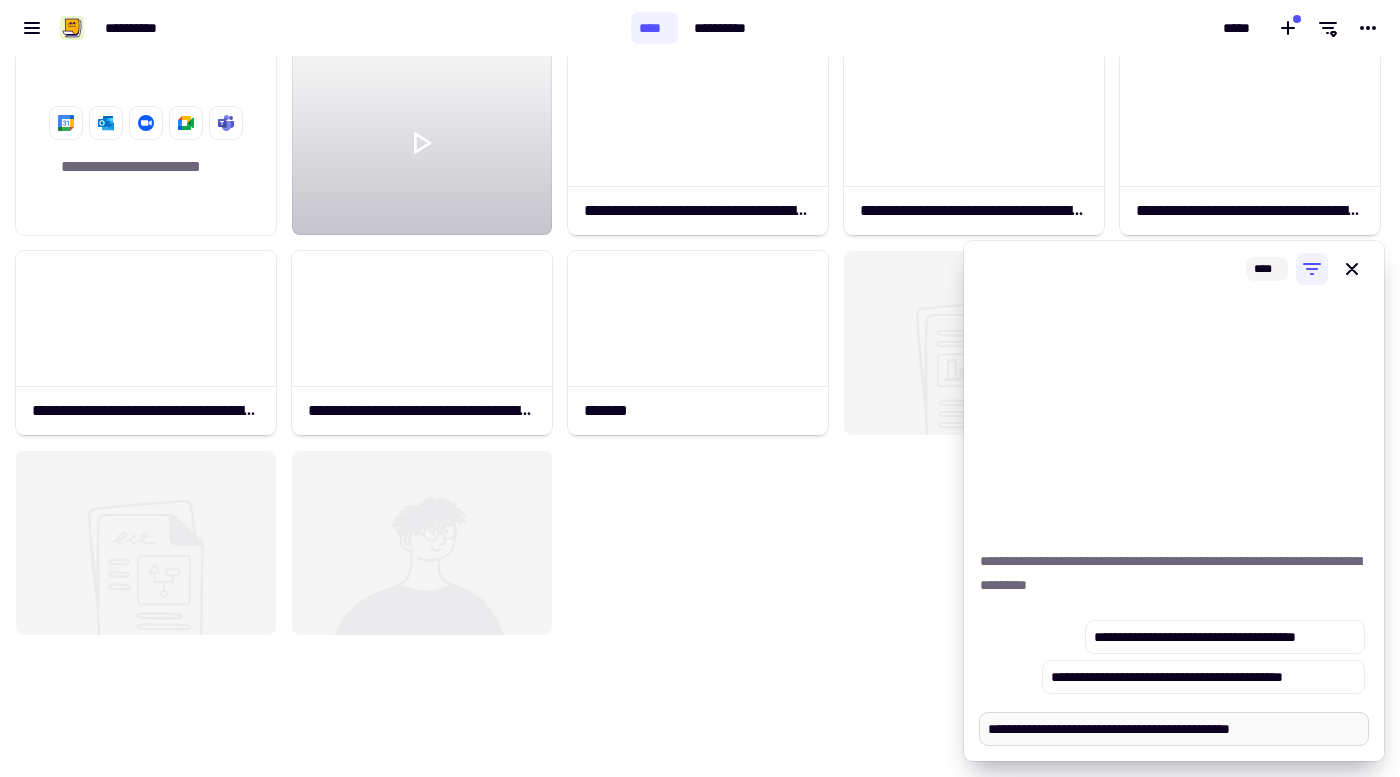 type on "*" 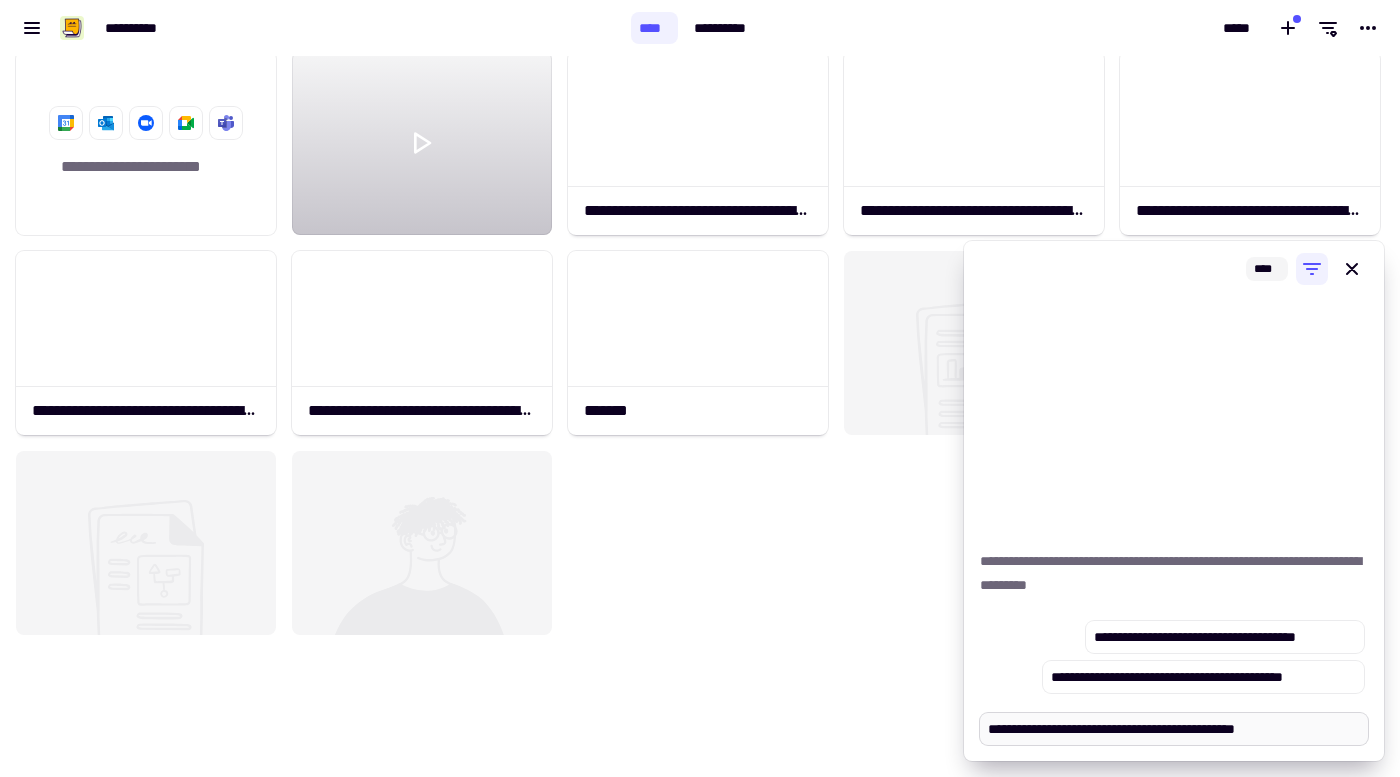 type on "*" 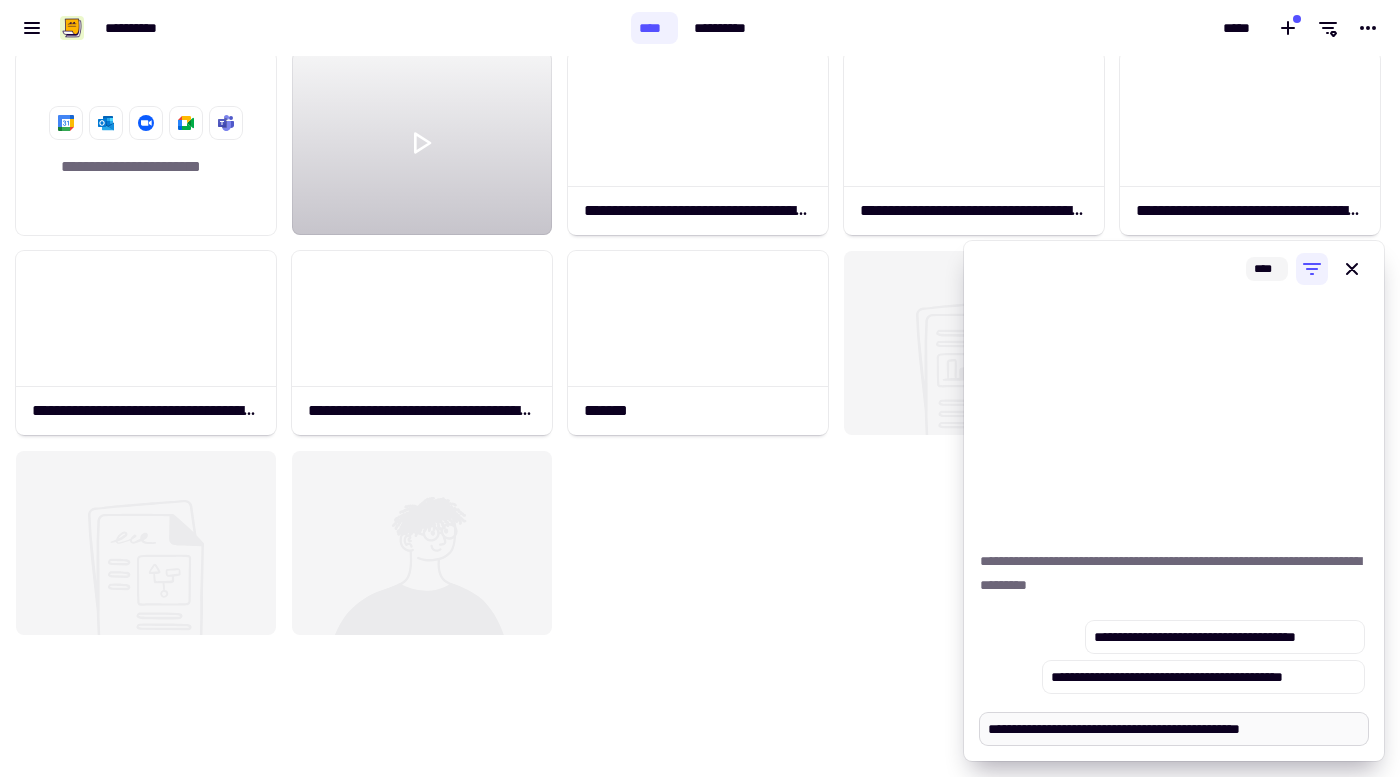 type on "*" 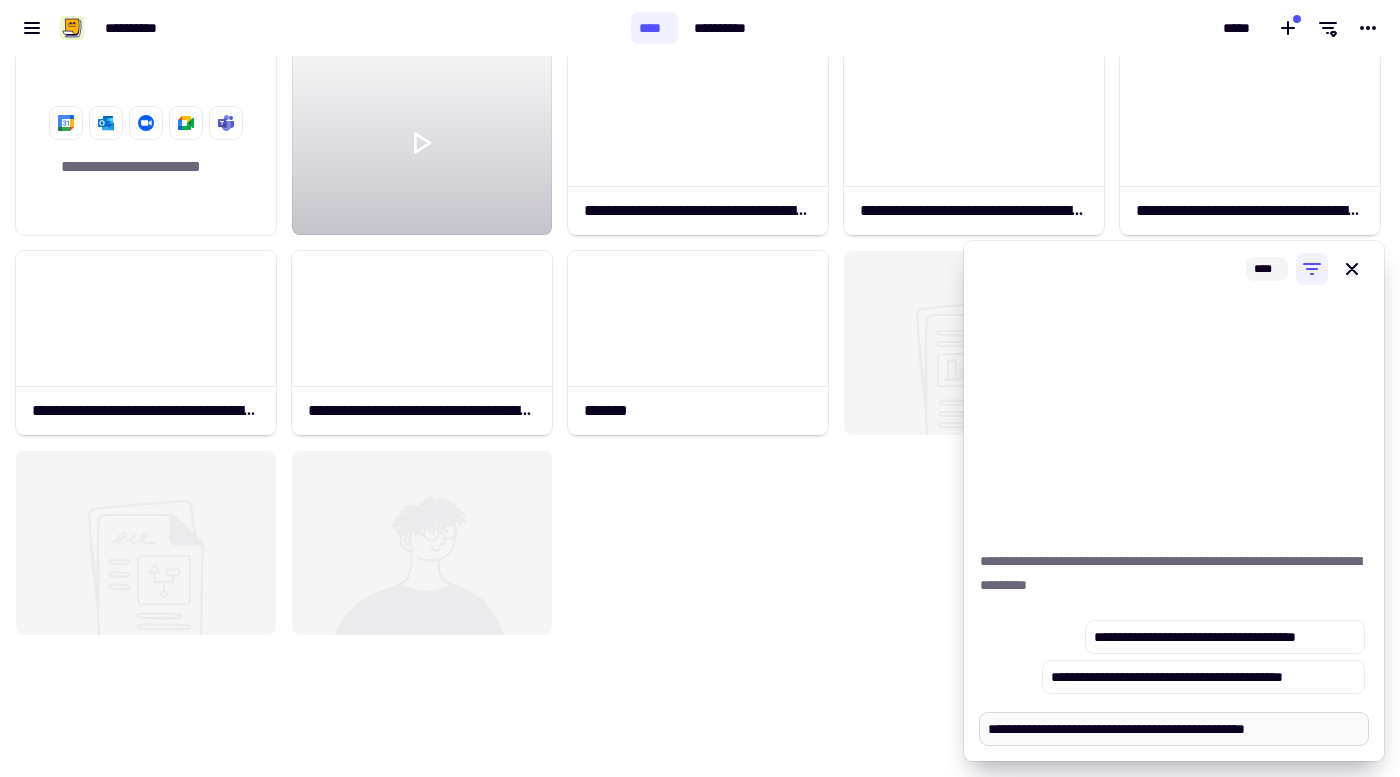 type on "*" 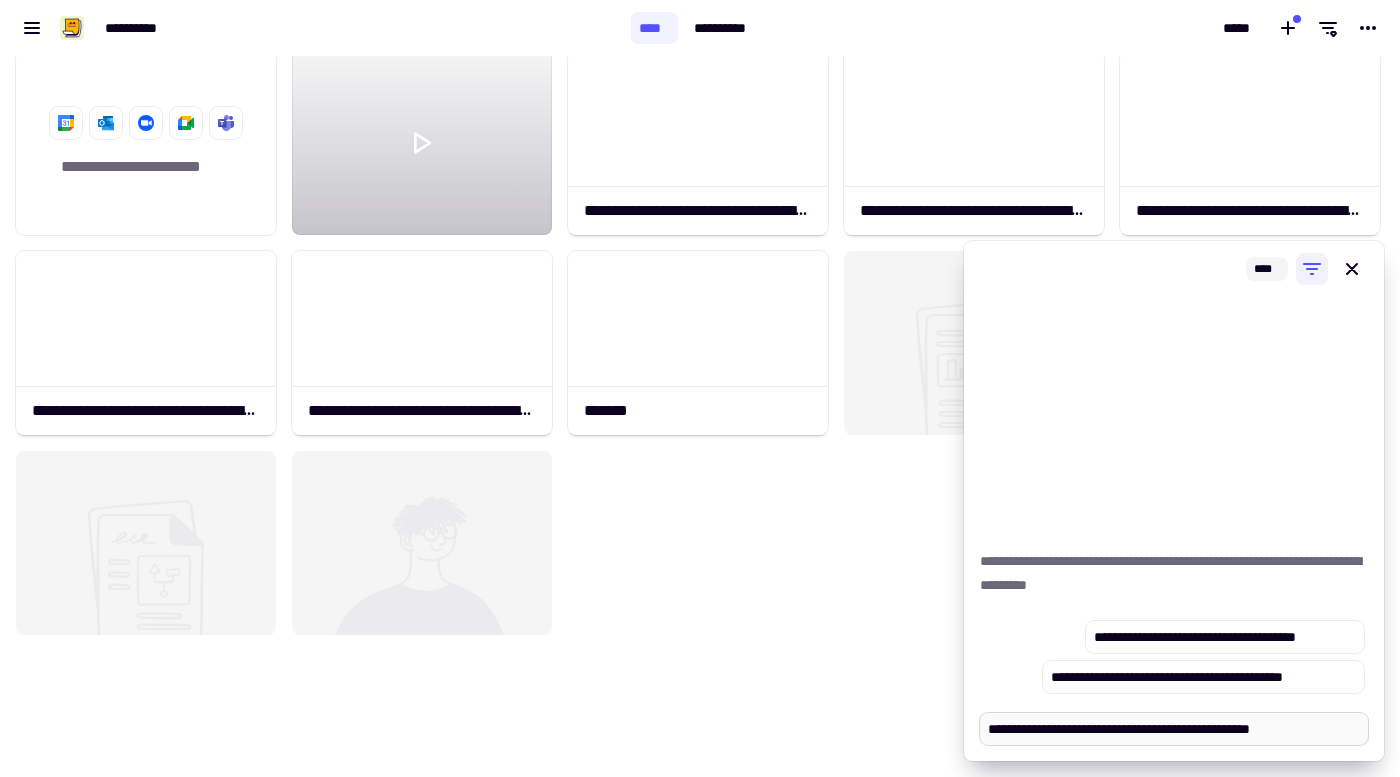 type on "*" 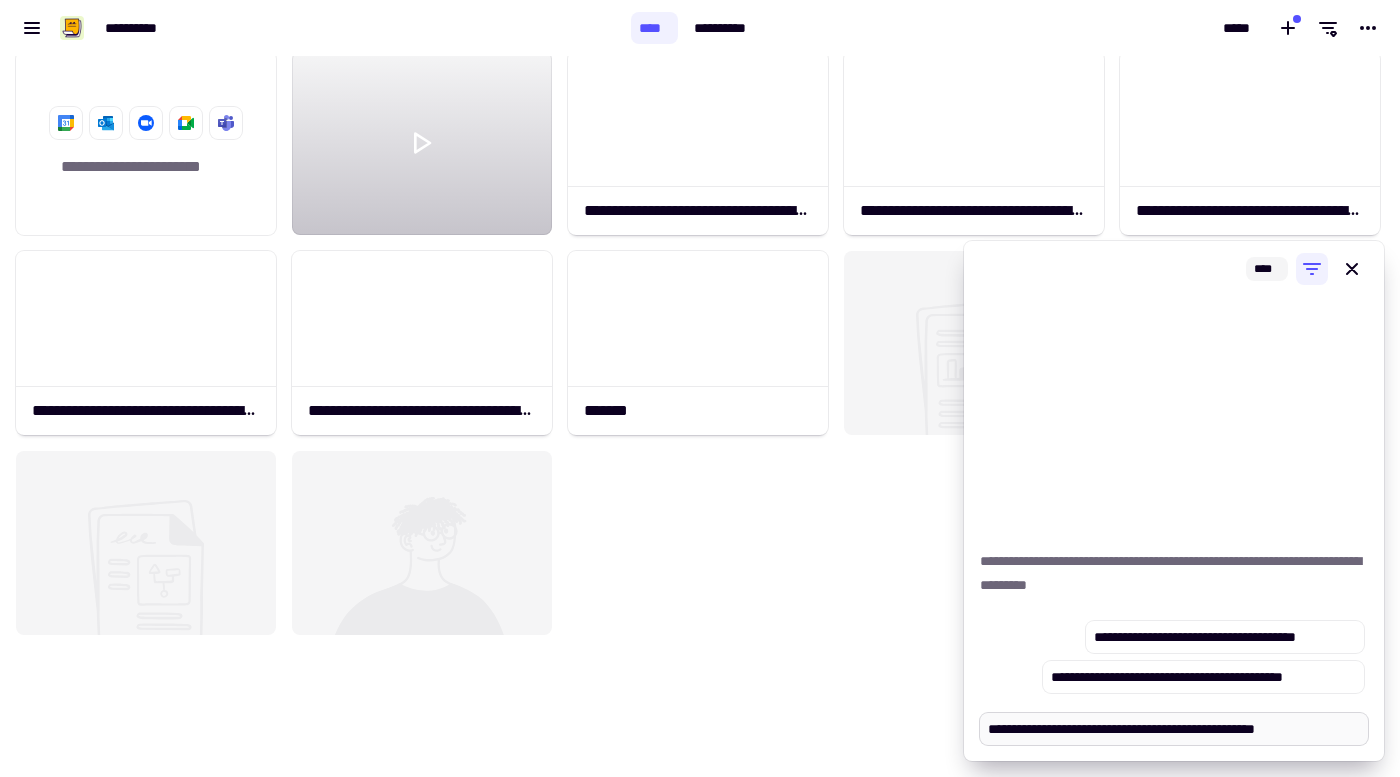 type on "*" 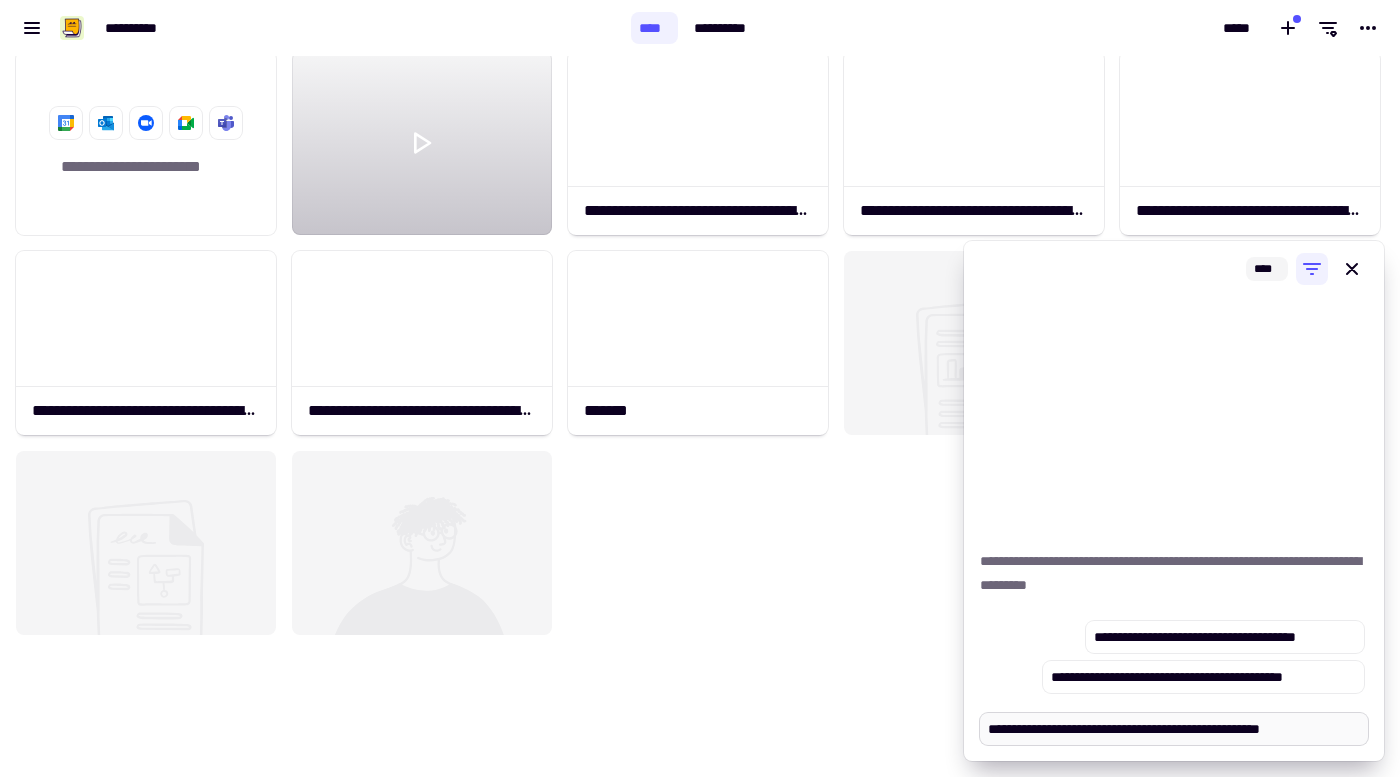 type on "*" 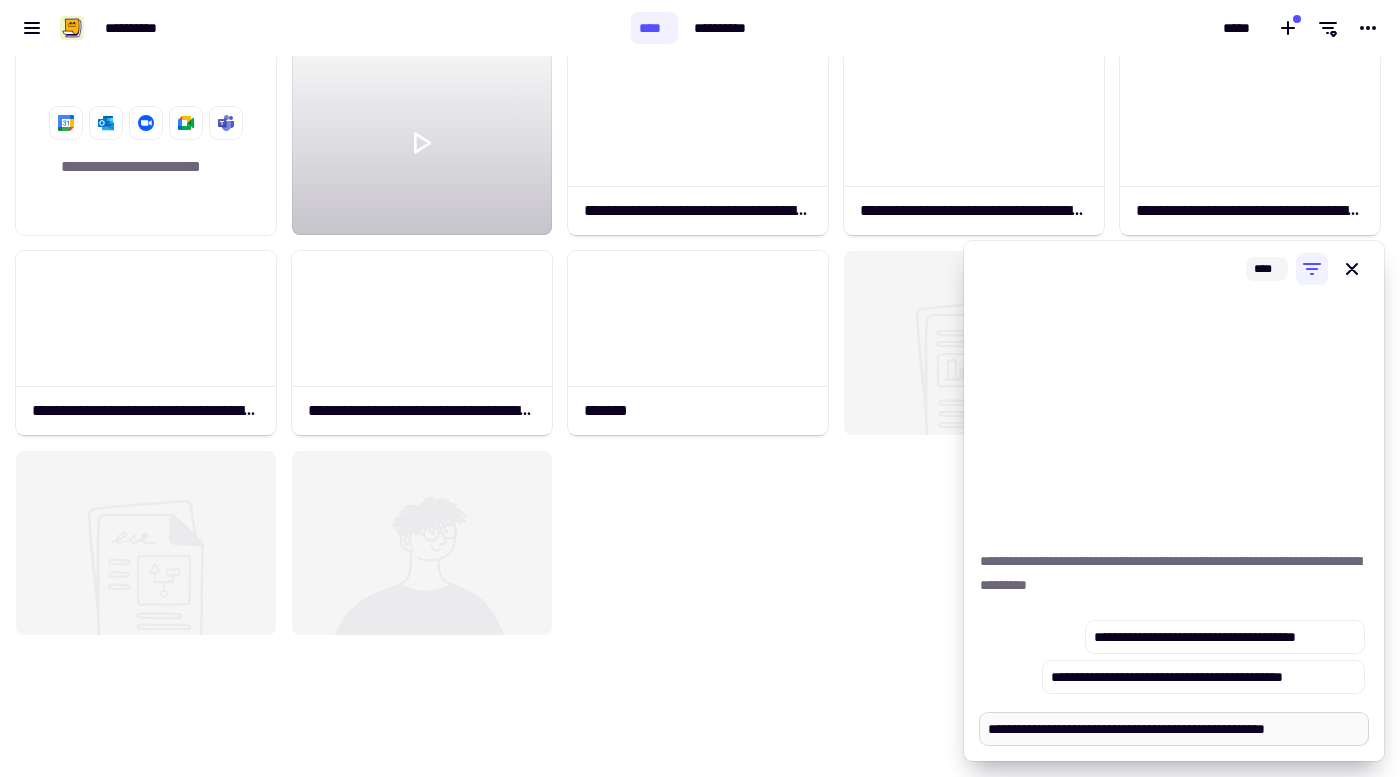 type on "*" 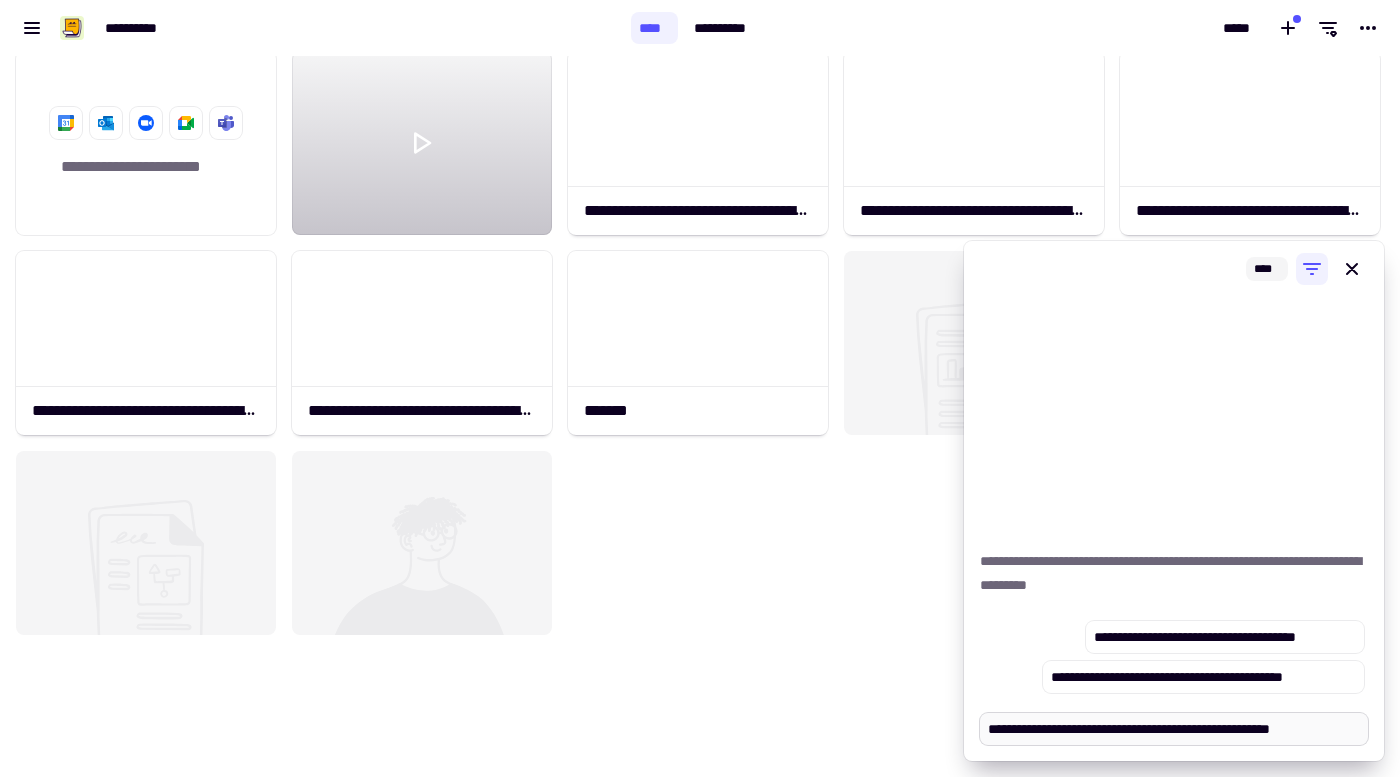 type on "*" 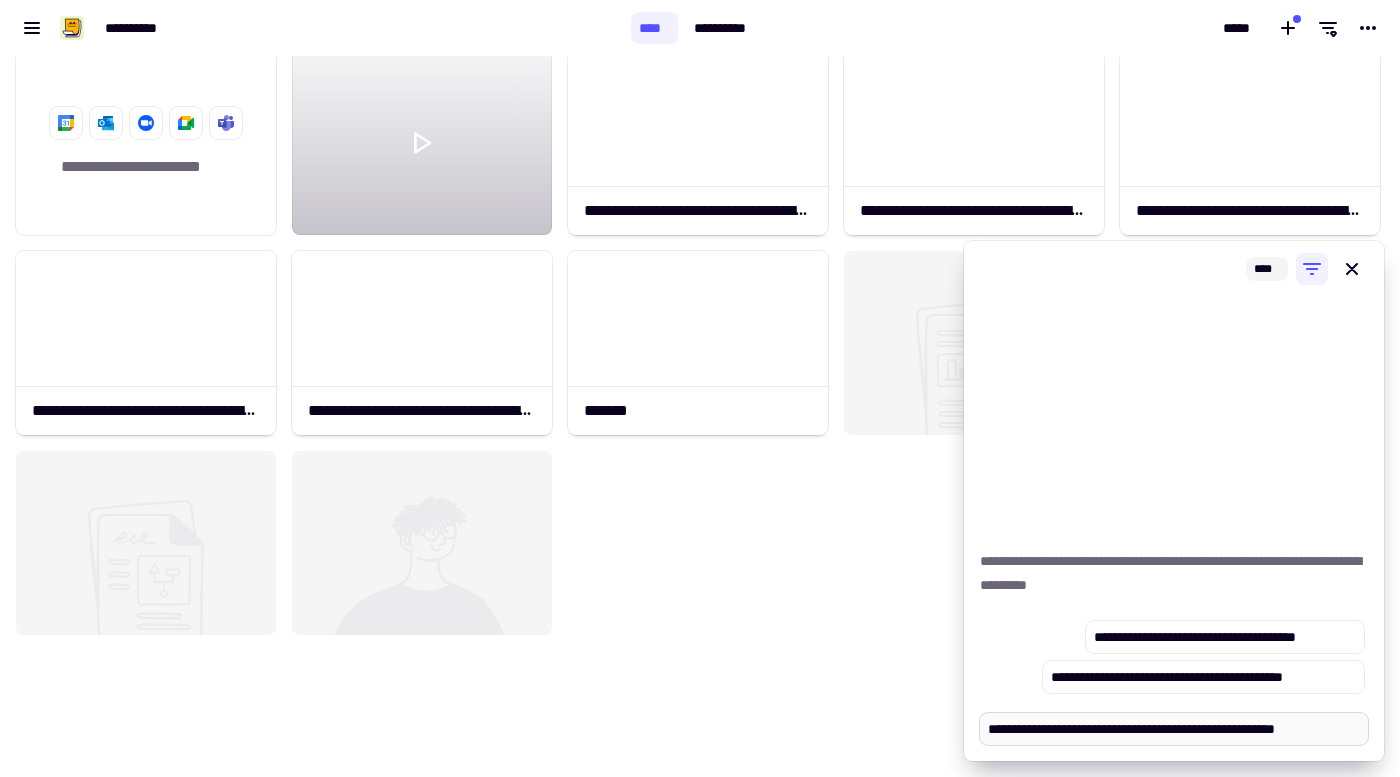 type on "*" 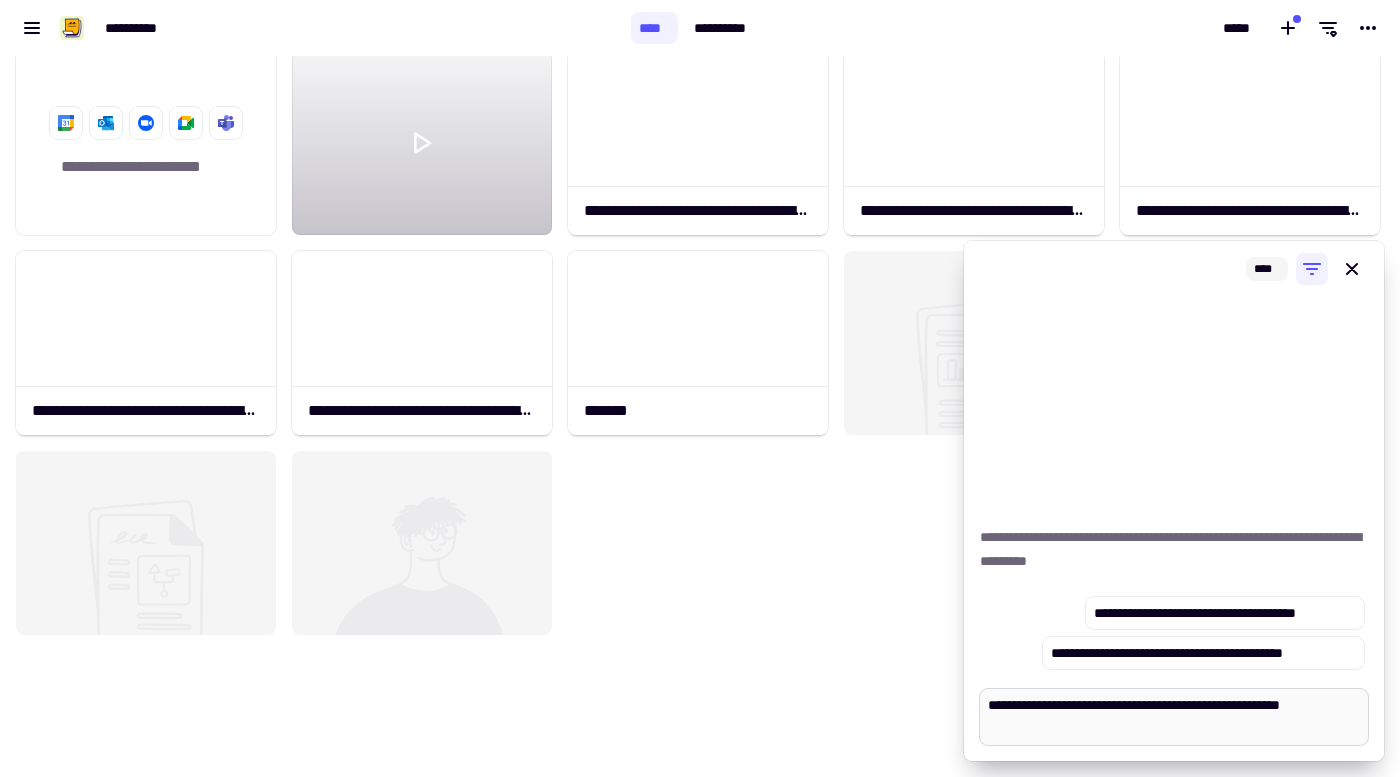 type on "*" 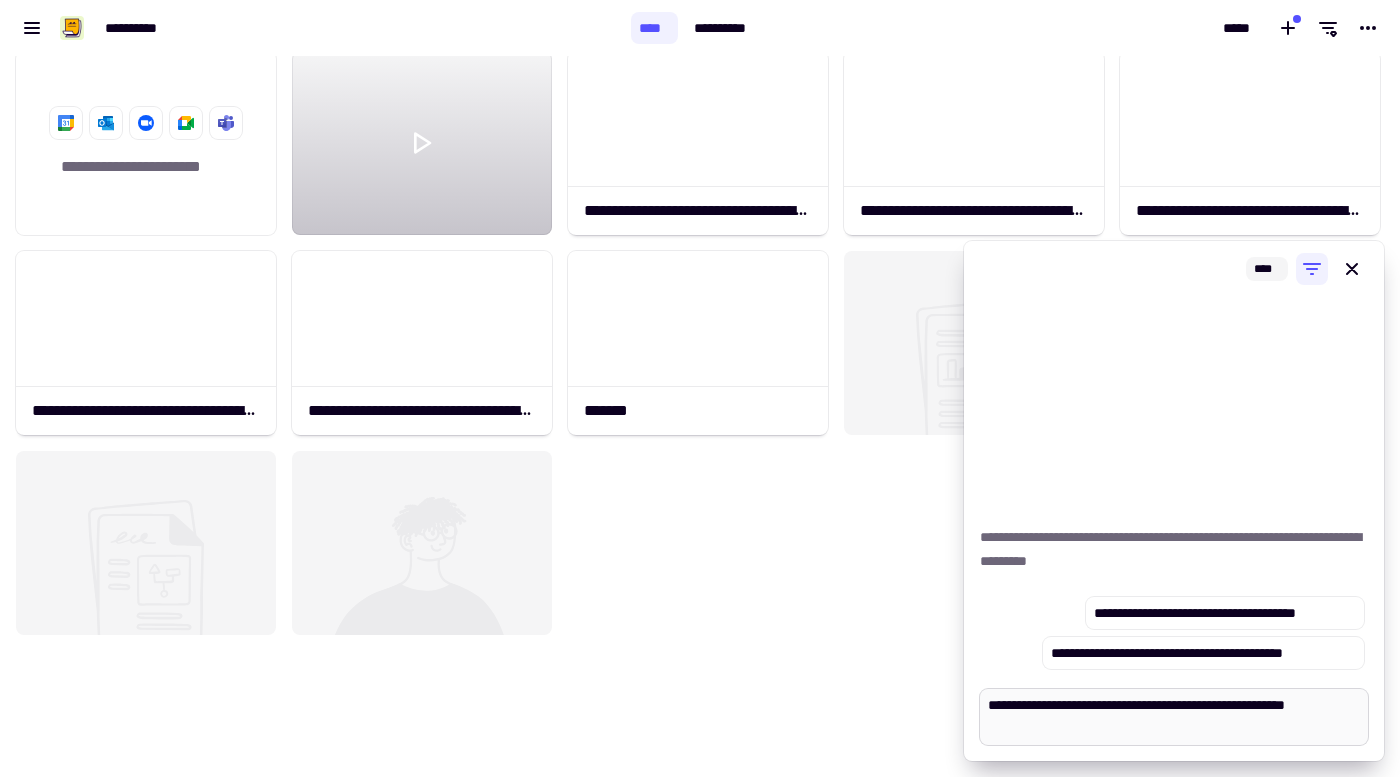 type on "*" 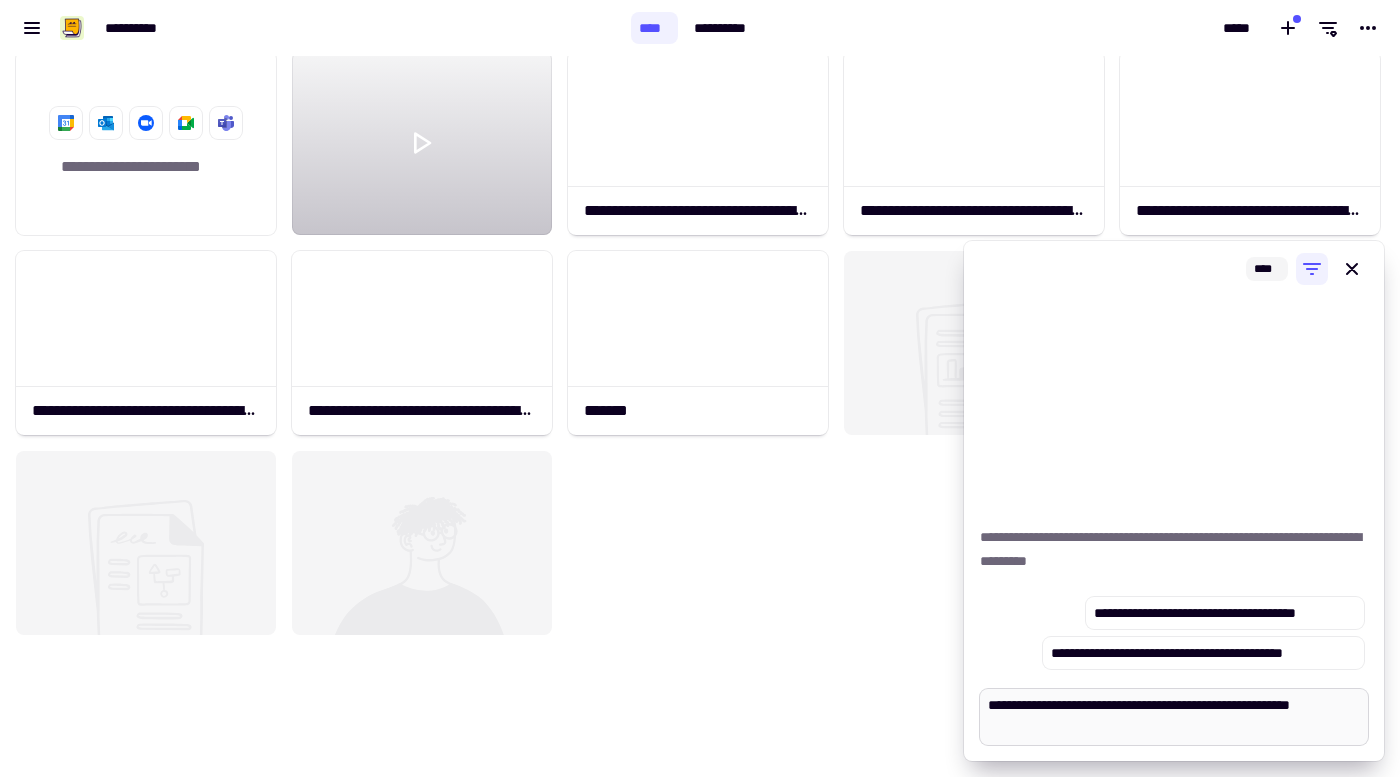 type on "*" 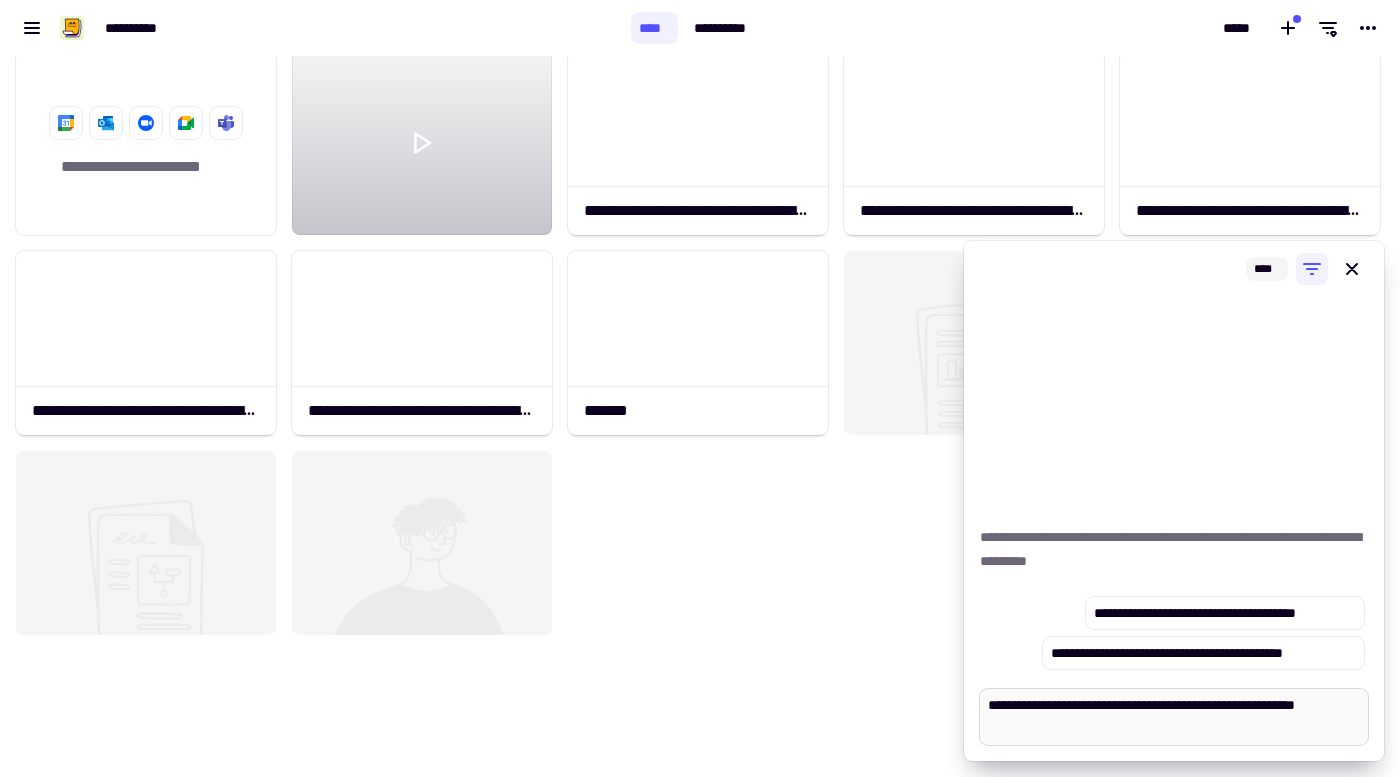type on "**********" 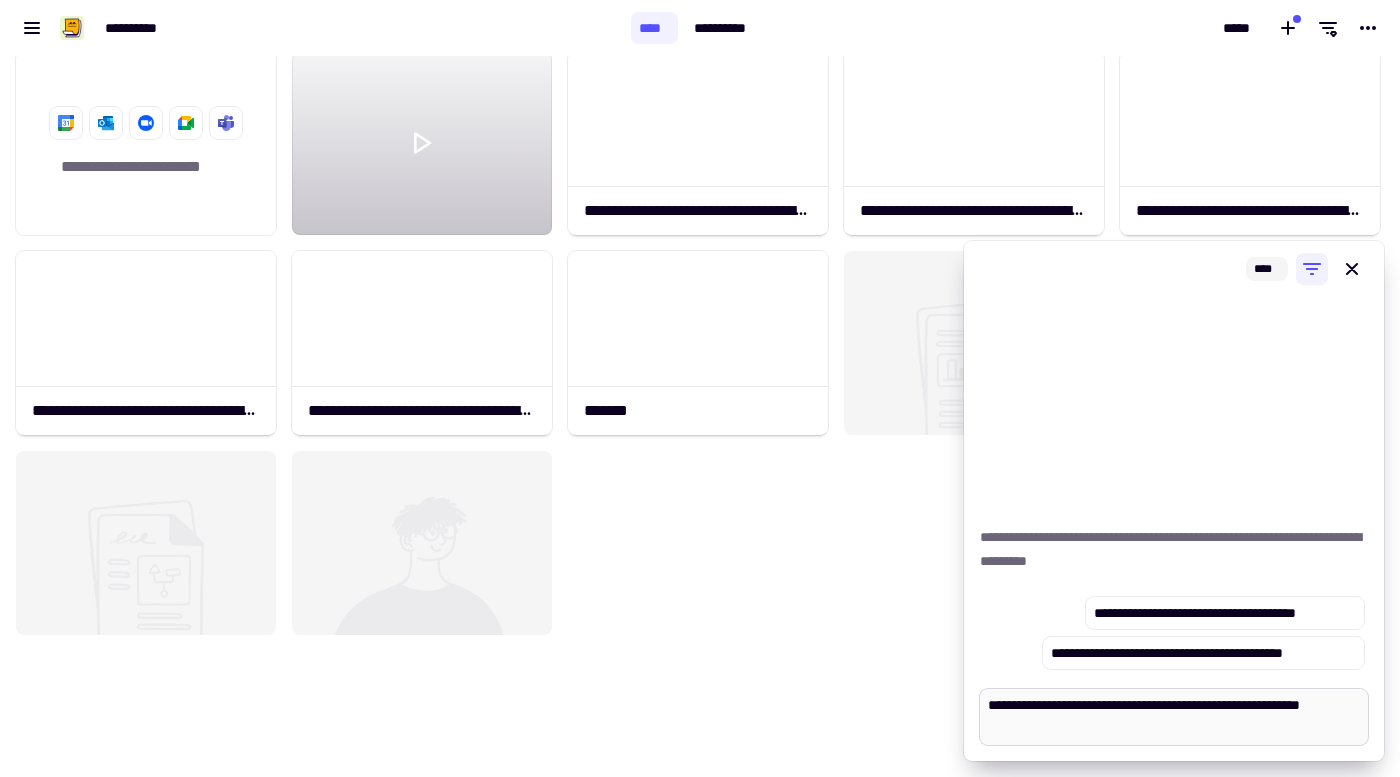 type on "*" 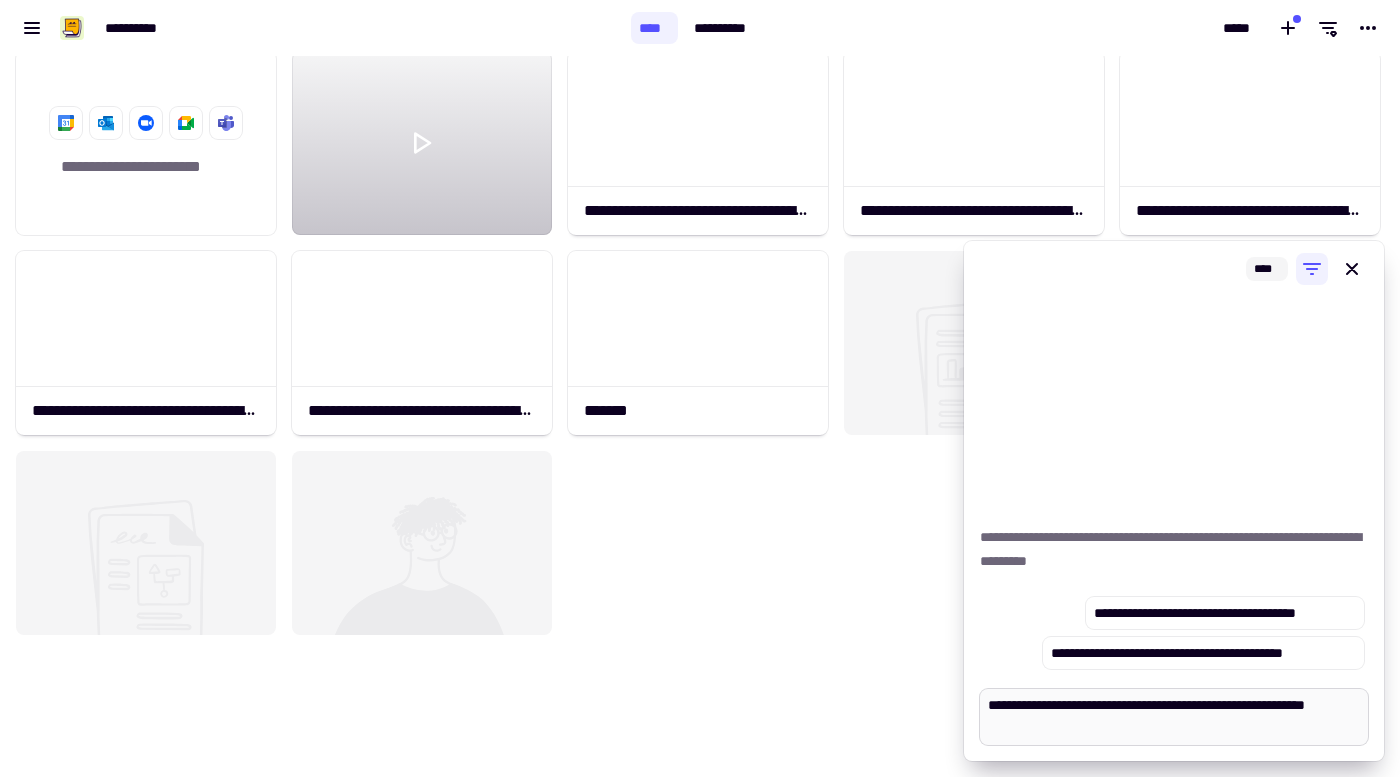 type on "*" 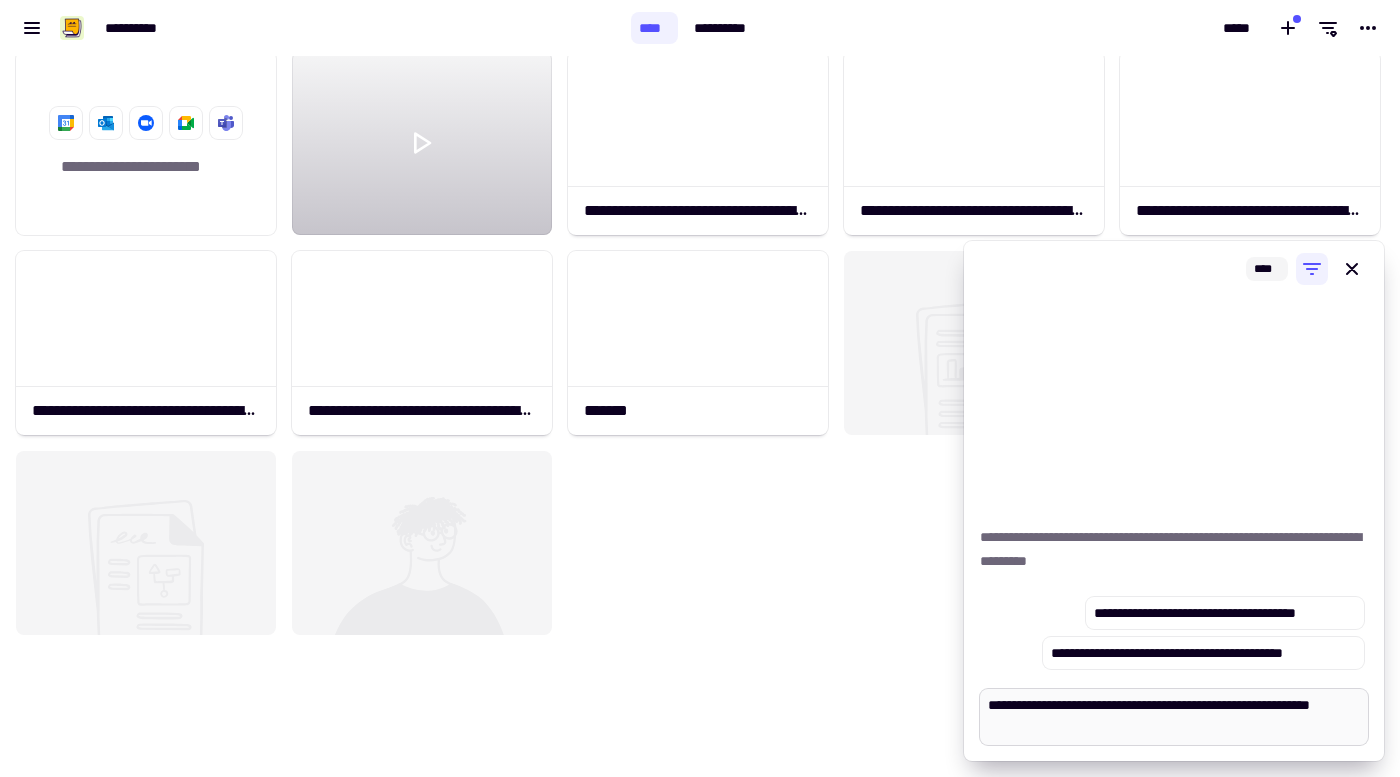 type on "*" 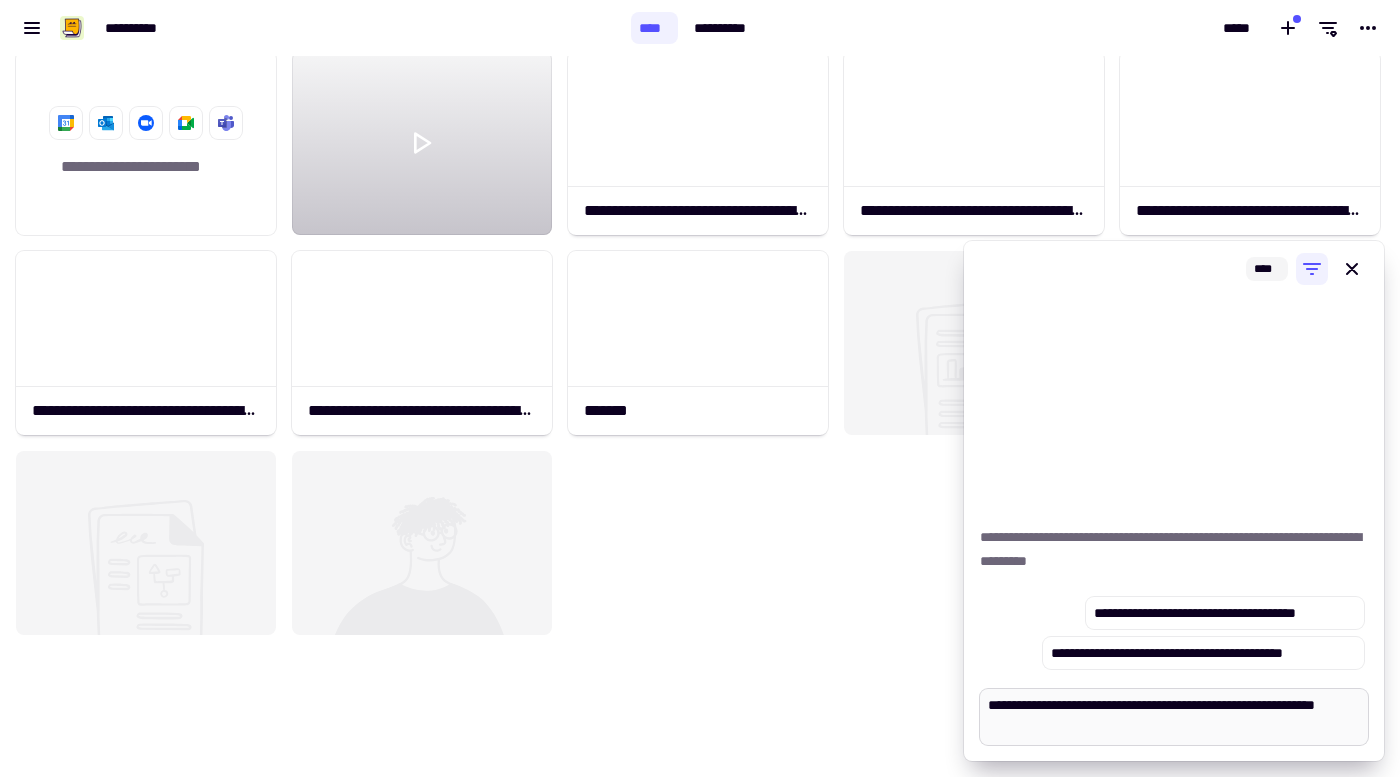 type on "*" 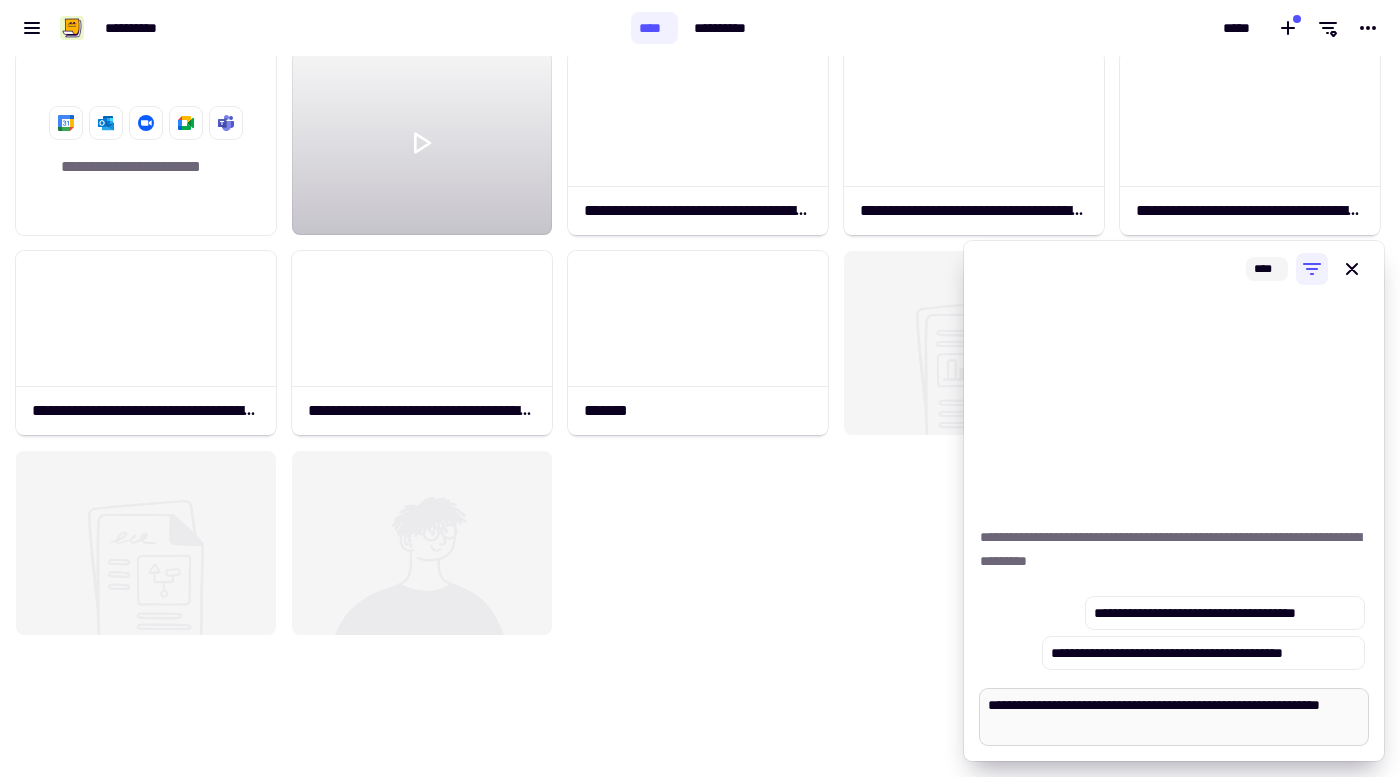 type on "*" 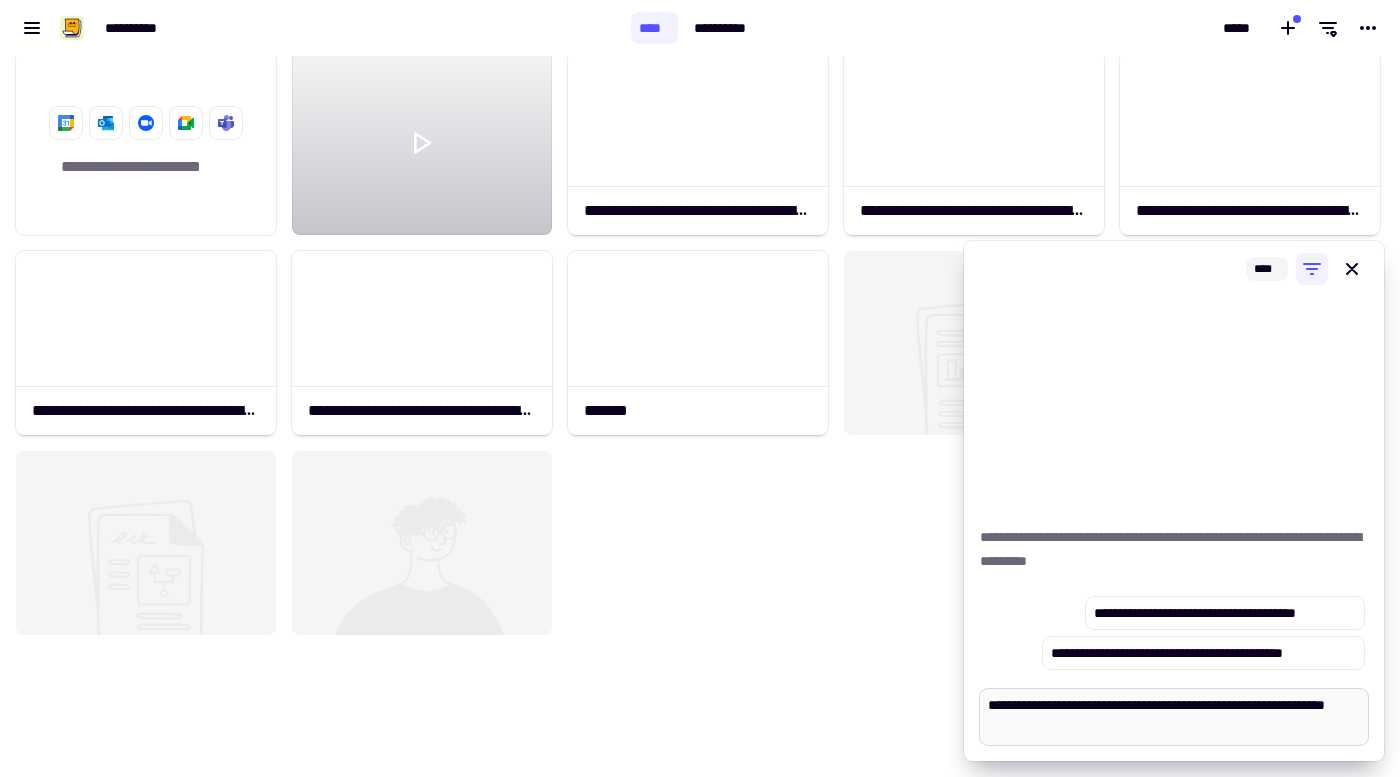 type on "*" 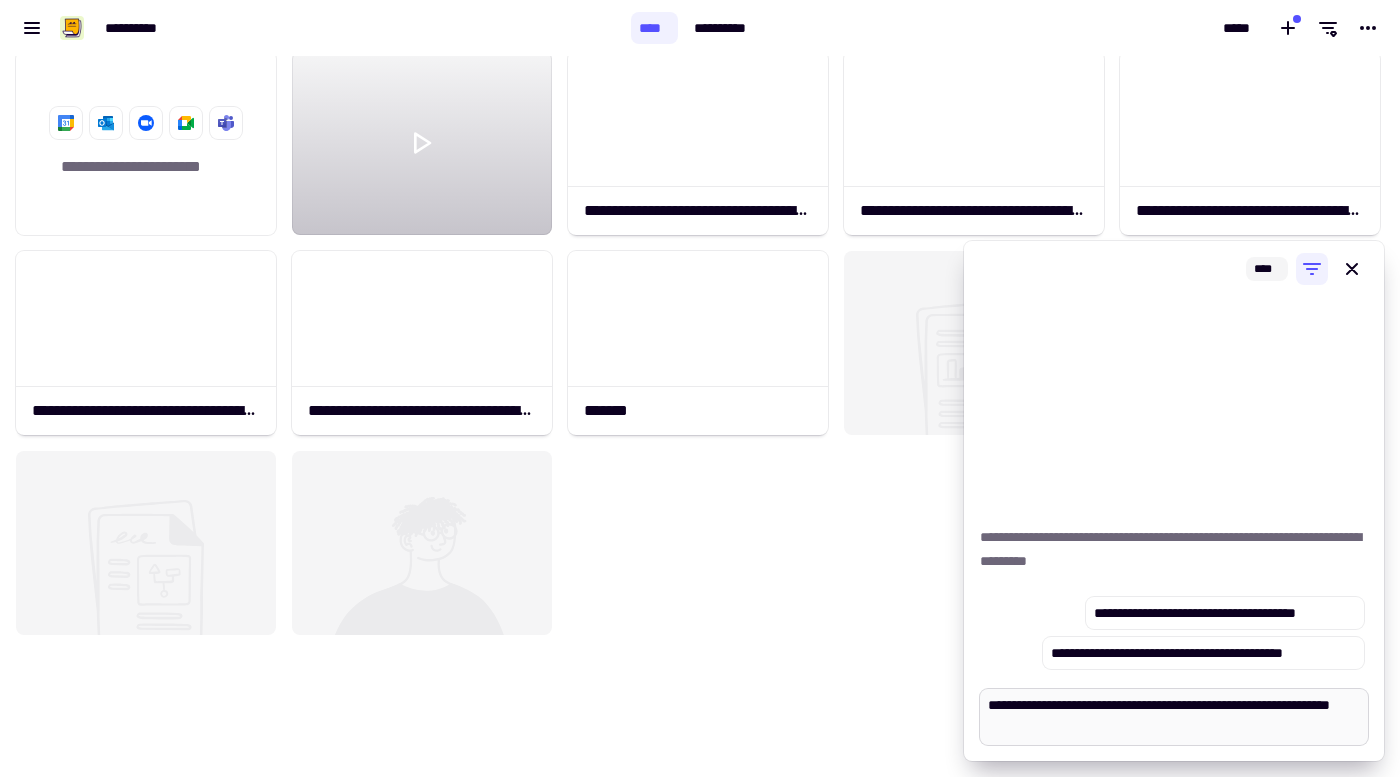 type on "*" 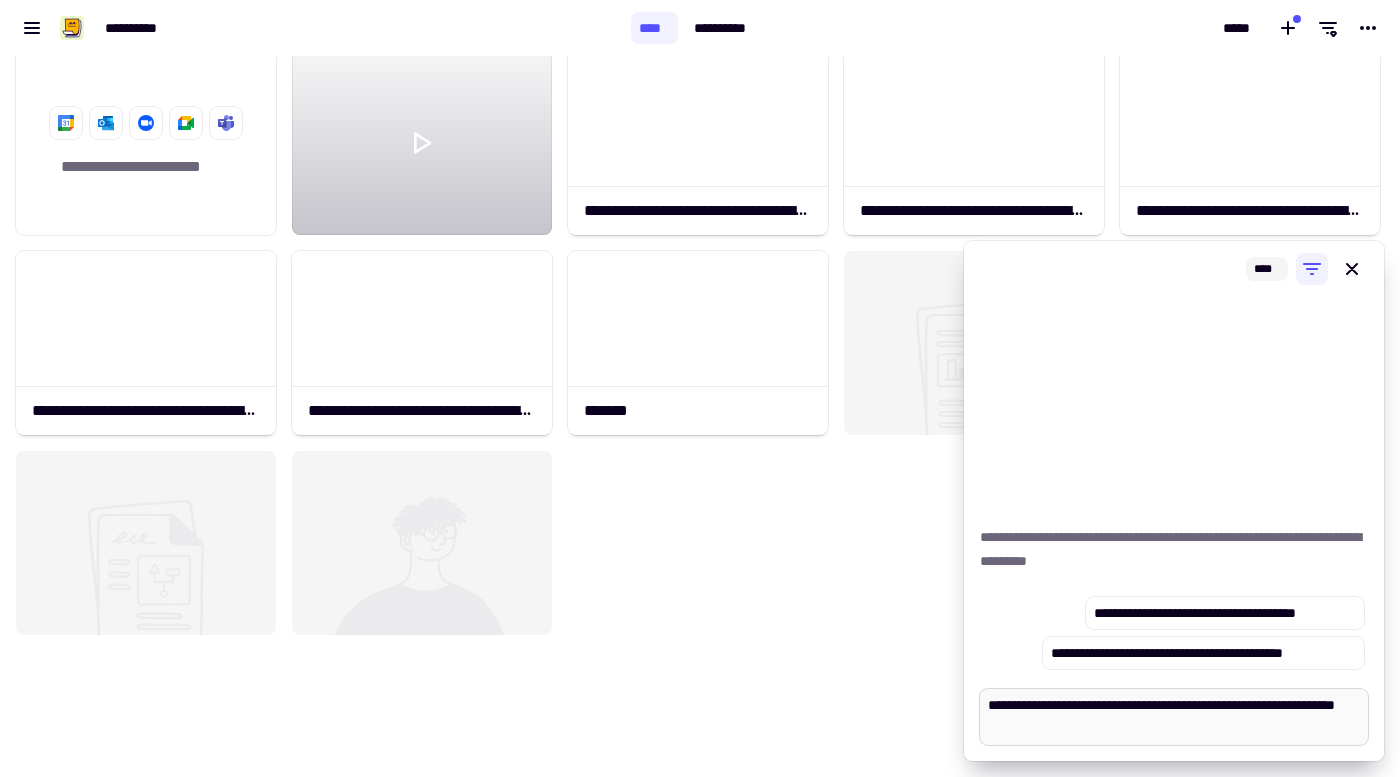 type on "*" 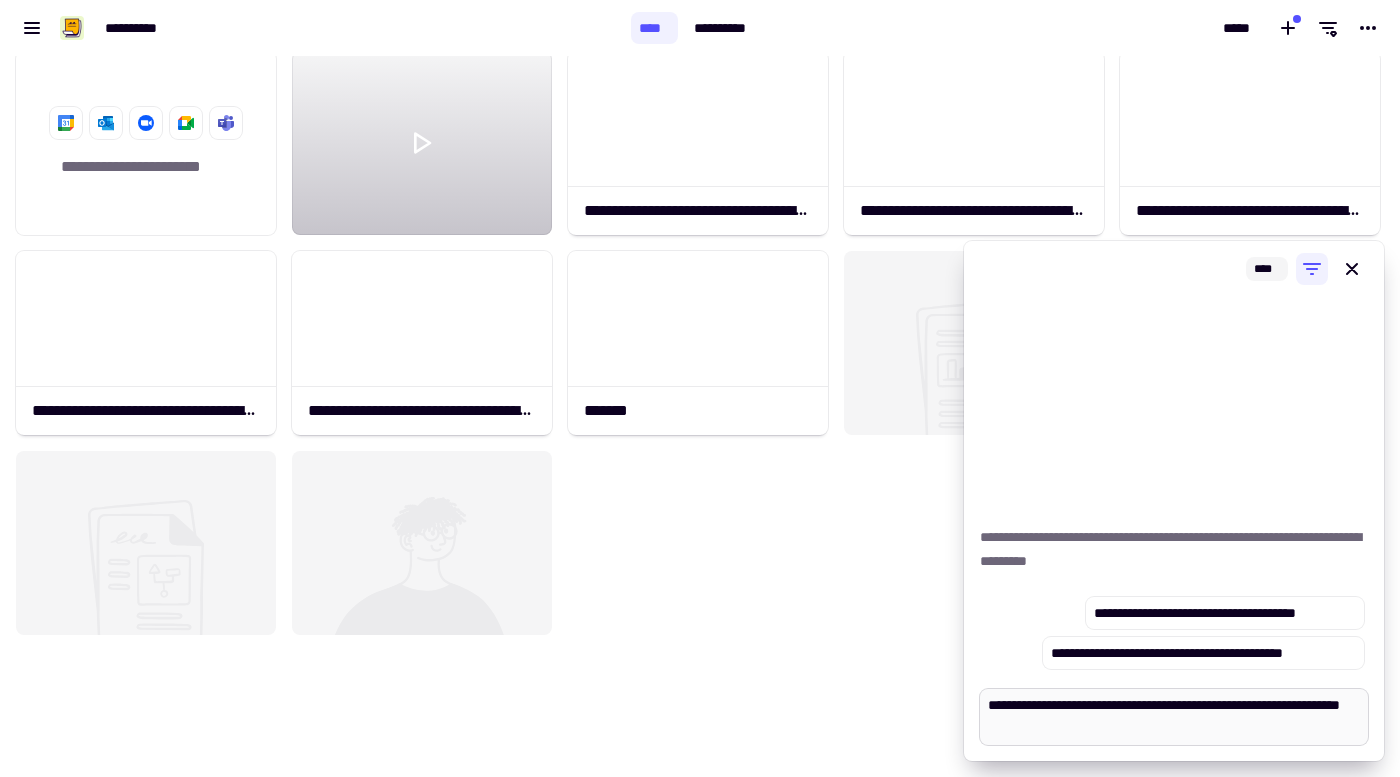 type on "*" 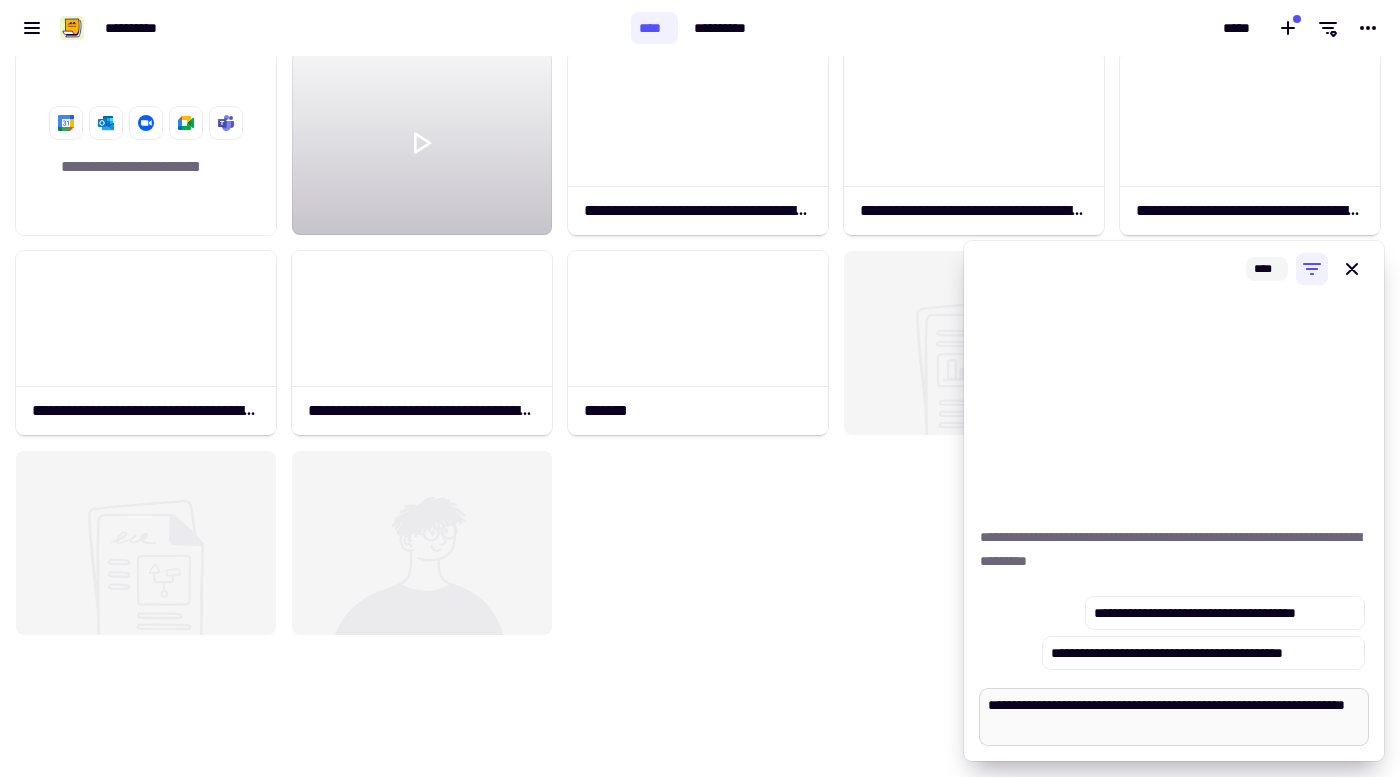 type on "*" 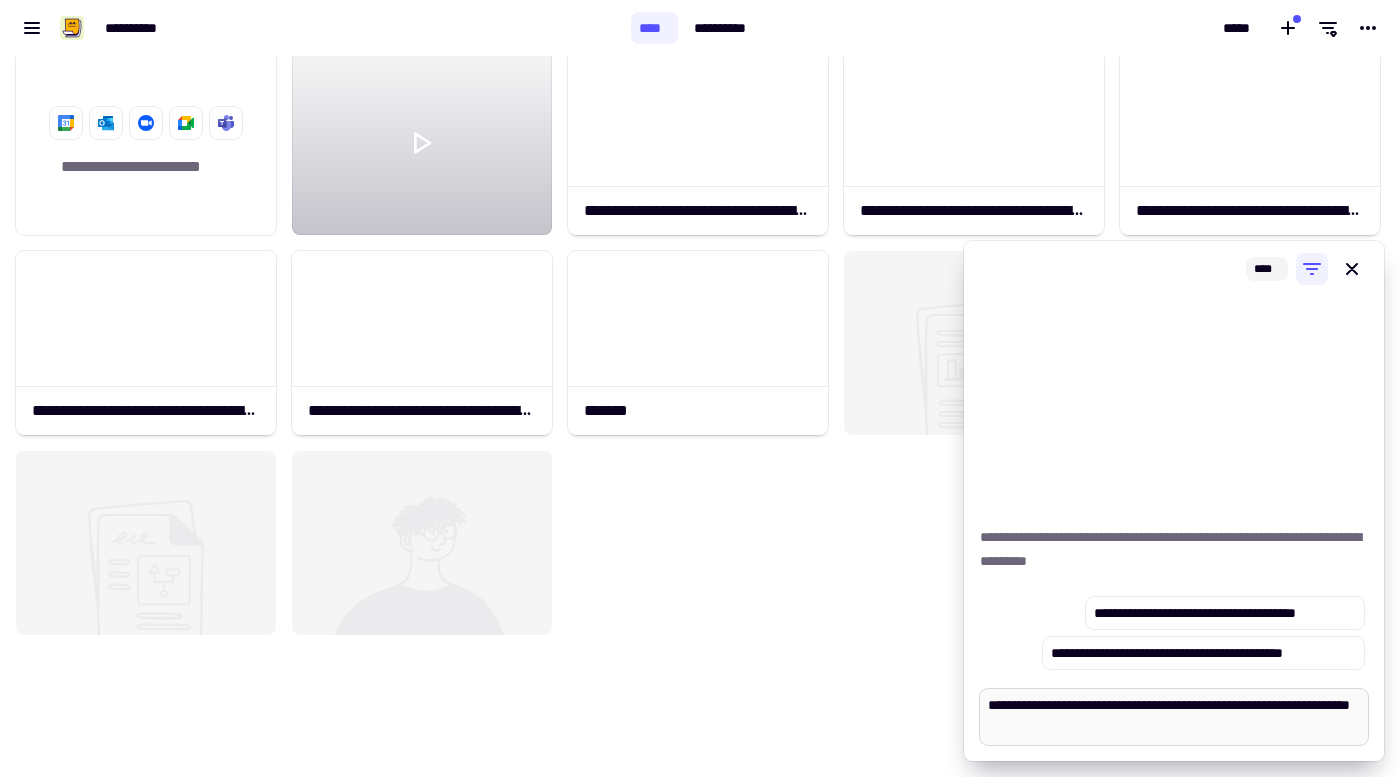 type on "*" 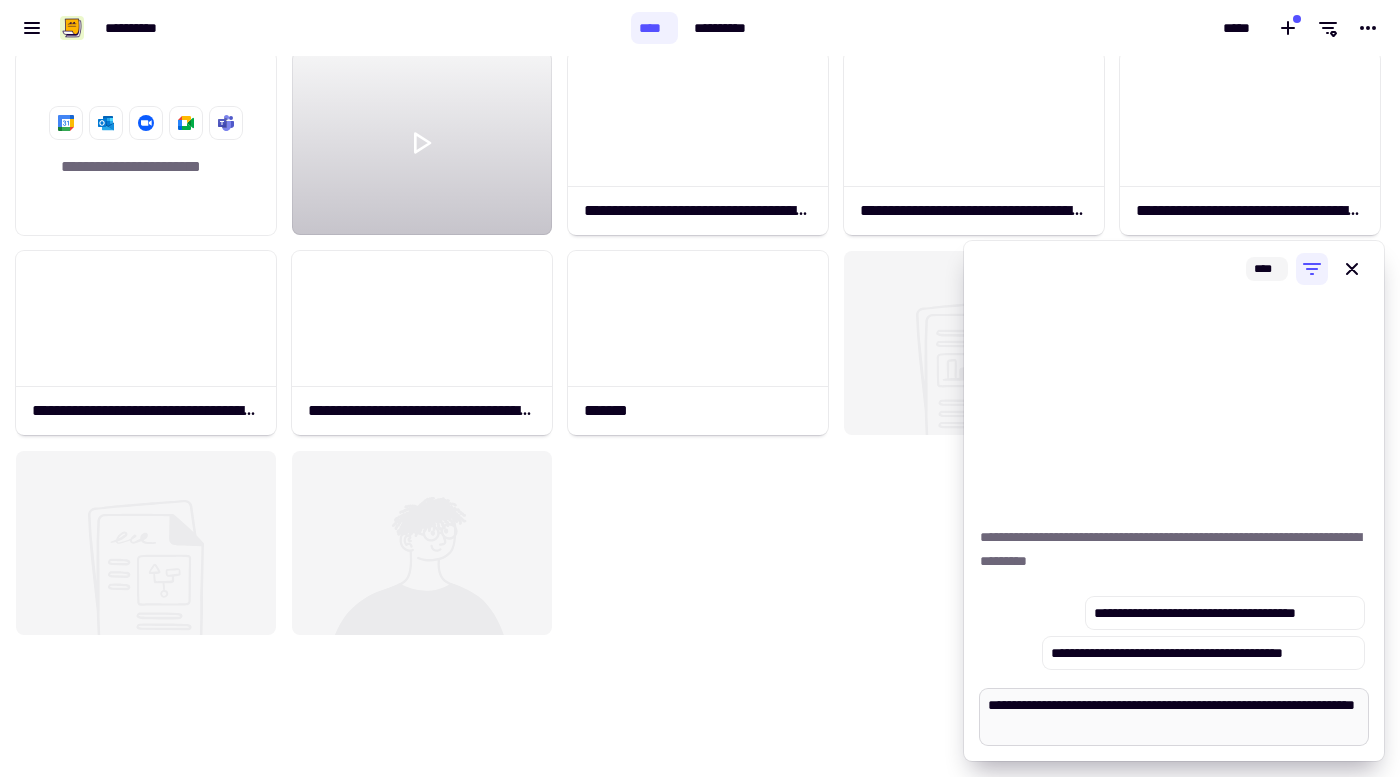 type on "*" 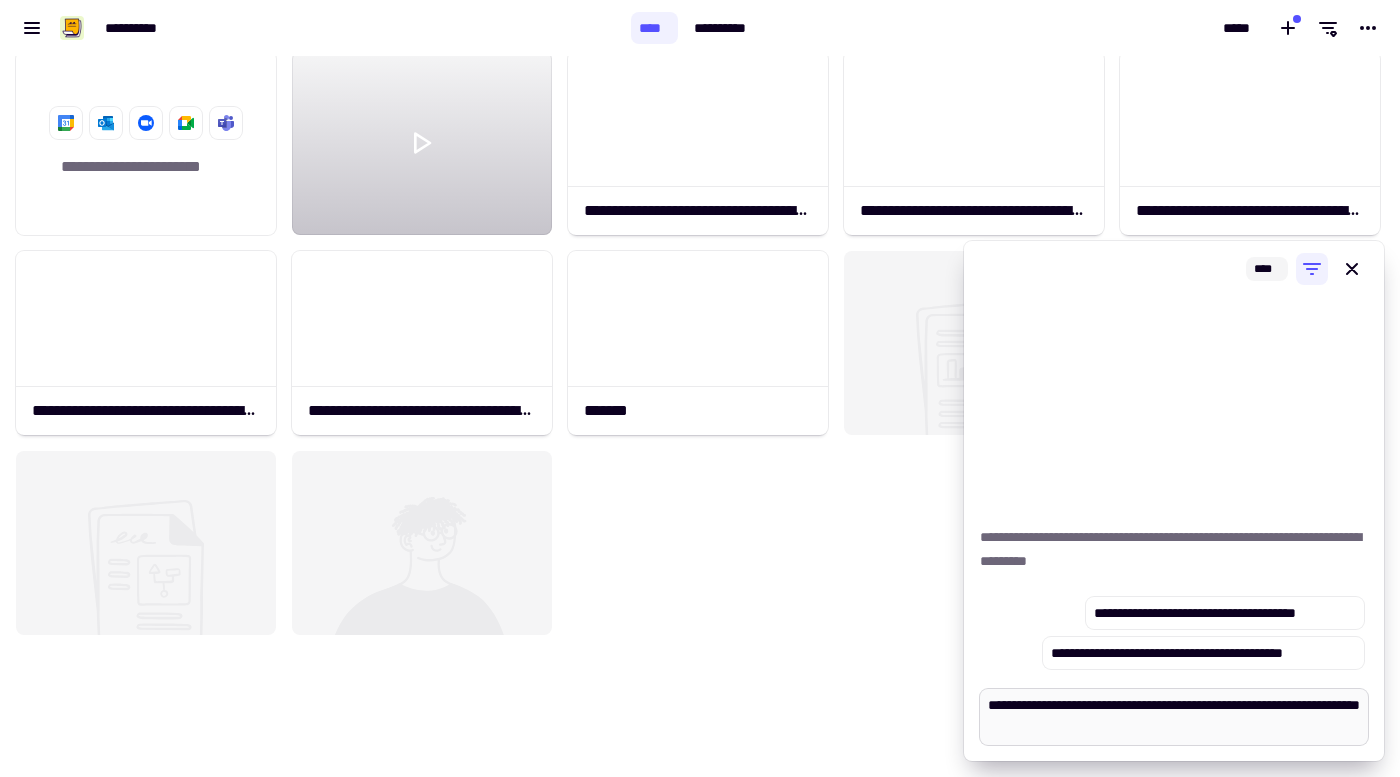 type on "*" 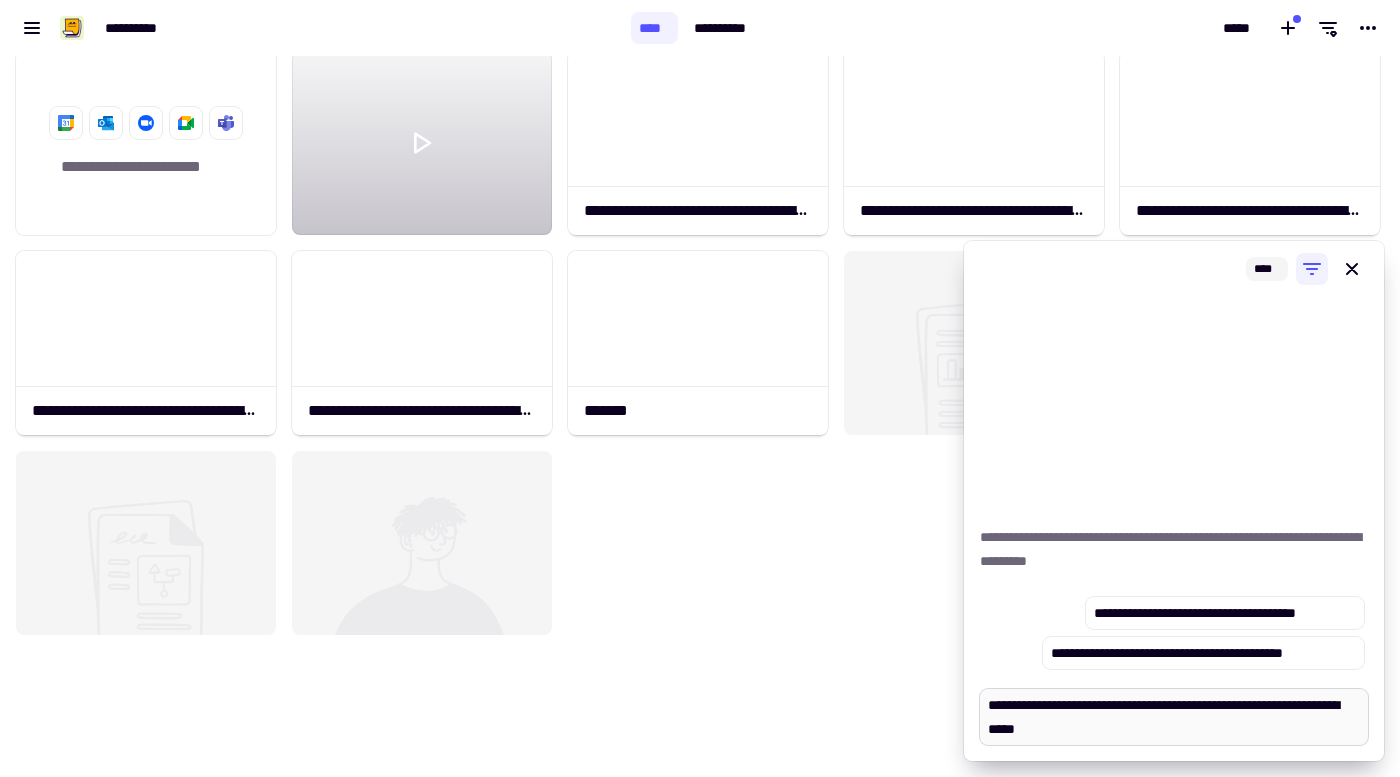 type on "*" 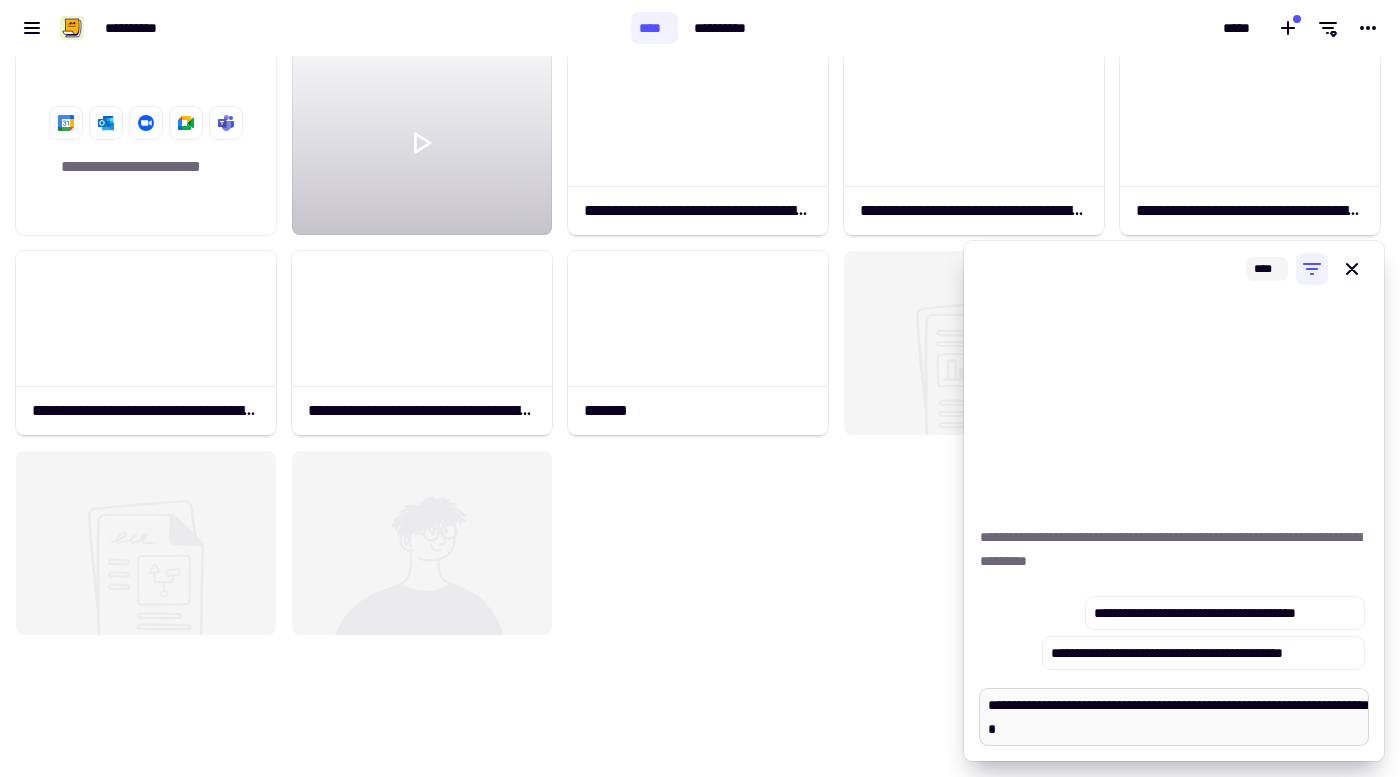 type on "*" 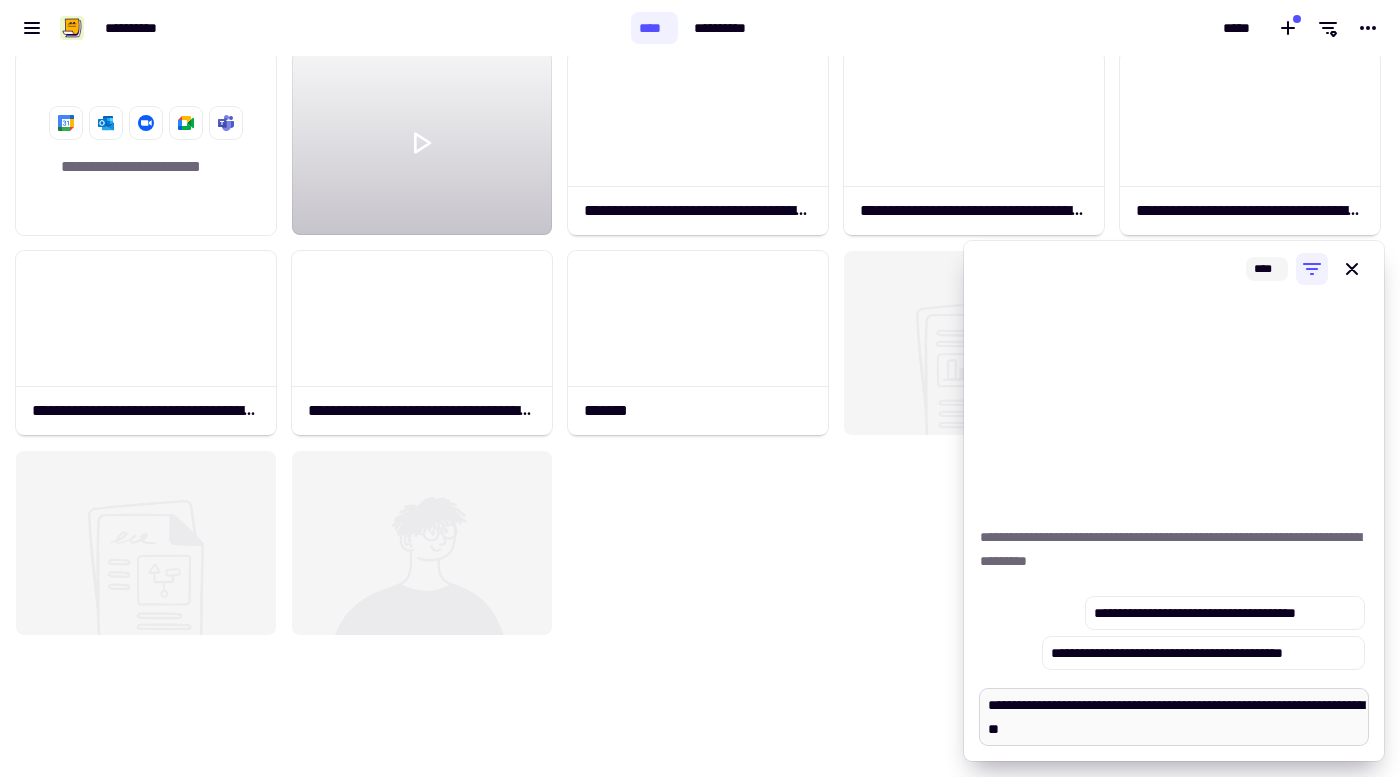 type on "*" 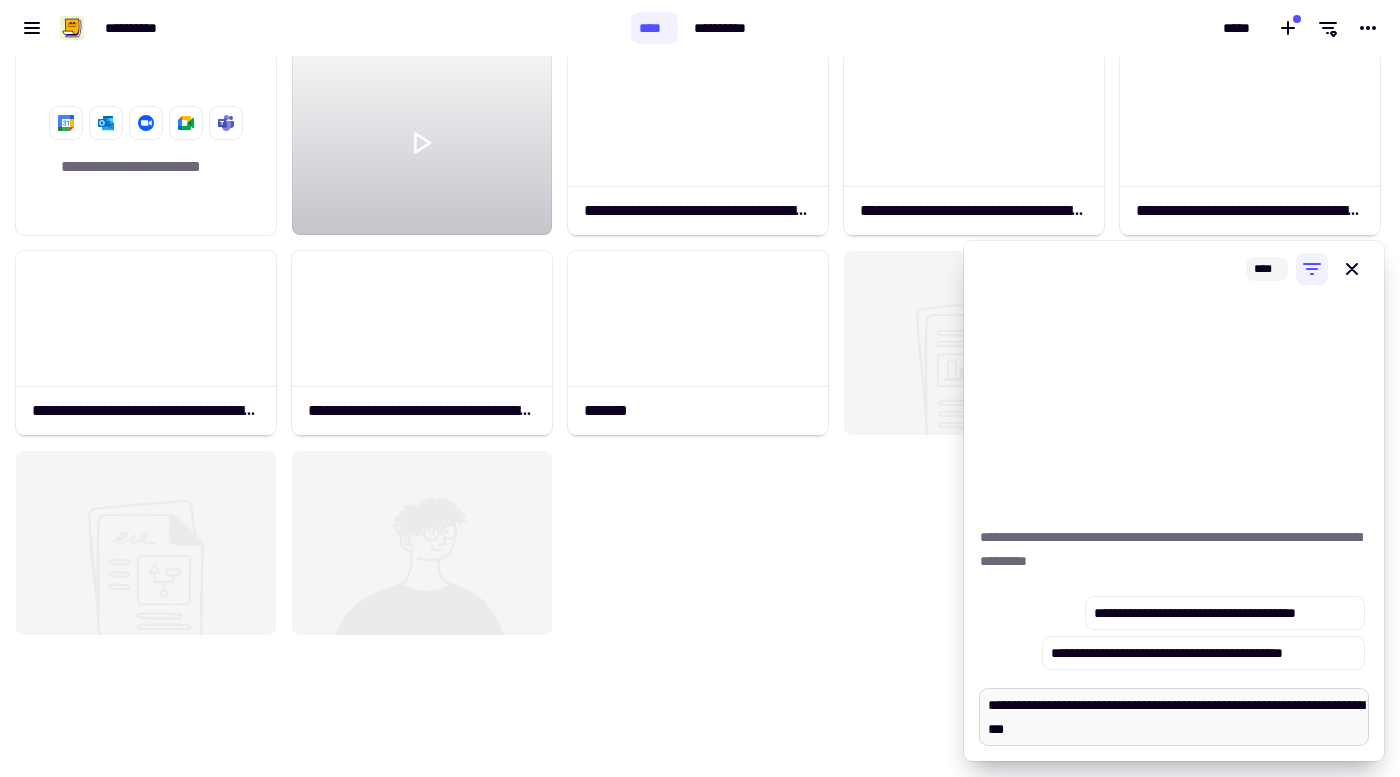 type on "*" 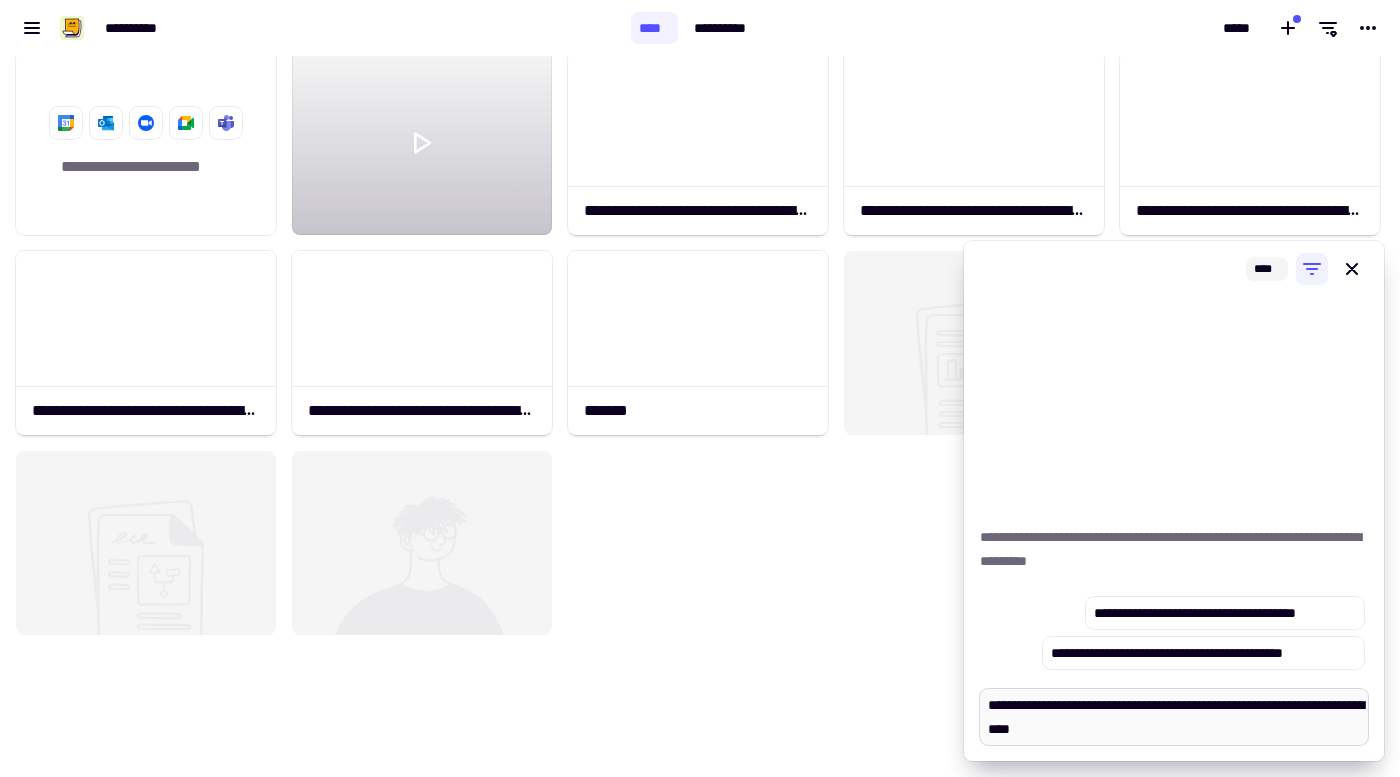 type on "*" 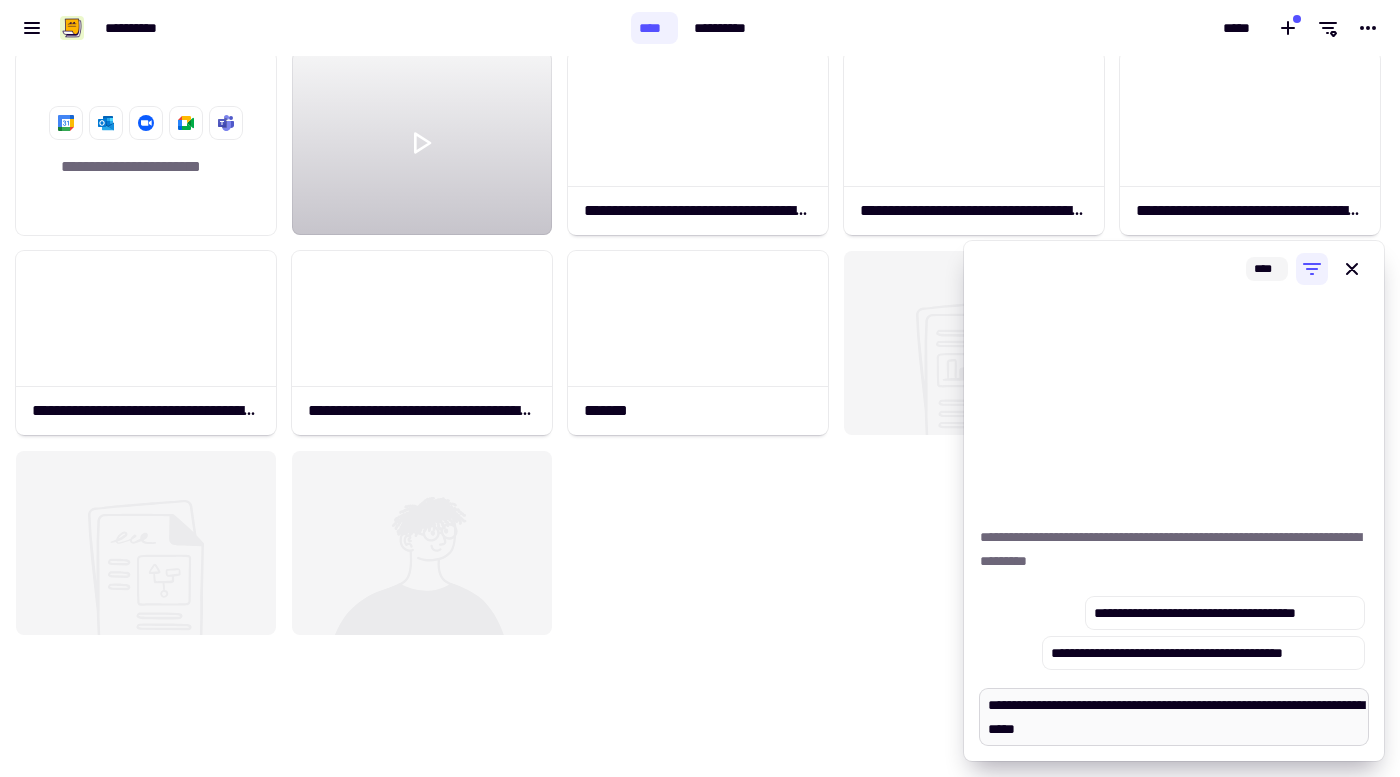 type on "*" 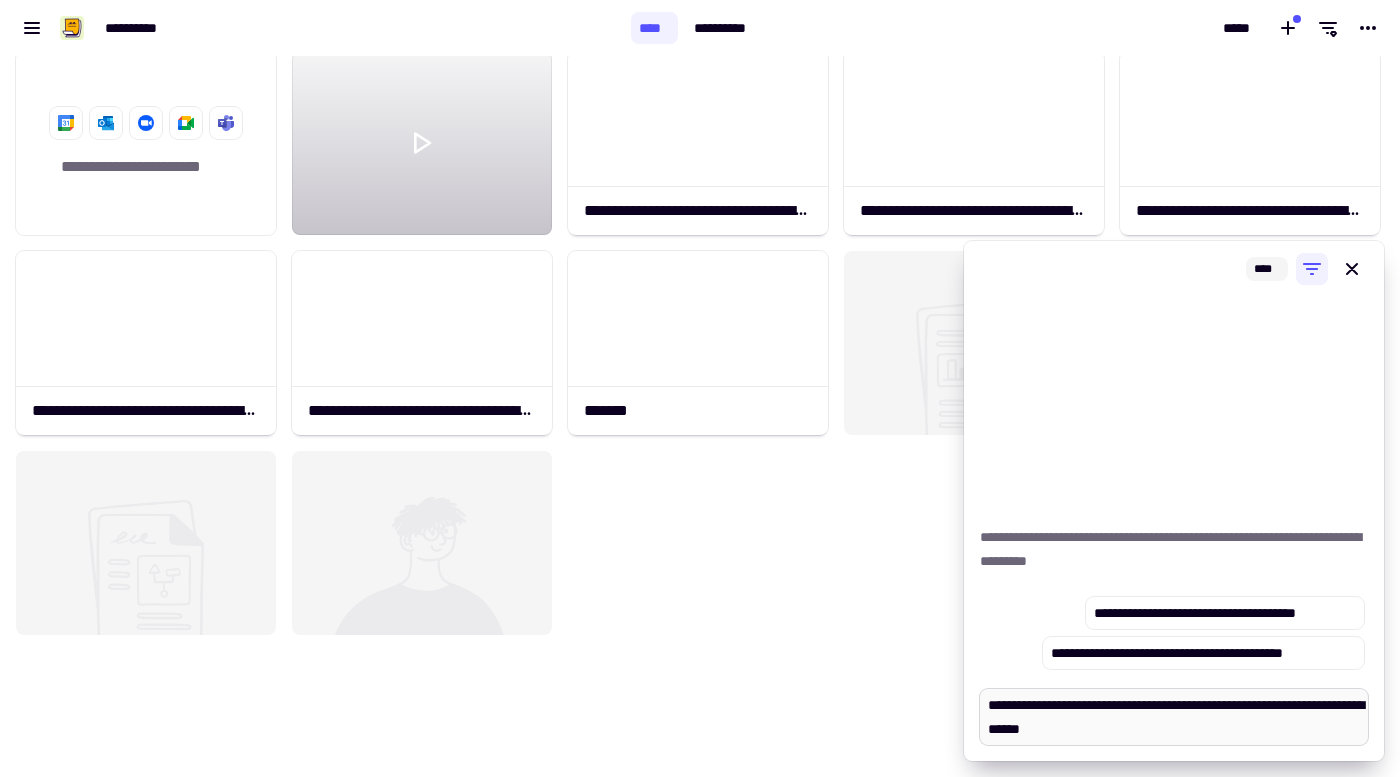 type on "*" 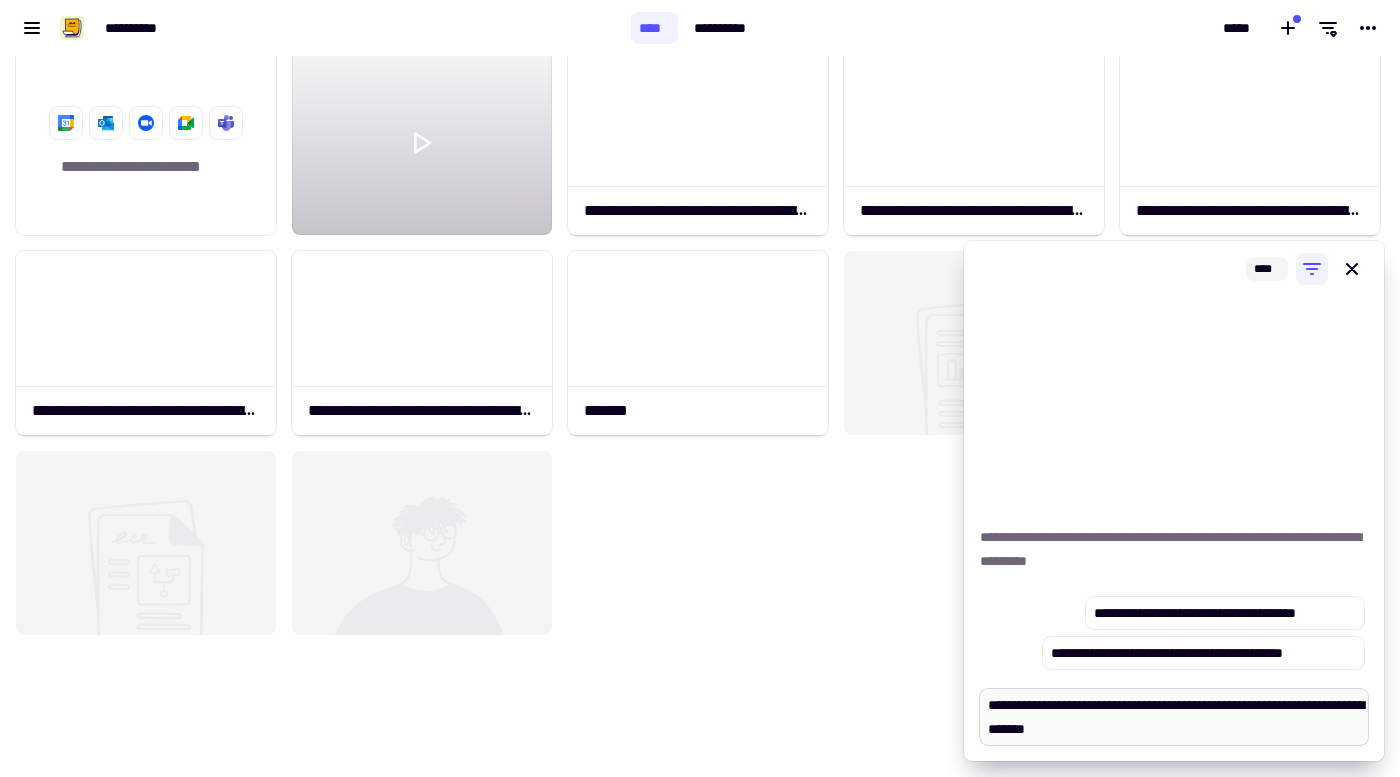 type on "*" 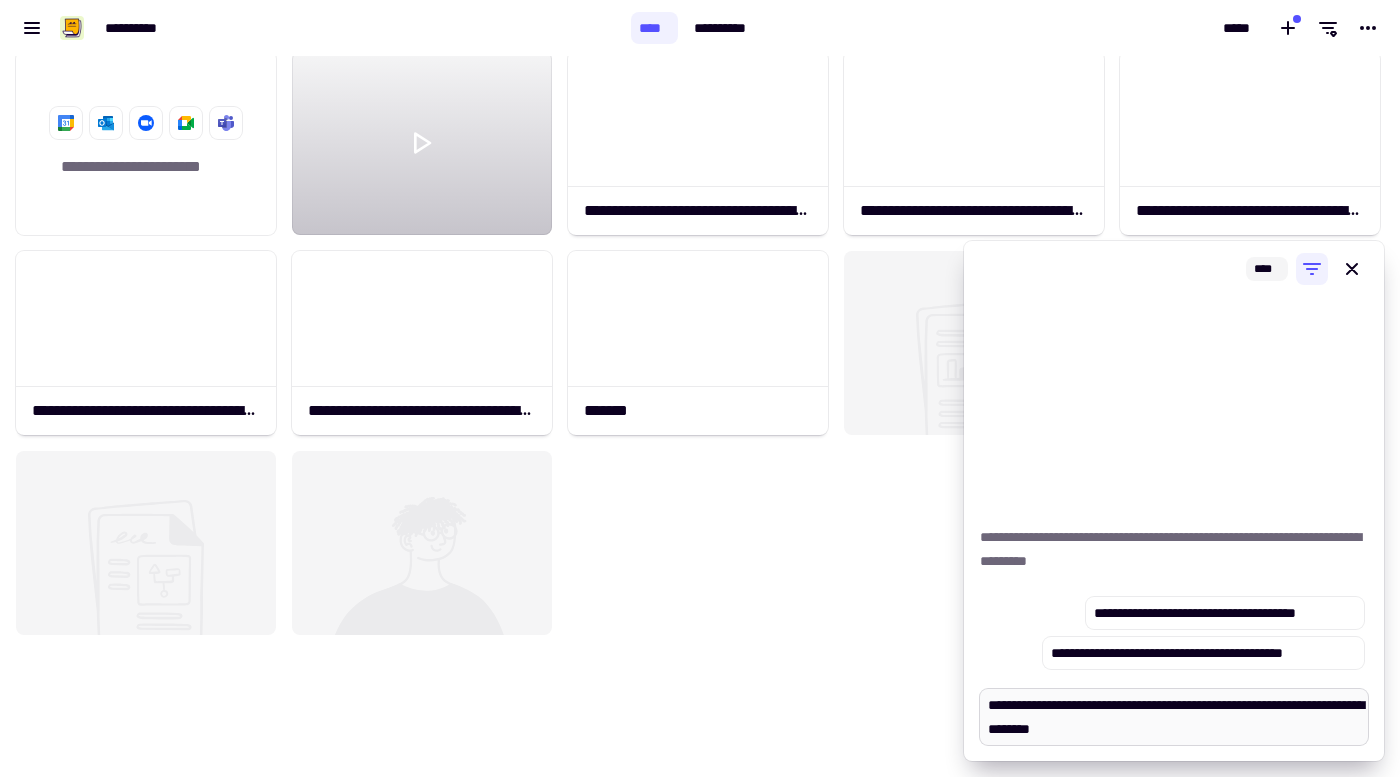 type on "*" 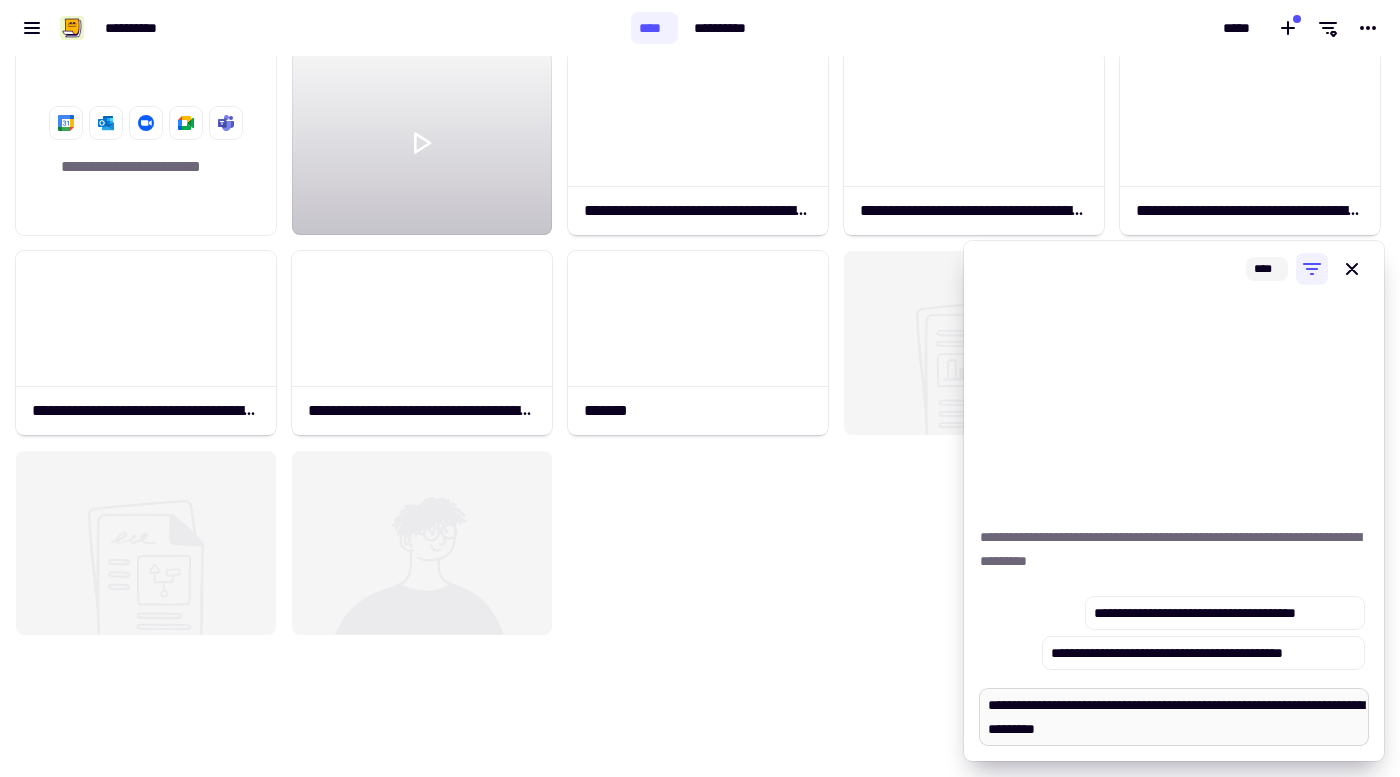 type on "*" 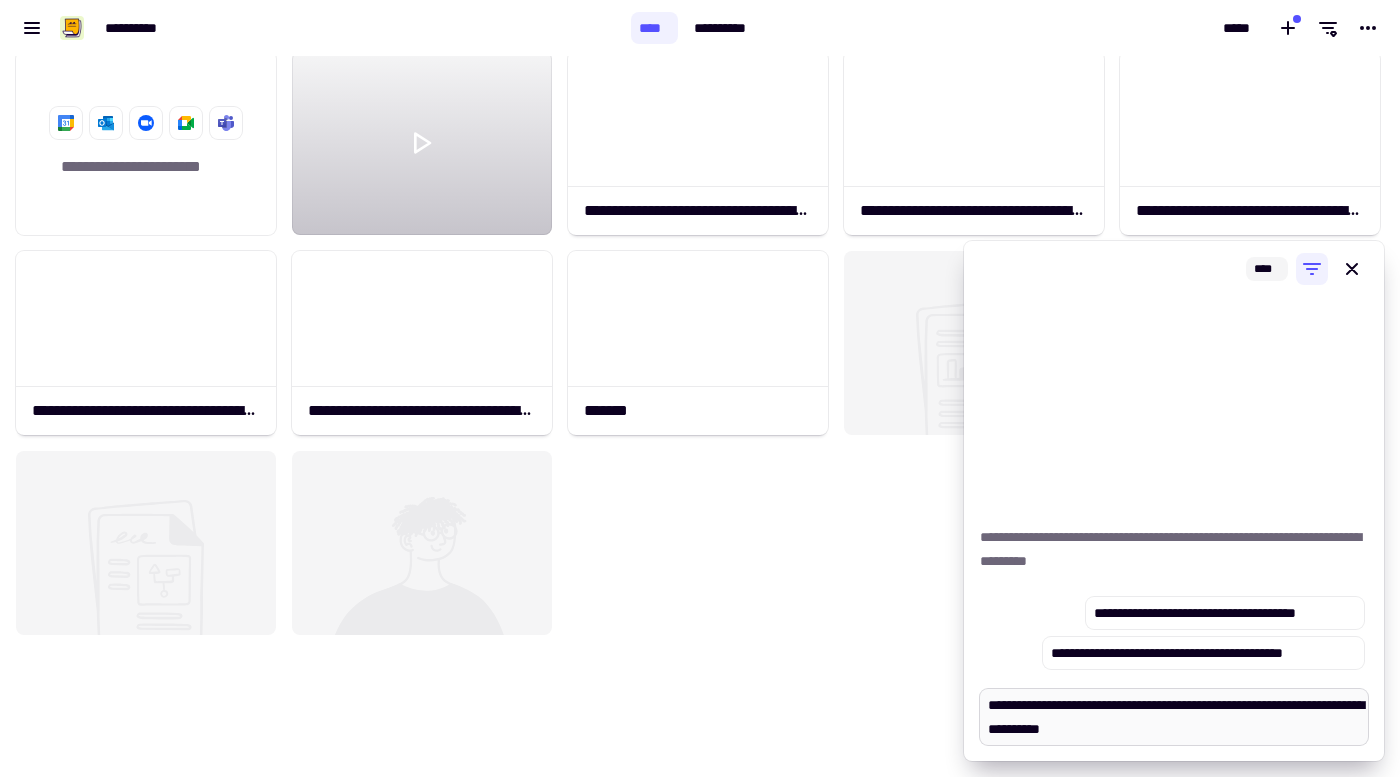 type on "*" 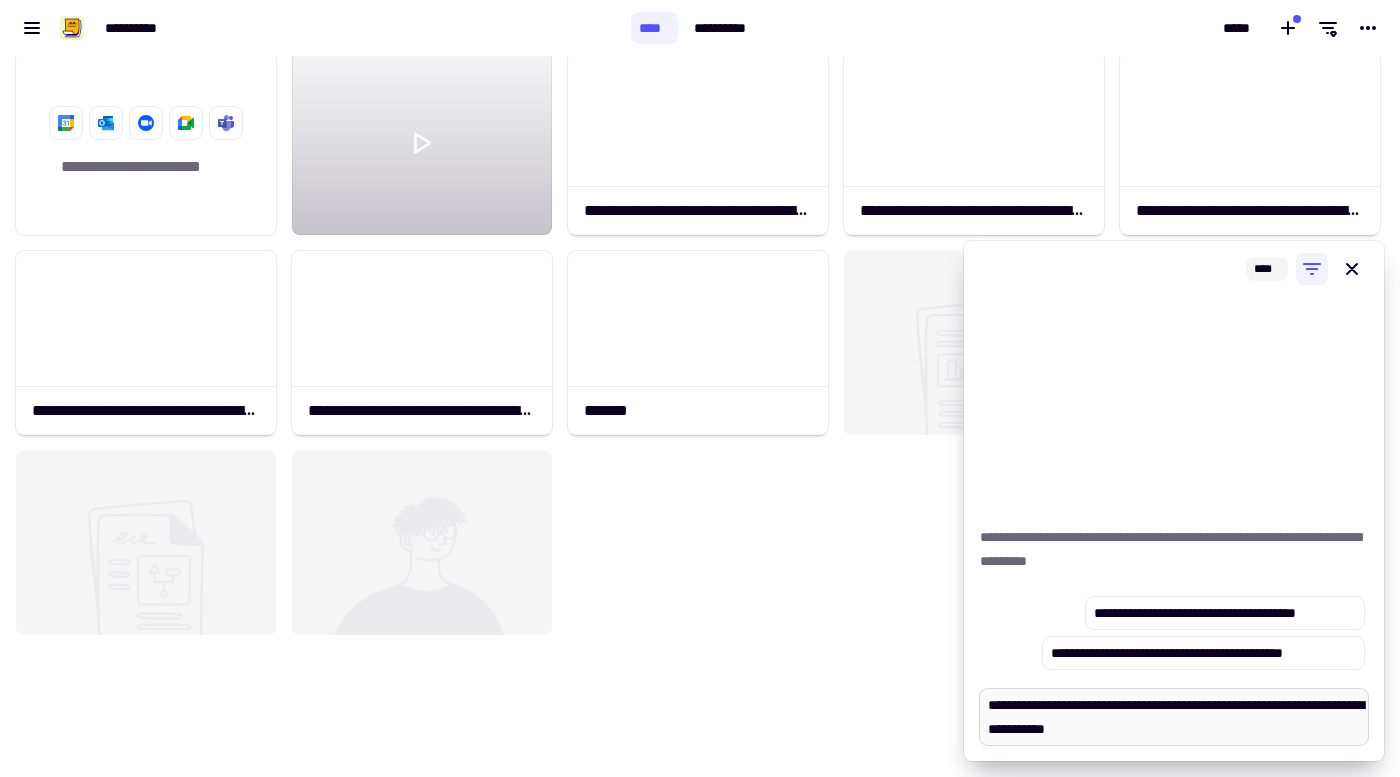 type on "*" 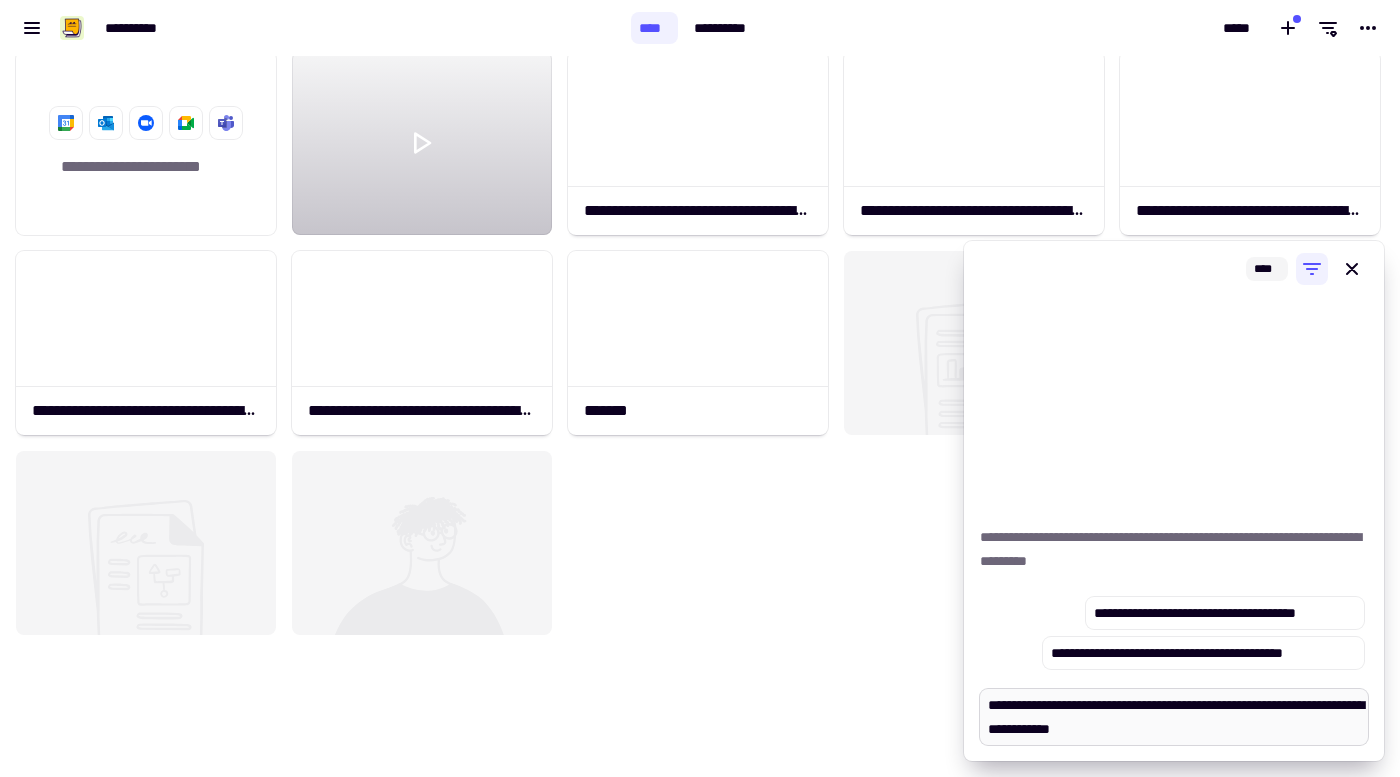 type on "*" 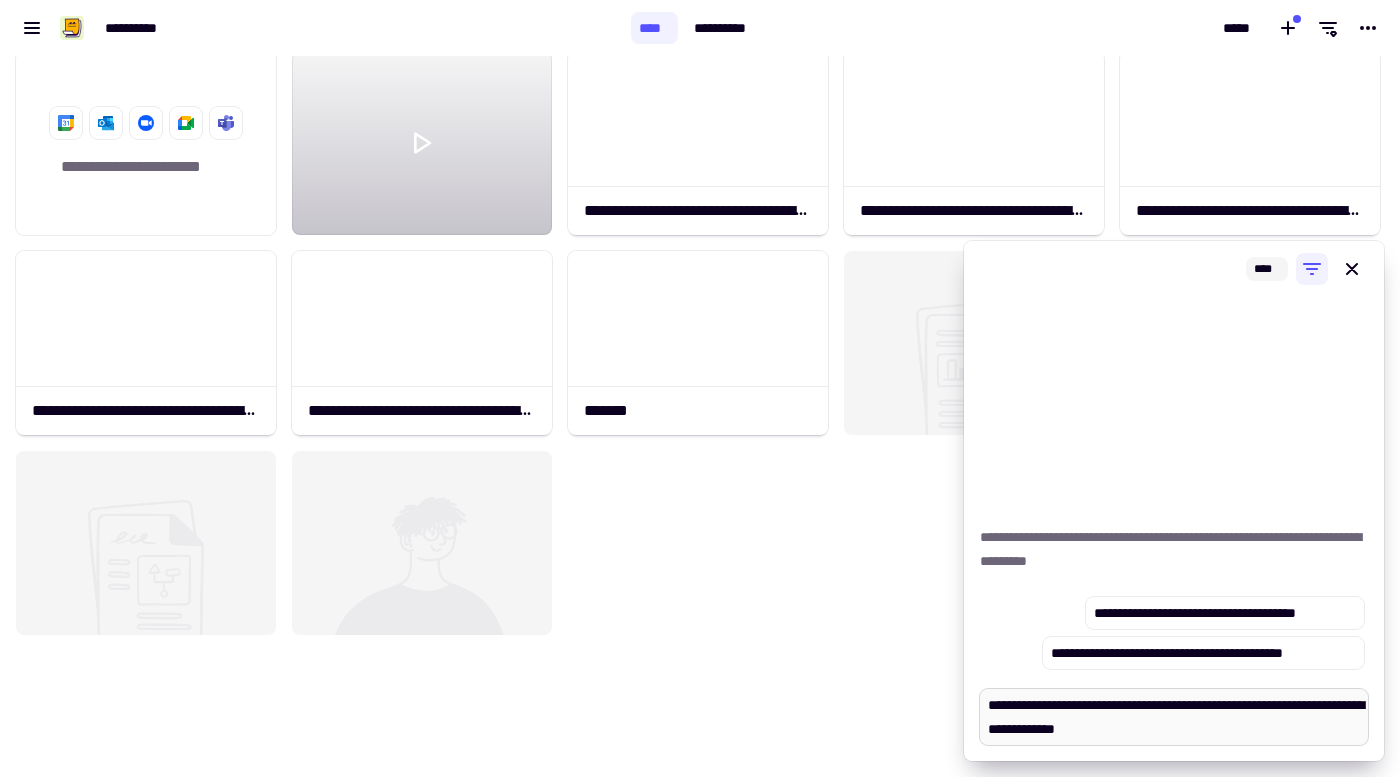 type on "*" 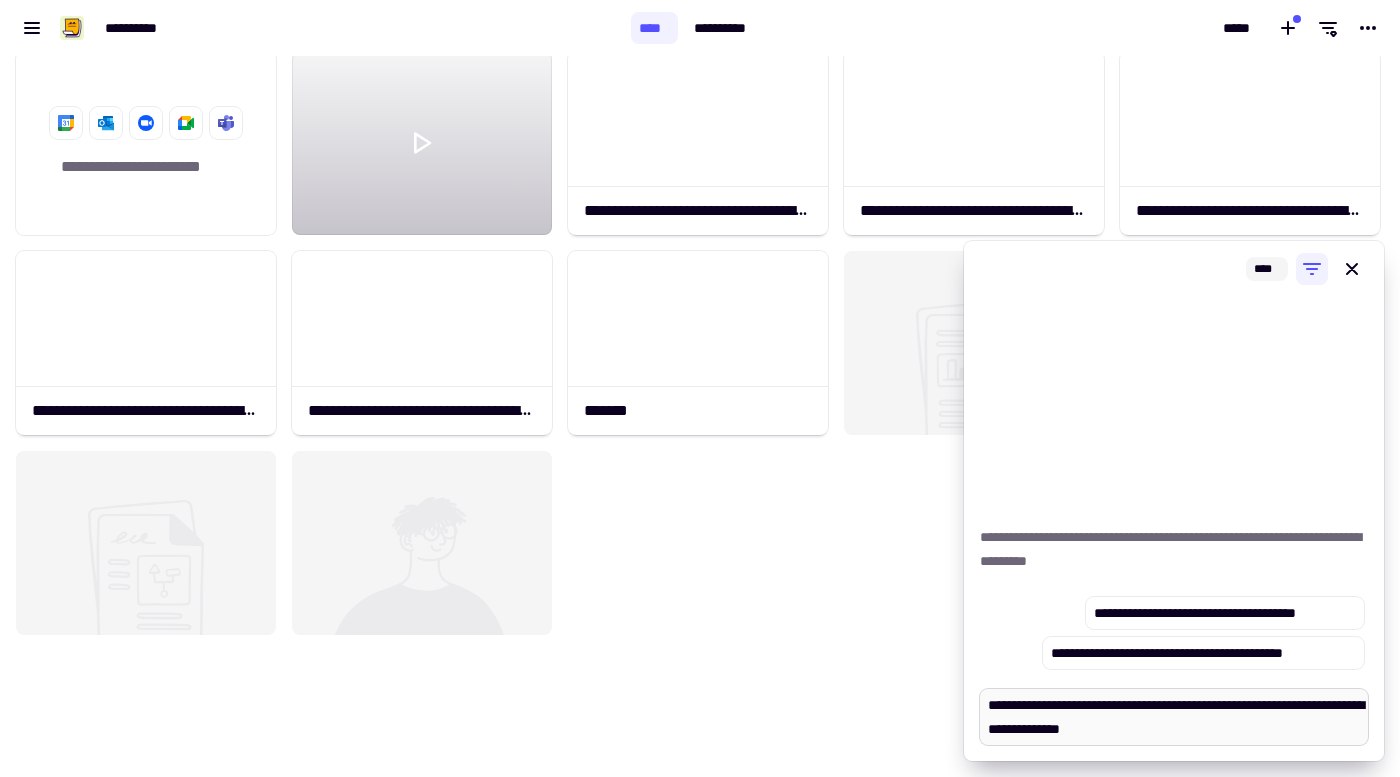 type on "*" 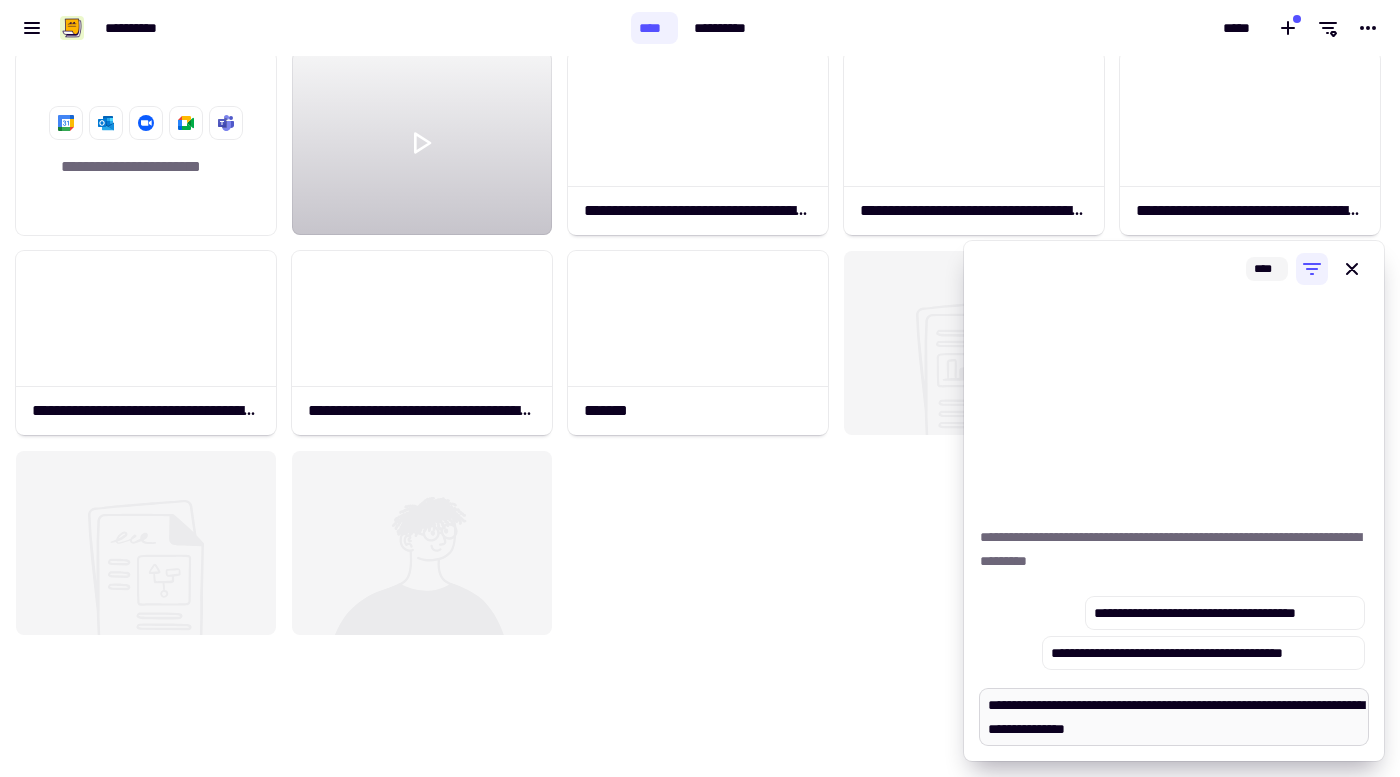 type on "*" 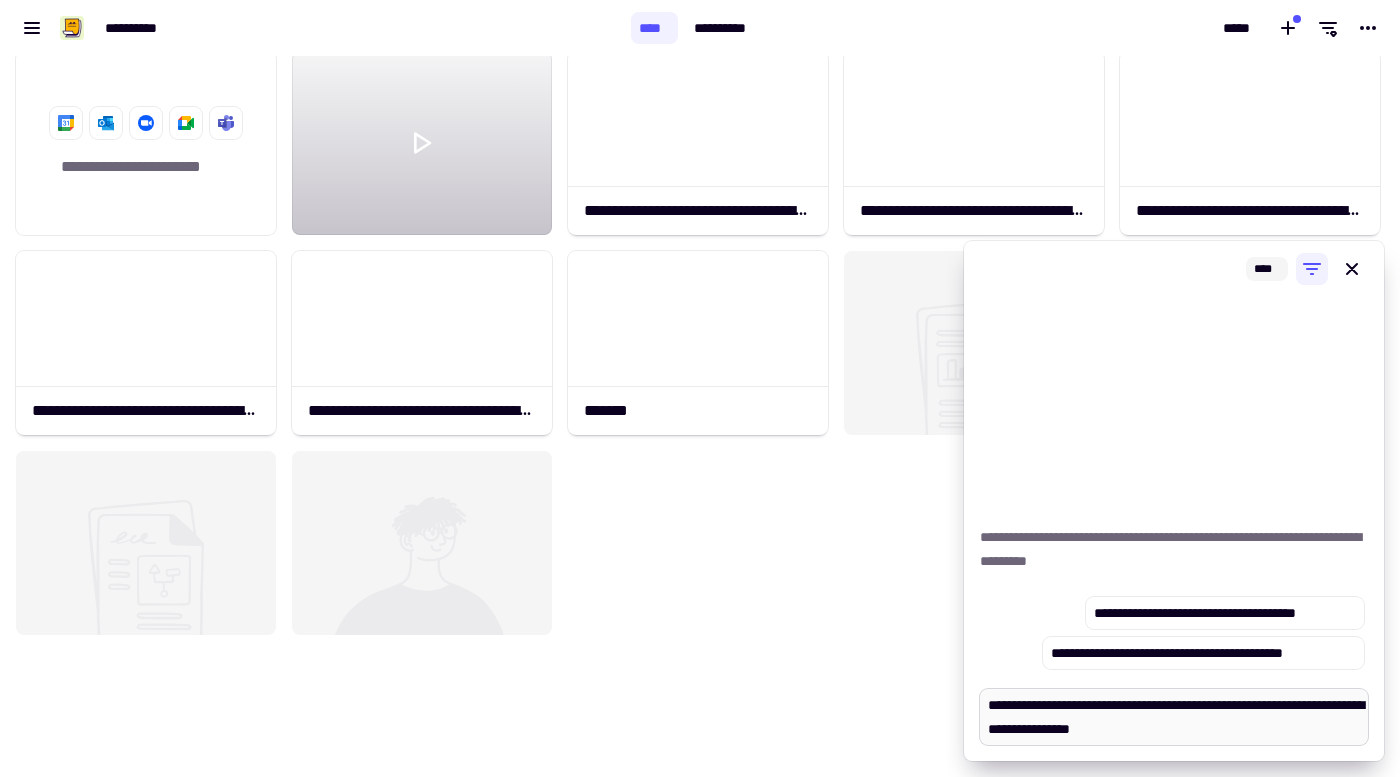 type 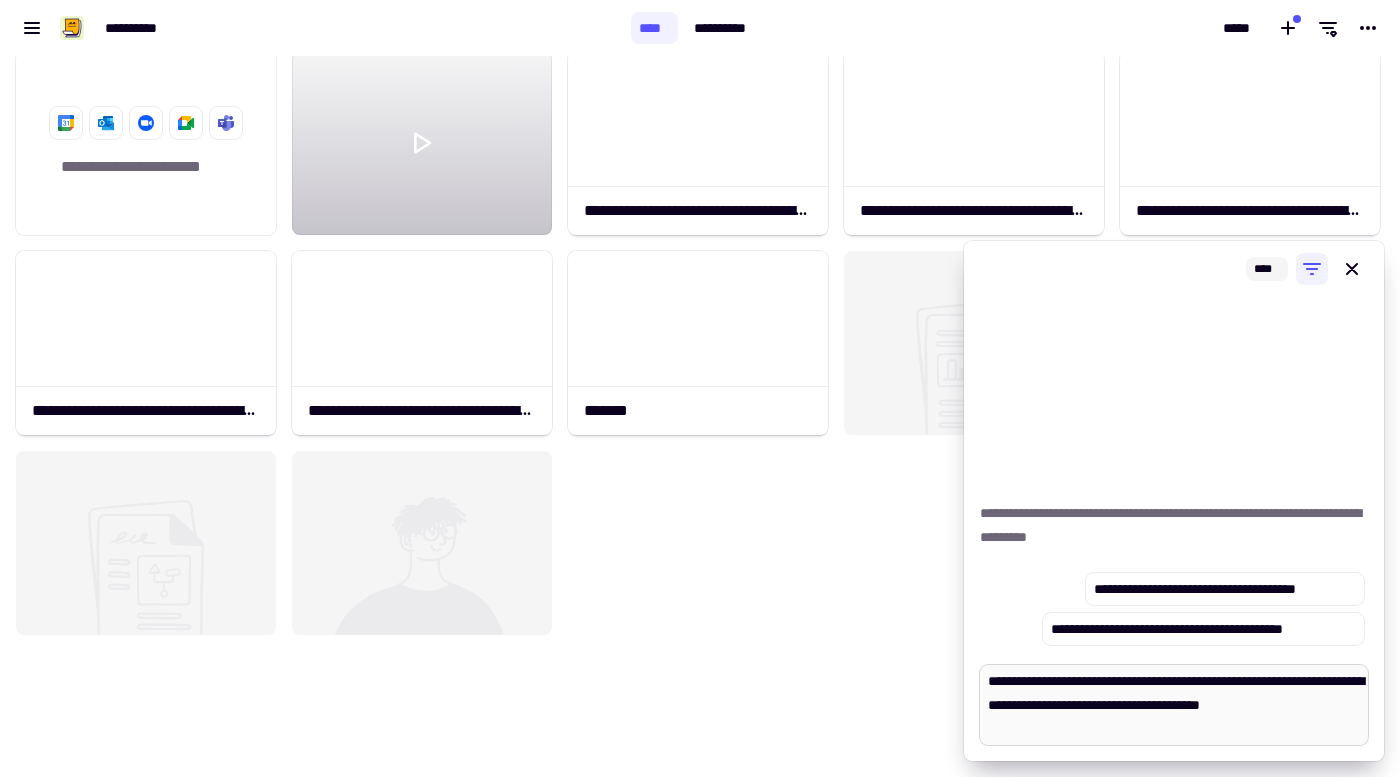 scroll, scrollTop: 40, scrollLeft: 0, axis: vertical 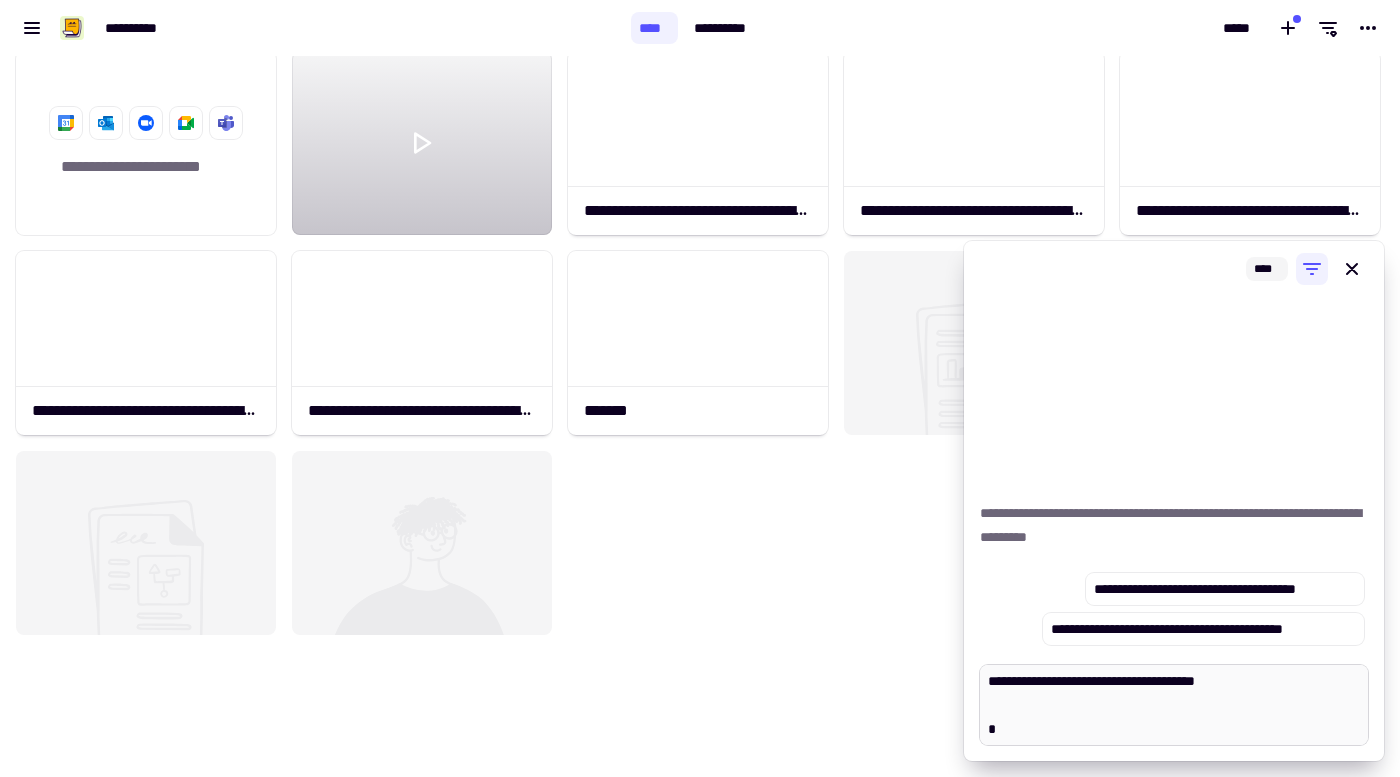 paste on "**********" 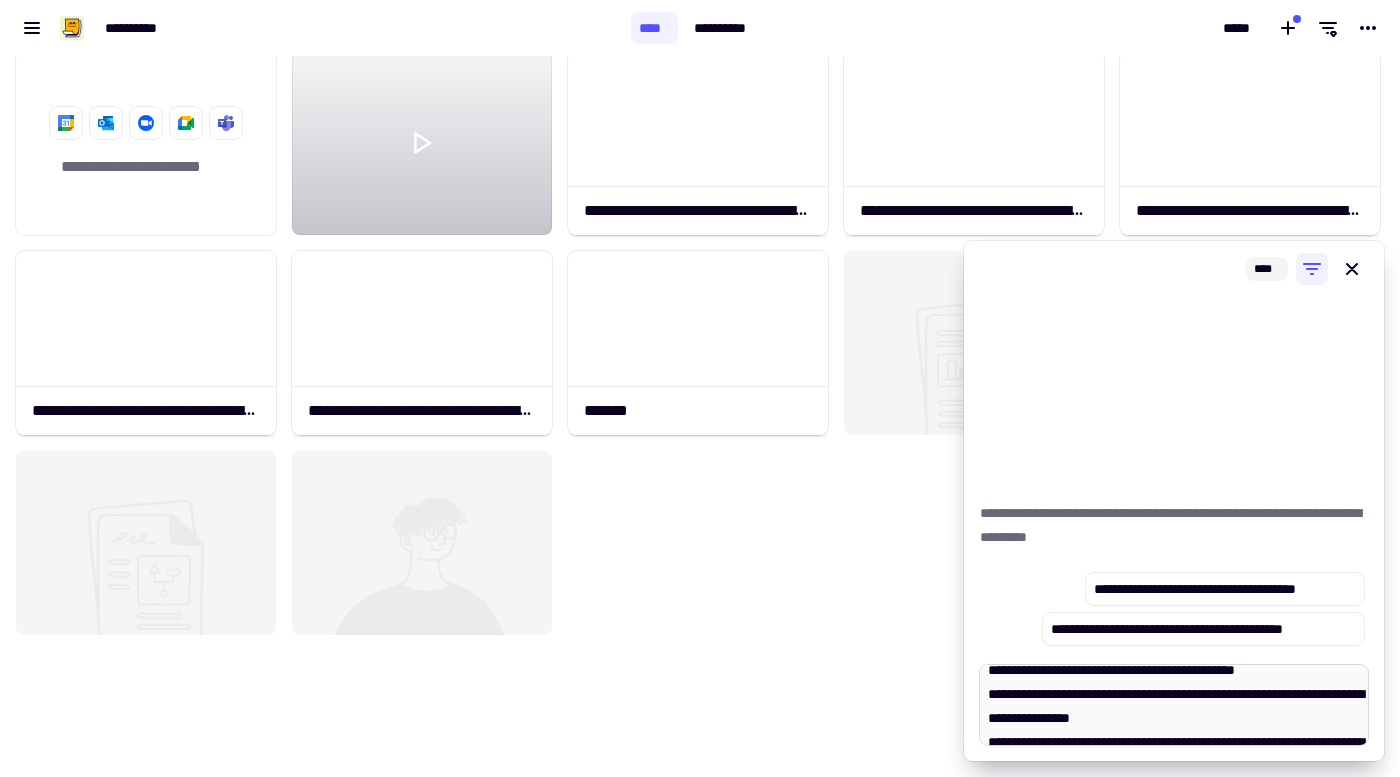 scroll, scrollTop: 0, scrollLeft: 0, axis: both 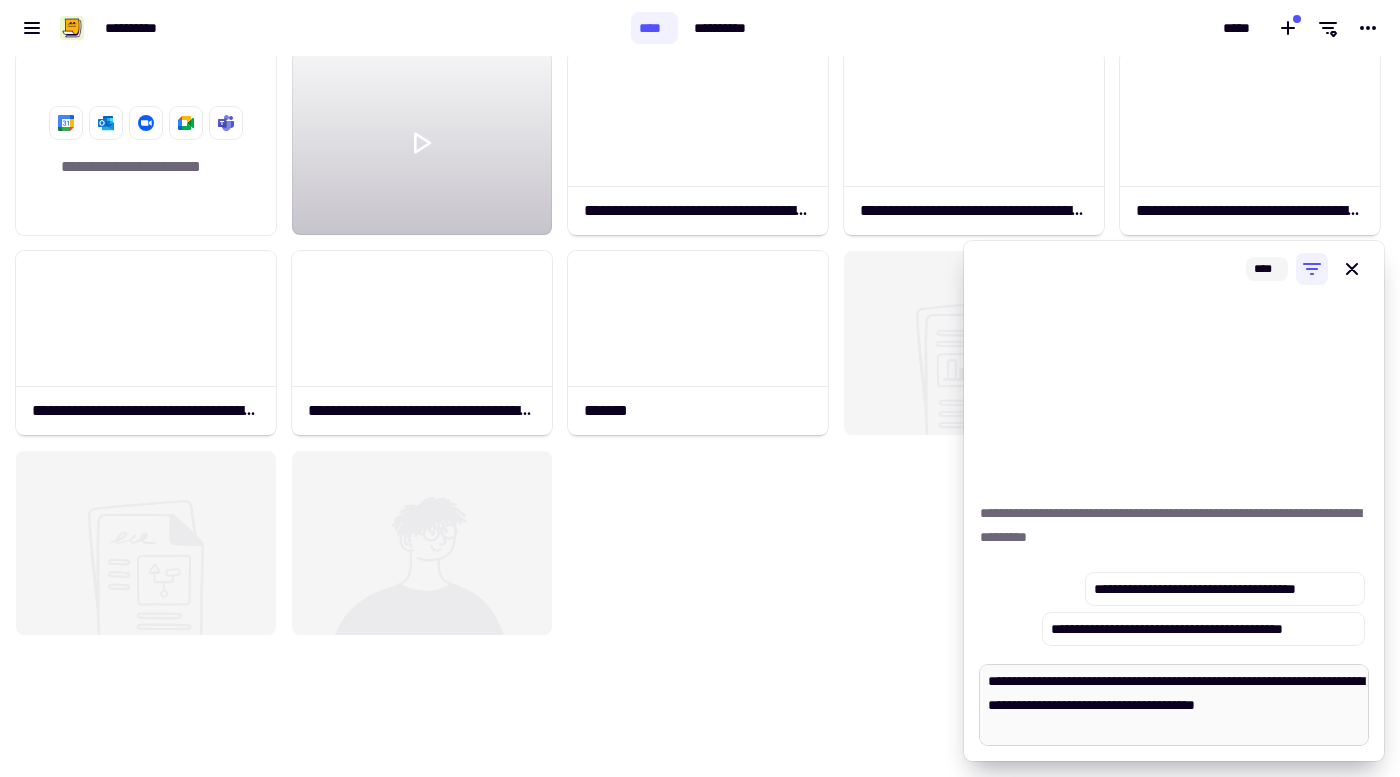 click at bounding box center (1174, 705) 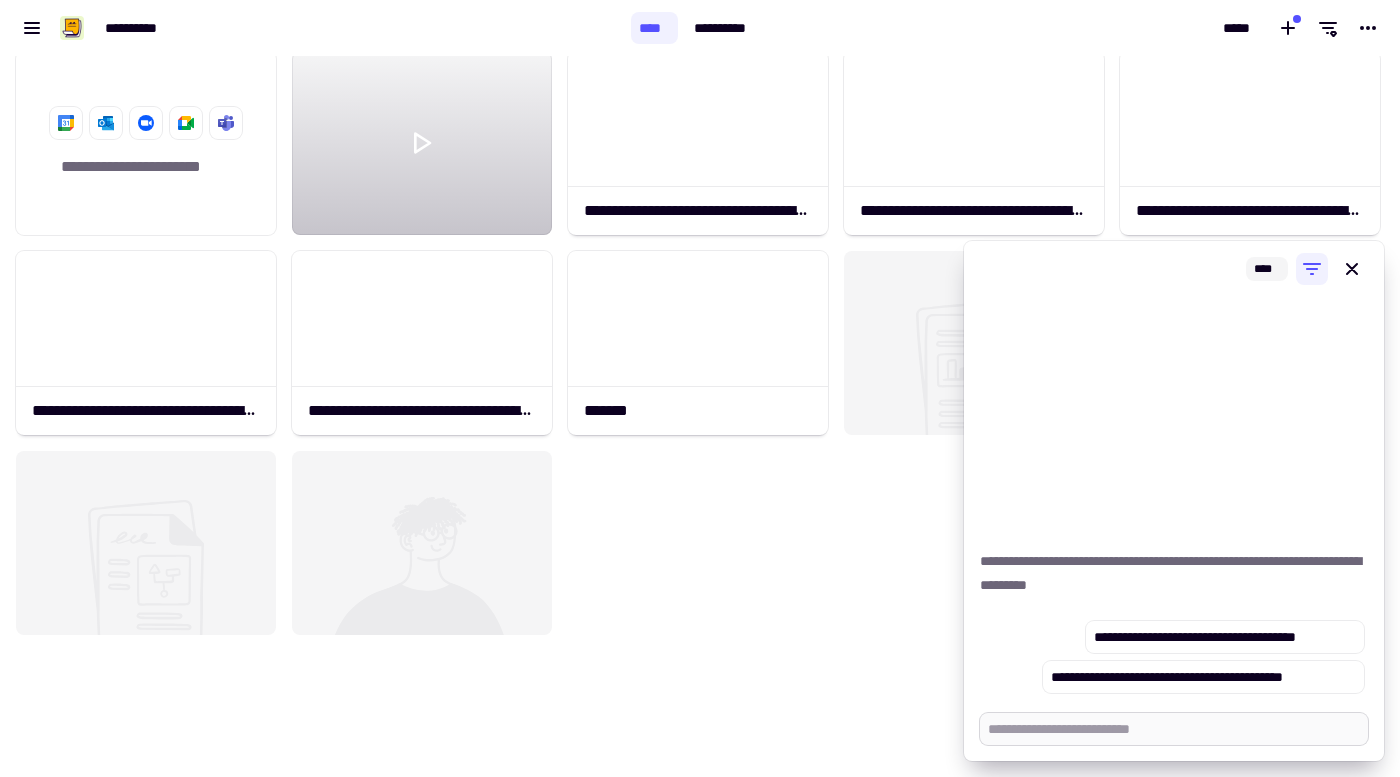 paste on "**********" 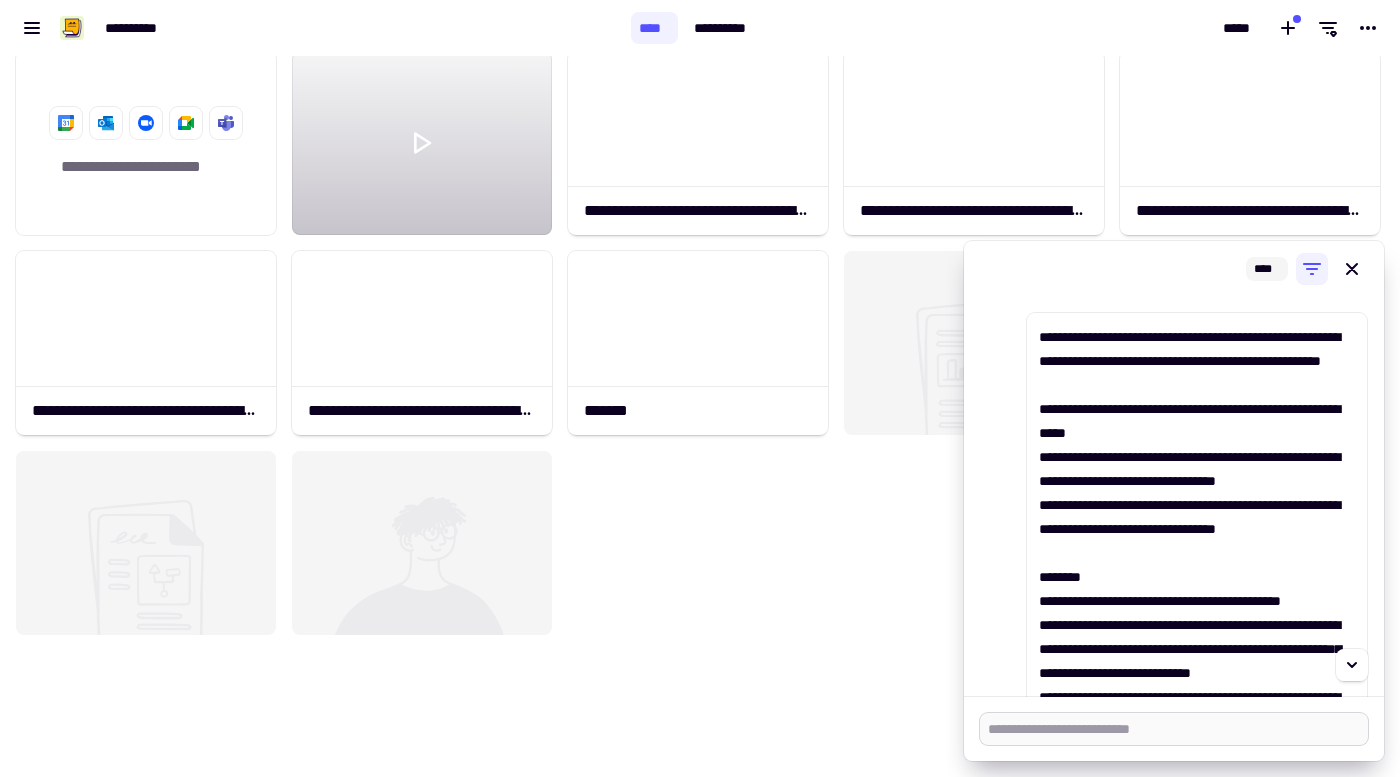 scroll, scrollTop: 0, scrollLeft: 0, axis: both 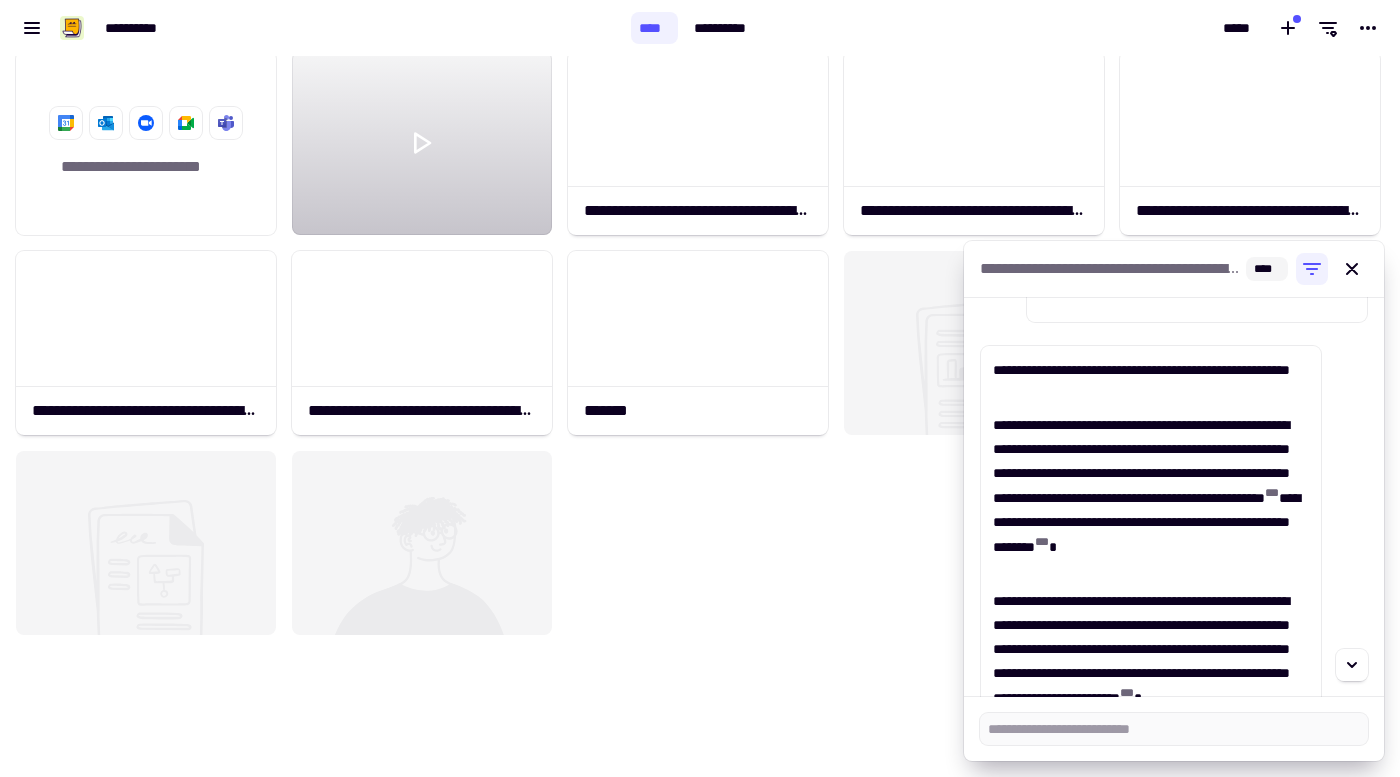 click on "**********" at bounding box center [1151, 497] 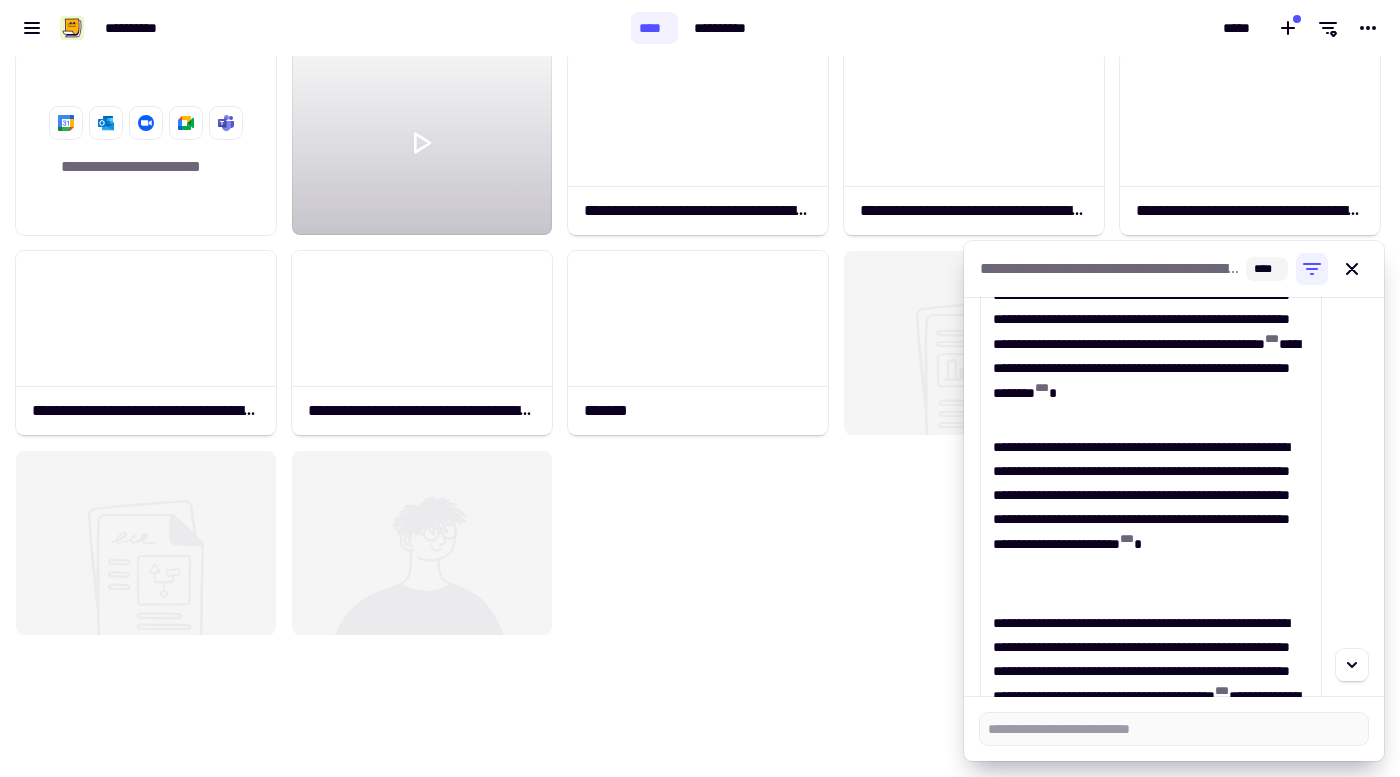scroll, scrollTop: 3938, scrollLeft: 0, axis: vertical 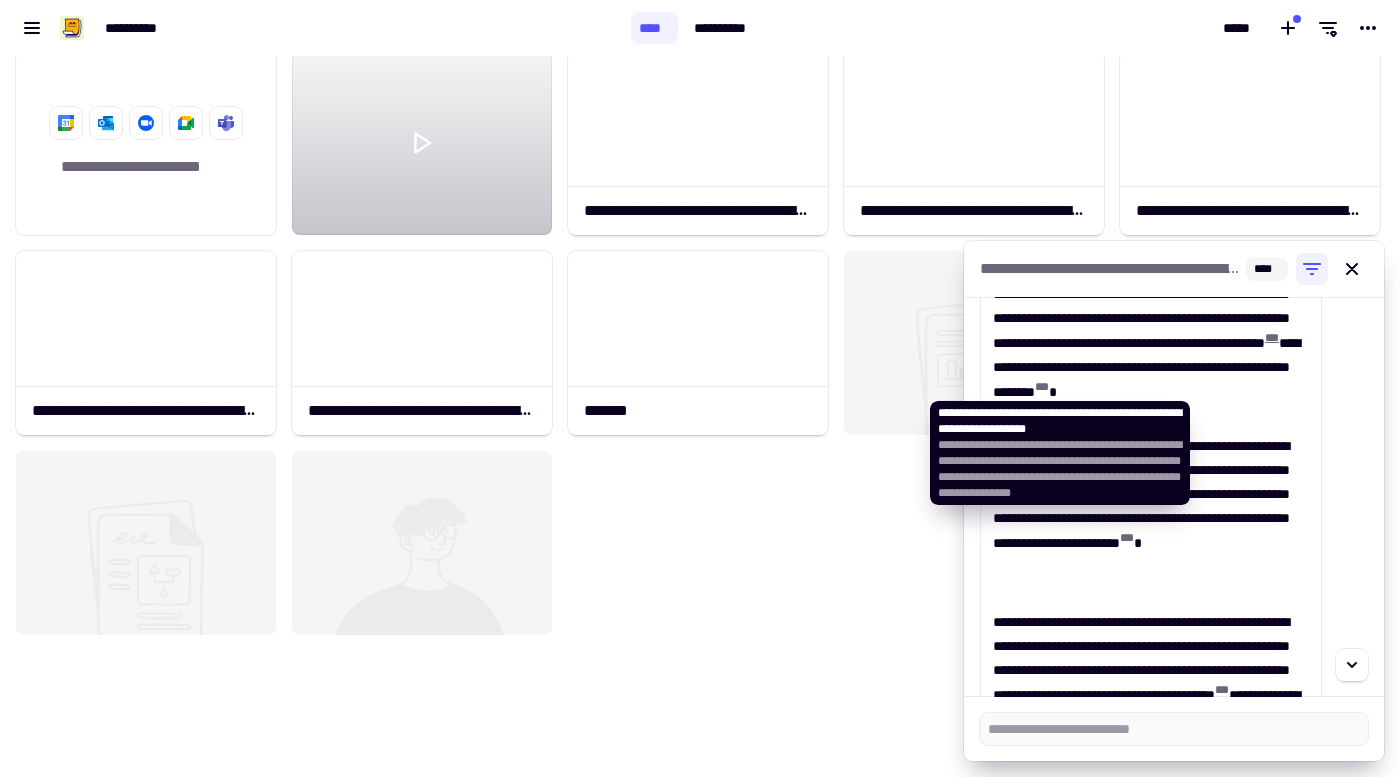 click on "* * *" at bounding box center (1272, 338) 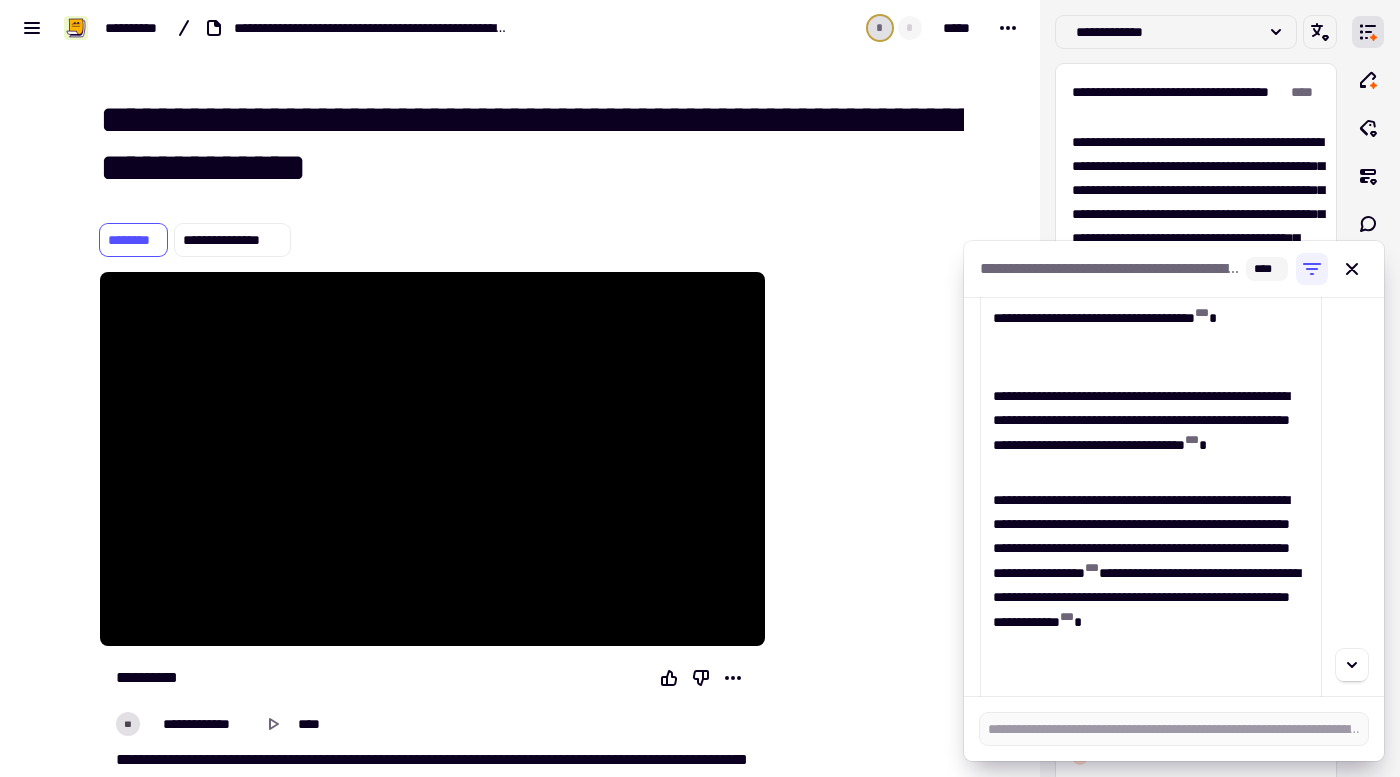 scroll, scrollTop: 4528, scrollLeft: 0, axis: vertical 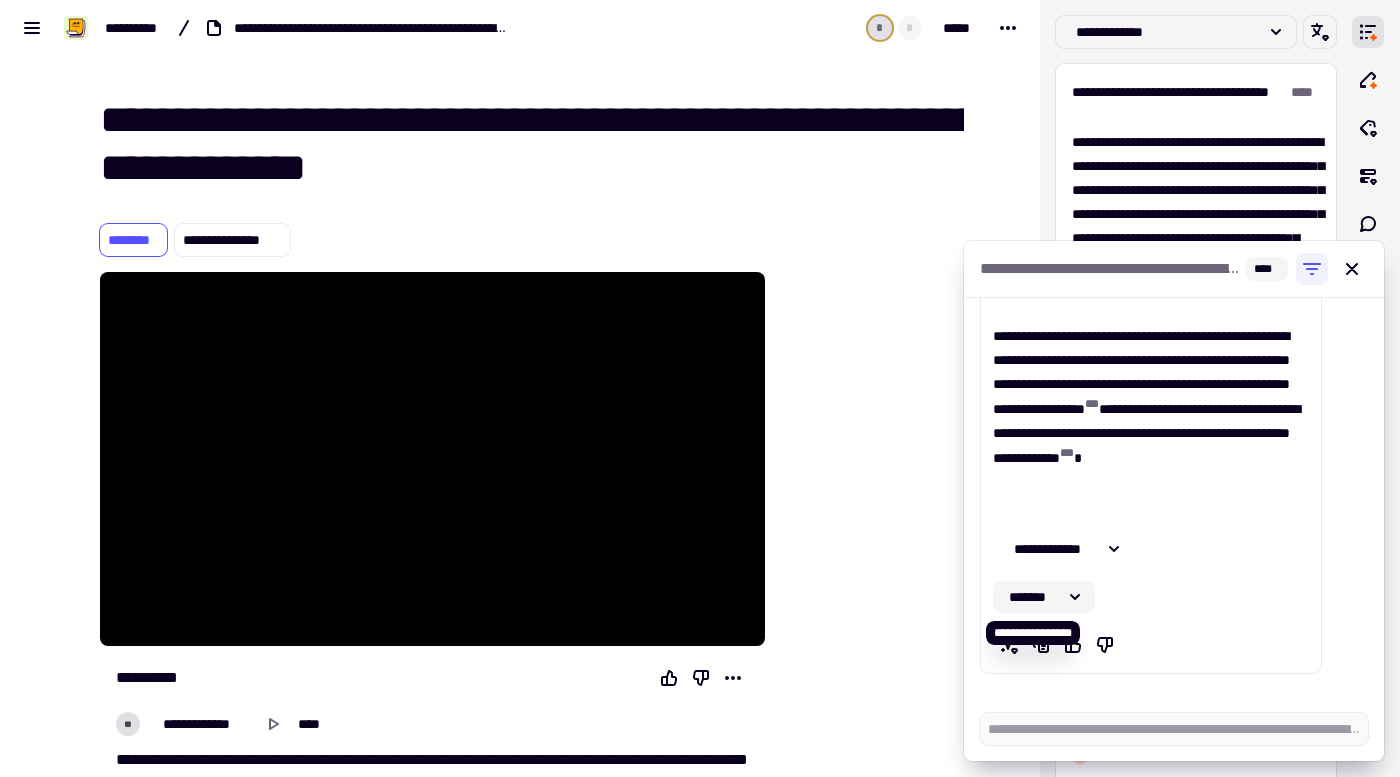 click 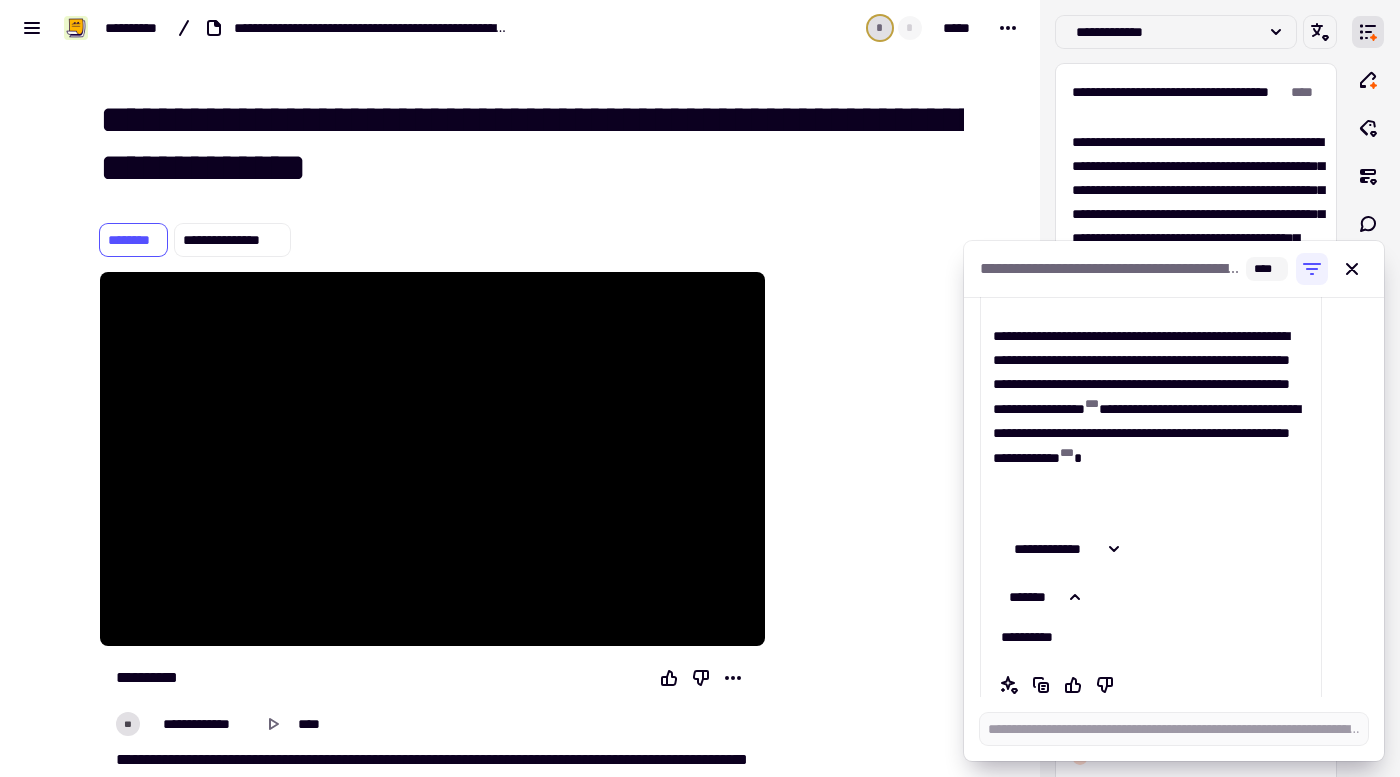 scroll, scrollTop: 4568, scrollLeft: 0, axis: vertical 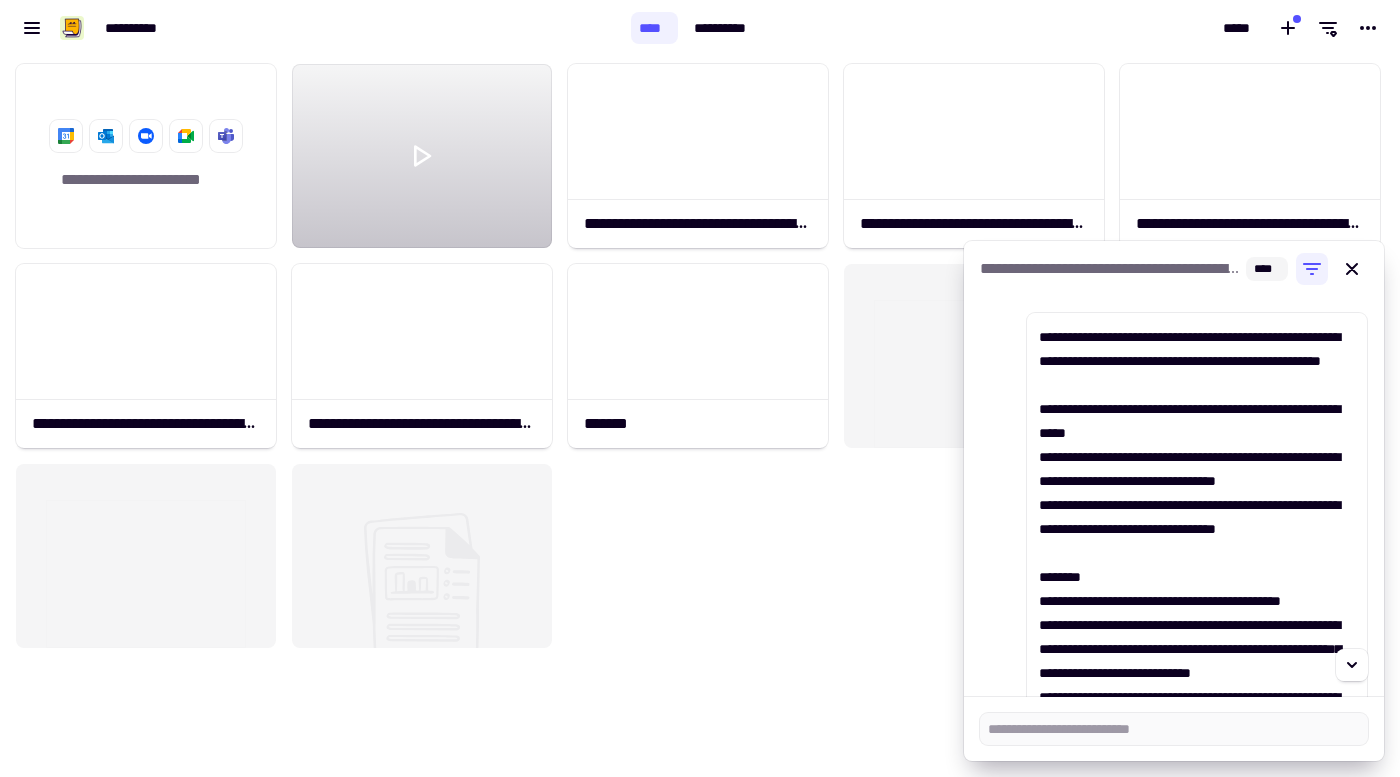 click at bounding box center [1197, 2209] 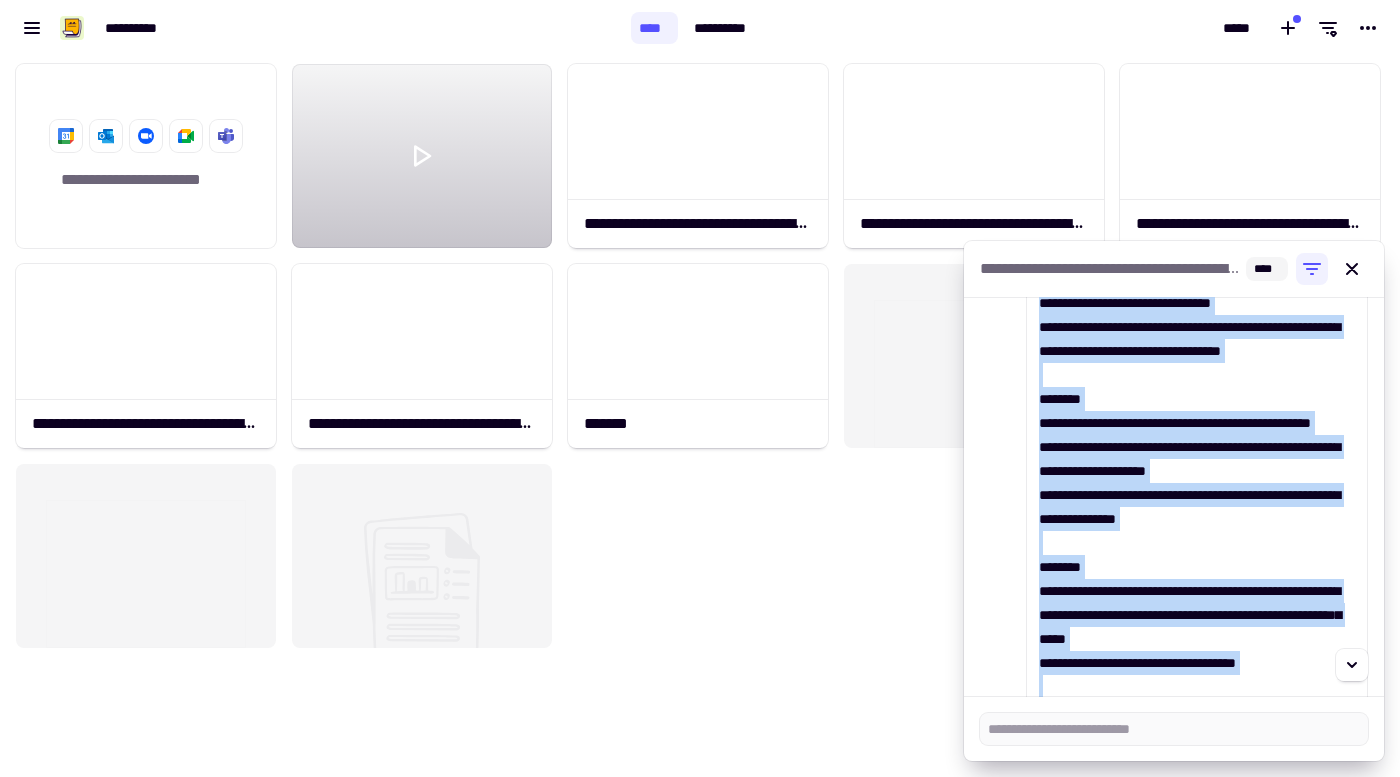 scroll, scrollTop: 1667, scrollLeft: 0, axis: vertical 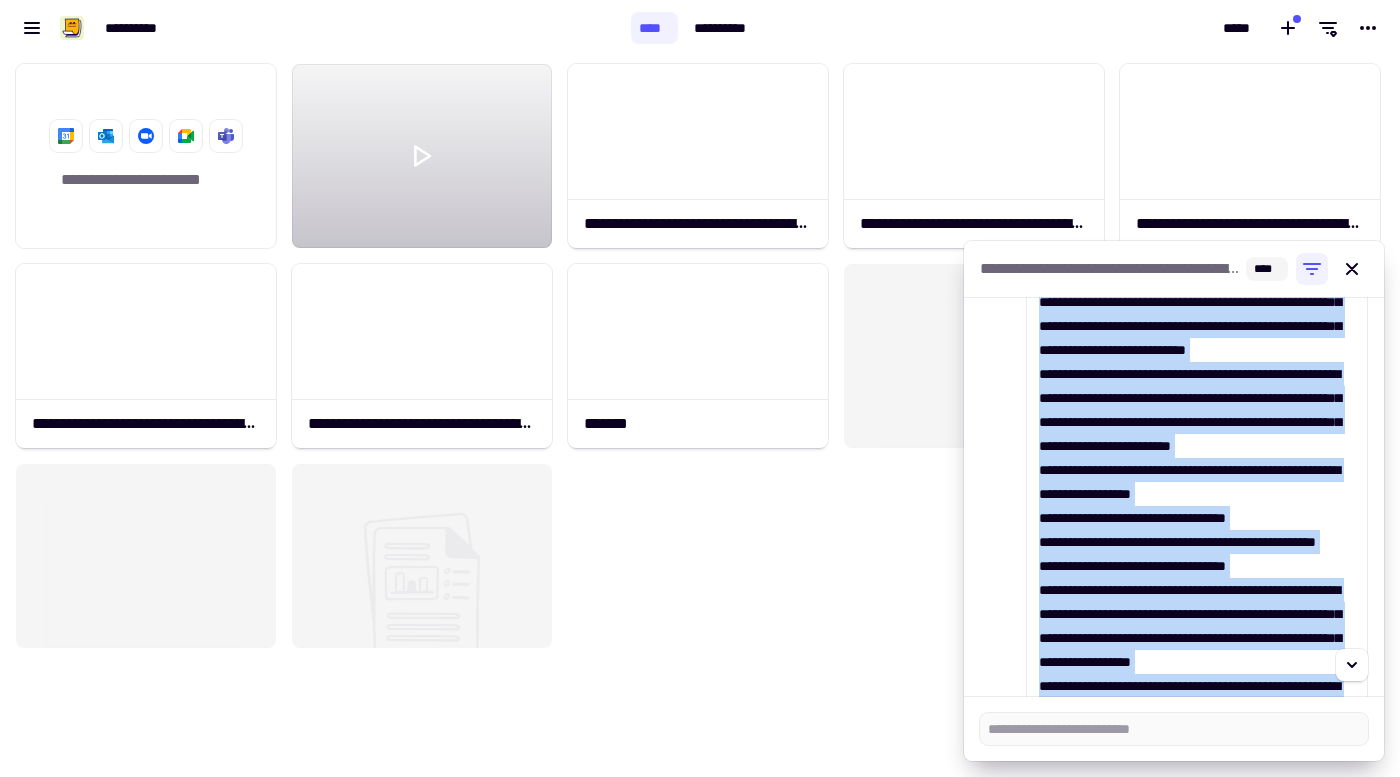 drag, startPoint x: 1039, startPoint y: 329, endPoint x: 1188, endPoint y: 750, distance: 446.5893 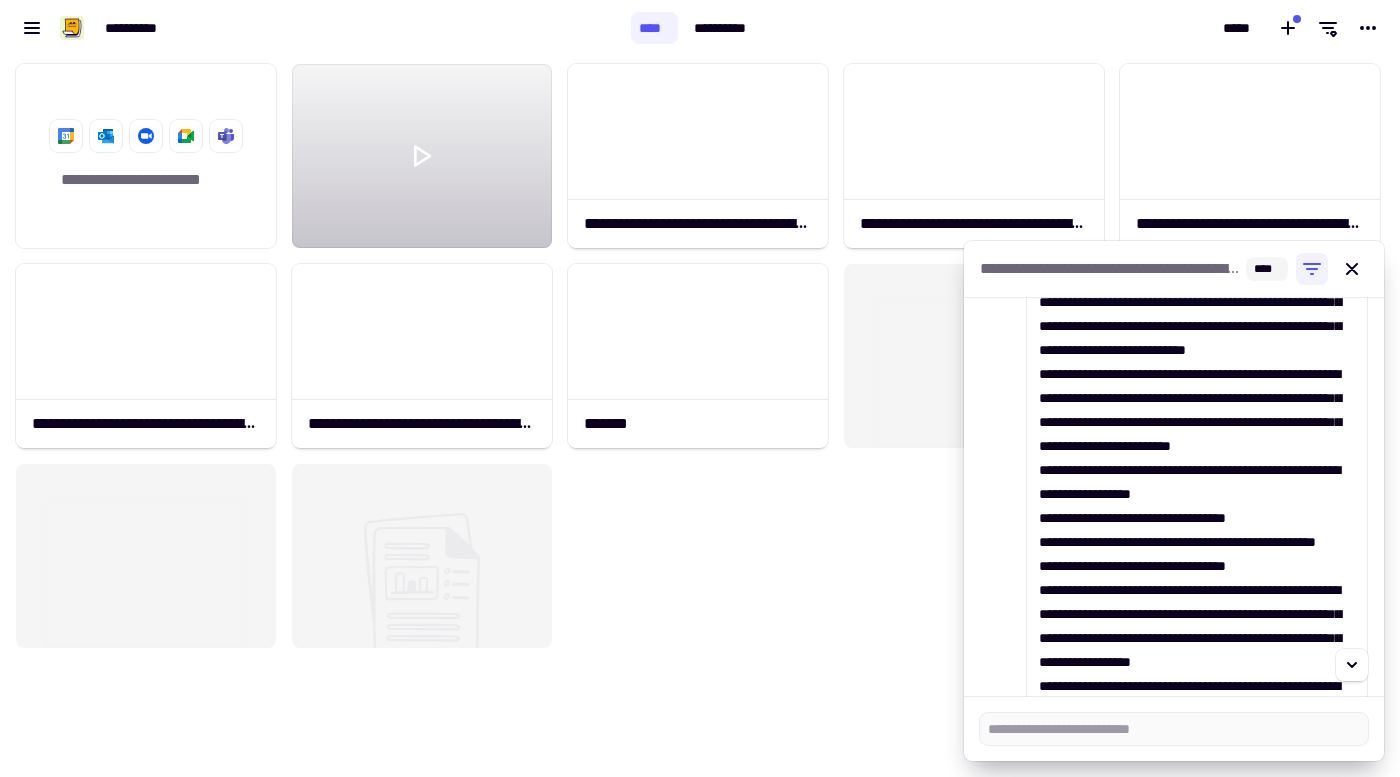 drag, startPoint x: 1188, startPoint y: 750, endPoint x: 1186, endPoint y: 614, distance: 136.01471 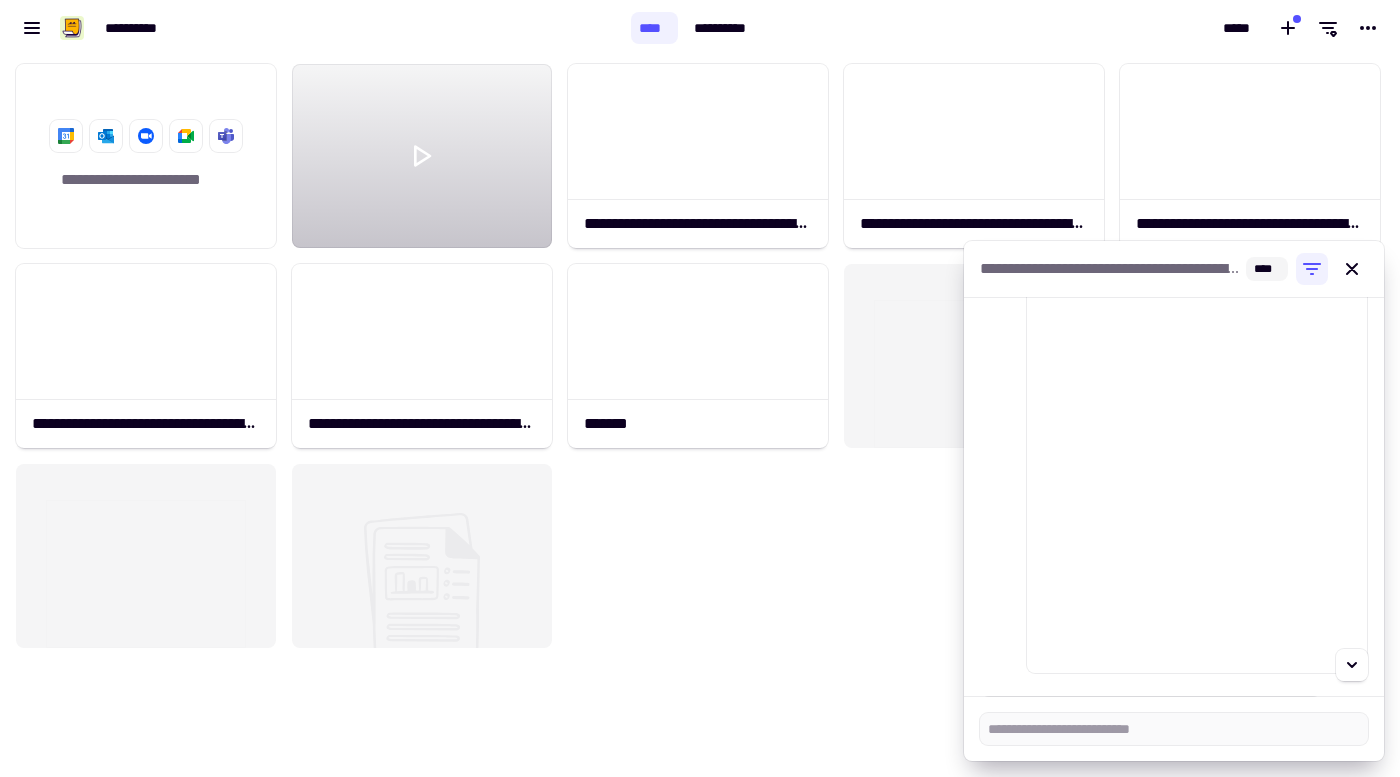 scroll, scrollTop: 3430, scrollLeft: 0, axis: vertical 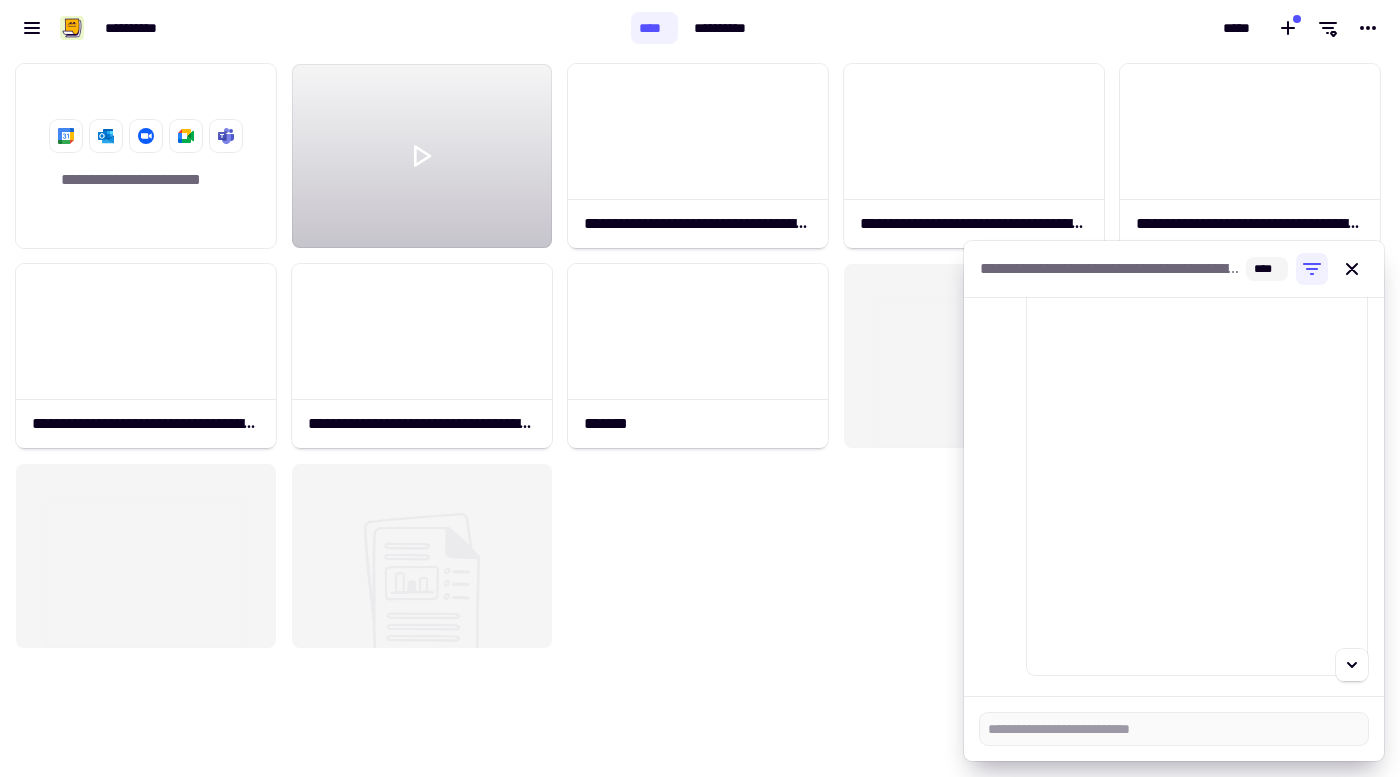 click at bounding box center [1197, -1221] 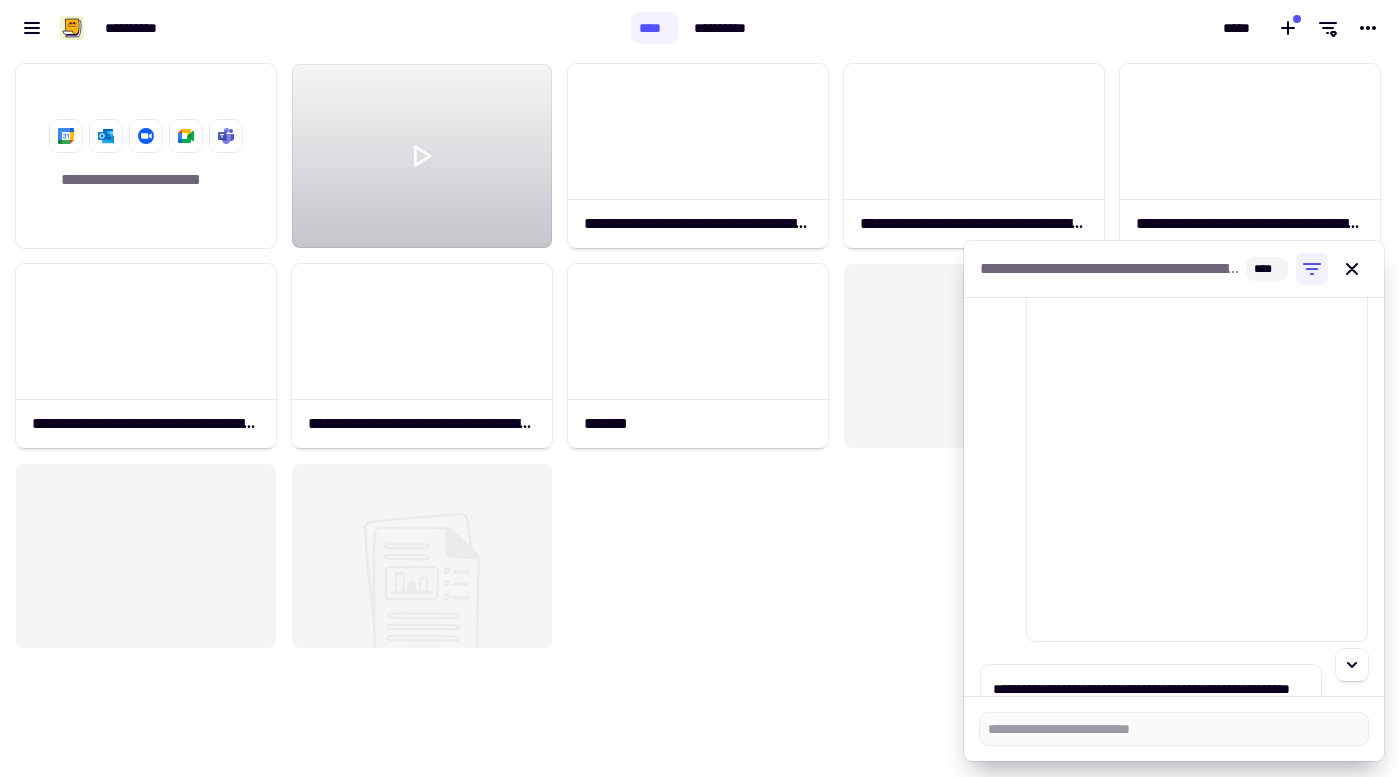 scroll, scrollTop: 3472, scrollLeft: 0, axis: vertical 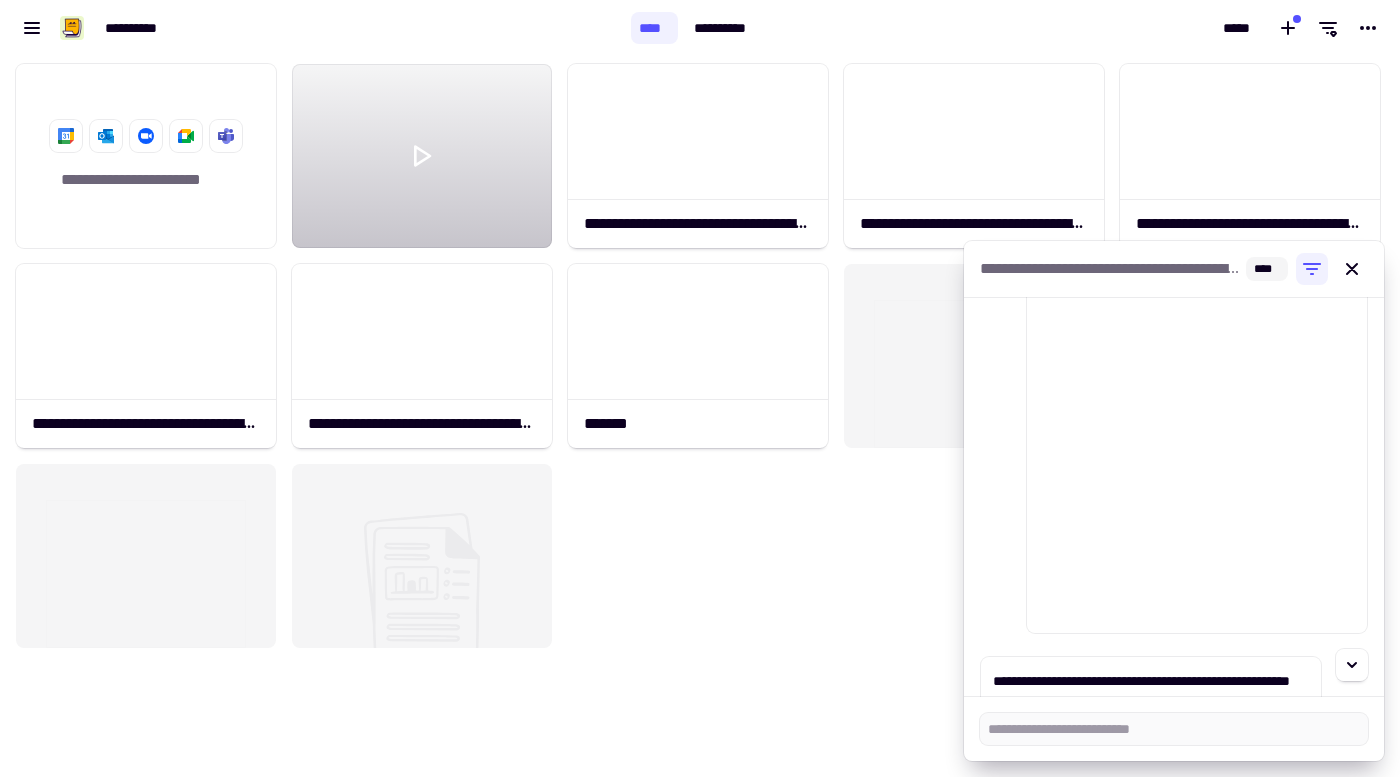 drag, startPoint x: 1121, startPoint y: 616, endPoint x: 1018, endPoint y: 592, distance: 105.75916 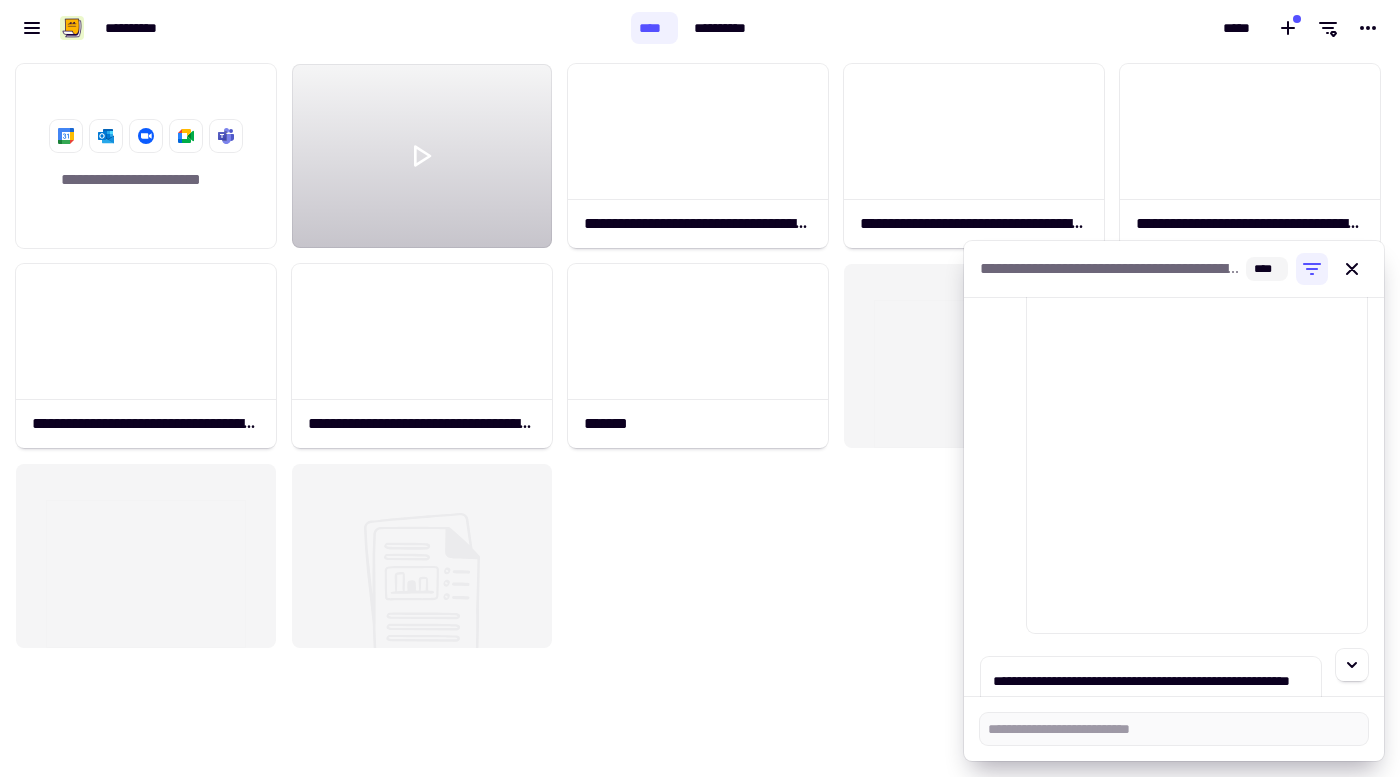 drag, startPoint x: 1194, startPoint y: 268, endPoint x: 1193, endPoint y: 364, distance: 96.00521 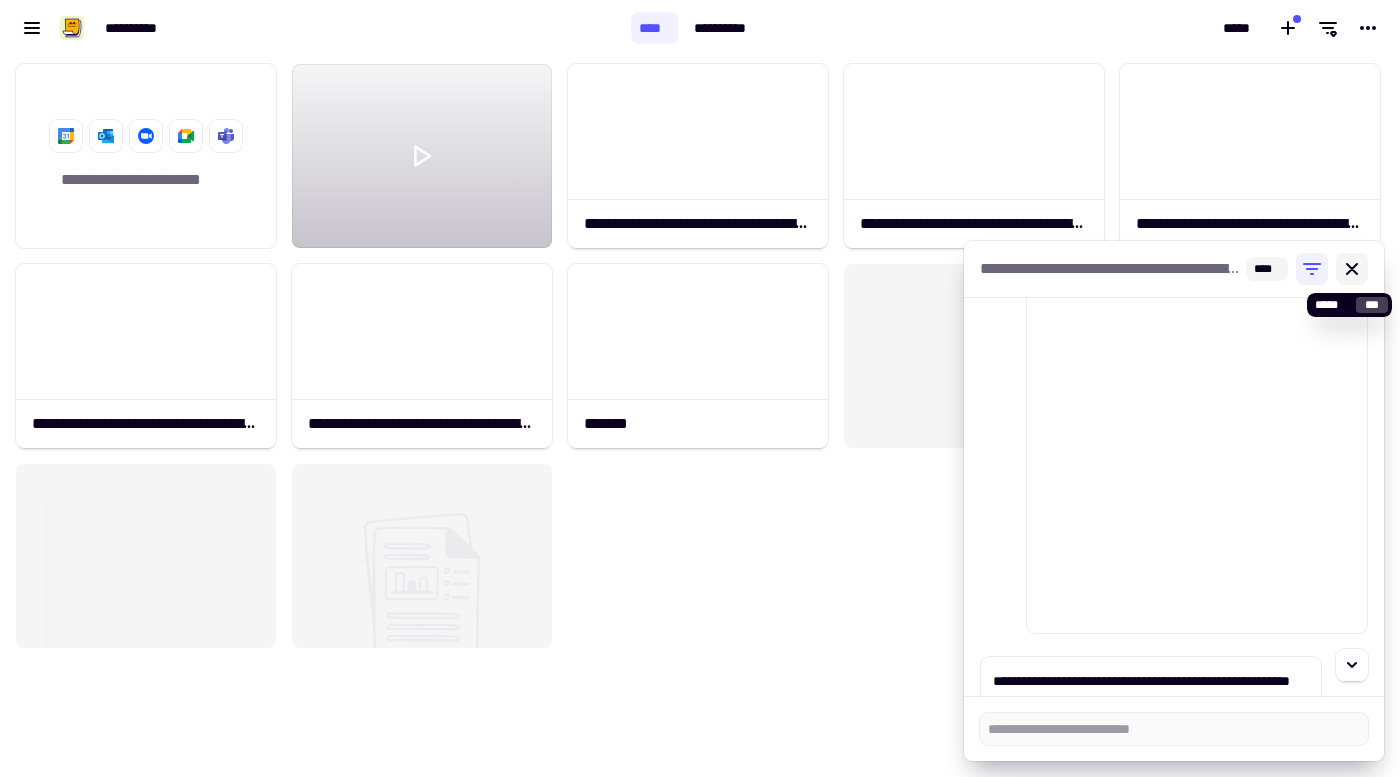click 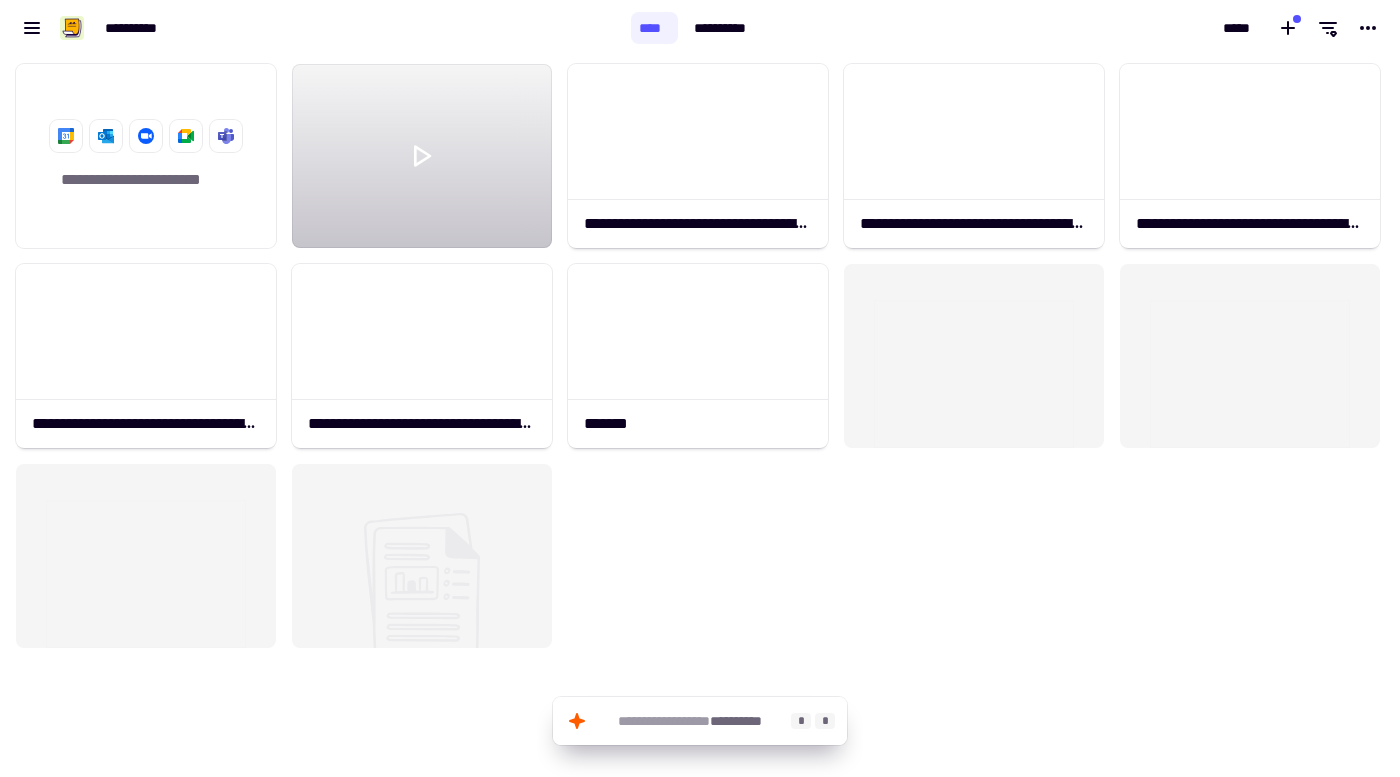 click on "**********" 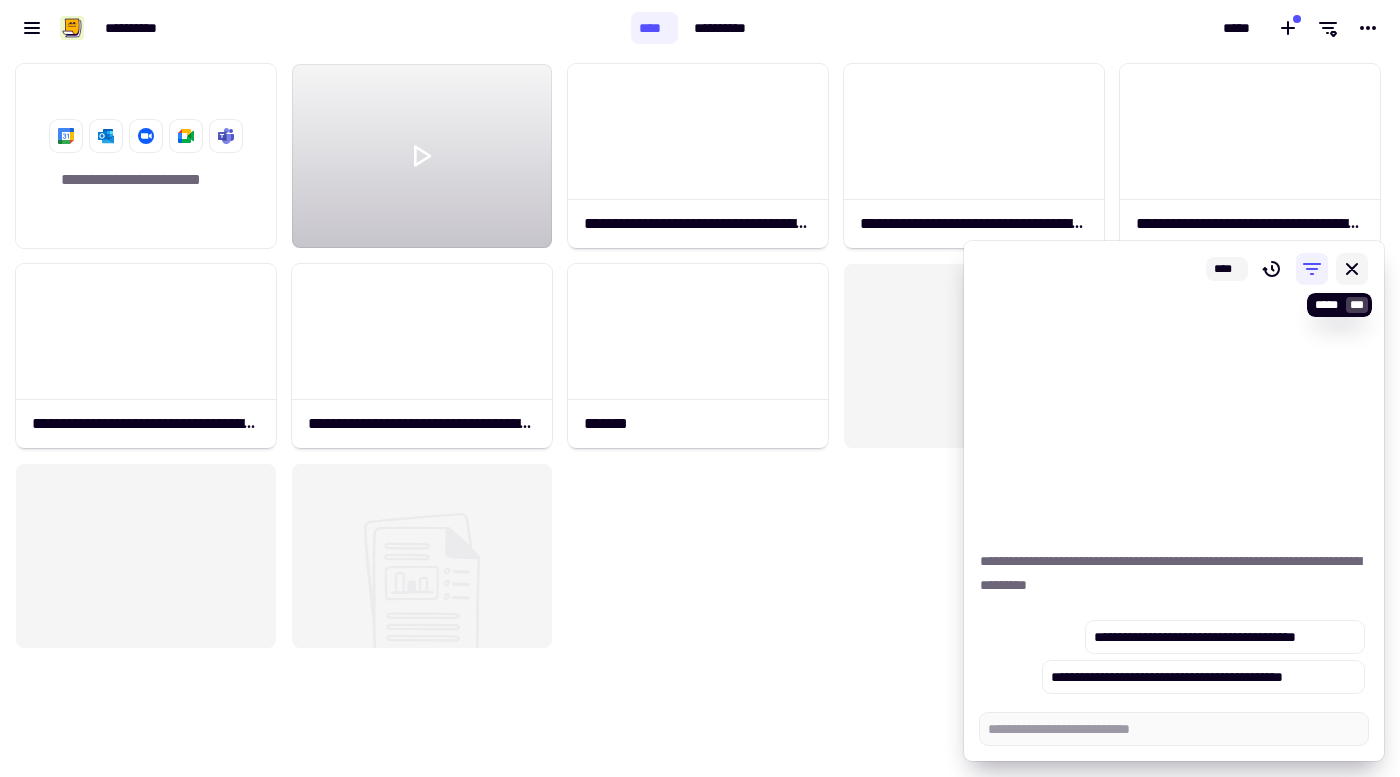 click 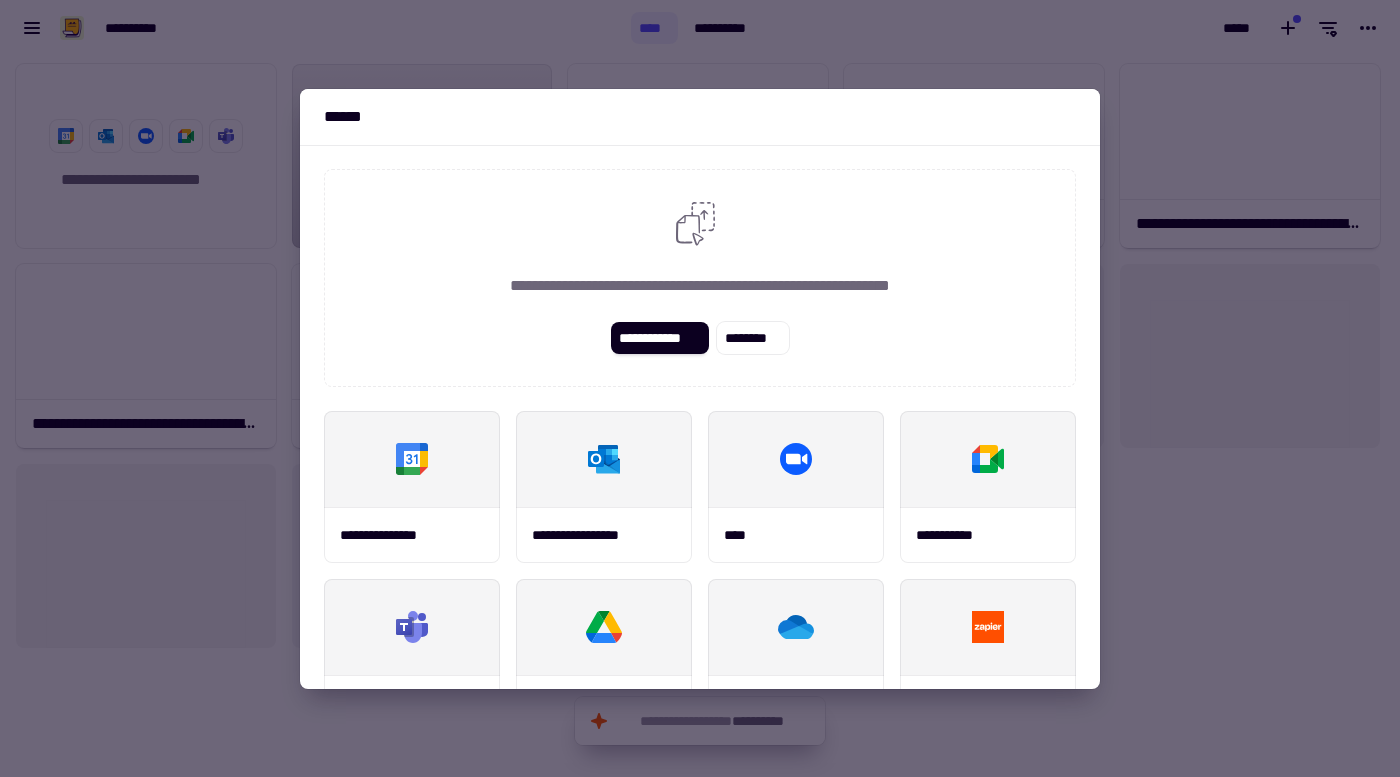 click at bounding box center [700, 388] 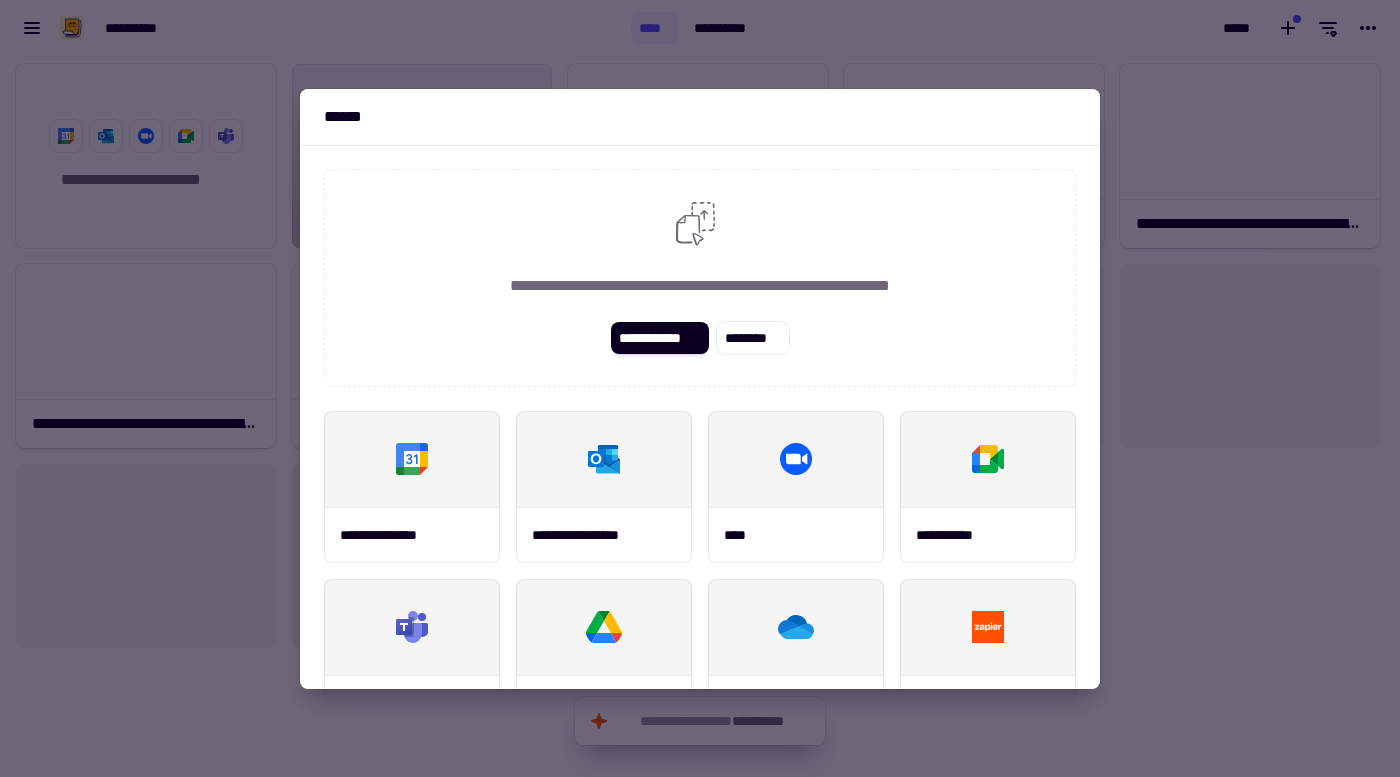 click at bounding box center (700, 388) 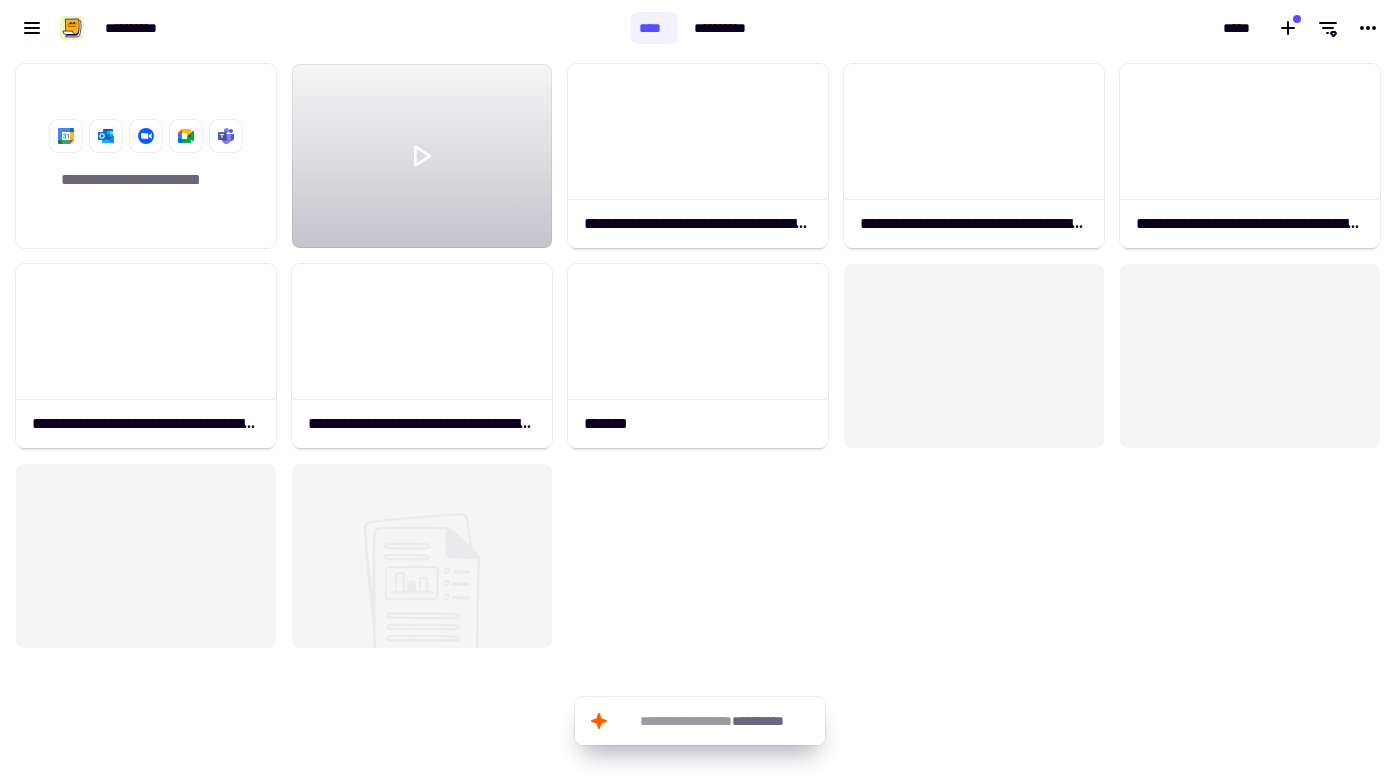 click 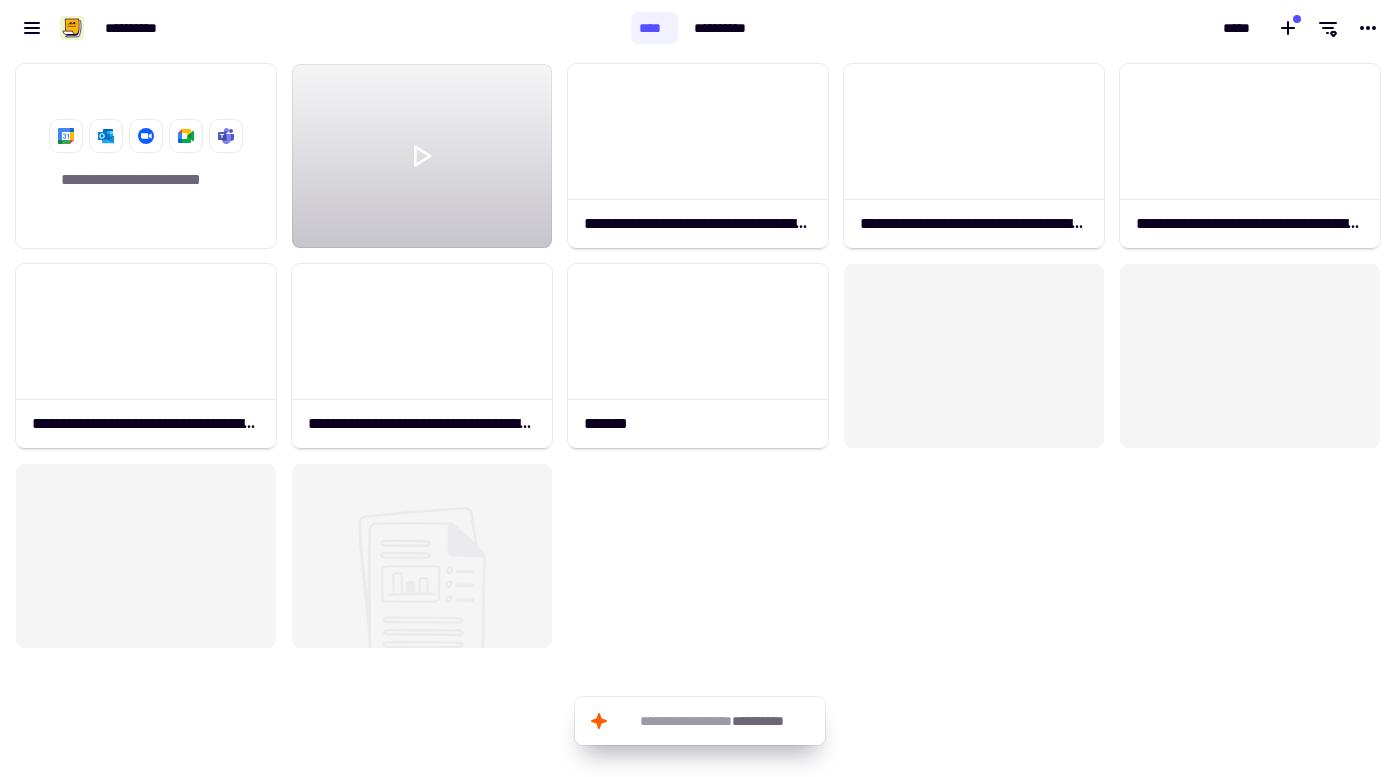 click 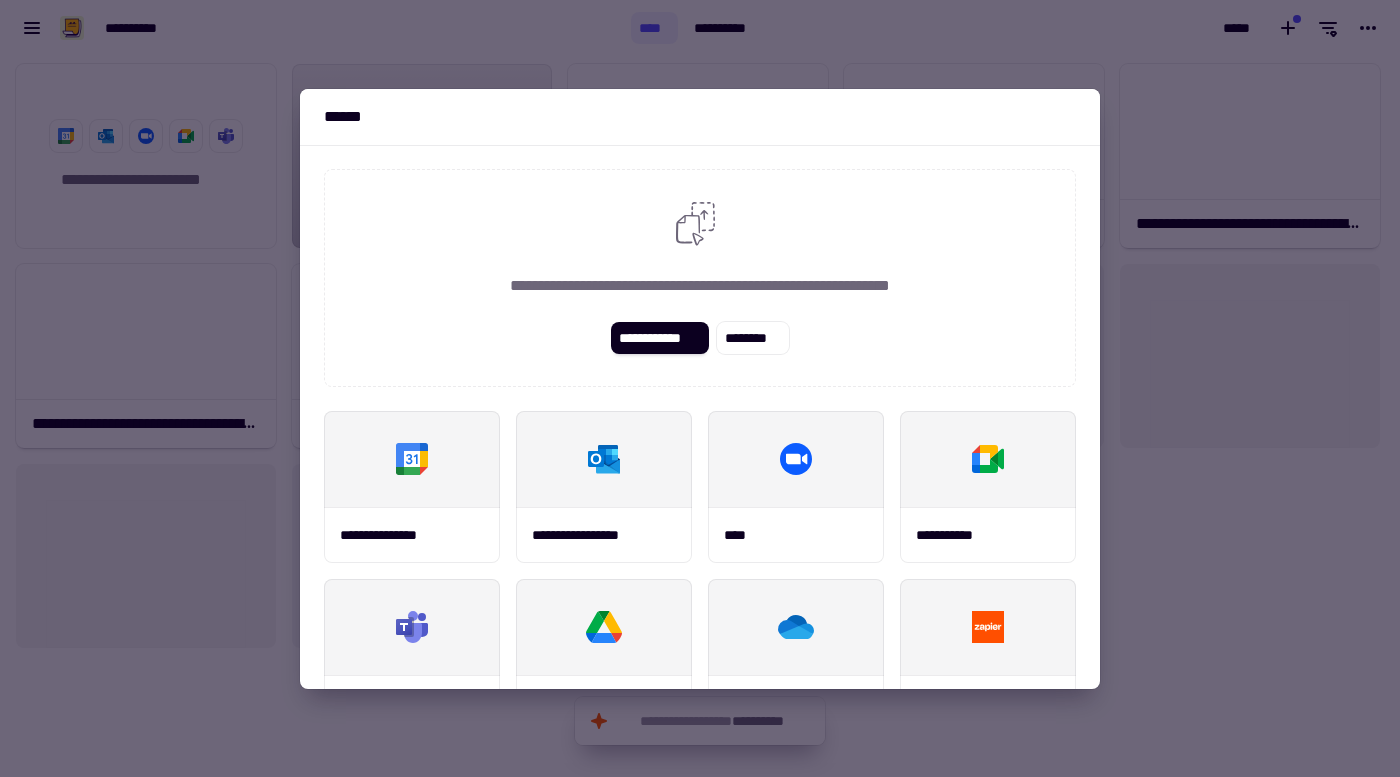 click at bounding box center (700, 388) 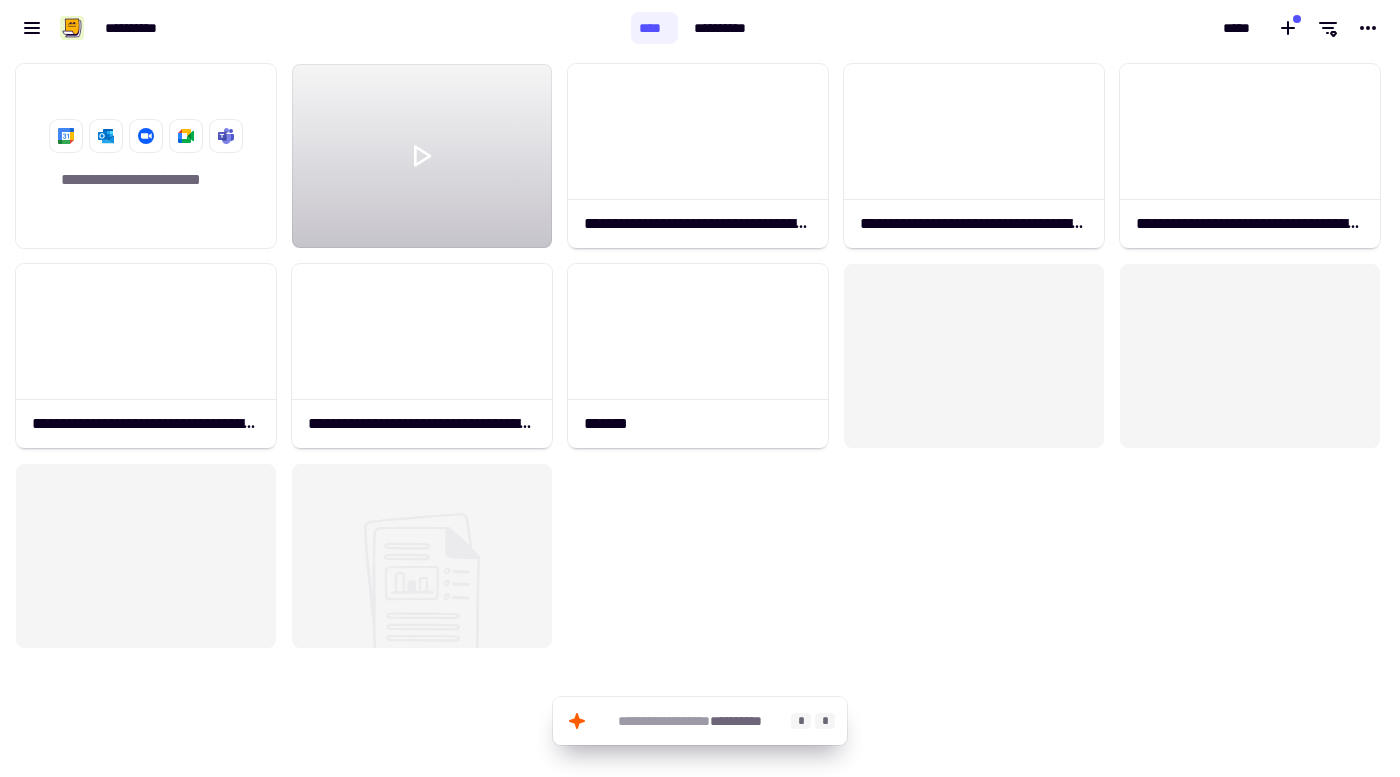click on "**********" 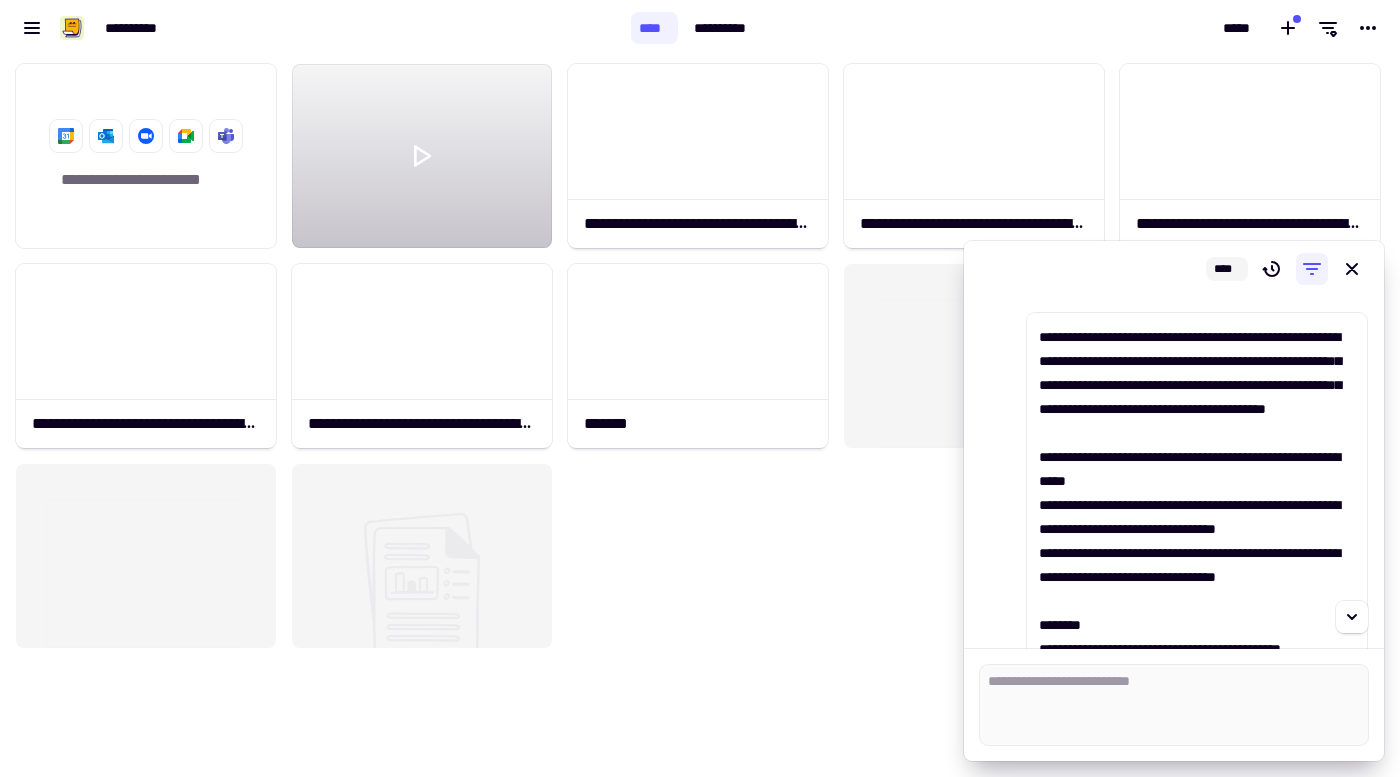 scroll, scrollTop: 0, scrollLeft: 0, axis: both 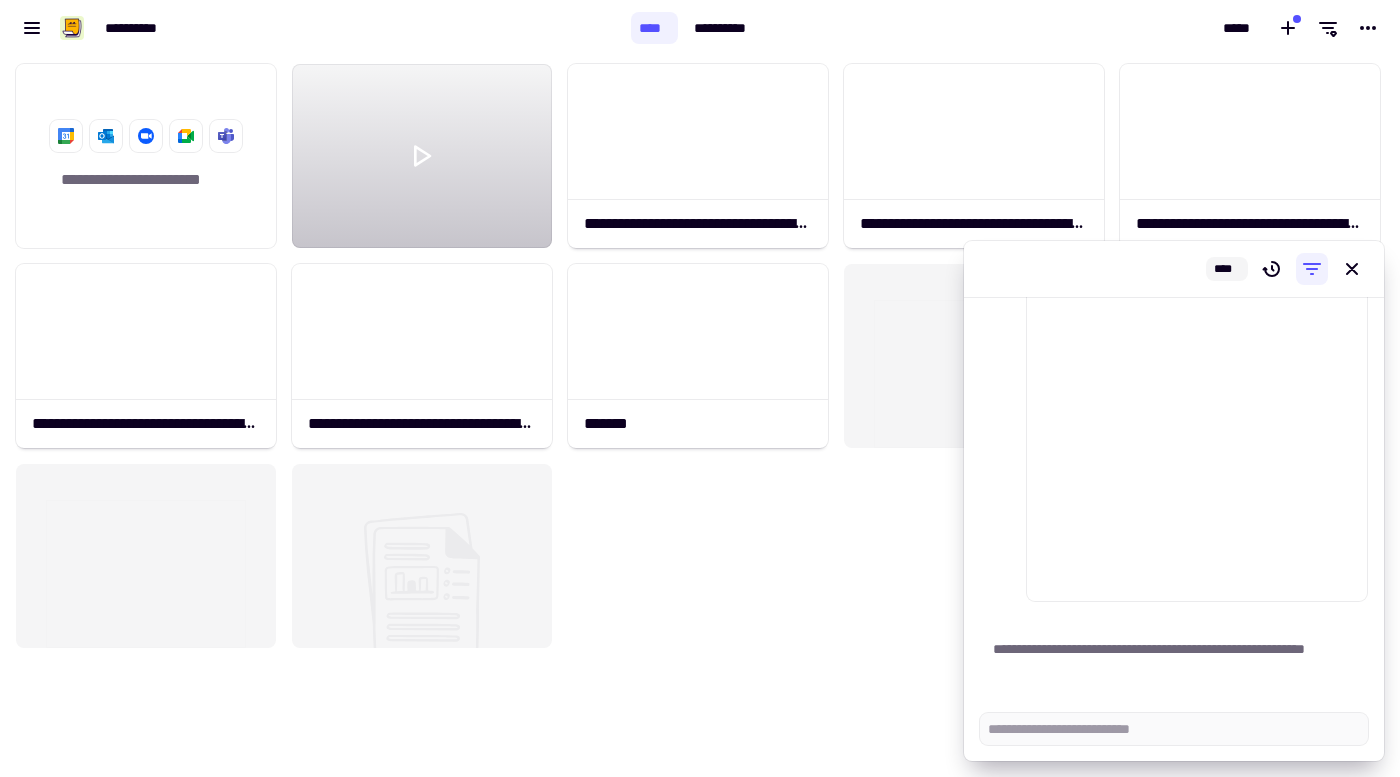 click on "****" at bounding box center [1174, 269] 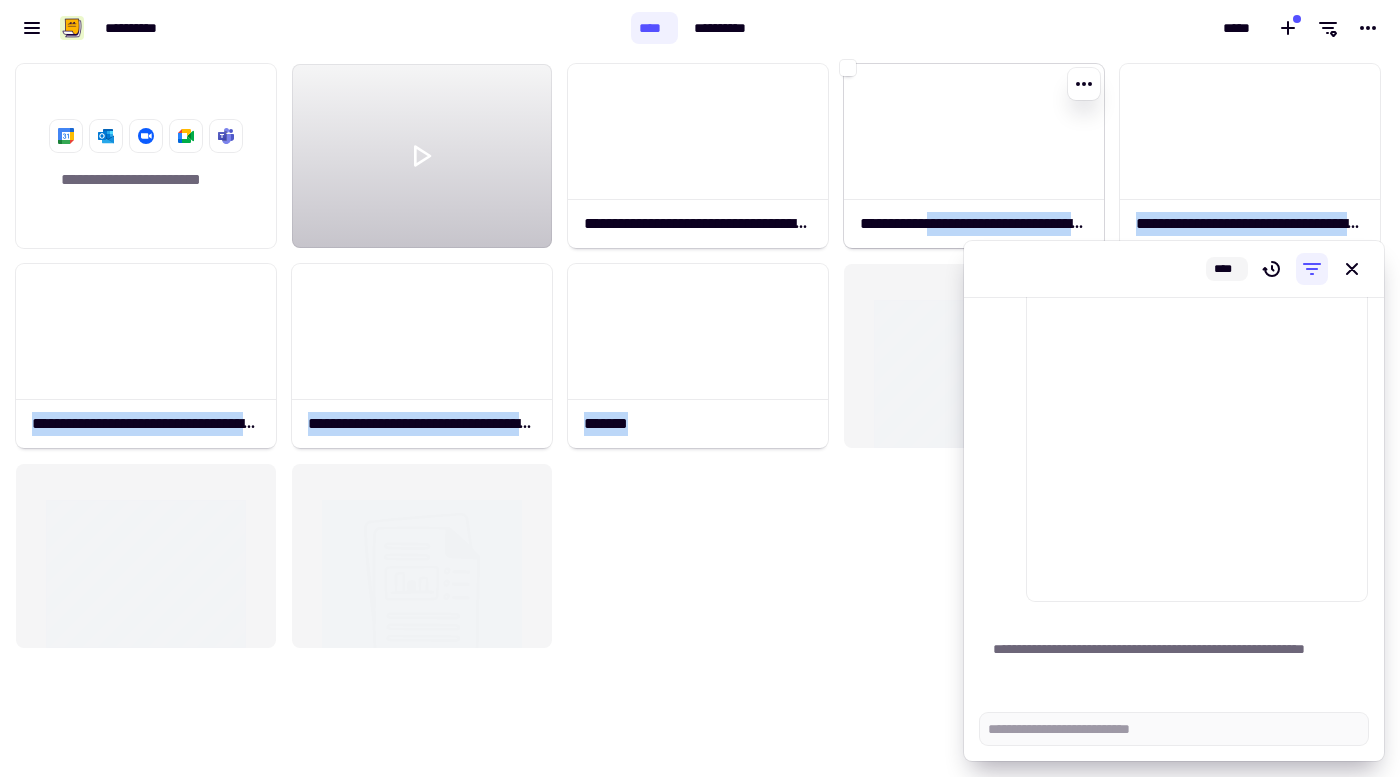 drag, startPoint x: 968, startPoint y: 248, endPoint x: 946, endPoint y: 215, distance: 39.661064 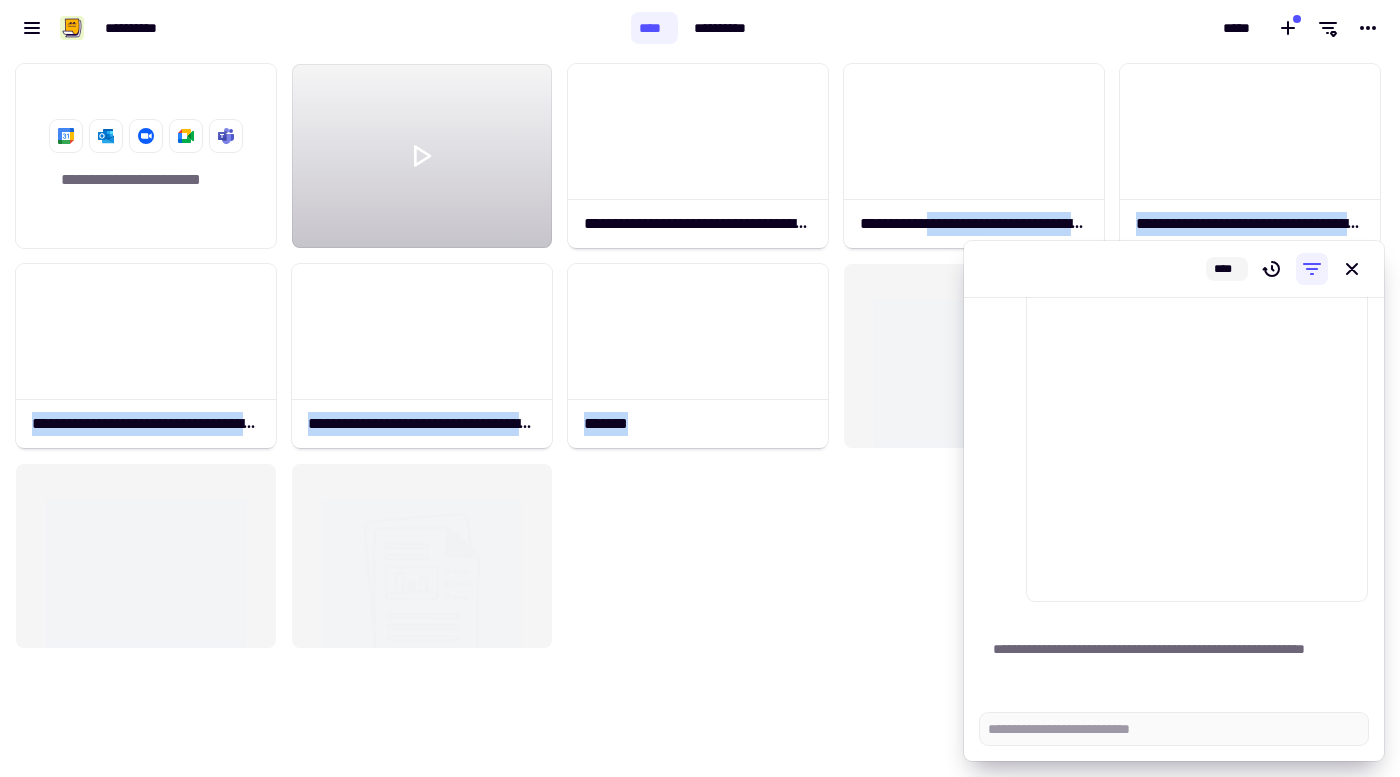 click on "****" at bounding box center (1174, 269) 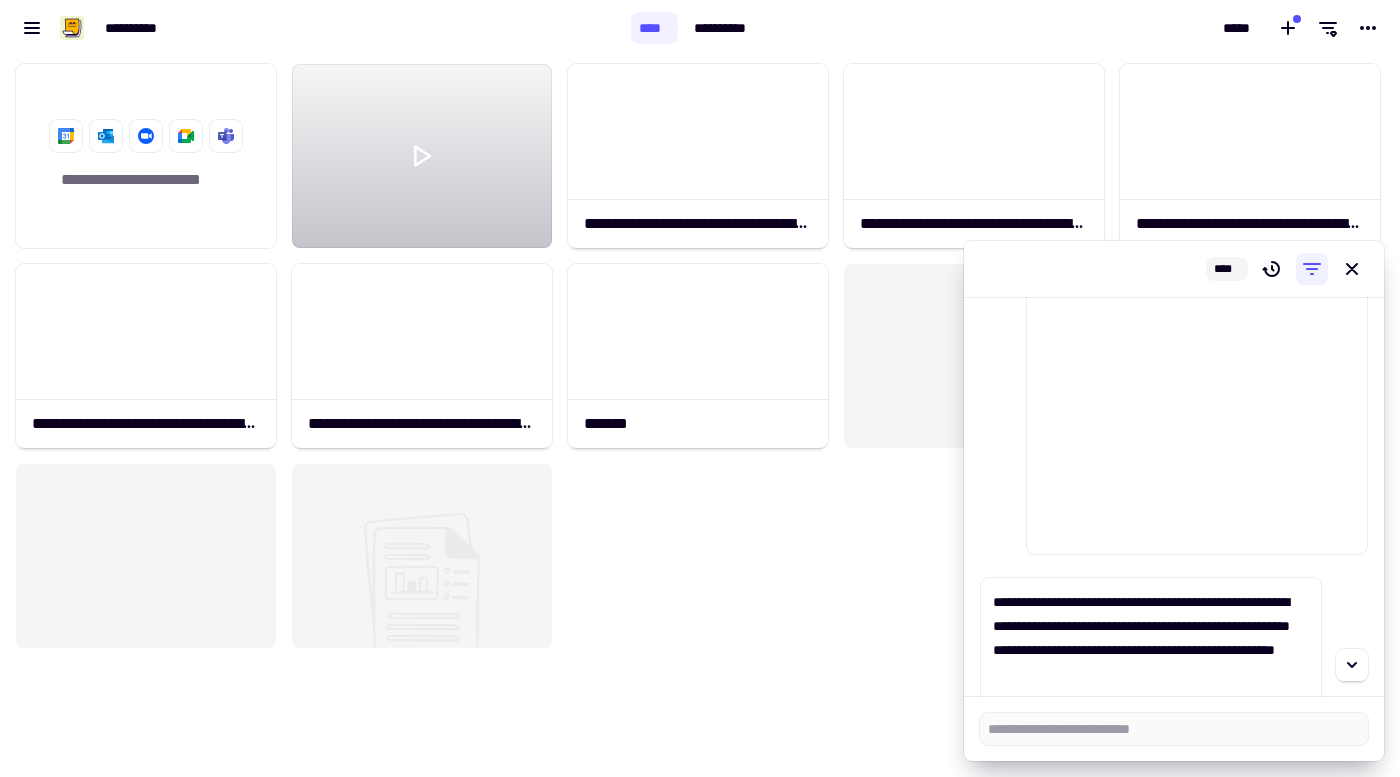 scroll, scrollTop: 3662, scrollLeft: 0, axis: vertical 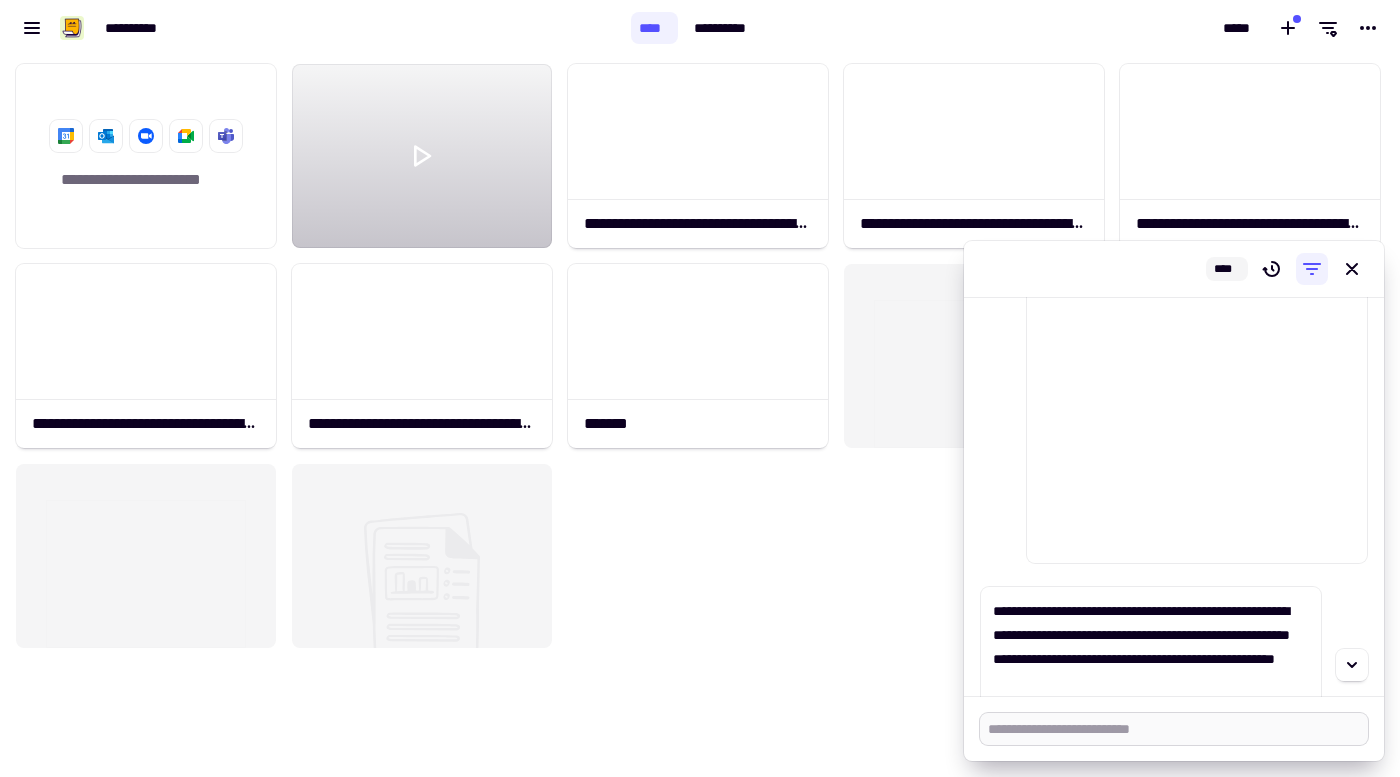 click at bounding box center [1174, 729] 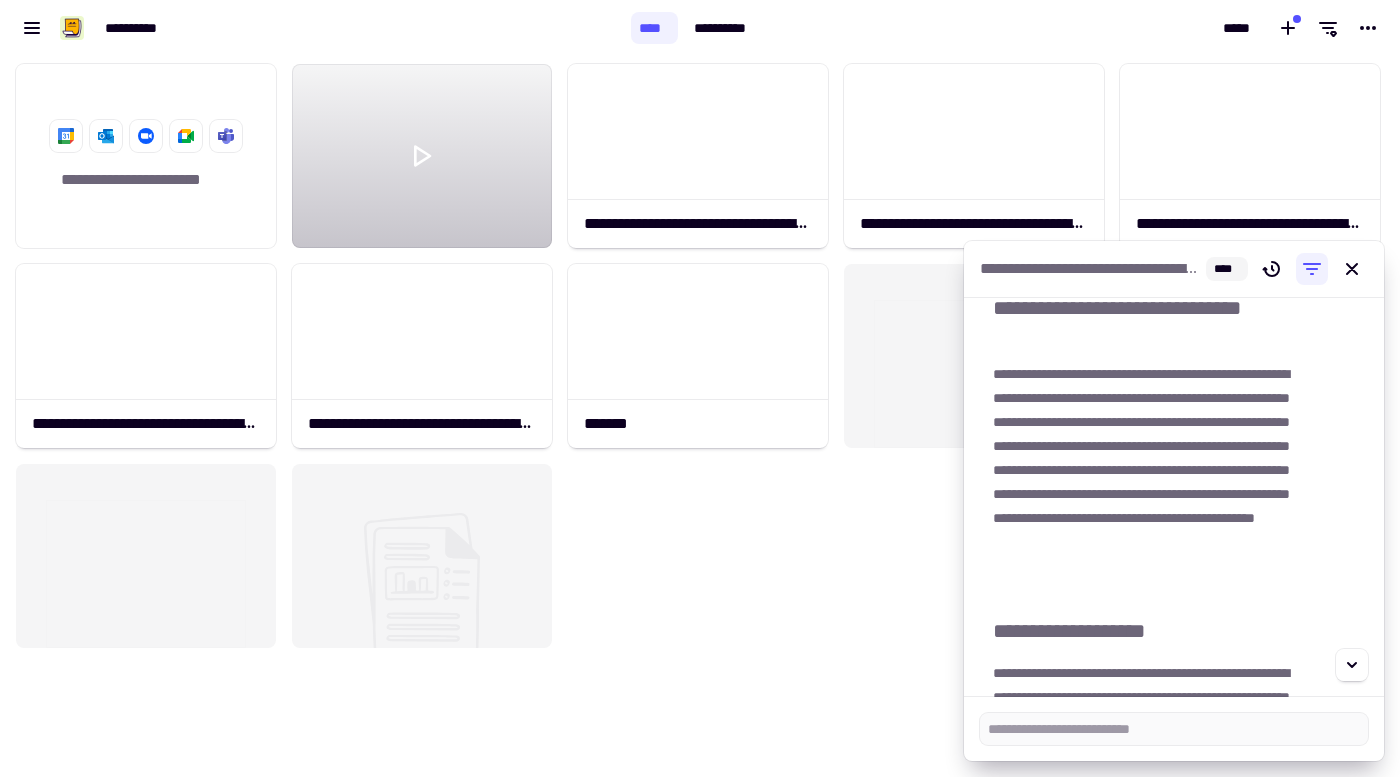scroll, scrollTop: 6618, scrollLeft: 0, axis: vertical 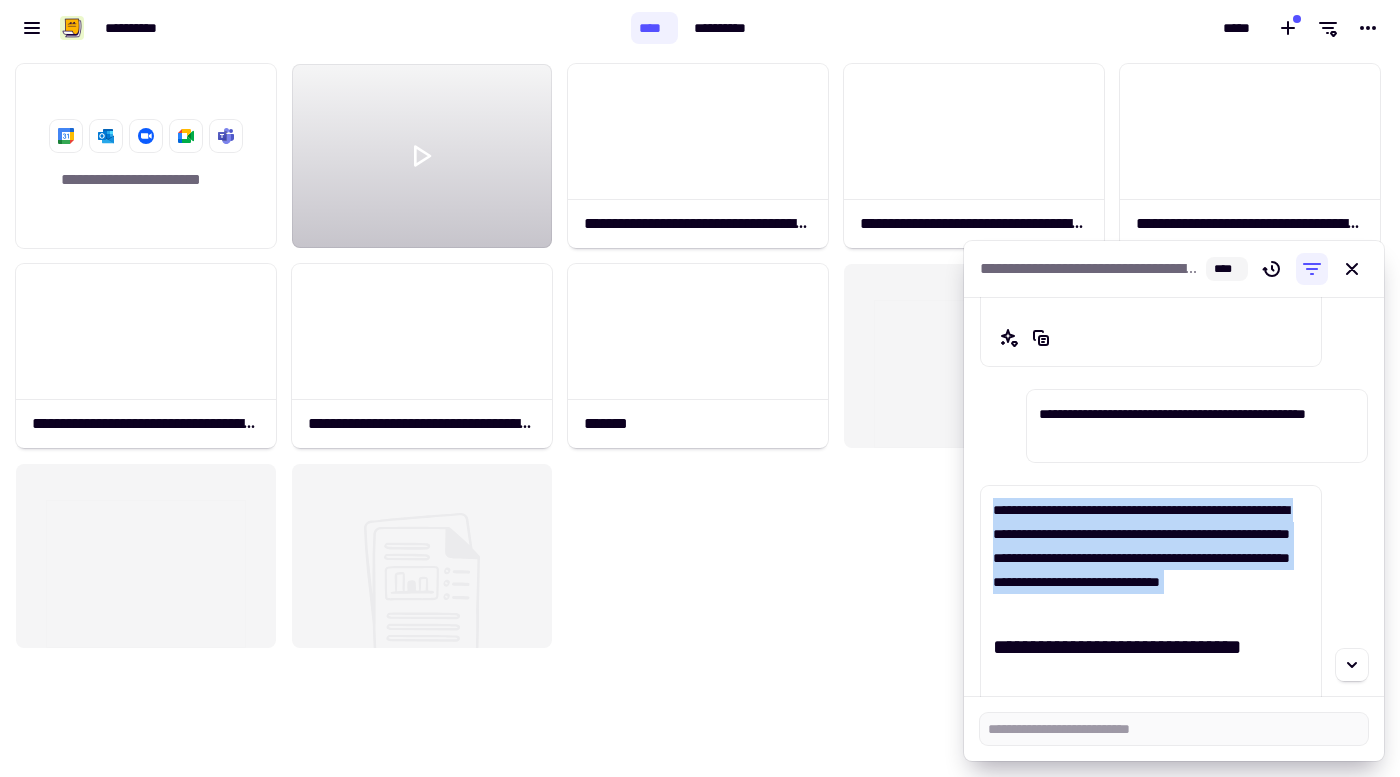 drag, startPoint x: 991, startPoint y: 511, endPoint x: 1076, endPoint y: 633, distance: 148.69095 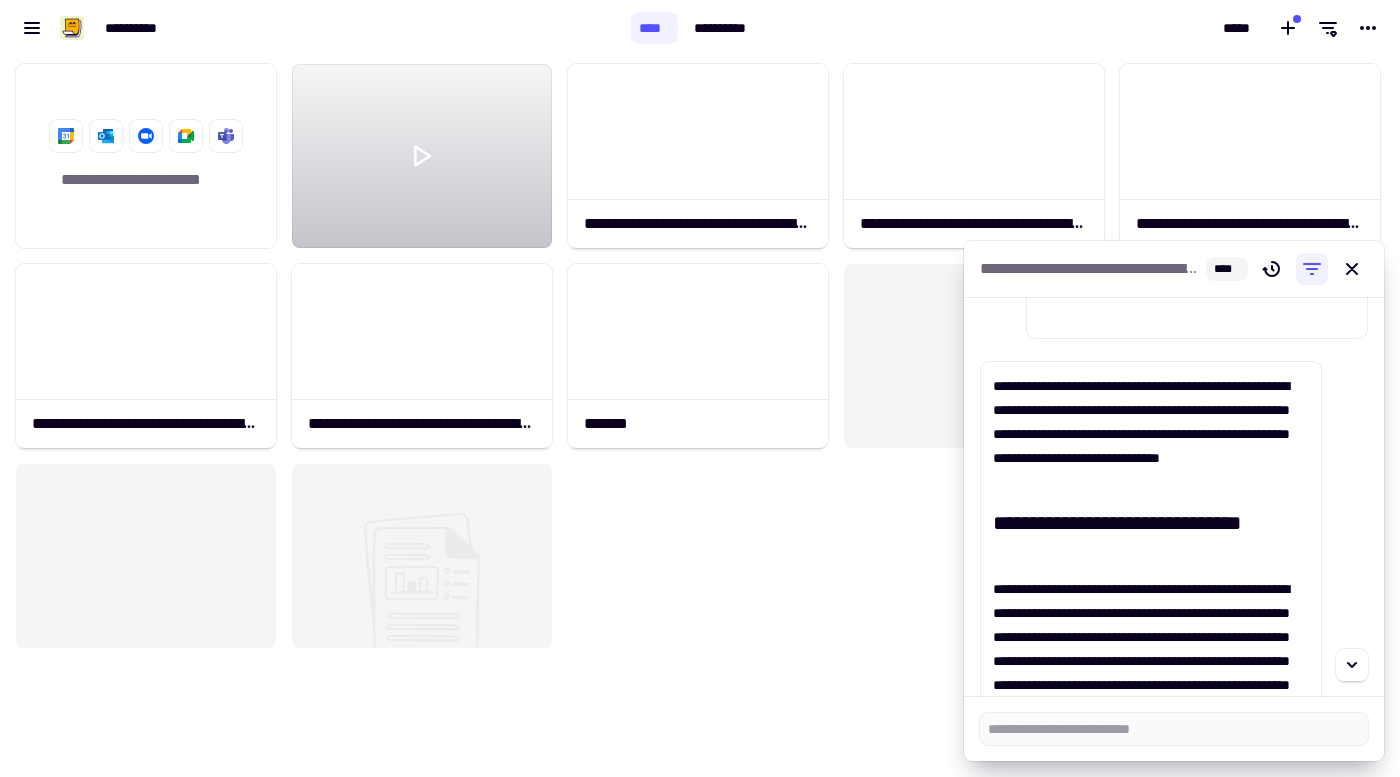 click on "**********" at bounding box center (1151, 1572) 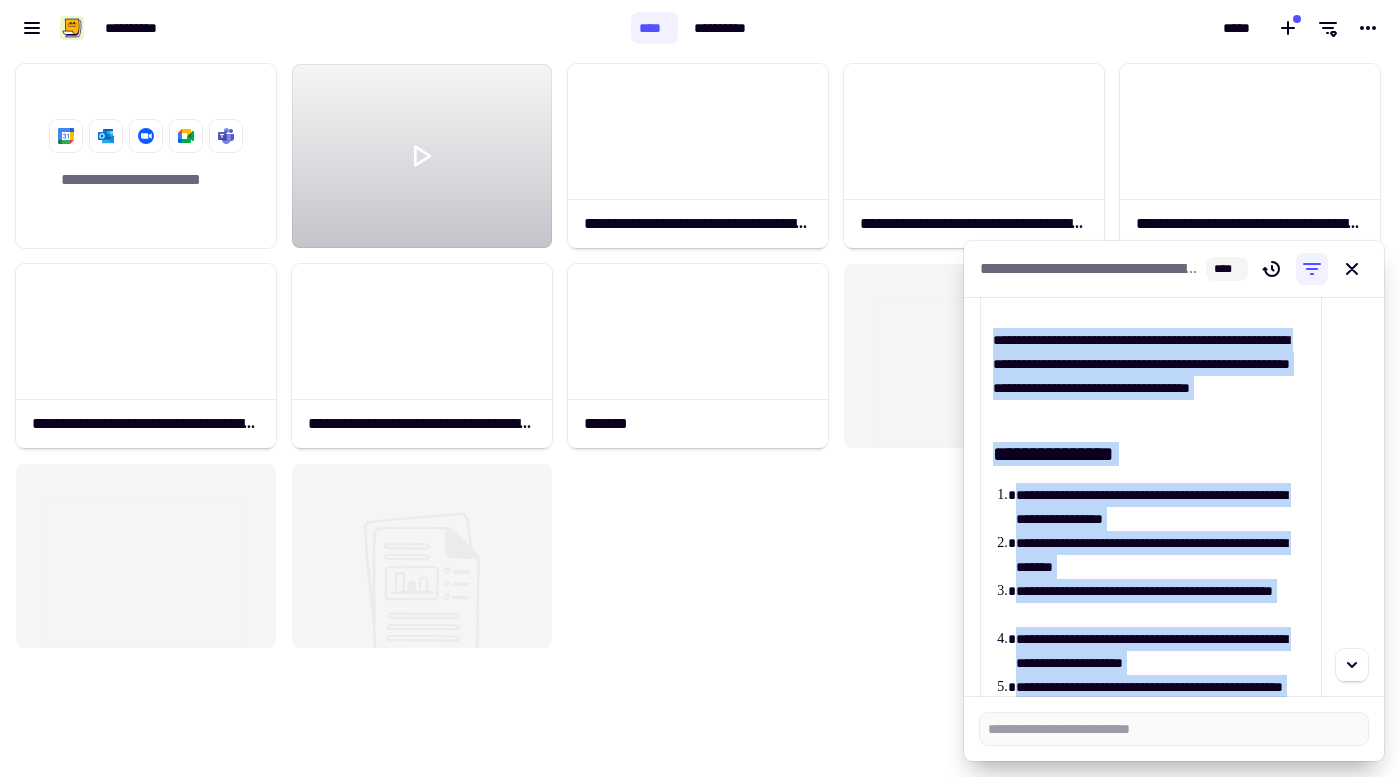 scroll, scrollTop: 8500, scrollLeft: 0, axis: vertical 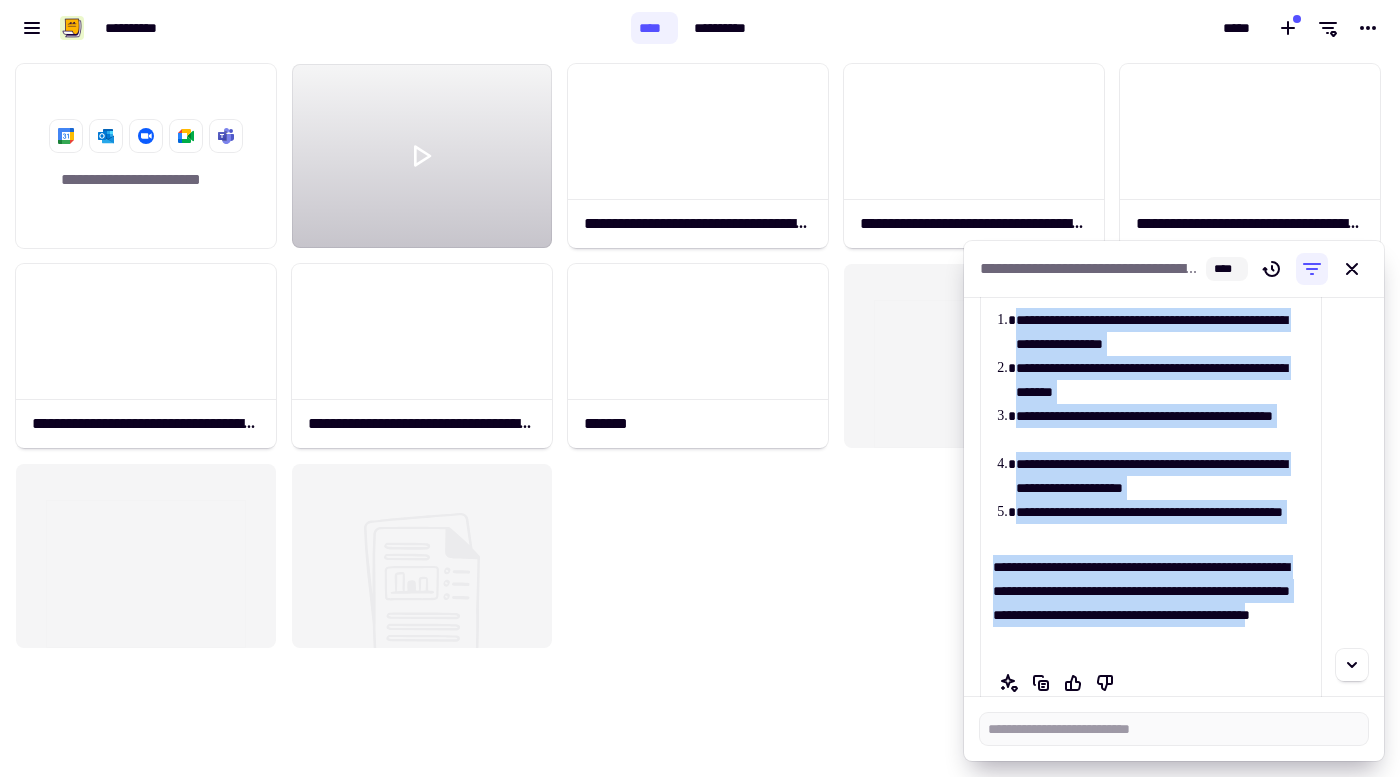drag, startPoint x: 993, startPoint y: 521, endPoint x: 1252, endPoint y: 637, distance: 283.7904 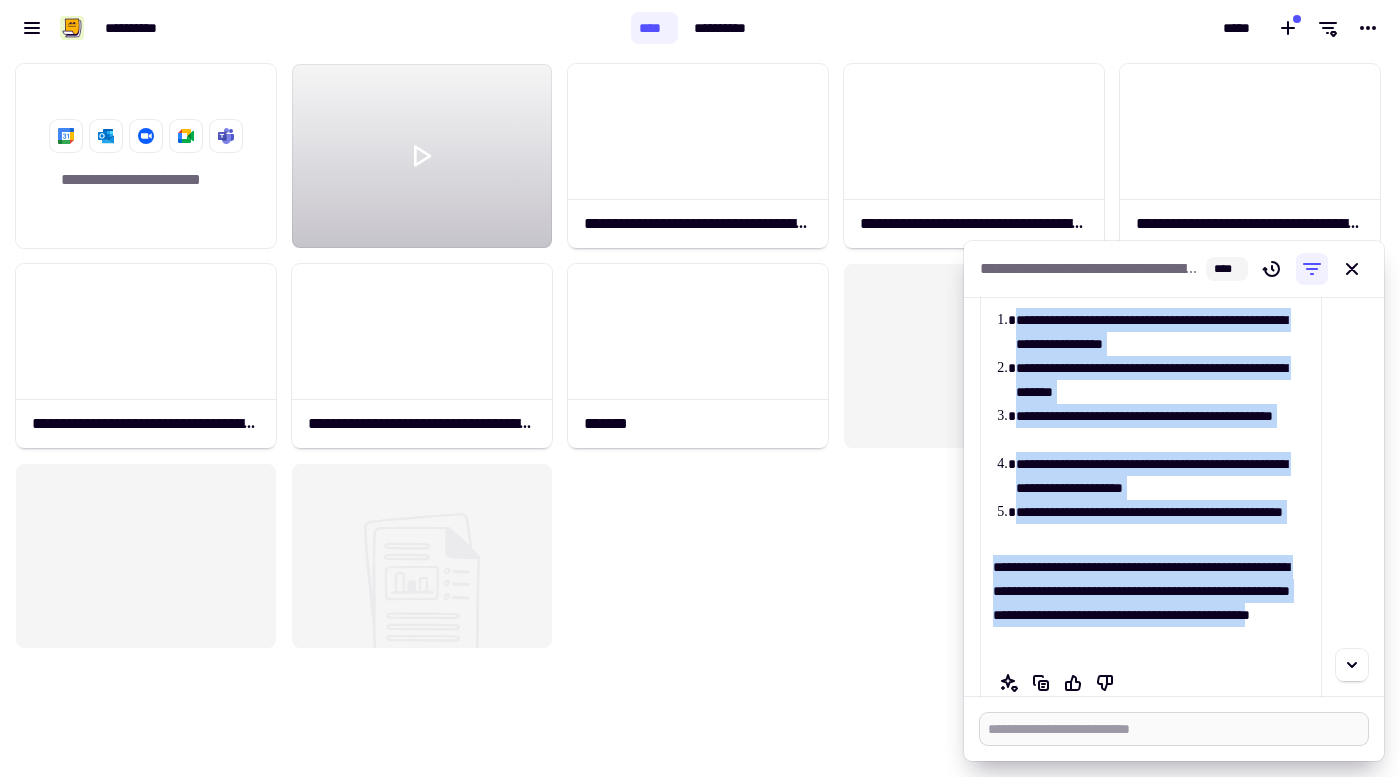 click at bounding box center (1174, 729) 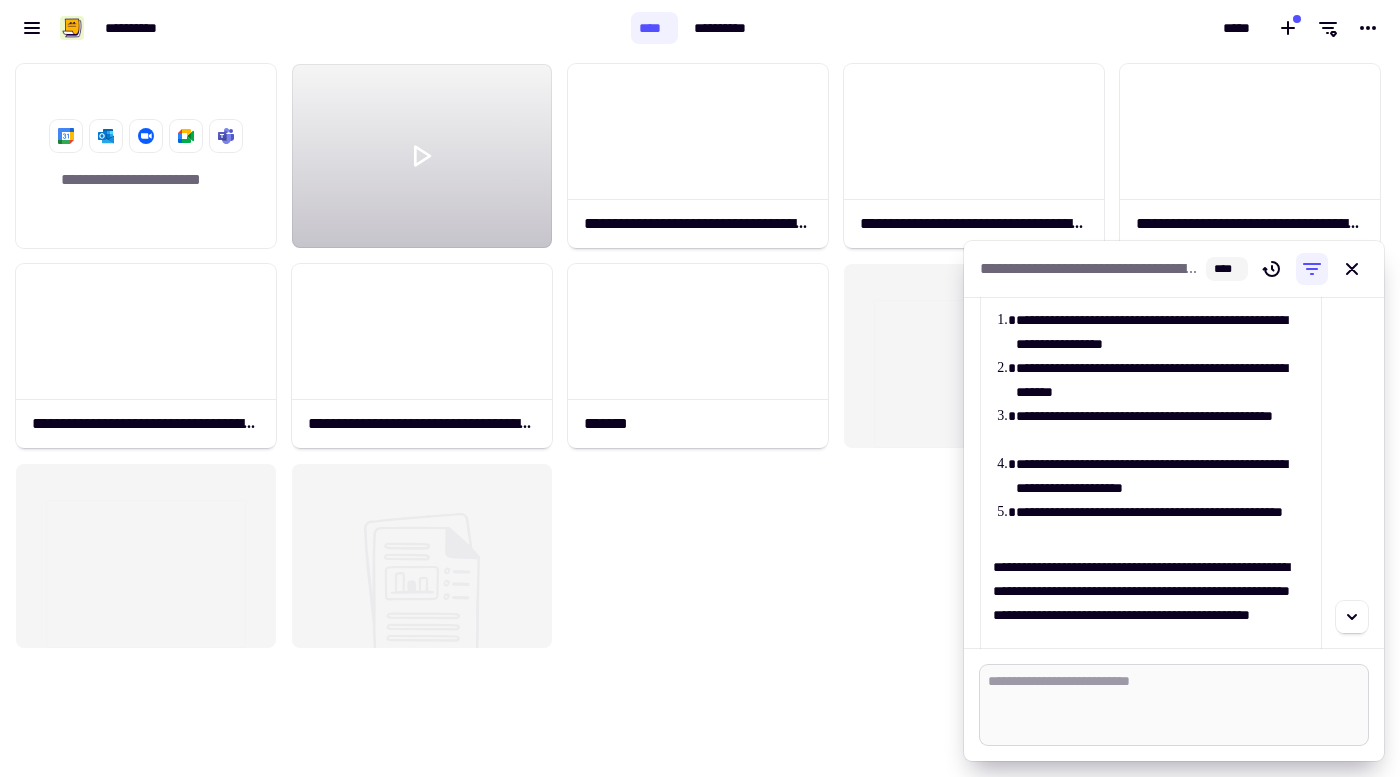 scroll, scrollTop: 0, scrollLeft: 0, axis: both 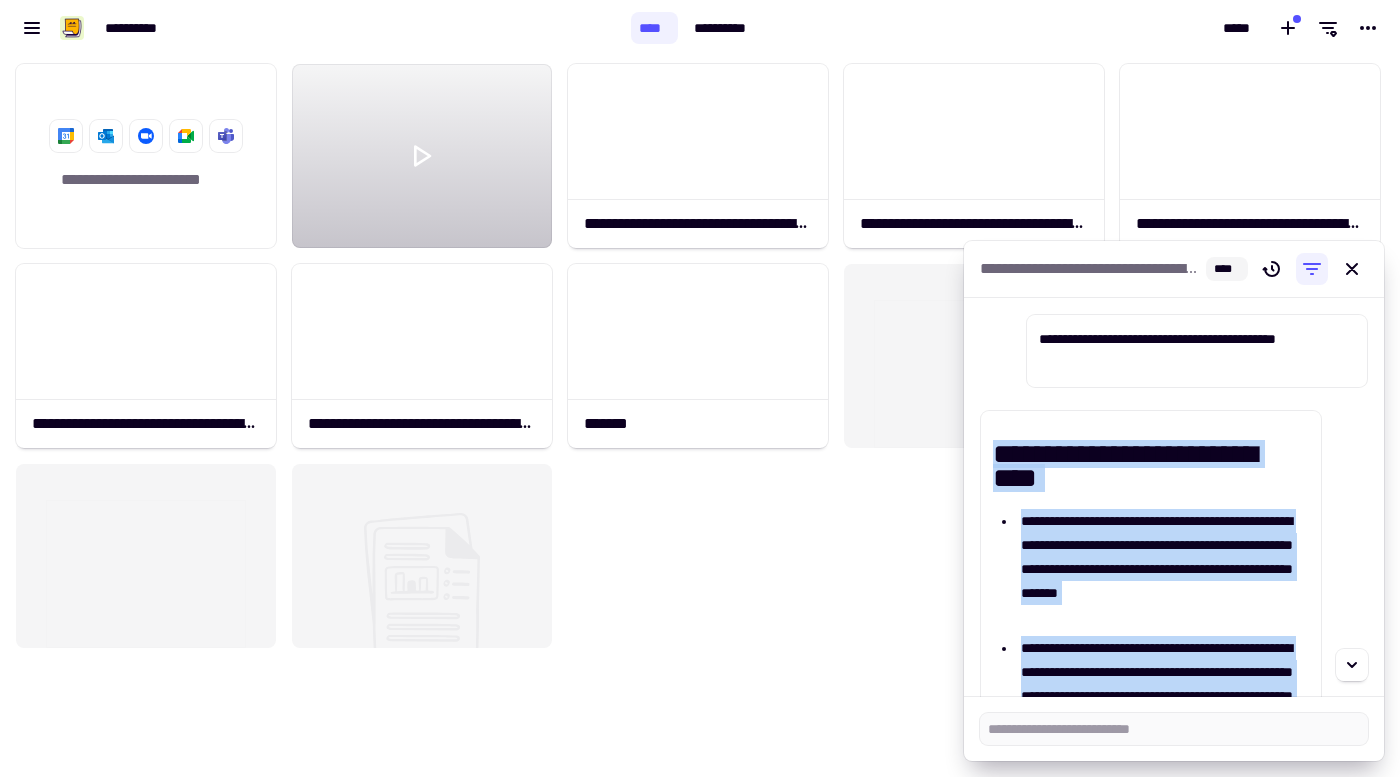 drag, startPoint x: 1204, startPoint y: 599, endPoint x: 987, endPoint y: 464, distance: 255.56604 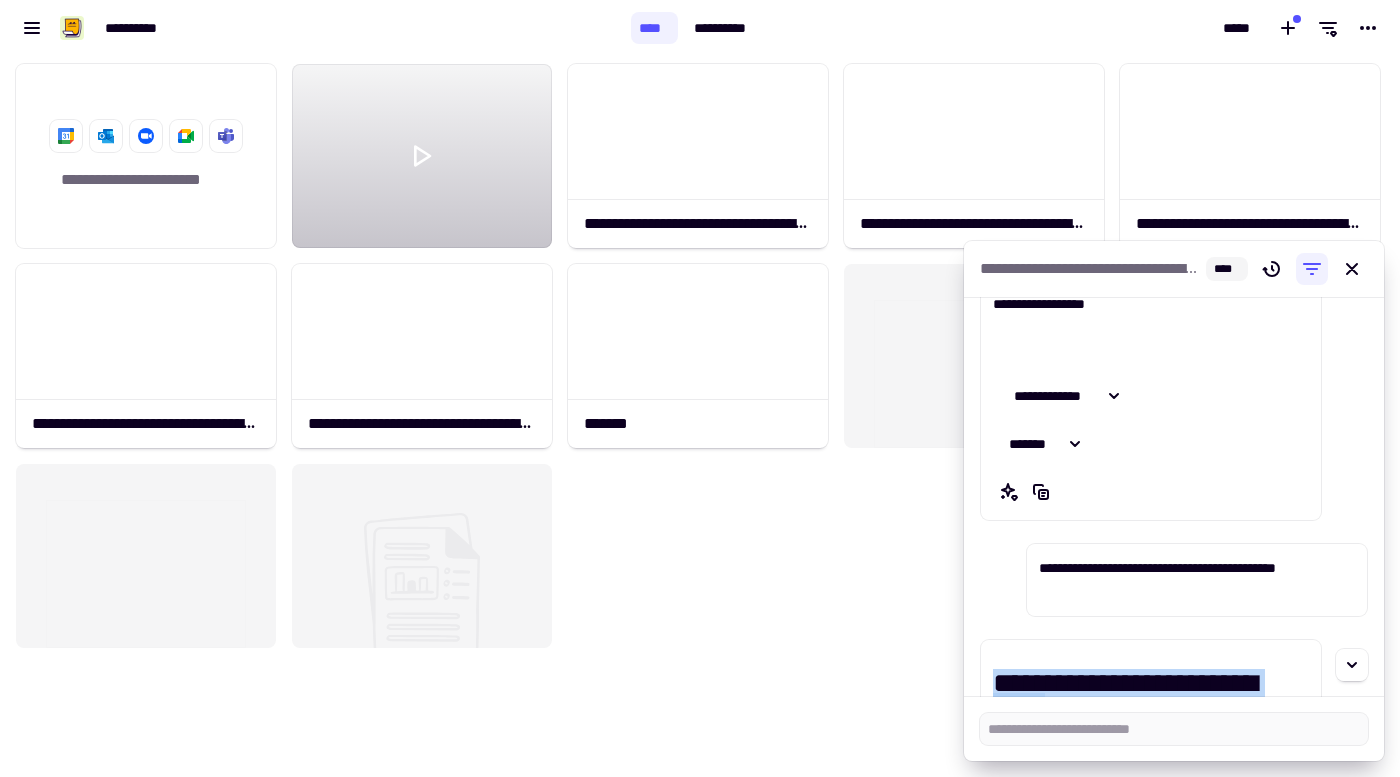 scroll, scrollTop: 11034, scrollLeft: 0, axis: vertical 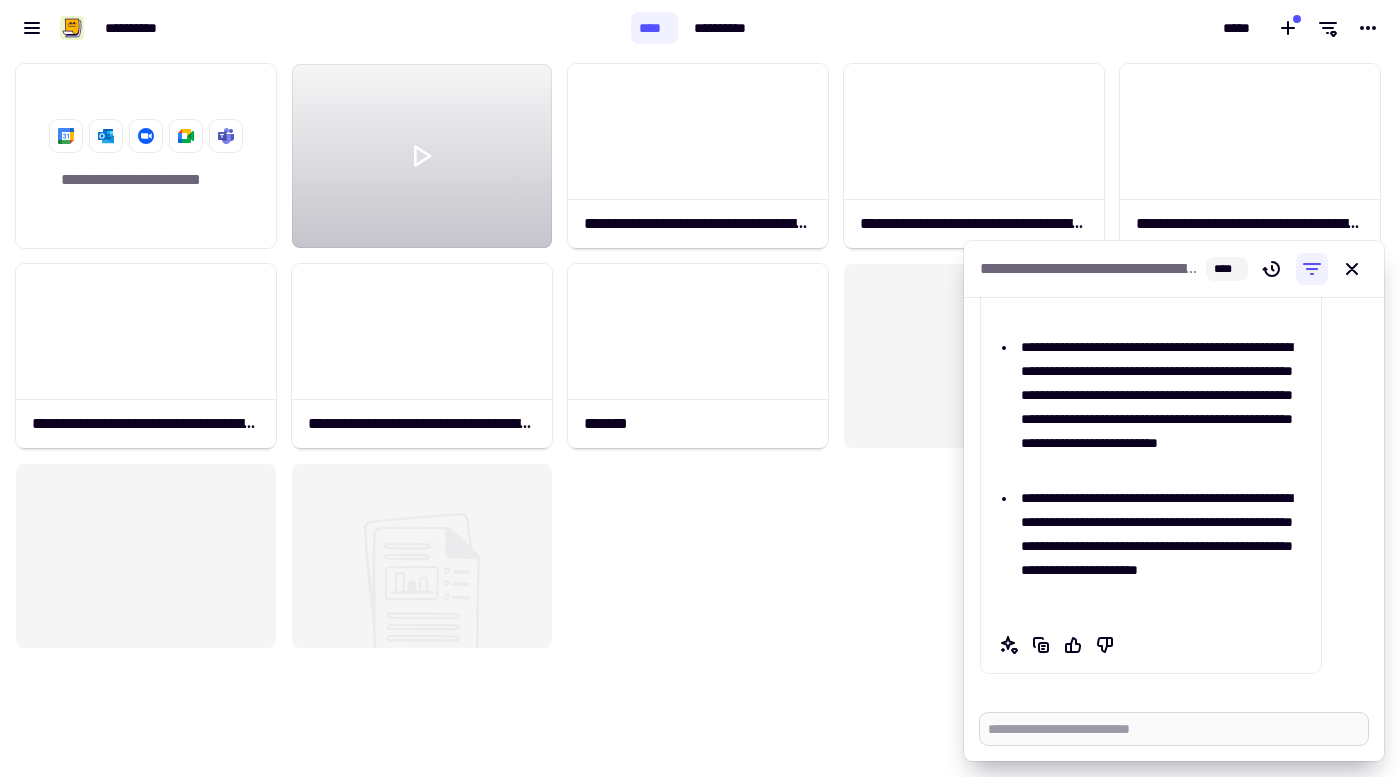click at bounding box center [1174, 729] 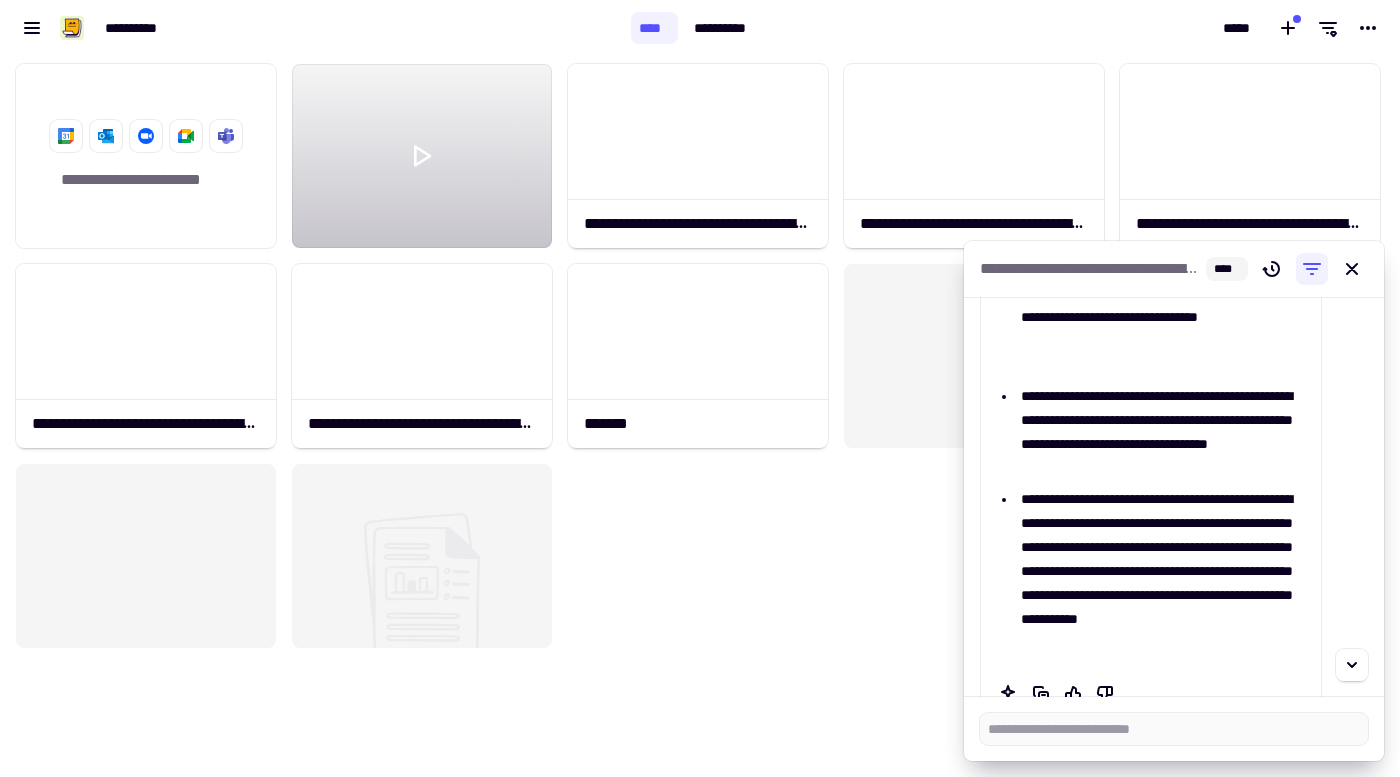 scroll, scrollTop: 11852, scrollLeft: 0, axis: vertical 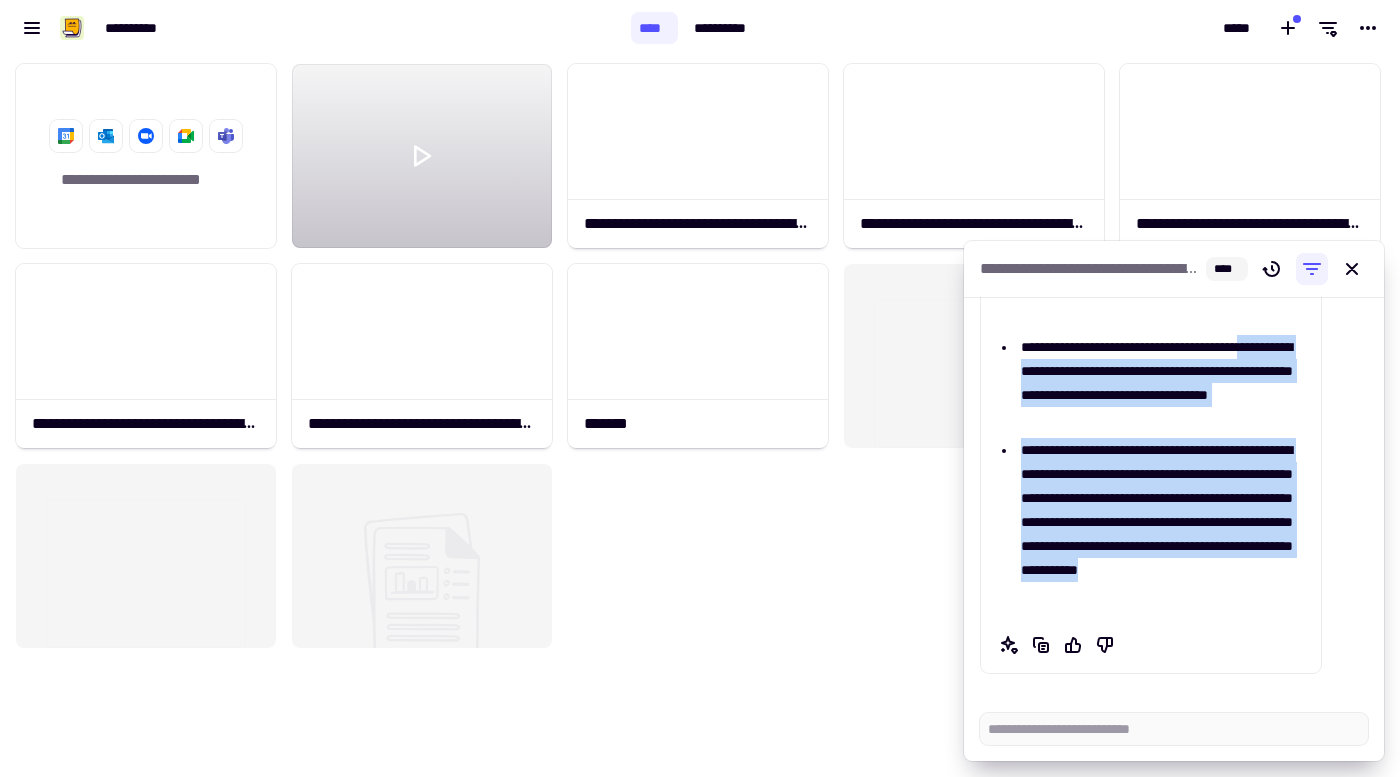 drag, startPoint x: 1250, startPoint y: 609, endPoint x: 1032, endPoint y: 375, distance: 319.81244 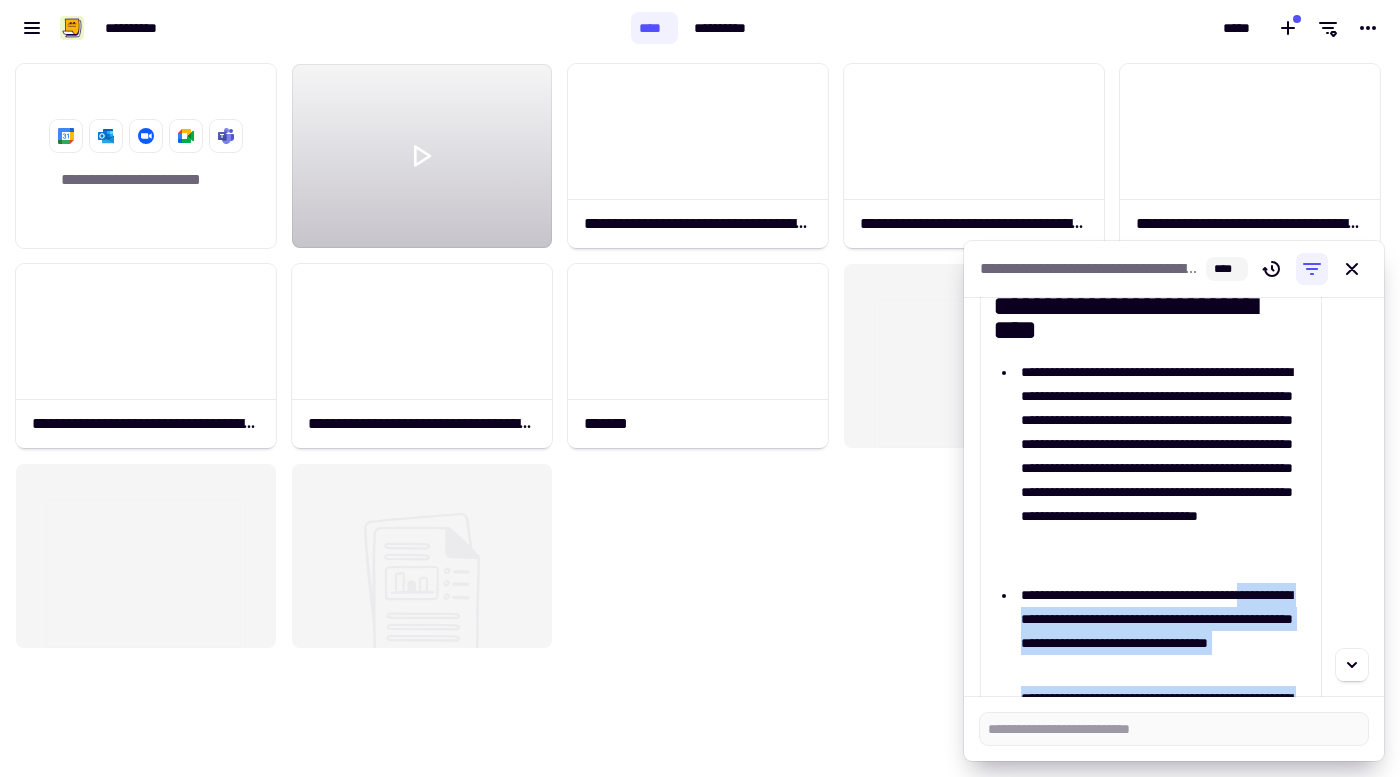 scroll, scrollTop: 11611, scrollLeft: 0, axis: vertical 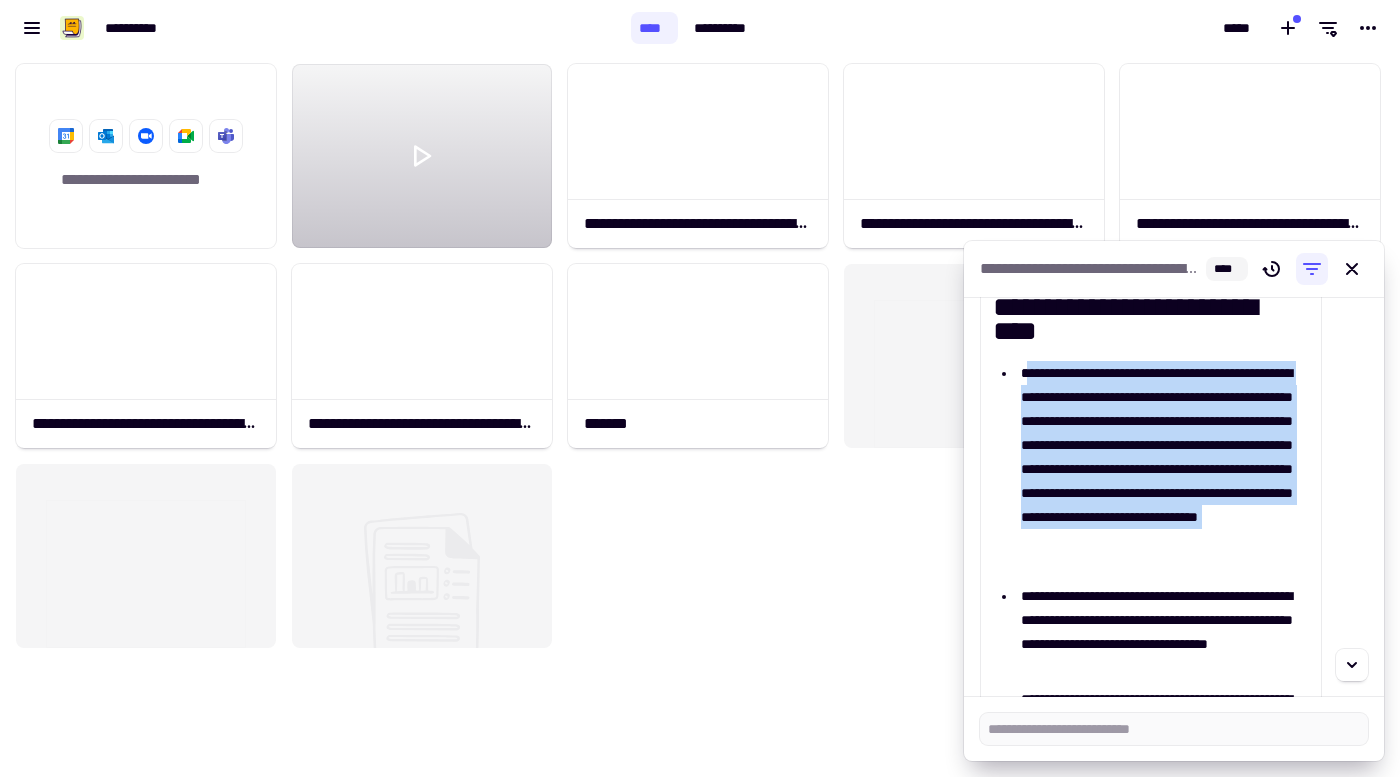 drag, startPoint x: 1026, startPoint y: 373, endPoint x: 1097, endPoint y: 583, distance: 221.67769 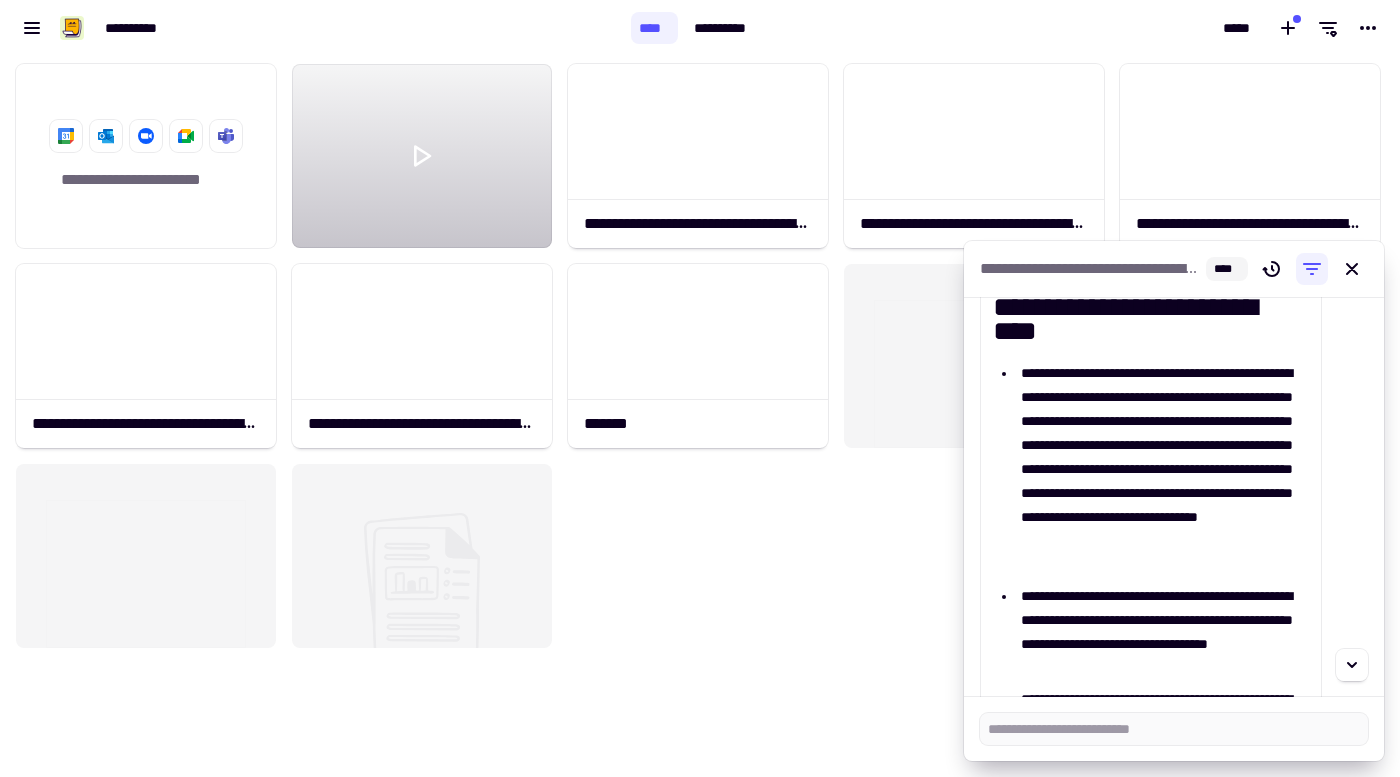click on "**********" at bounding box center (1165, 469) 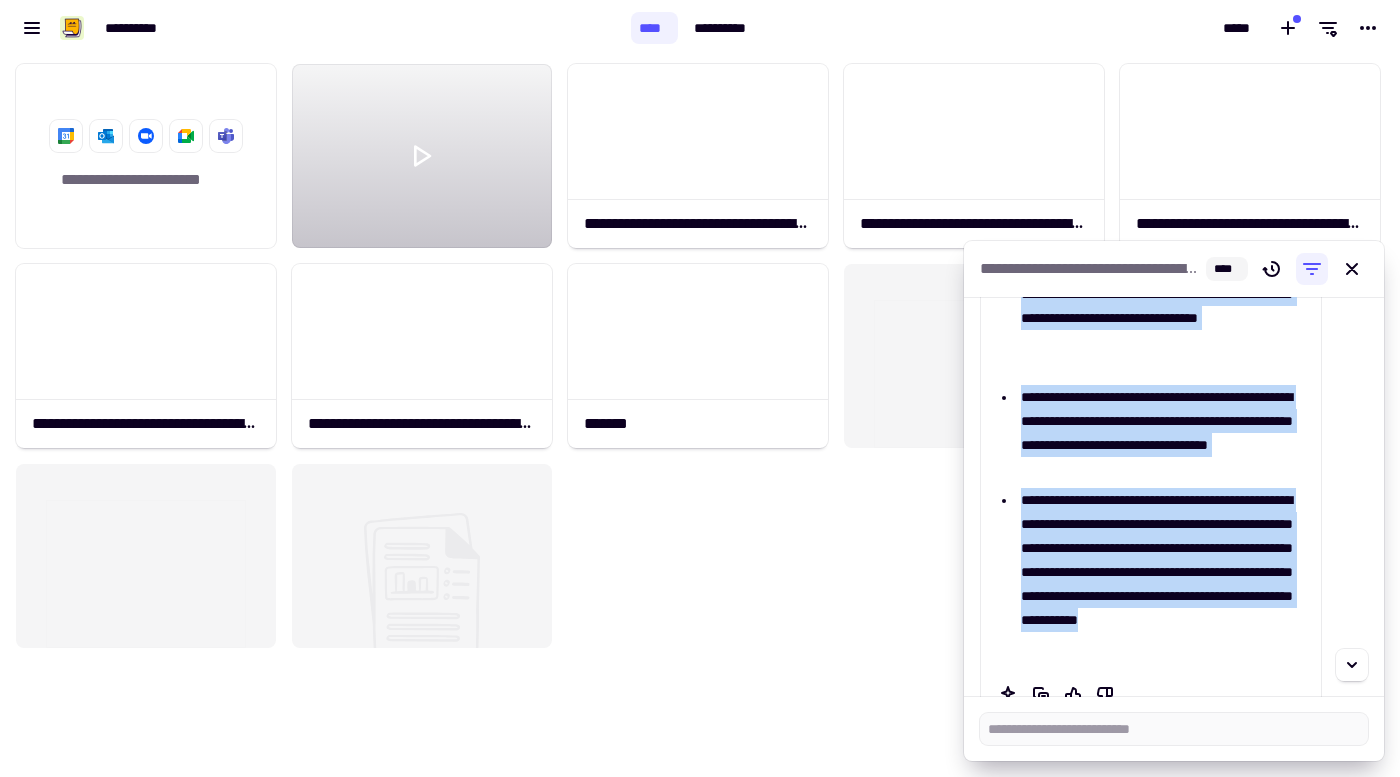 scroll, scrollTop: 11860, scrollLeft: 0, axis: vertical 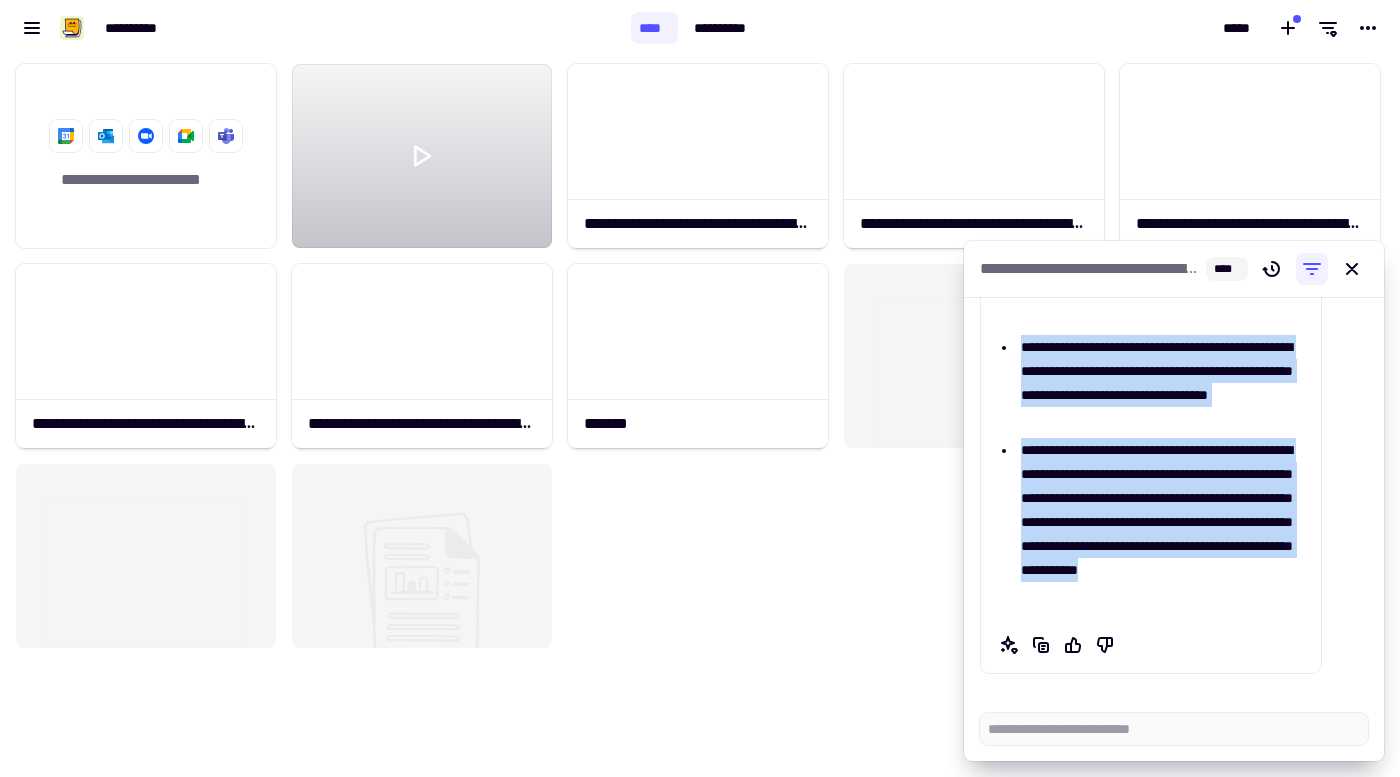 drag, startPoint x: 1018, startPoint y: 369, endPoint x: 1233, endPoint y: 623, distance: 332.7777 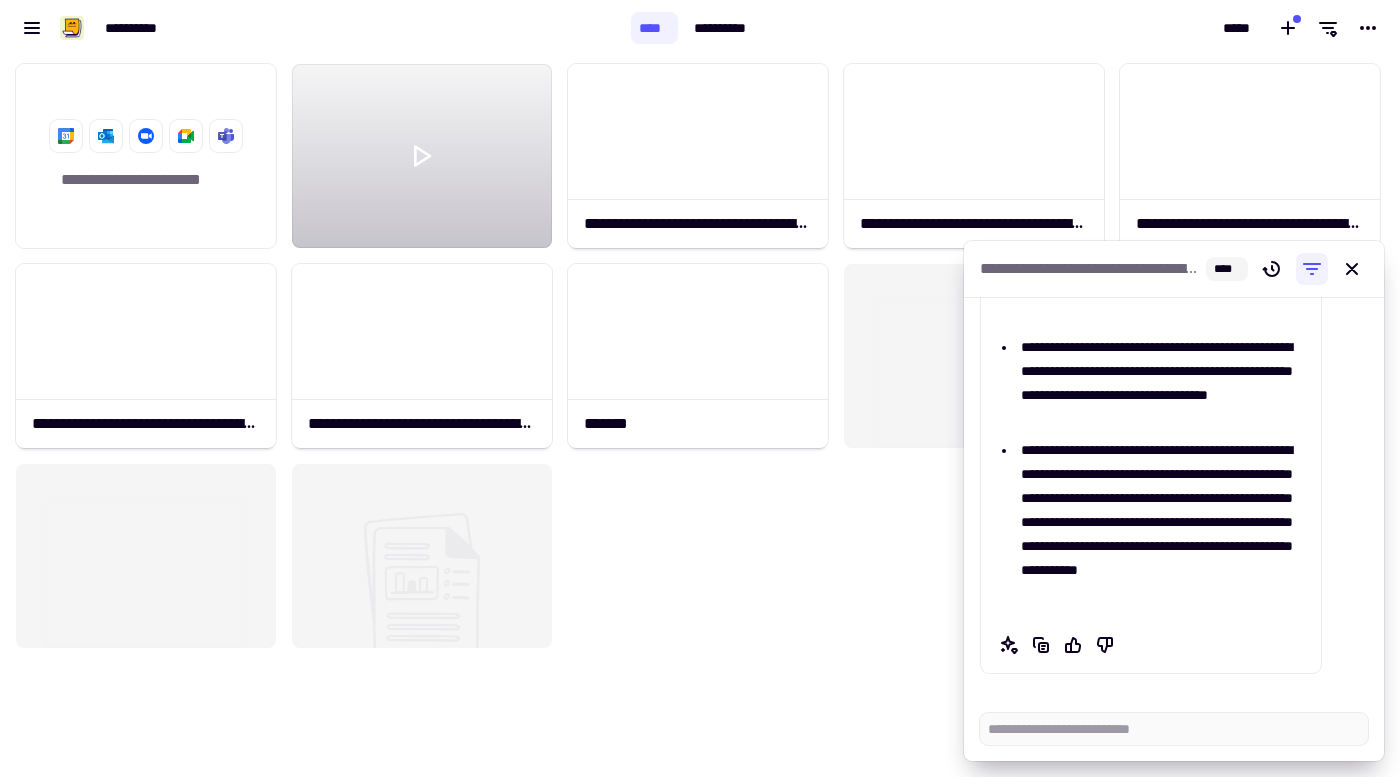 click on "**********" at bounding box center [1165, 522] 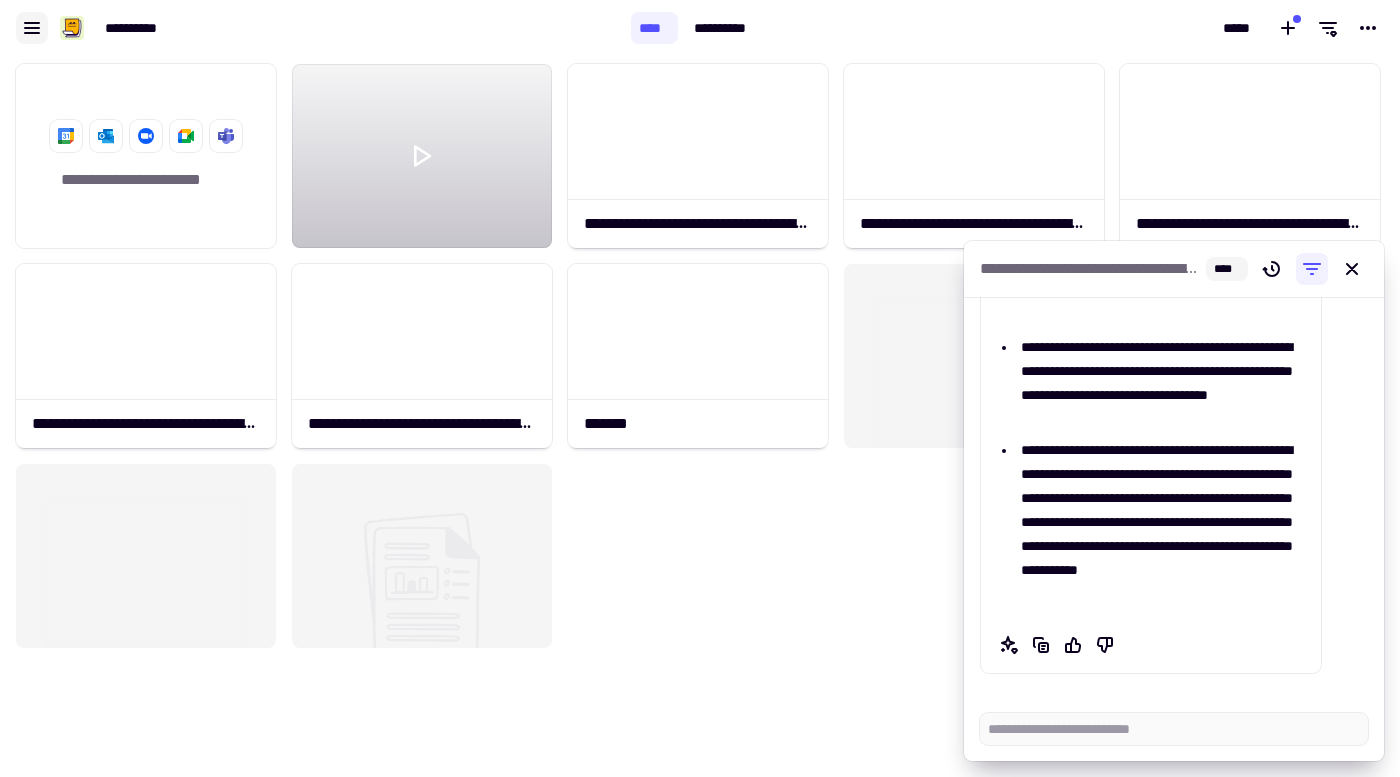 click 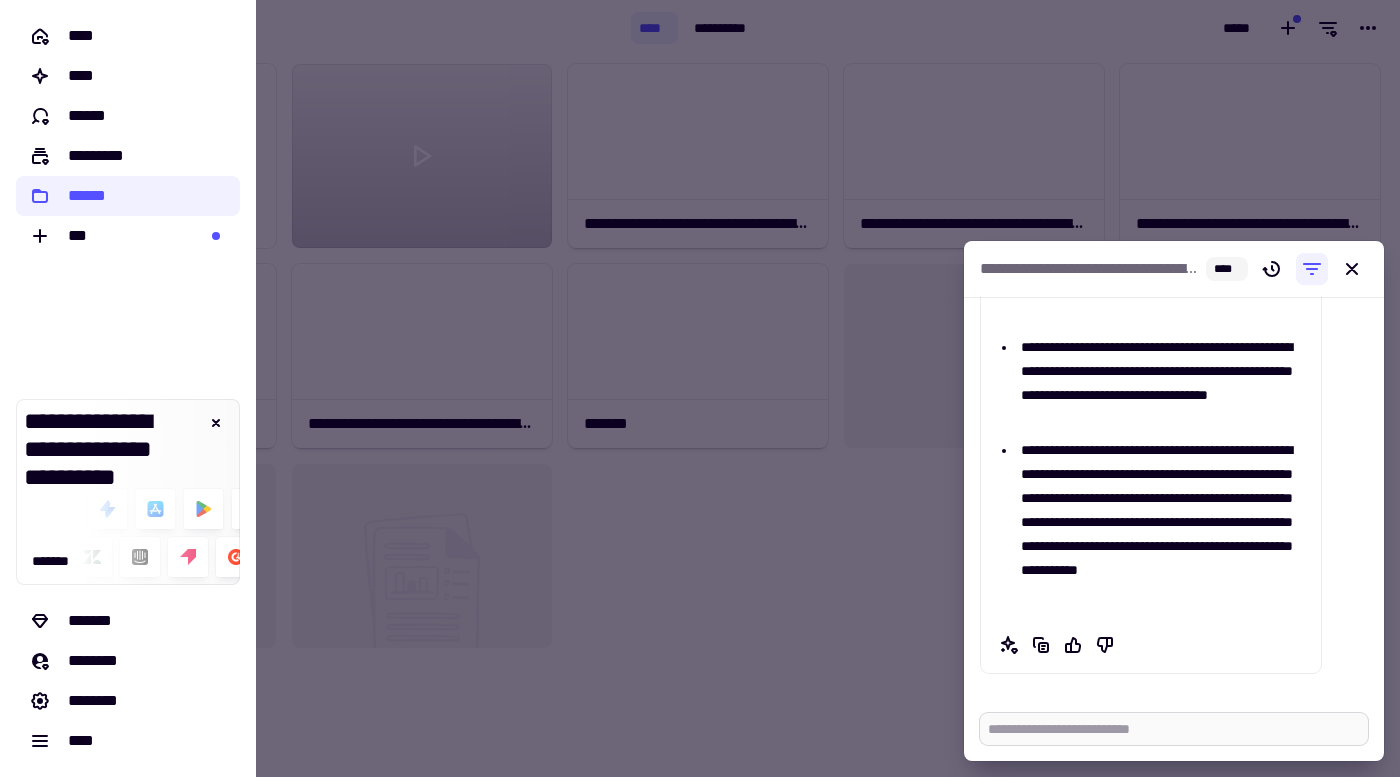 click at bounding box center (1174, 729) 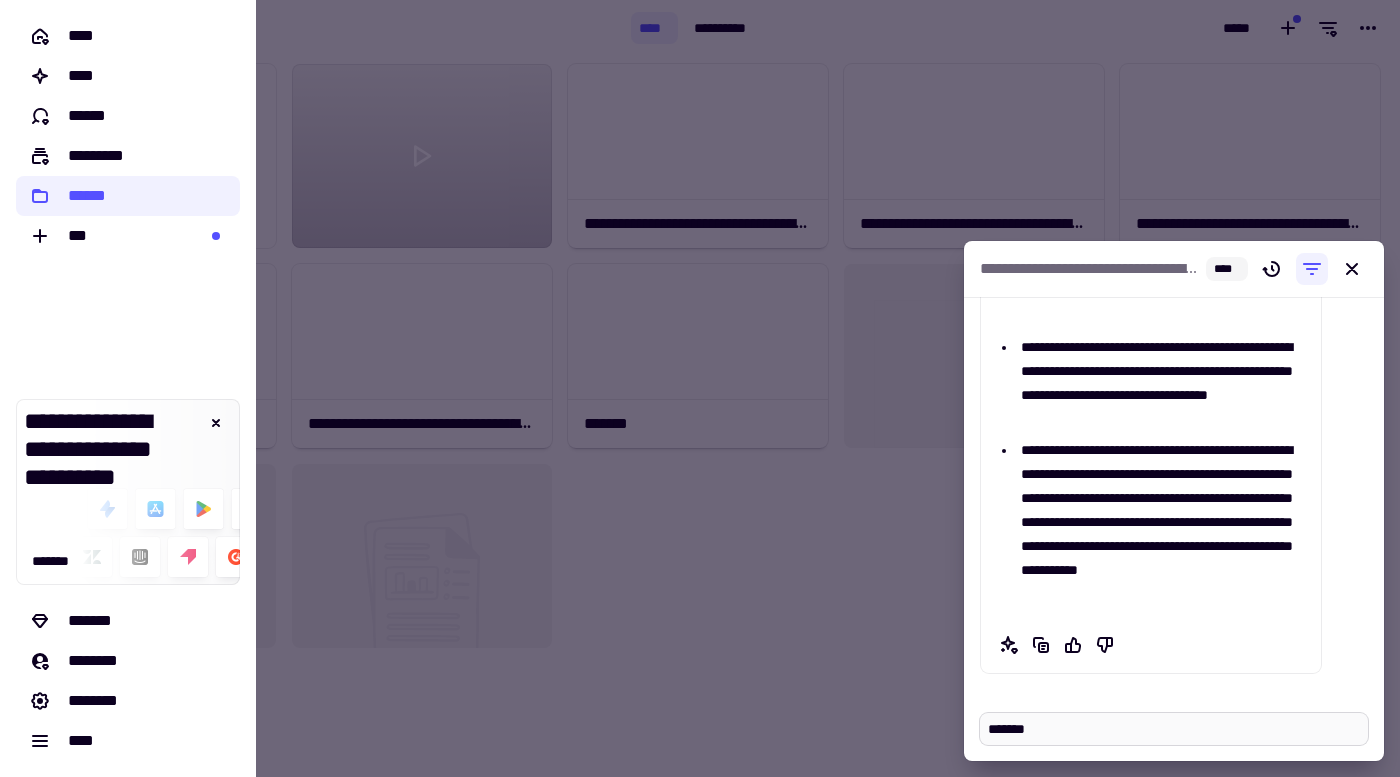 click on "*******" at bounding box center [1174, 729] 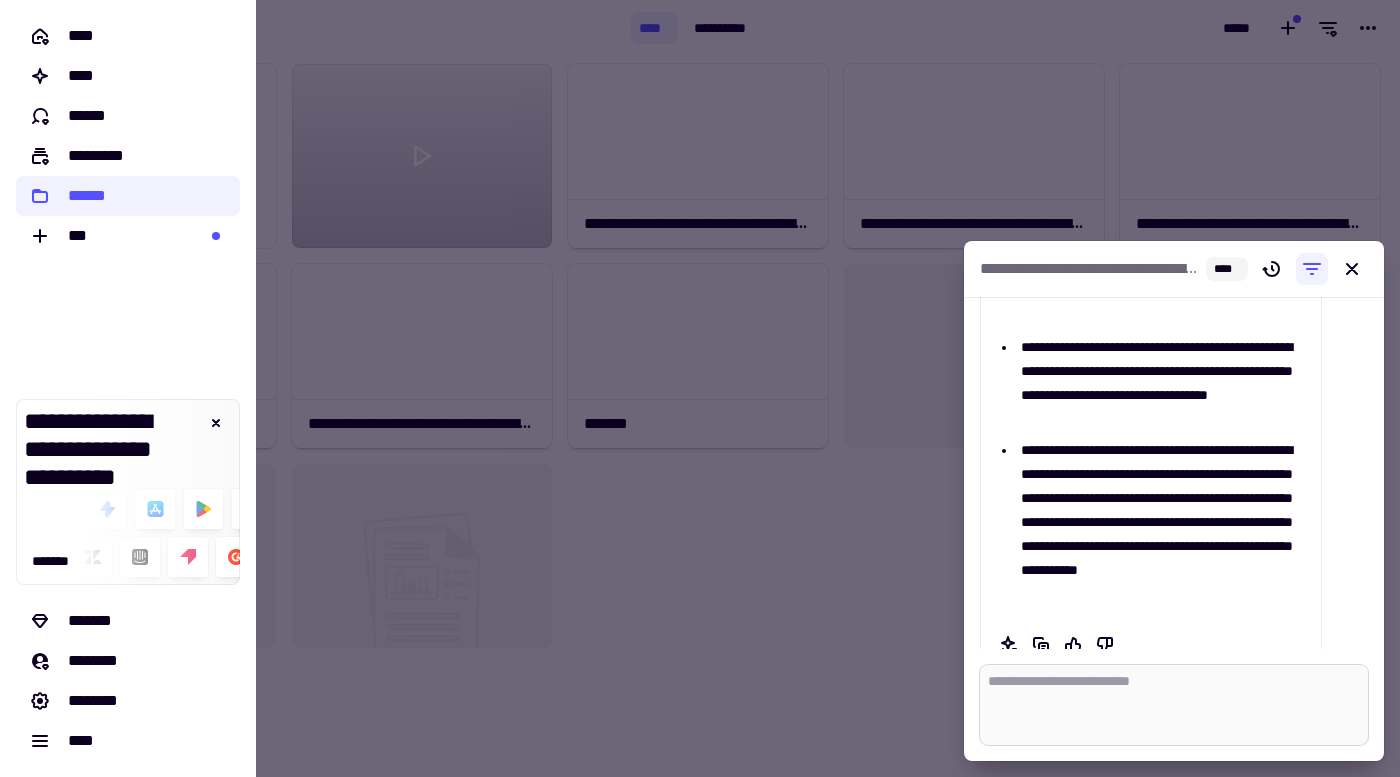 scroll, scrollTop: 0, scrollLeft: 0, axis: both 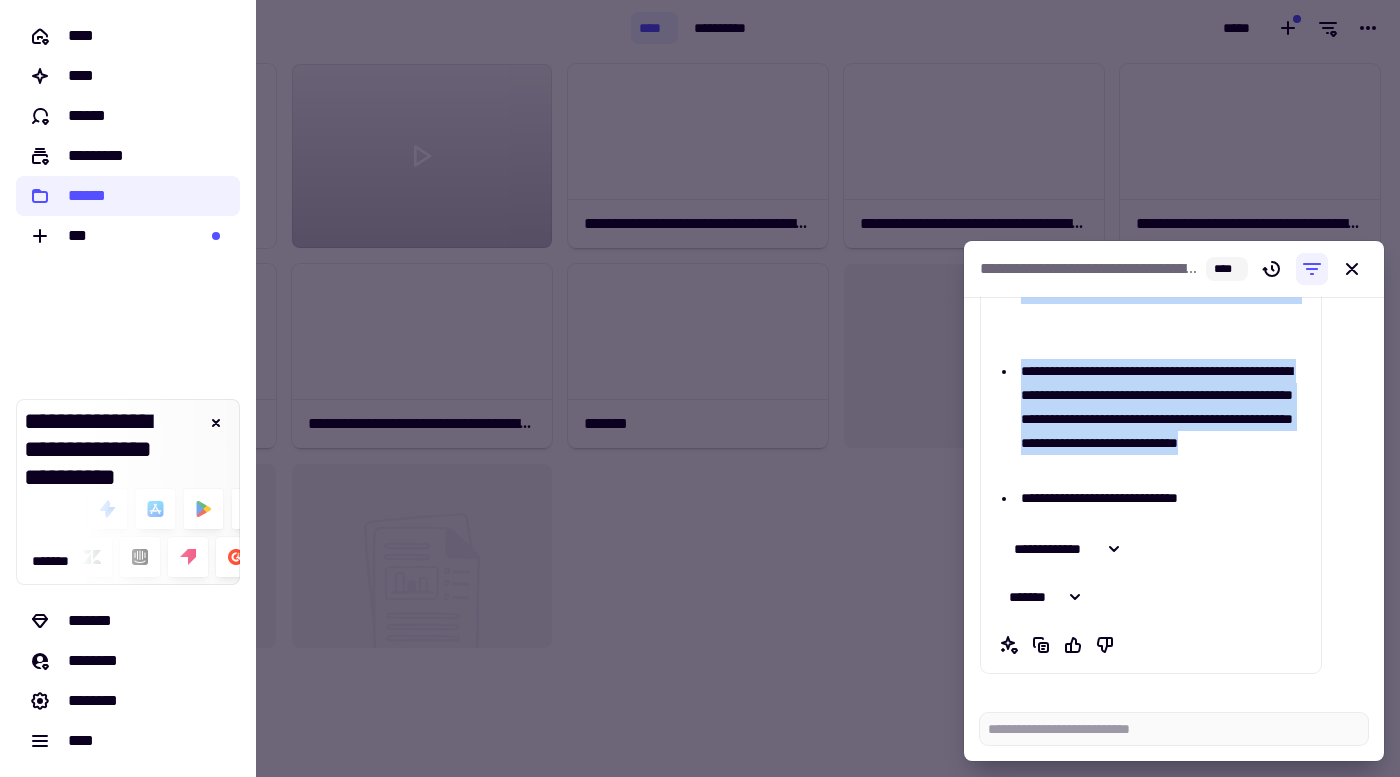 drag, startPoint x: 997, startPoint y: 334, endPoint x: 1201, endPoint y: 469, distance: 244.6242 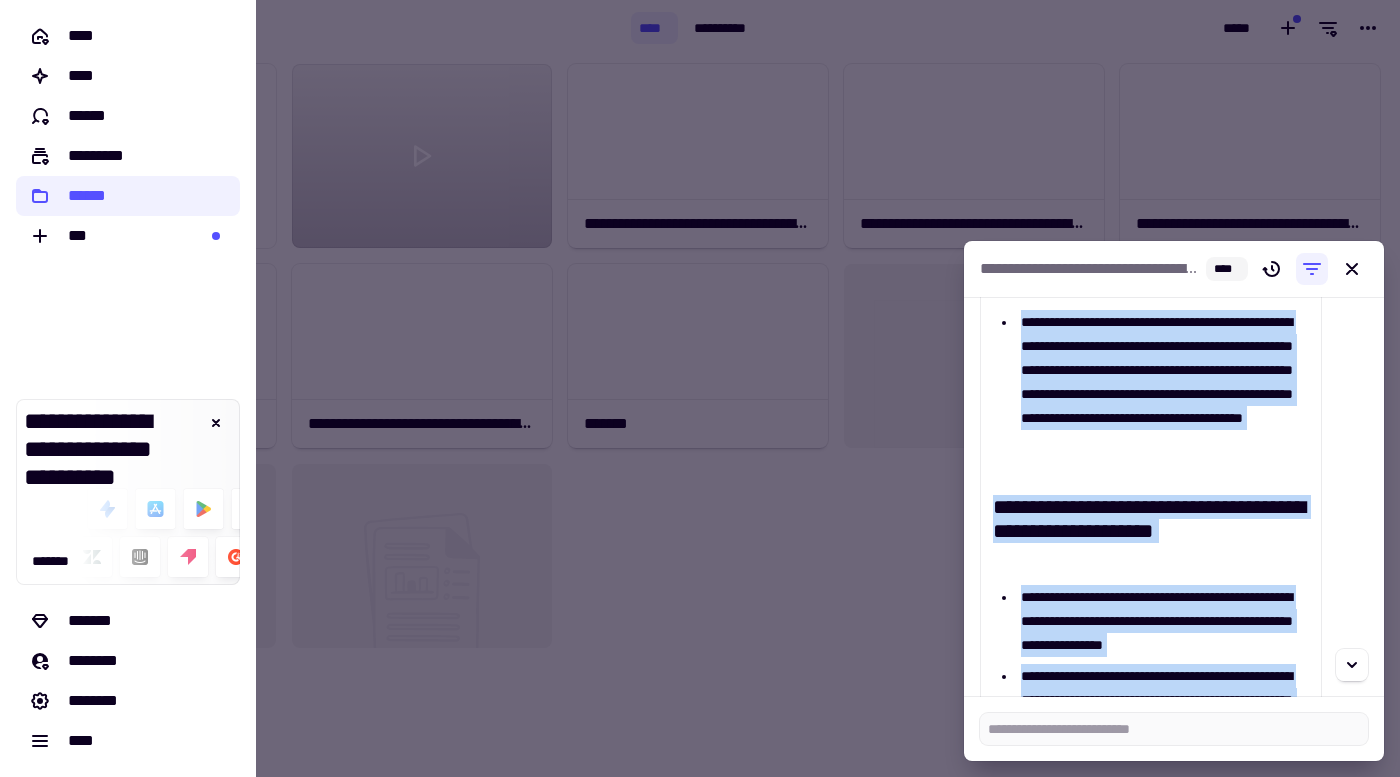 scroll, scrollTop: 16384, scrollLeft: 0, axis: vertical 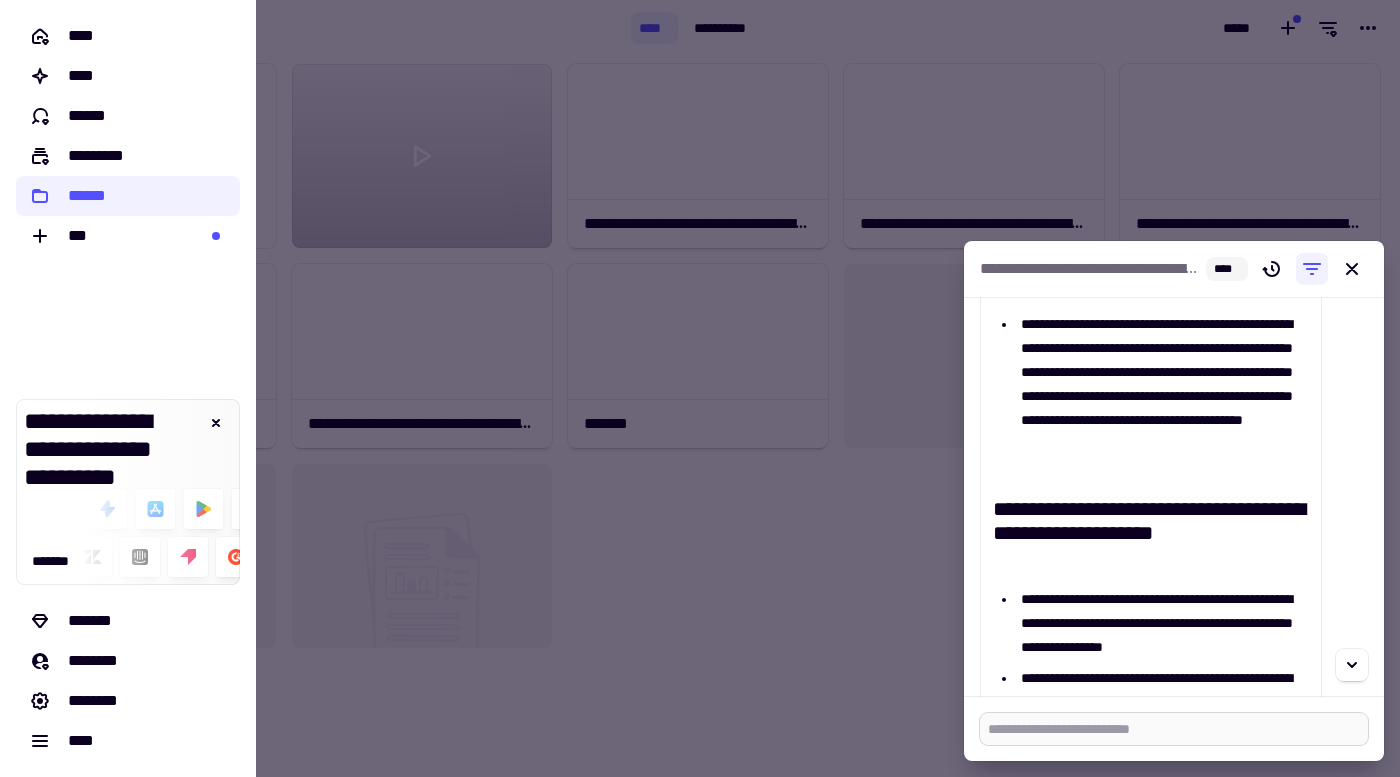 click at bounding box center (1174, 729) 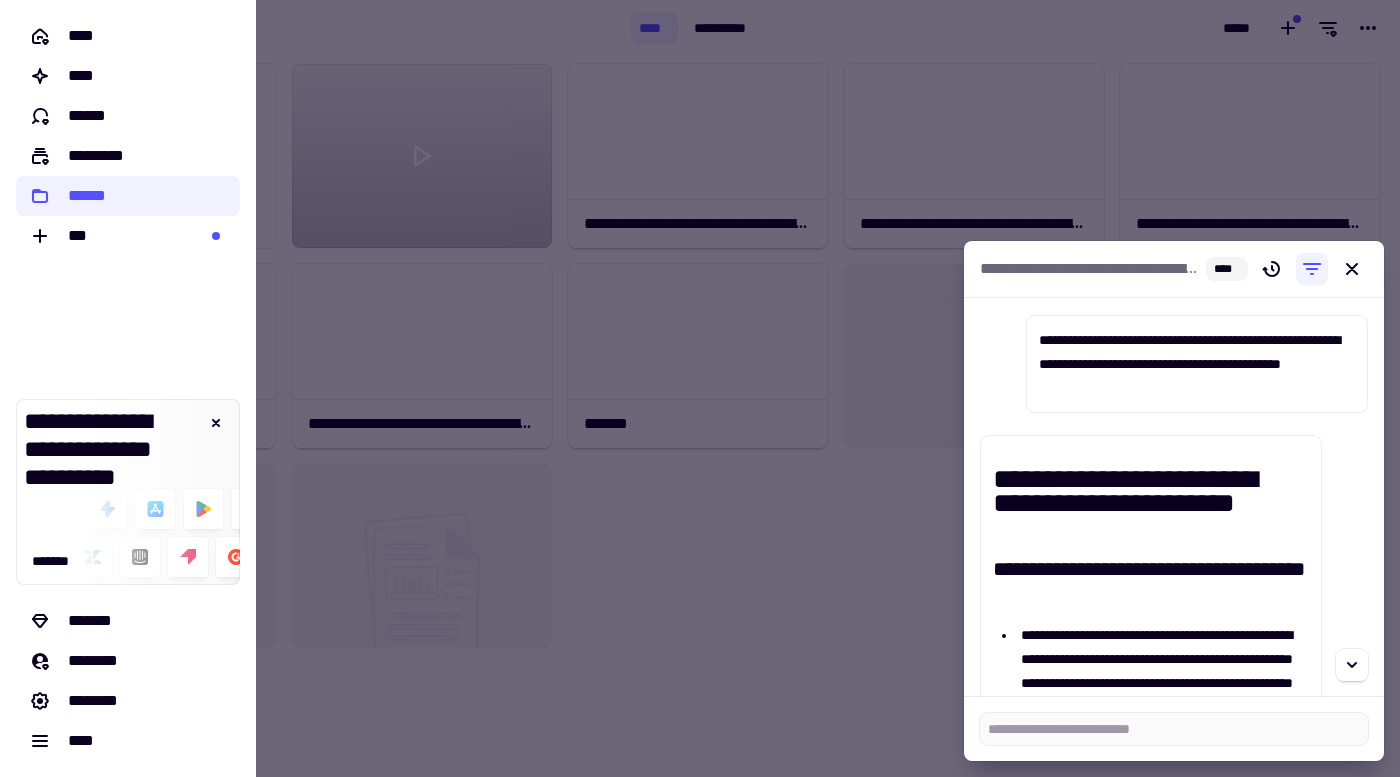 scroll, scrollTop: 17226, scrollLeft: 0, axis: vertical 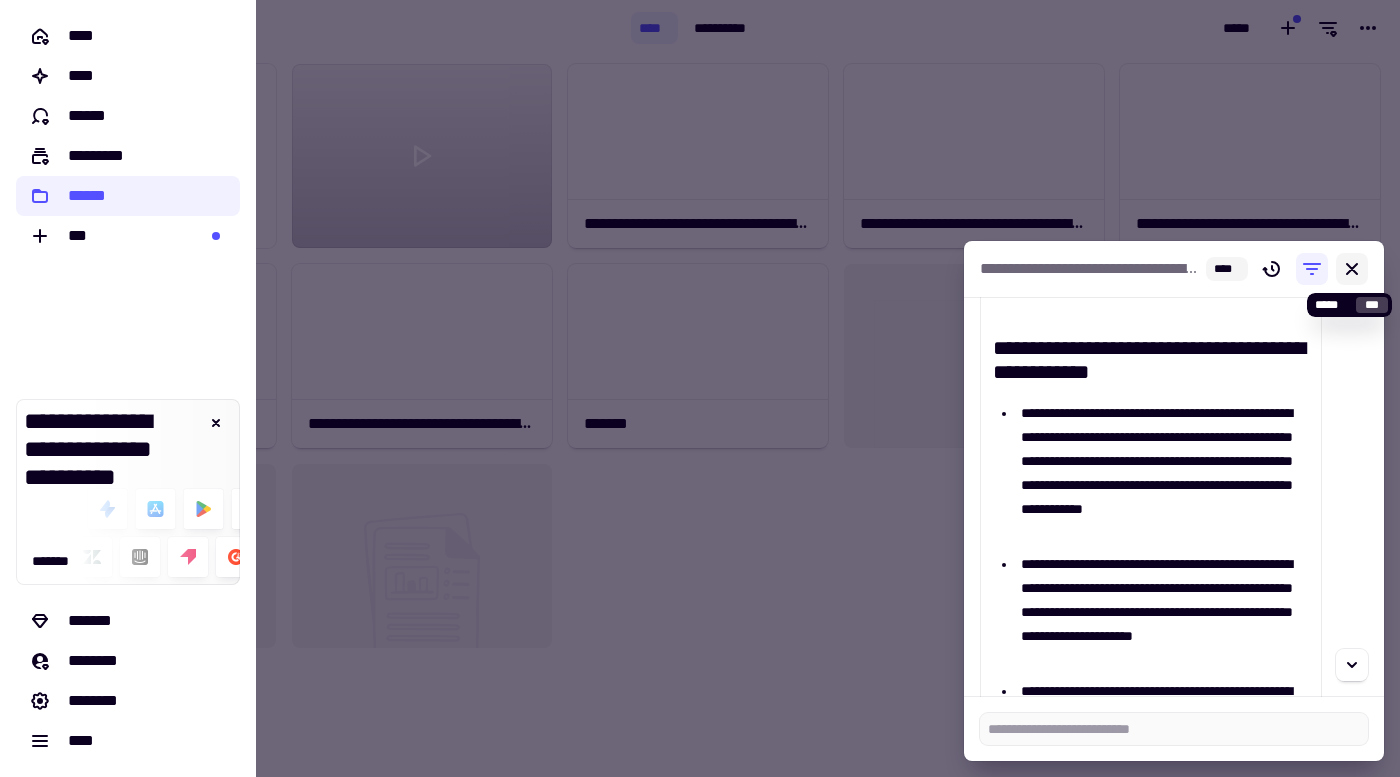 click 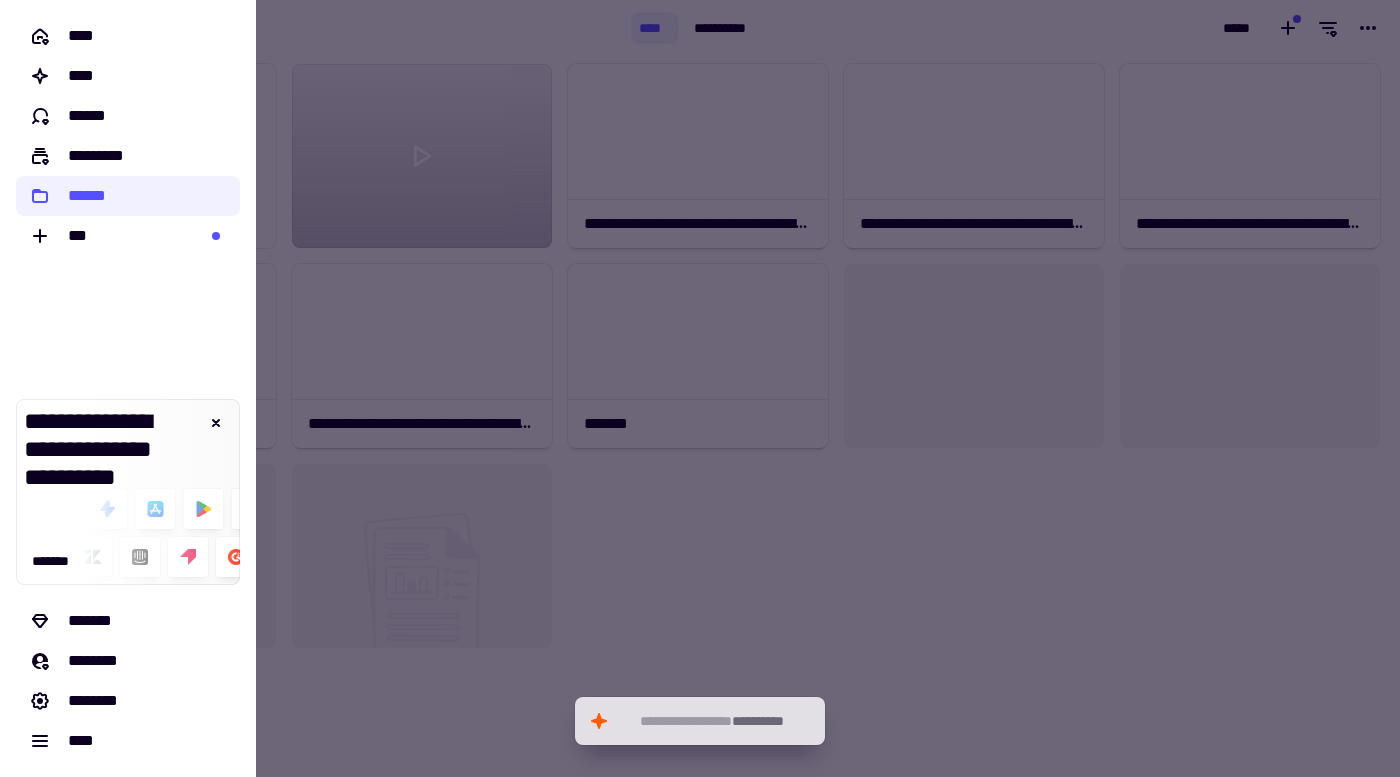 click at bounding box center (700, 388) 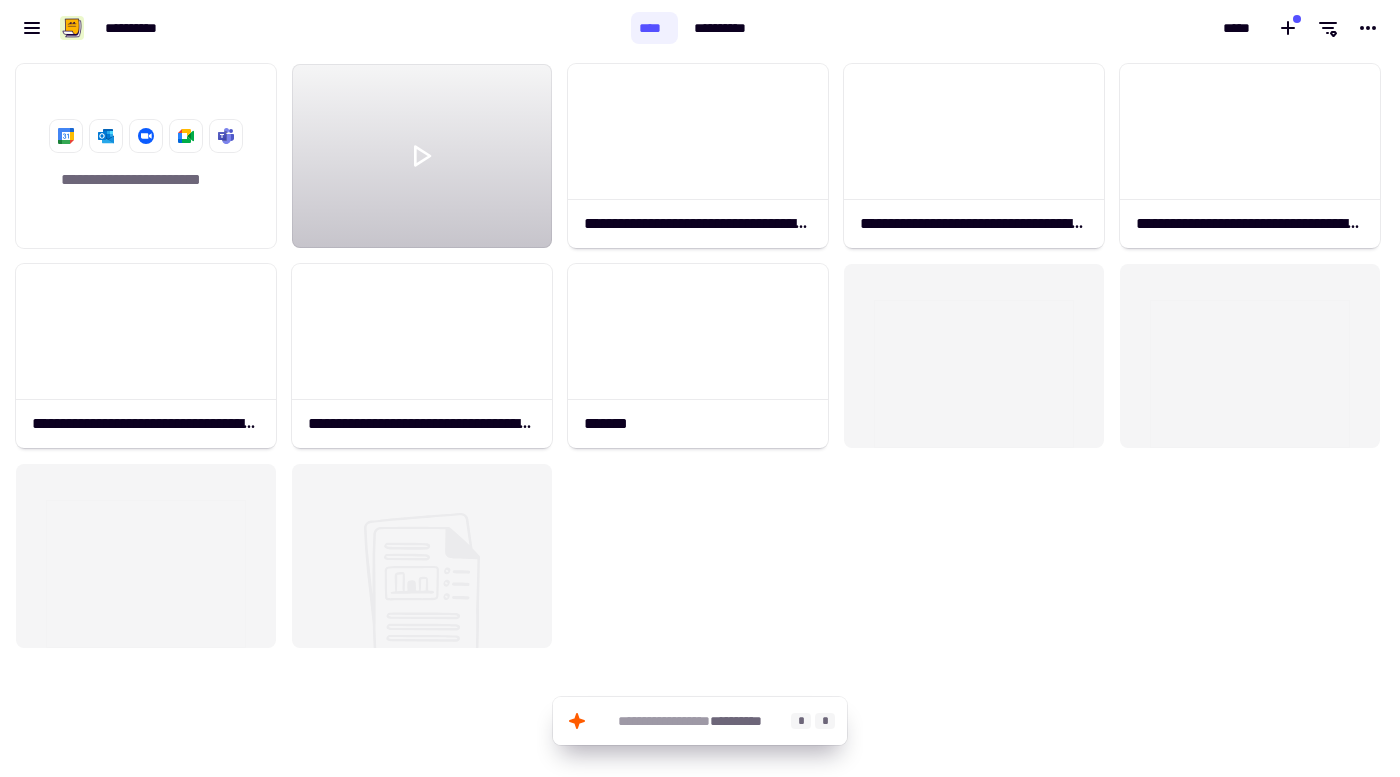 click on "**********" 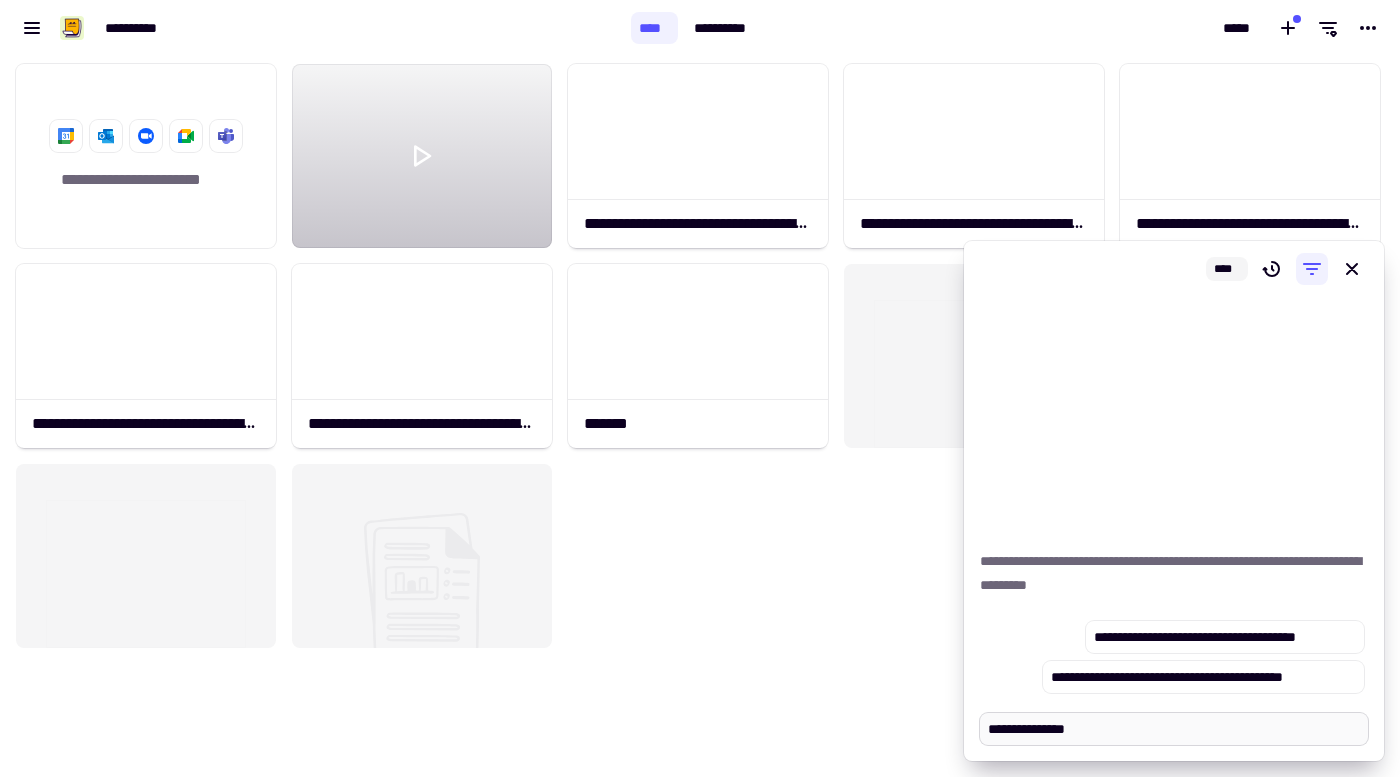 paste on "**********" 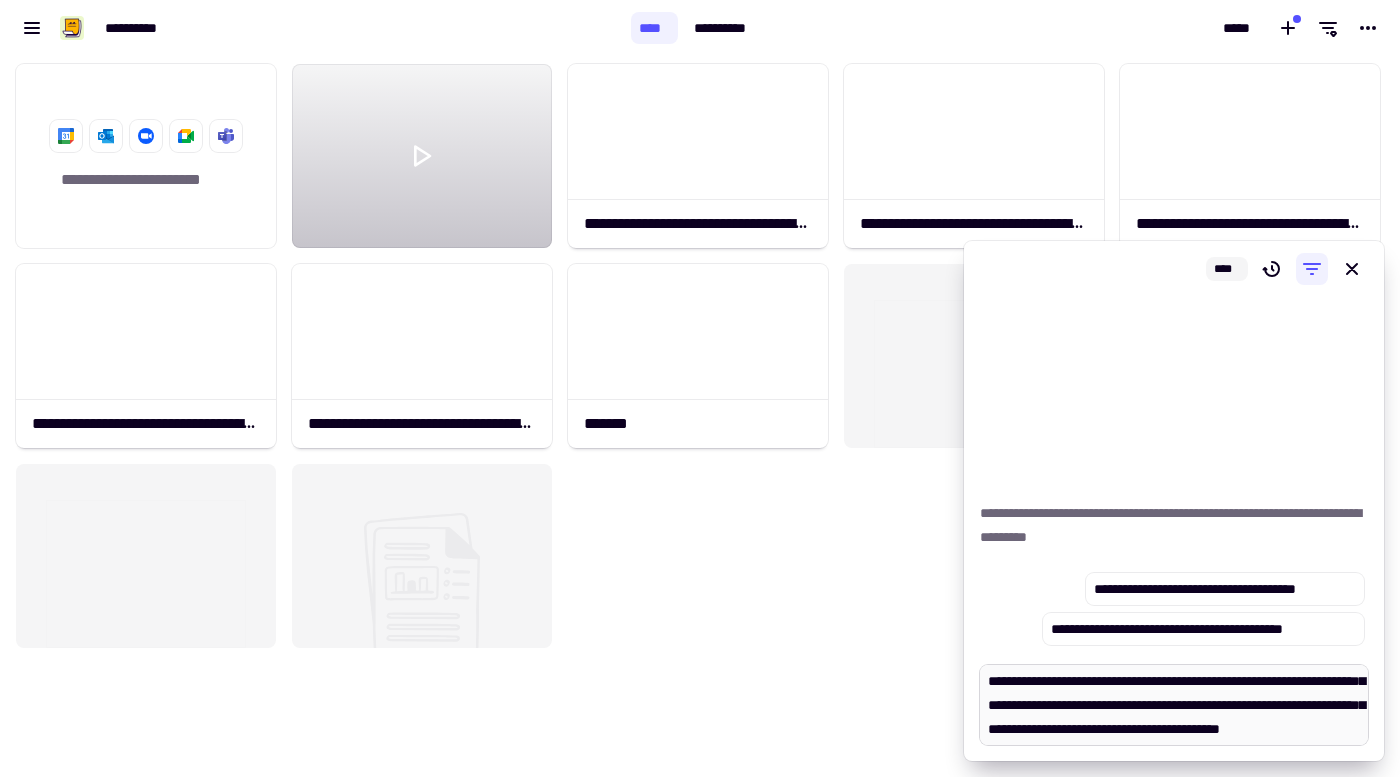 scroll, scrollTop: 0, scrollLeft: 0, axis: both 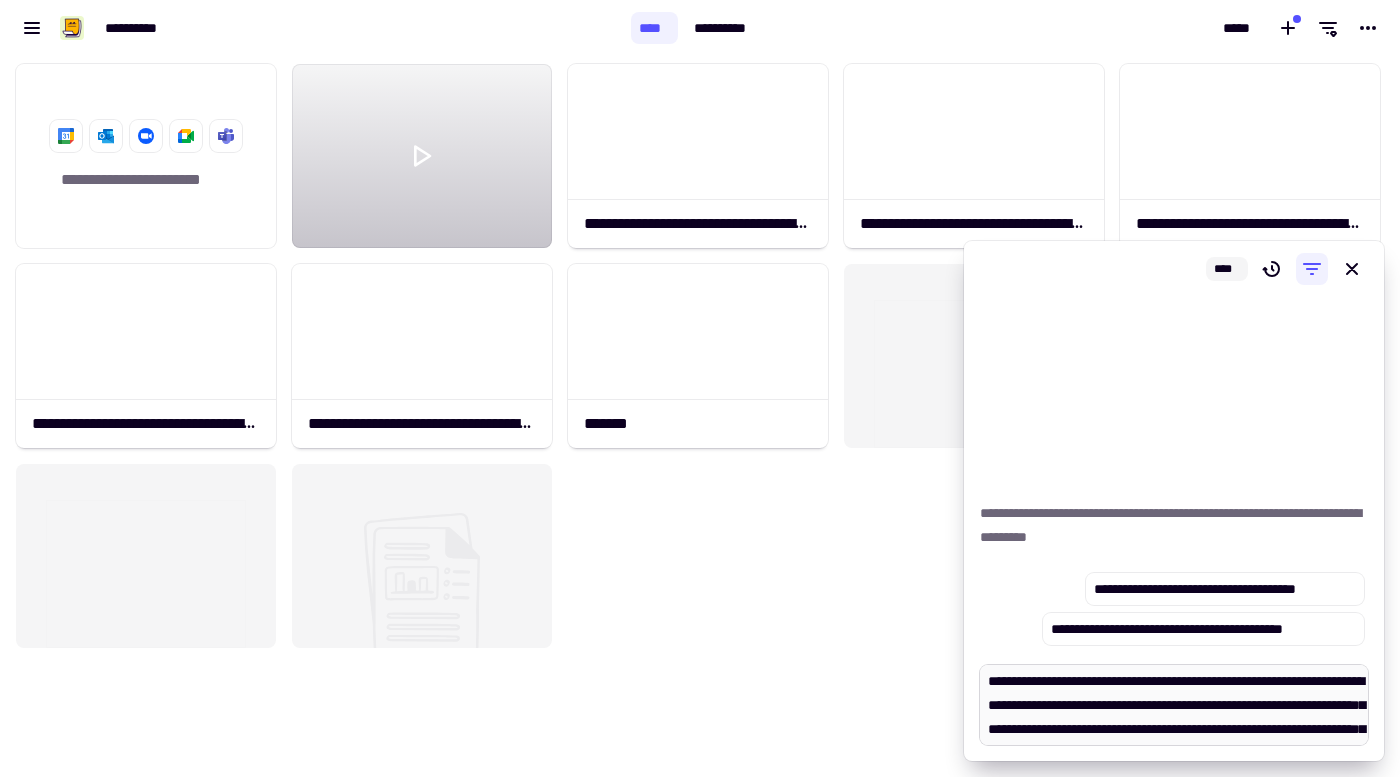 click on "**********" at bounding box center [1174, 705] 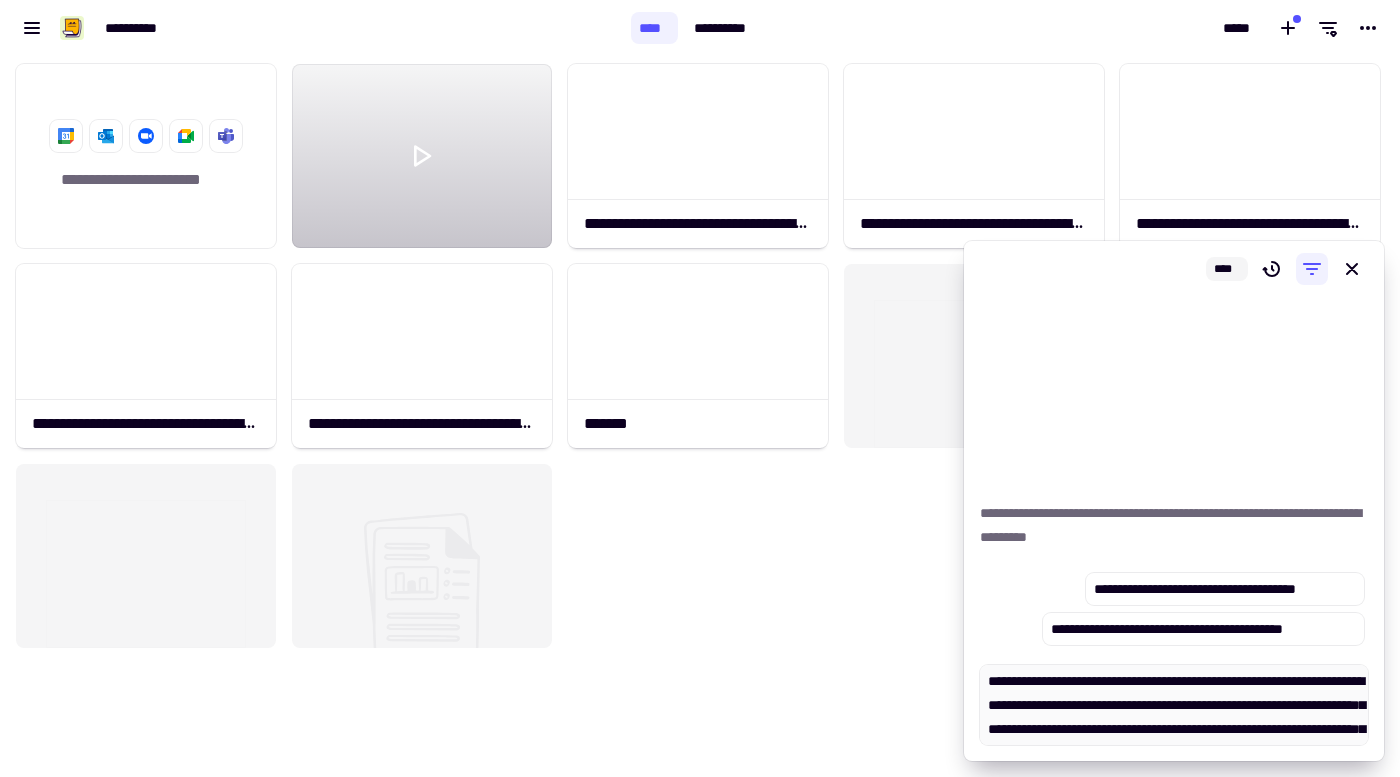 scroll, scrollTop: 16, scrollLeft: 0, axis: vertical 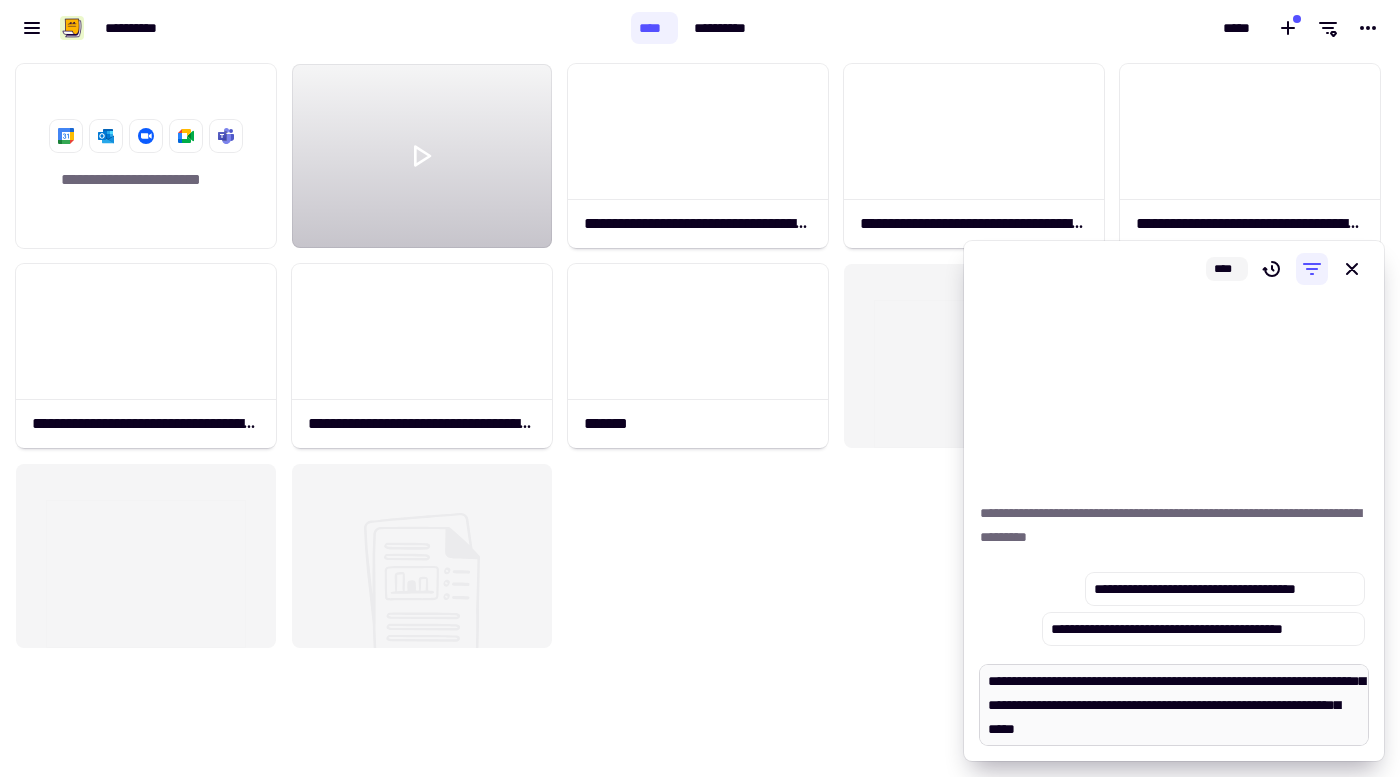 click on "**********" at bounding box center [1174, 705] 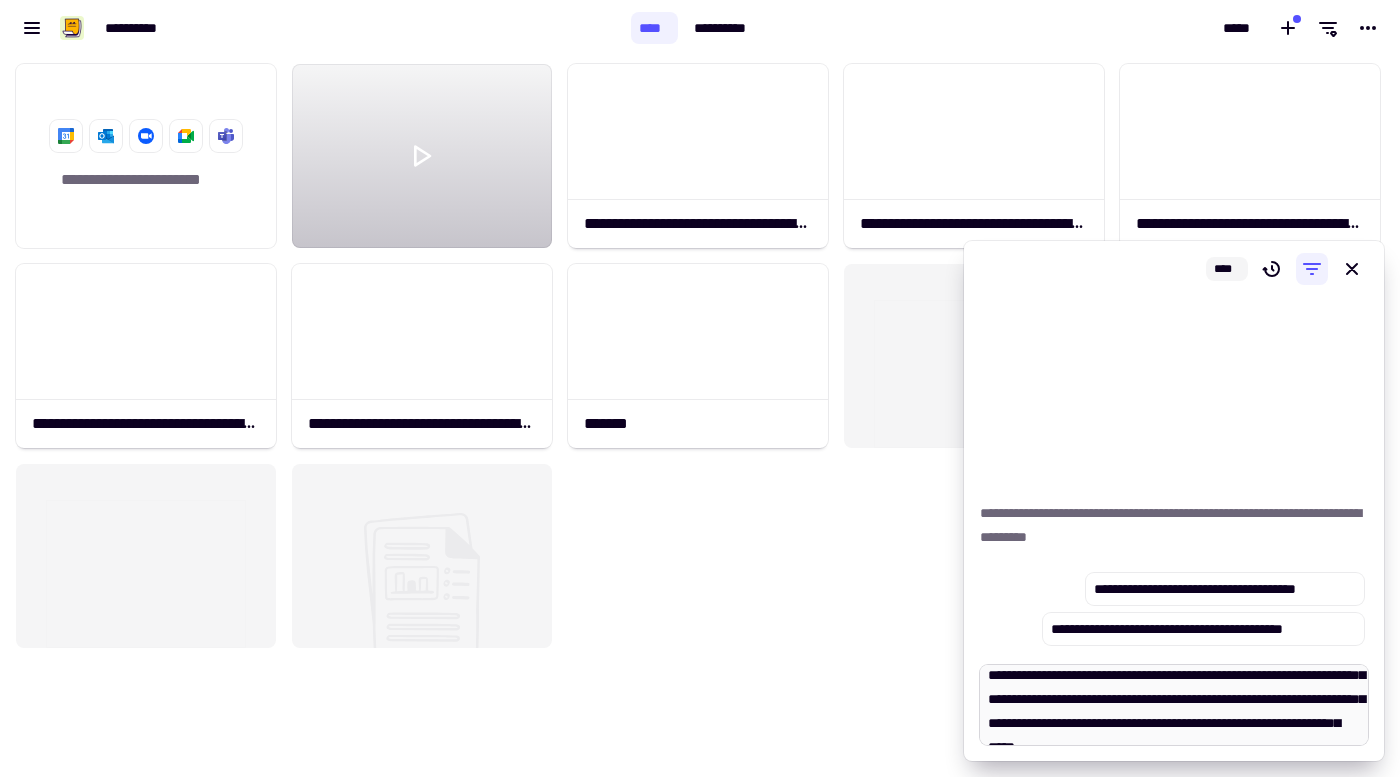 scroll, scrollTop: 55, scrollLeft: 0, axis: vertical 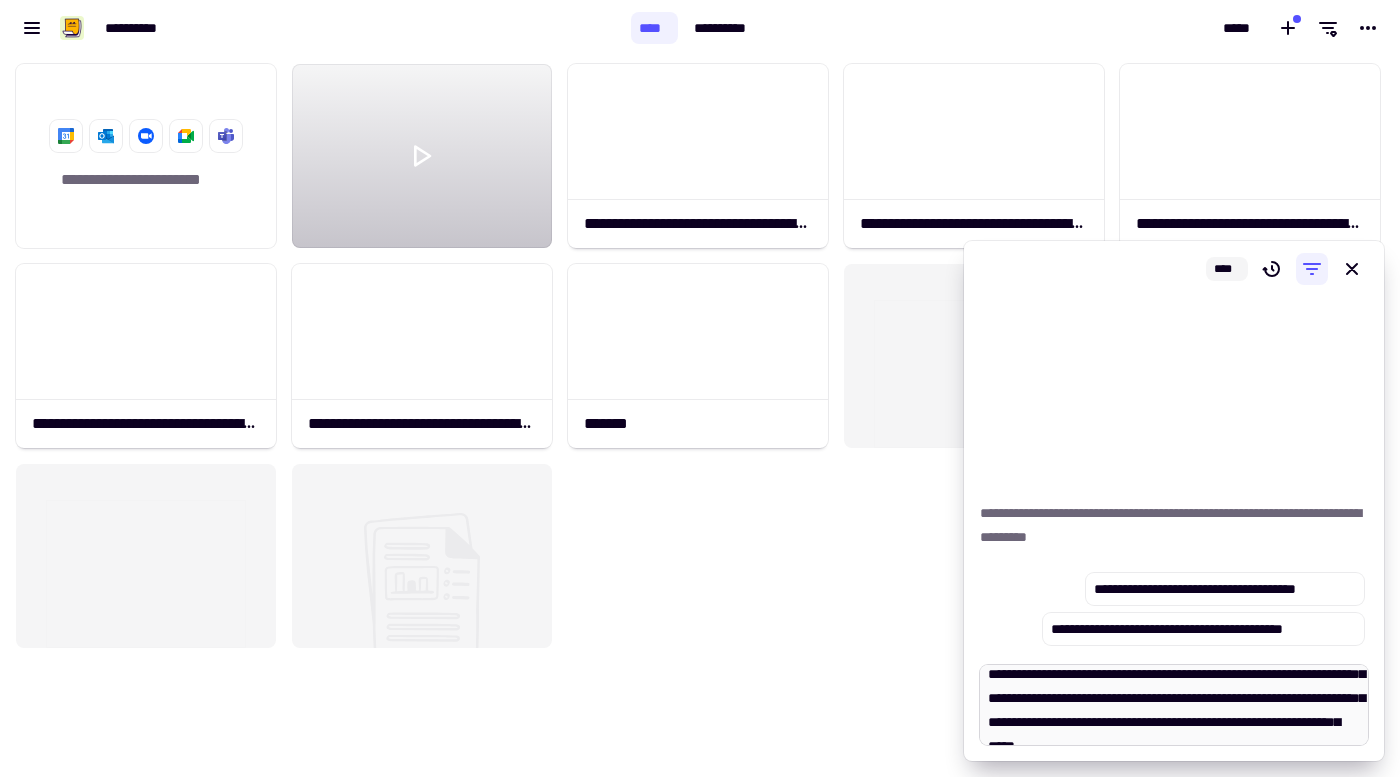 click on "**********" at bounding box center [1174, 705] 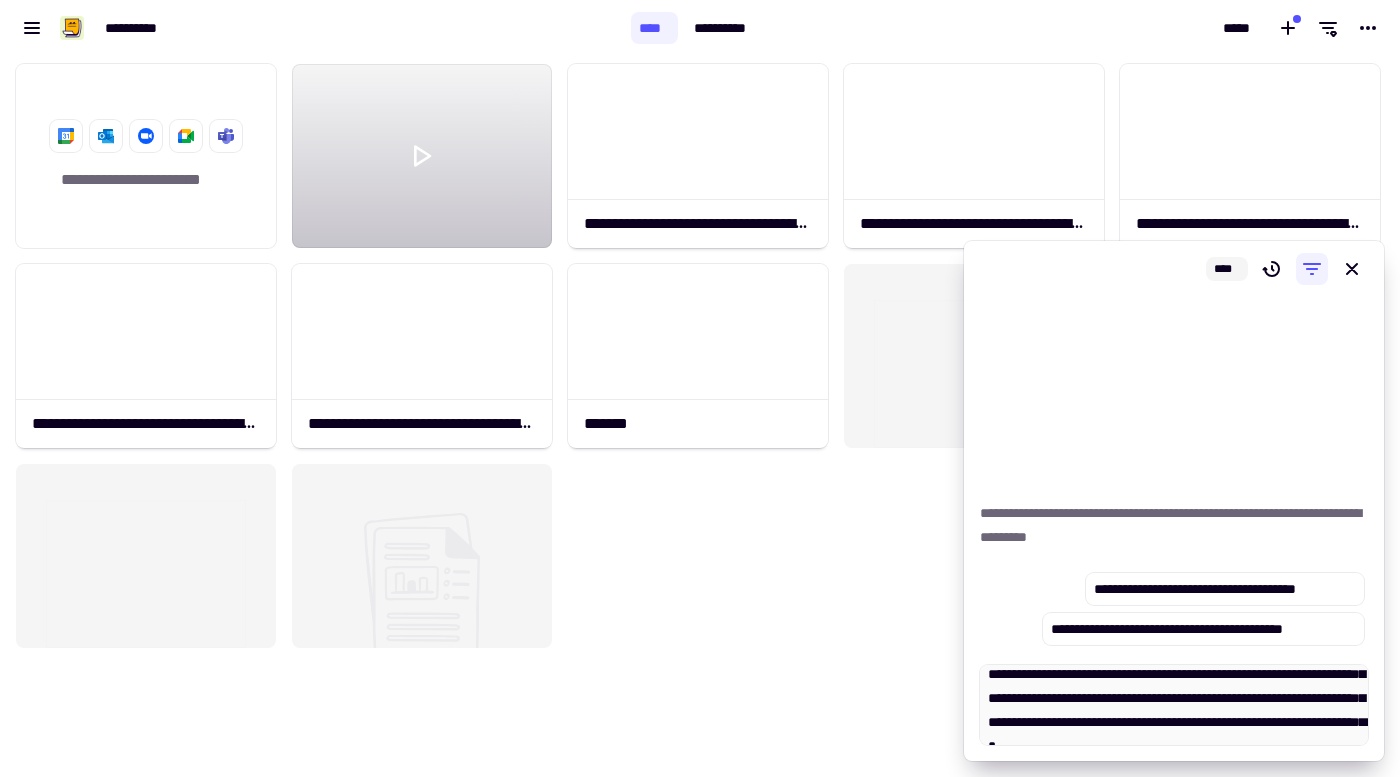 paste on "**********" 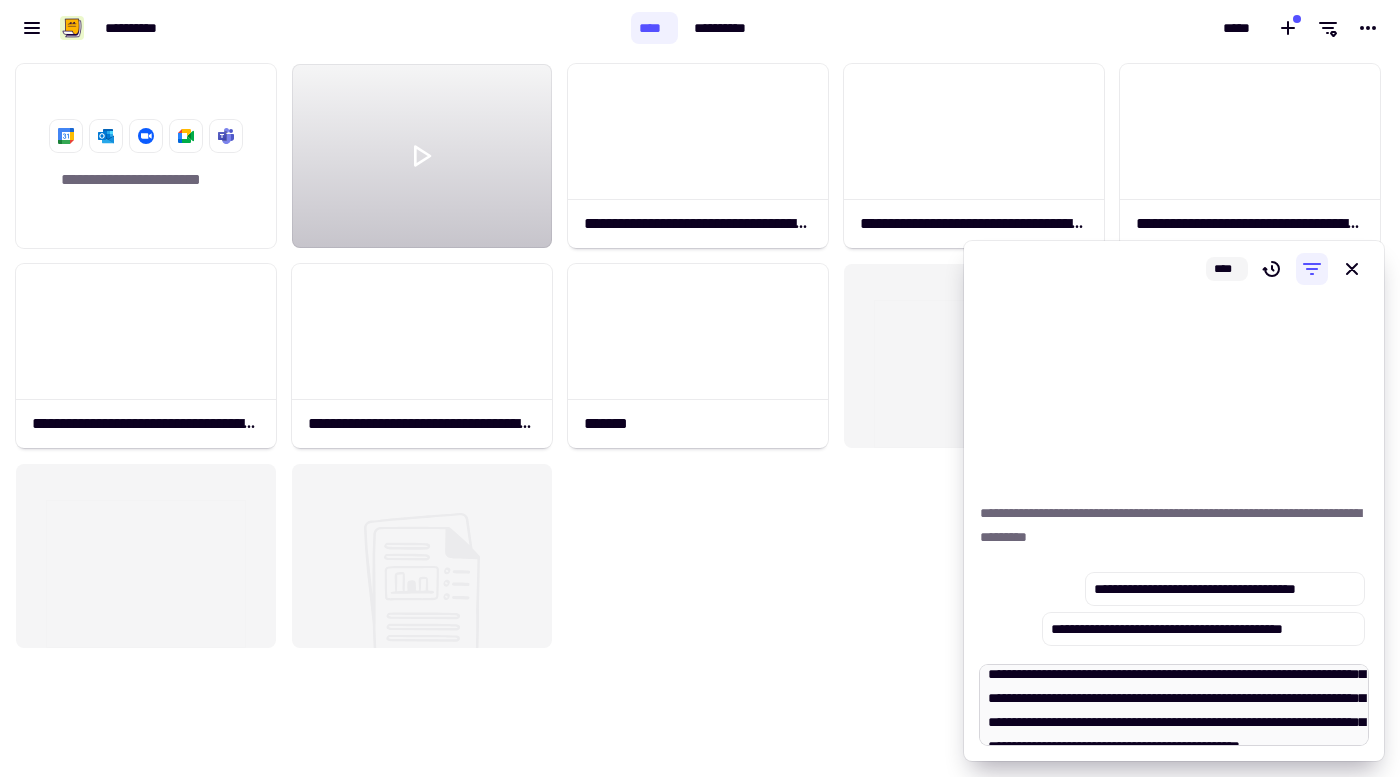 paste on "**********" 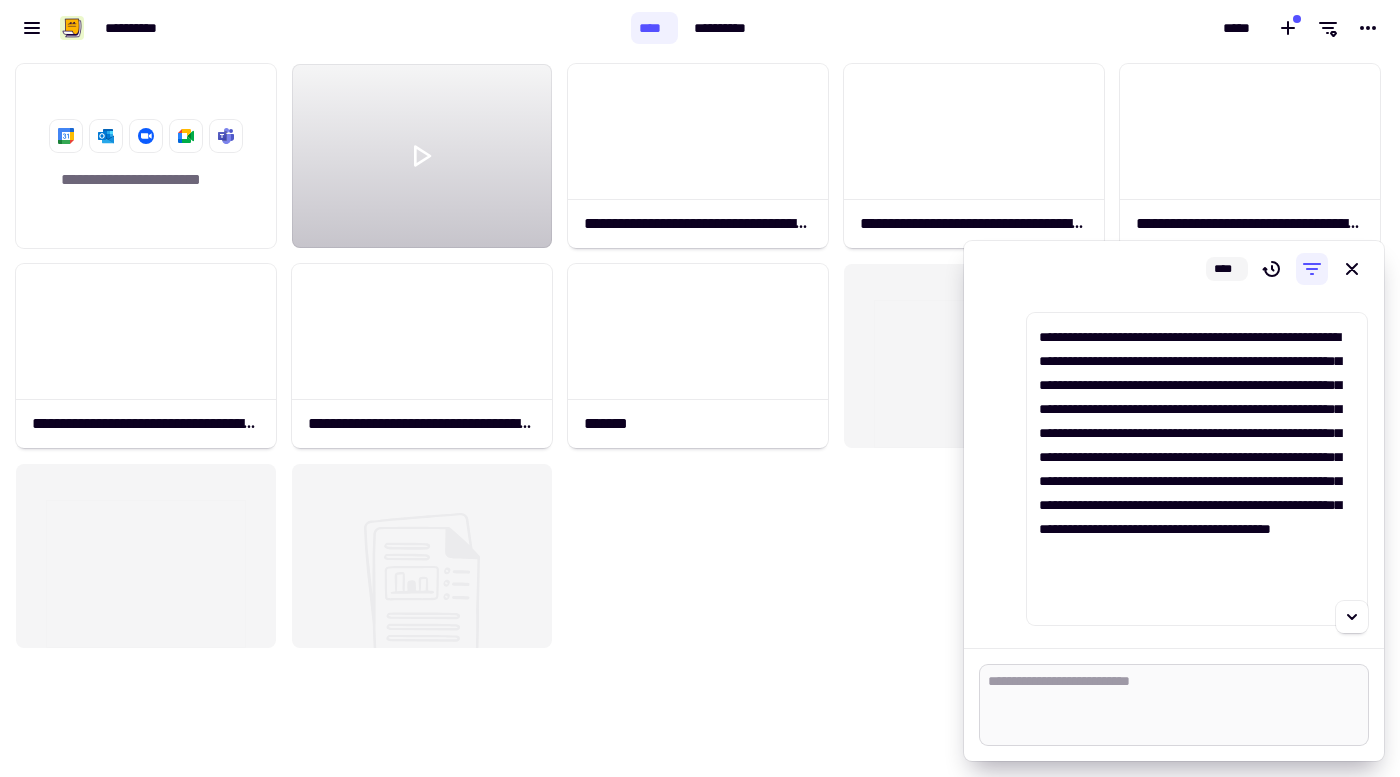 scroll, scrollTop: 0, scrollLeft: 0, axis: both 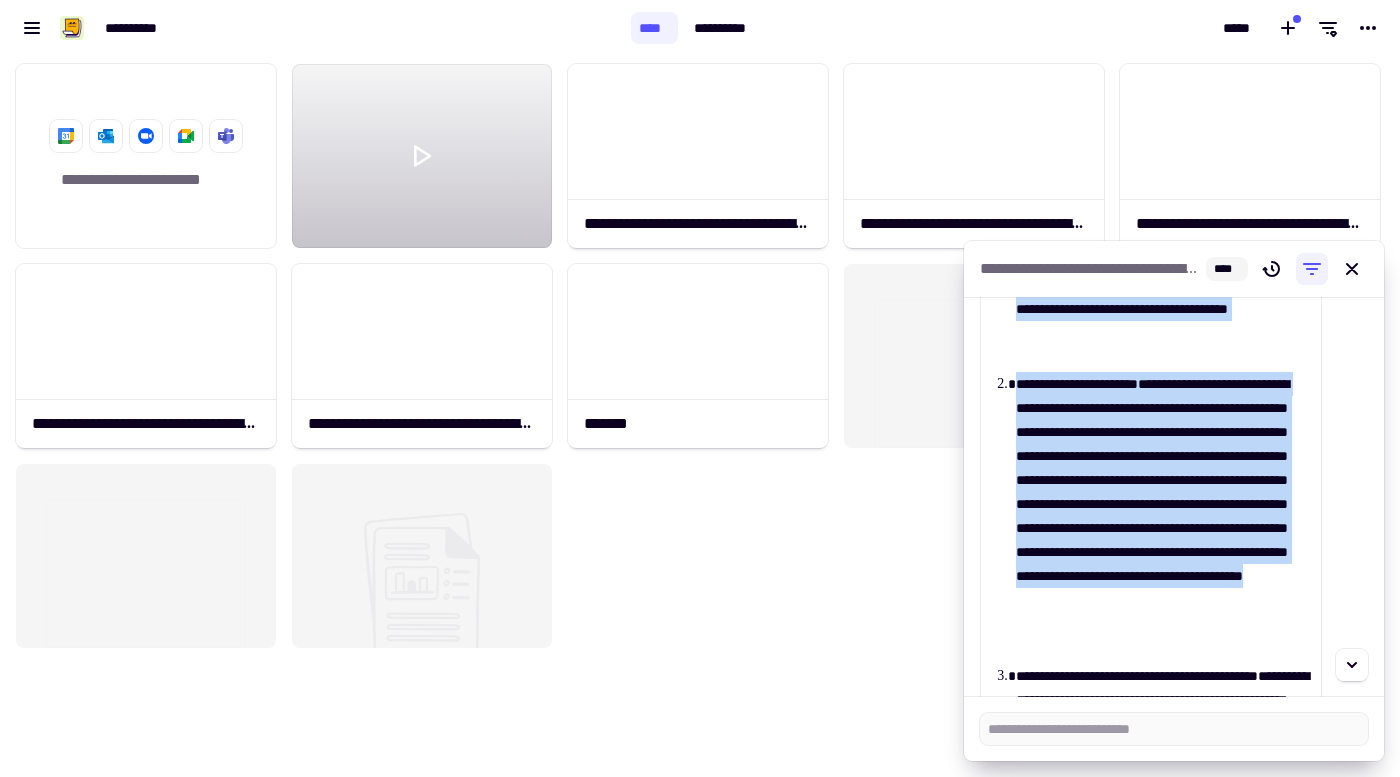 drag, startPoint x: 1019, startPoint y: 439, endPoint x: 1272, endPoint y: 657, distance: 333.96558 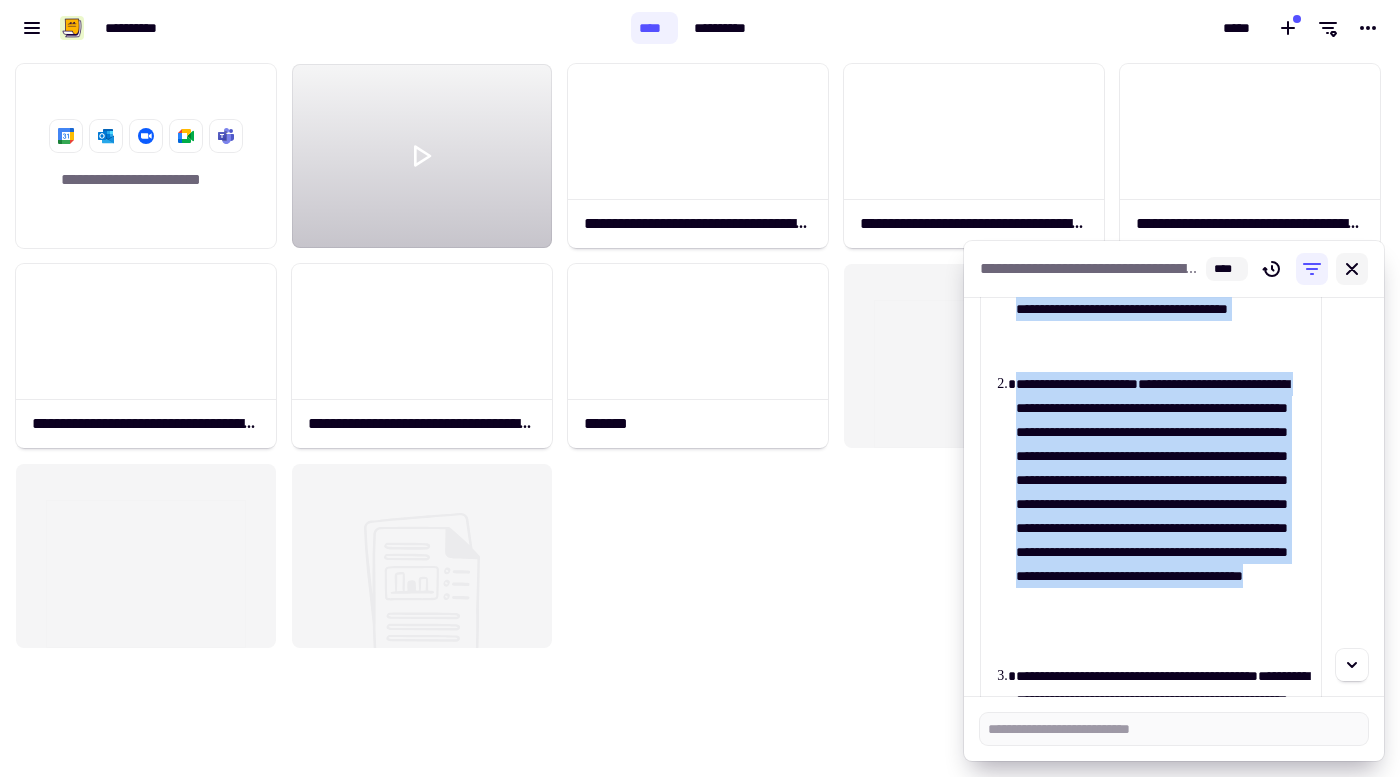 click 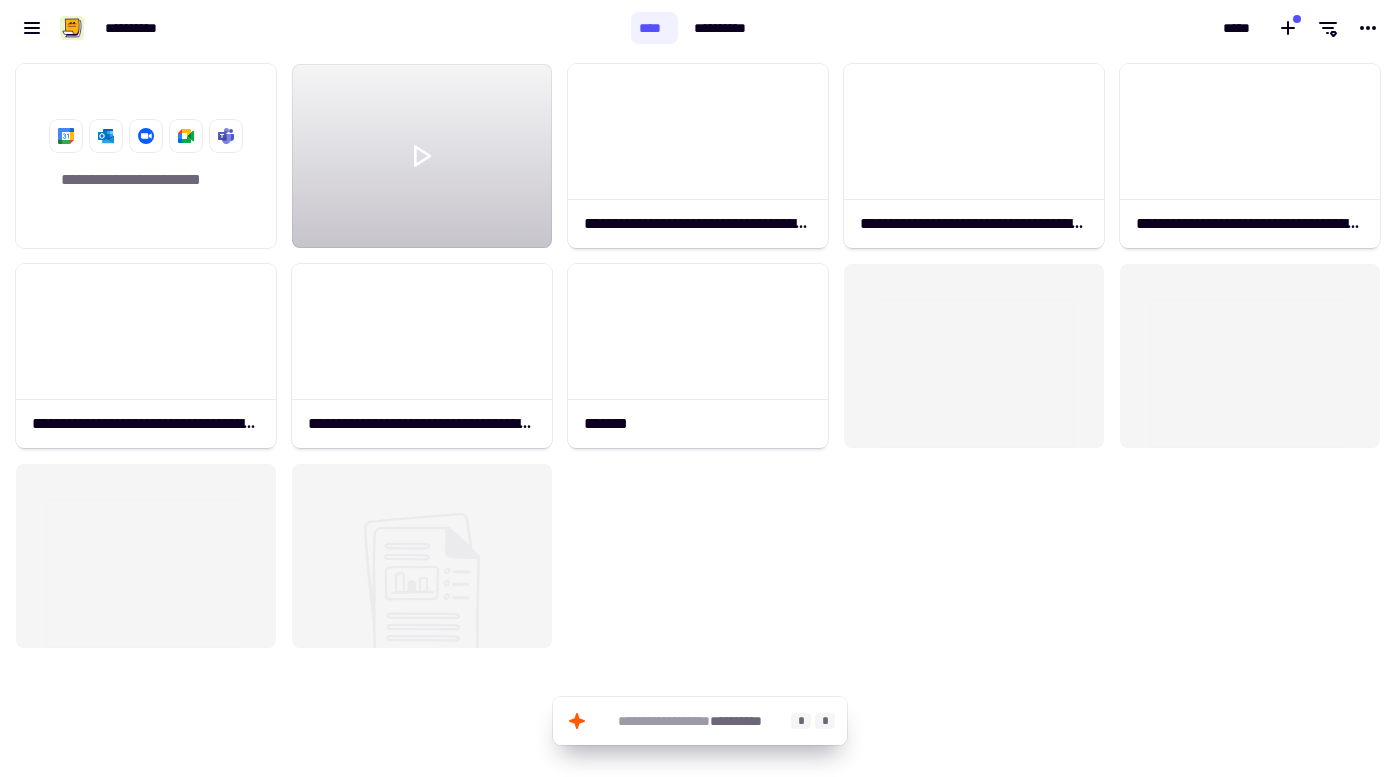 click on "**********" 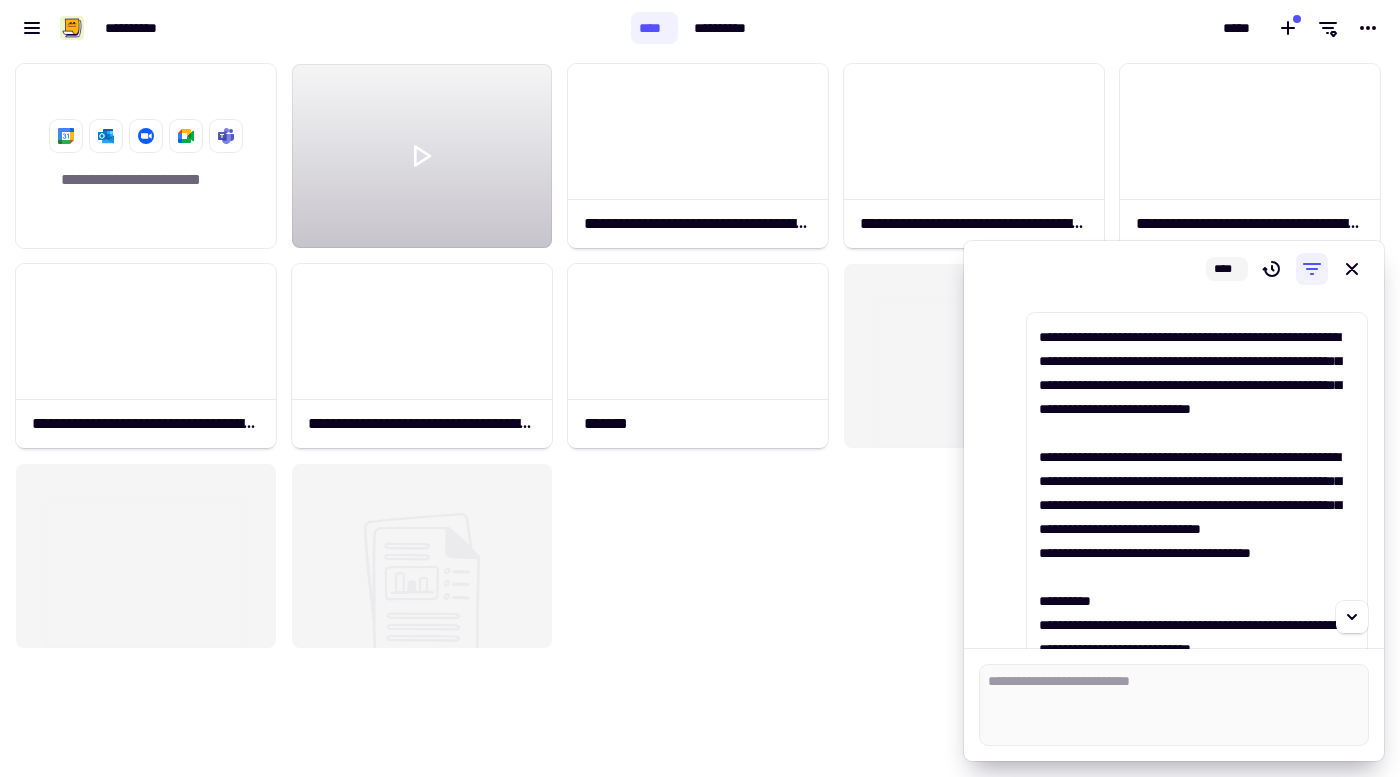 scroll, scrollTop: 0, scrollLeft: 0, axis: both 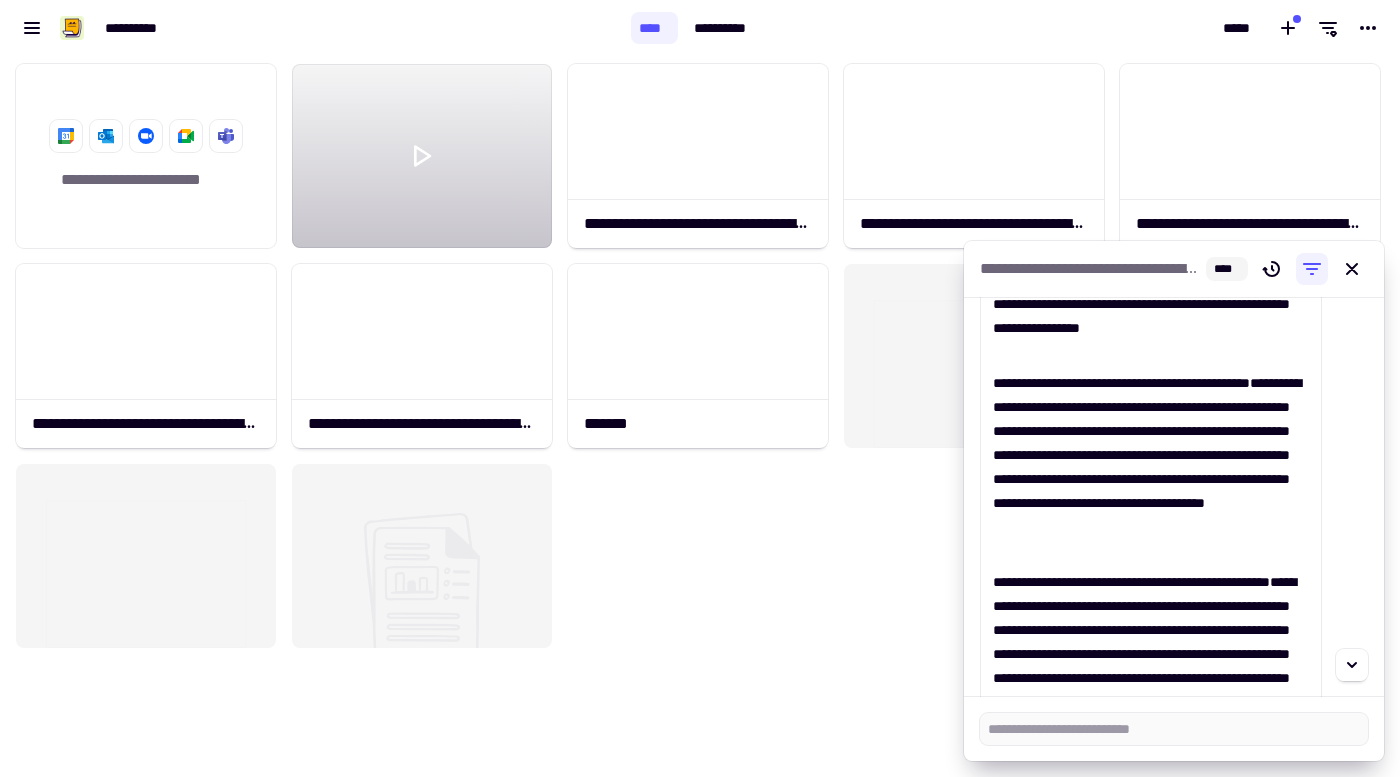drag, startPoint x: 1040, startPoint y: 341, endPoint x: 1290, endPoint y: 330, distance: 250.24188 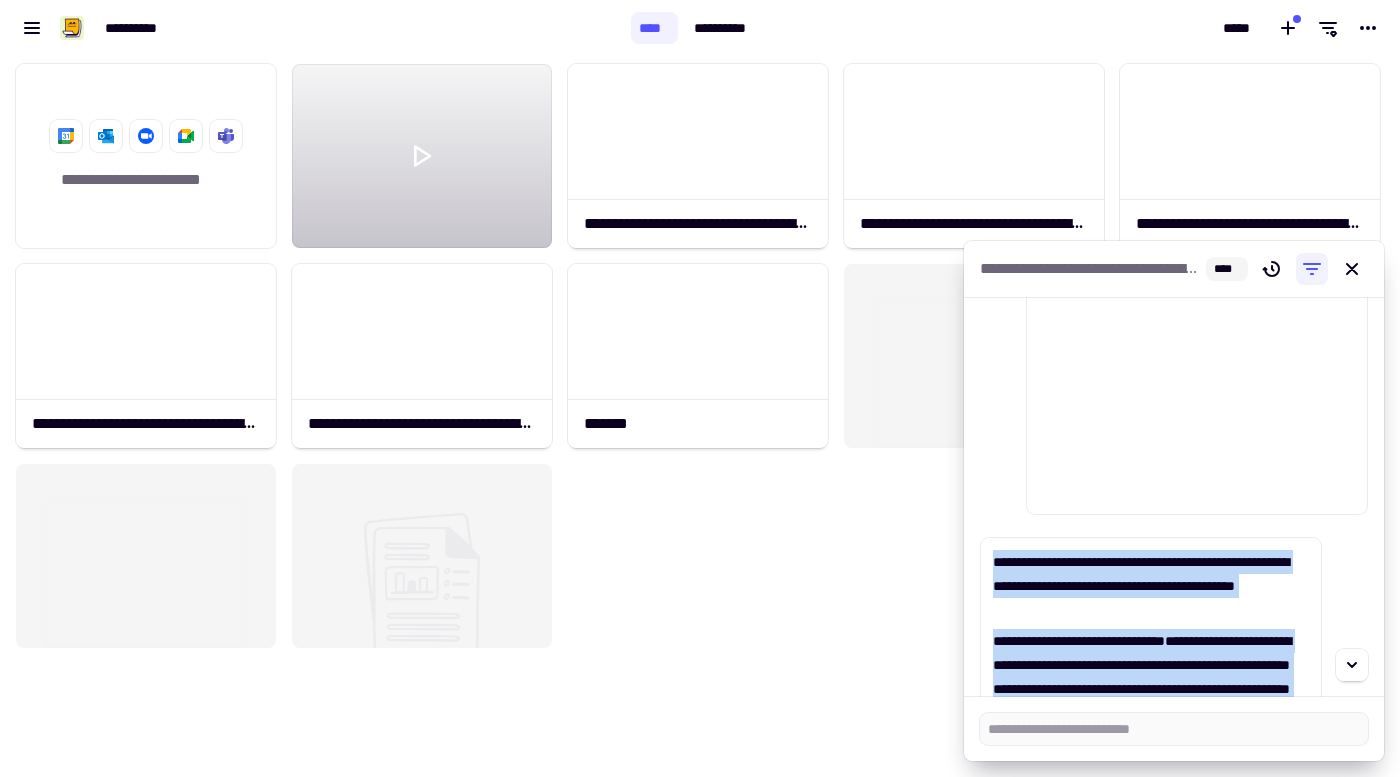 scroll, scrollTop: 1461, scrollLeft: 0, axis: vertical 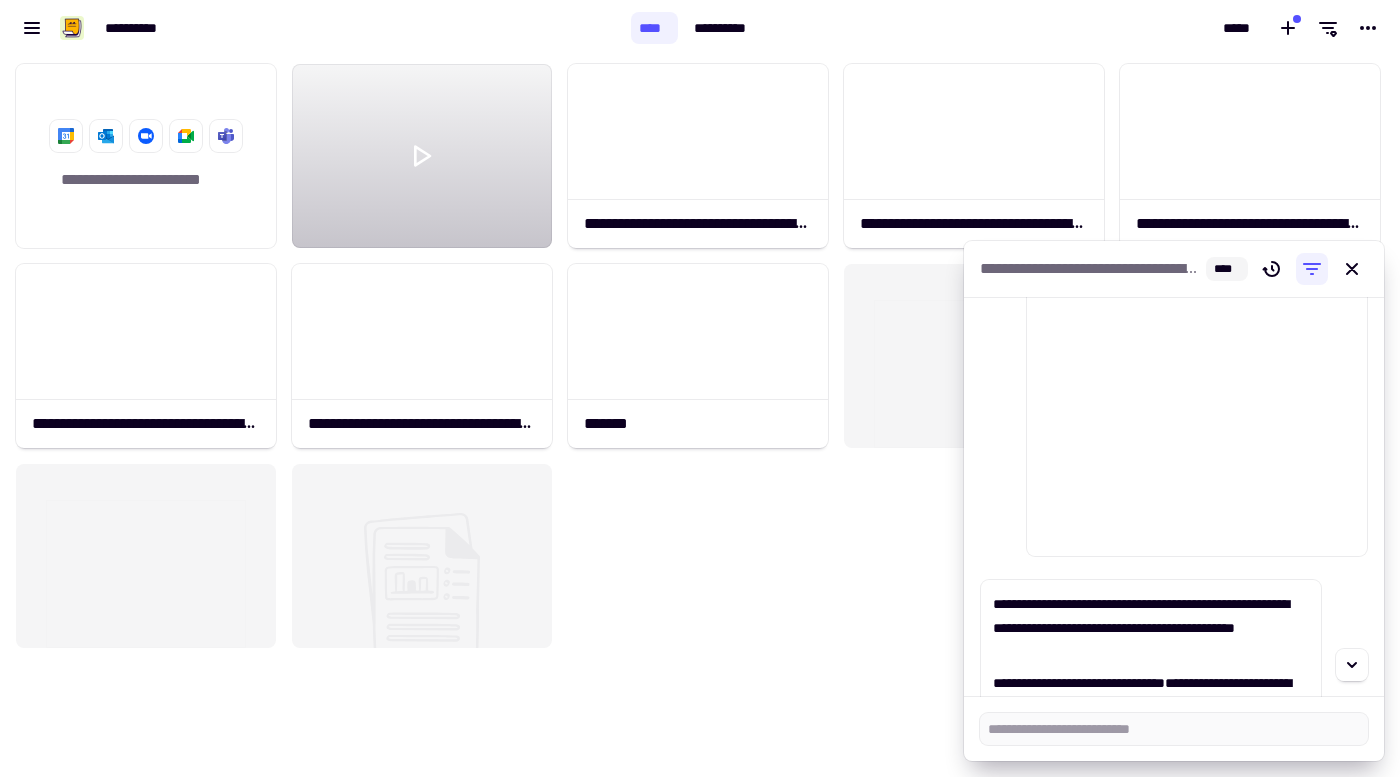 click at bounding box center (1197, -296) 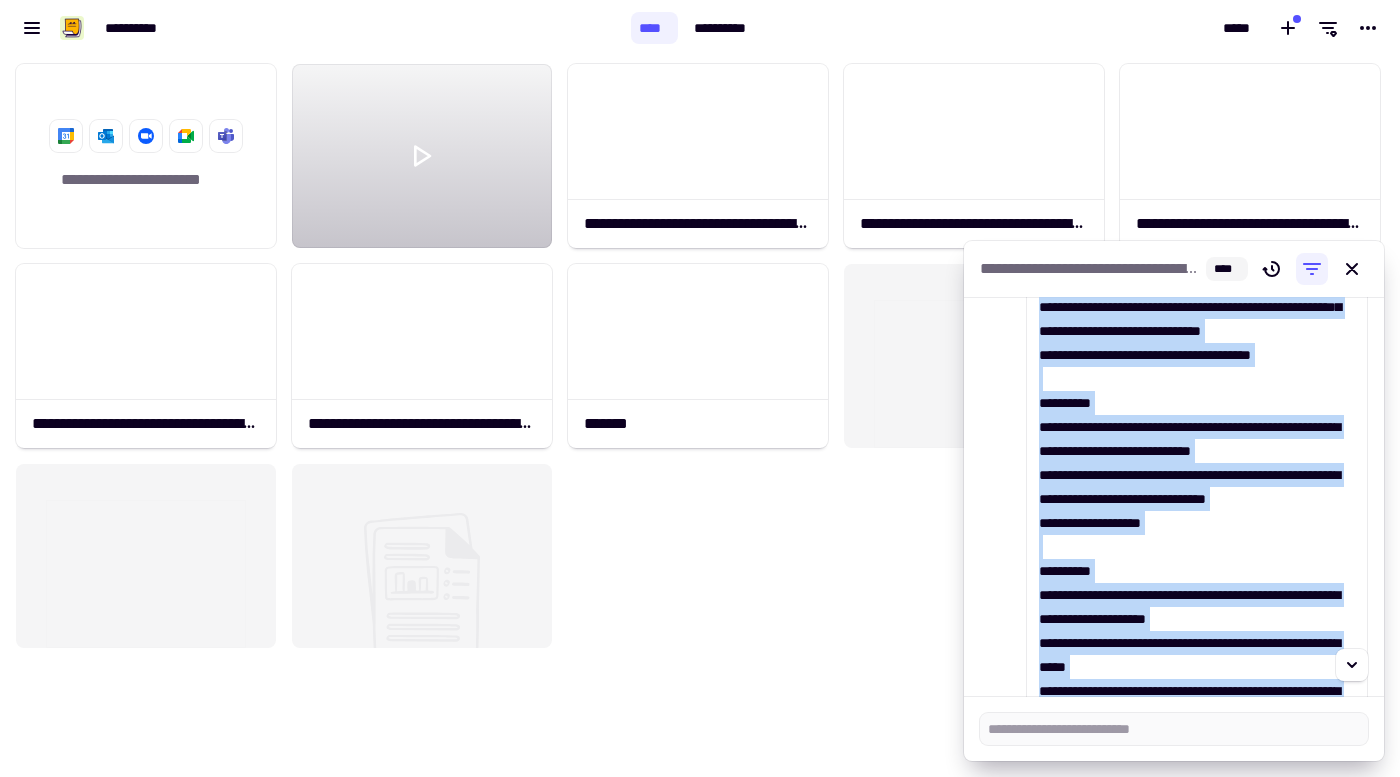 scroll, scrollTop: 0, scrollLeft: 0, axis: both 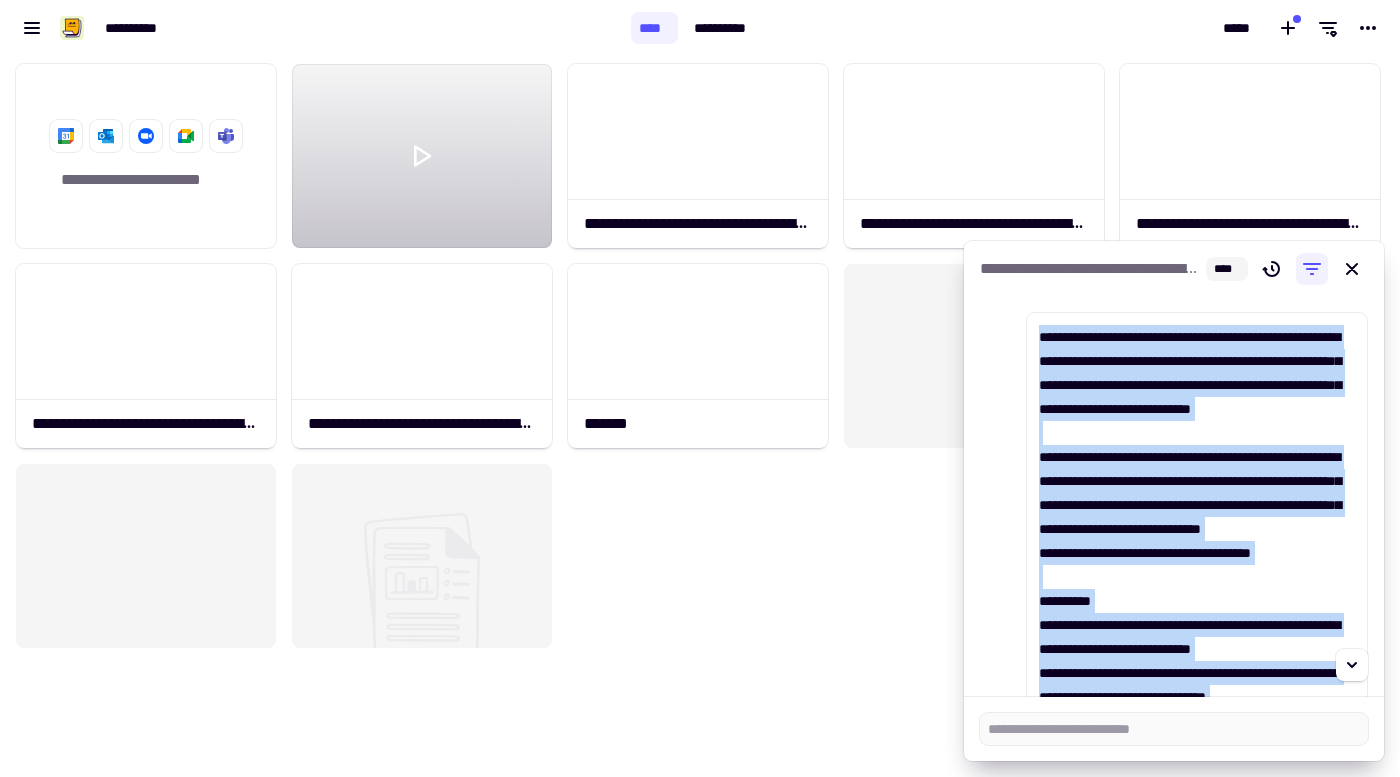 drag, startPoint x: 1207, startPoint y: 539, endPoint x: 1036, endPoint y: 332, distance: 268.49582 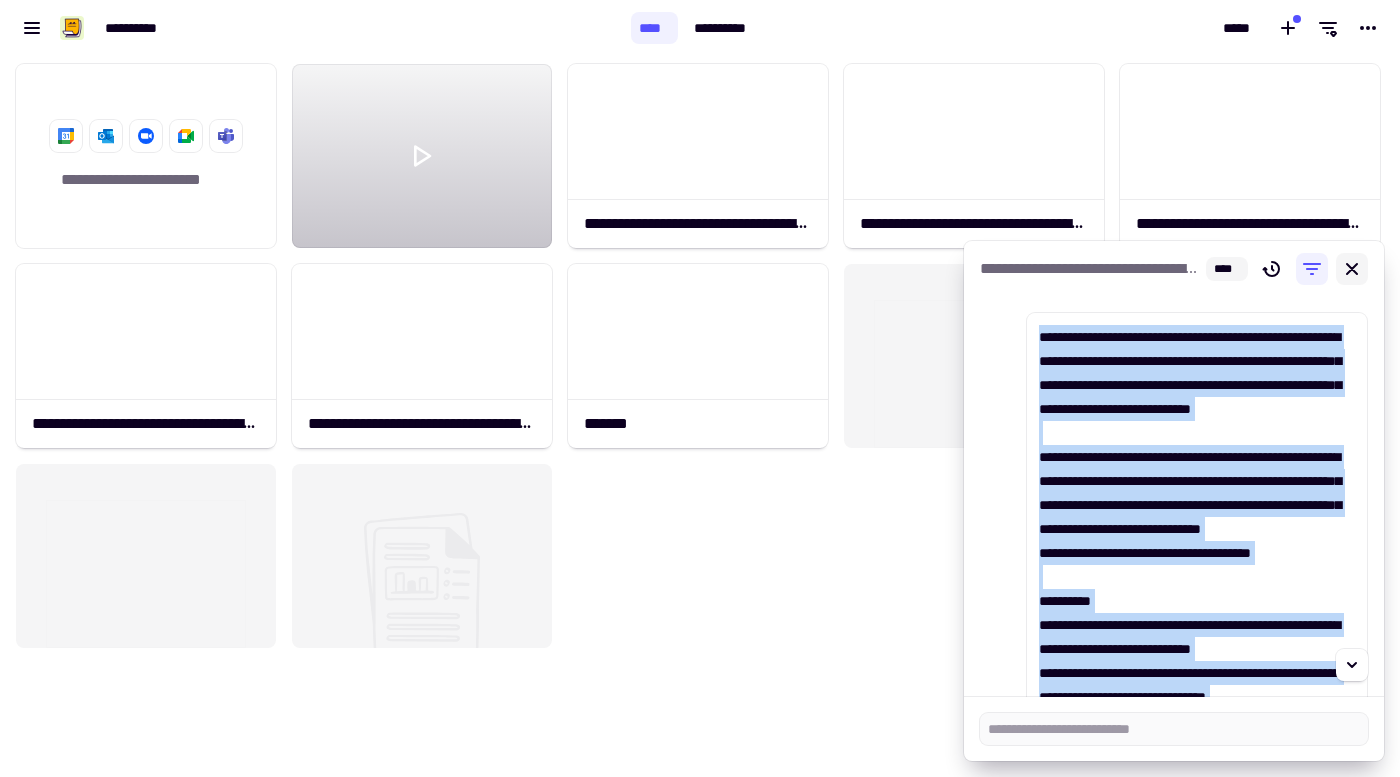click 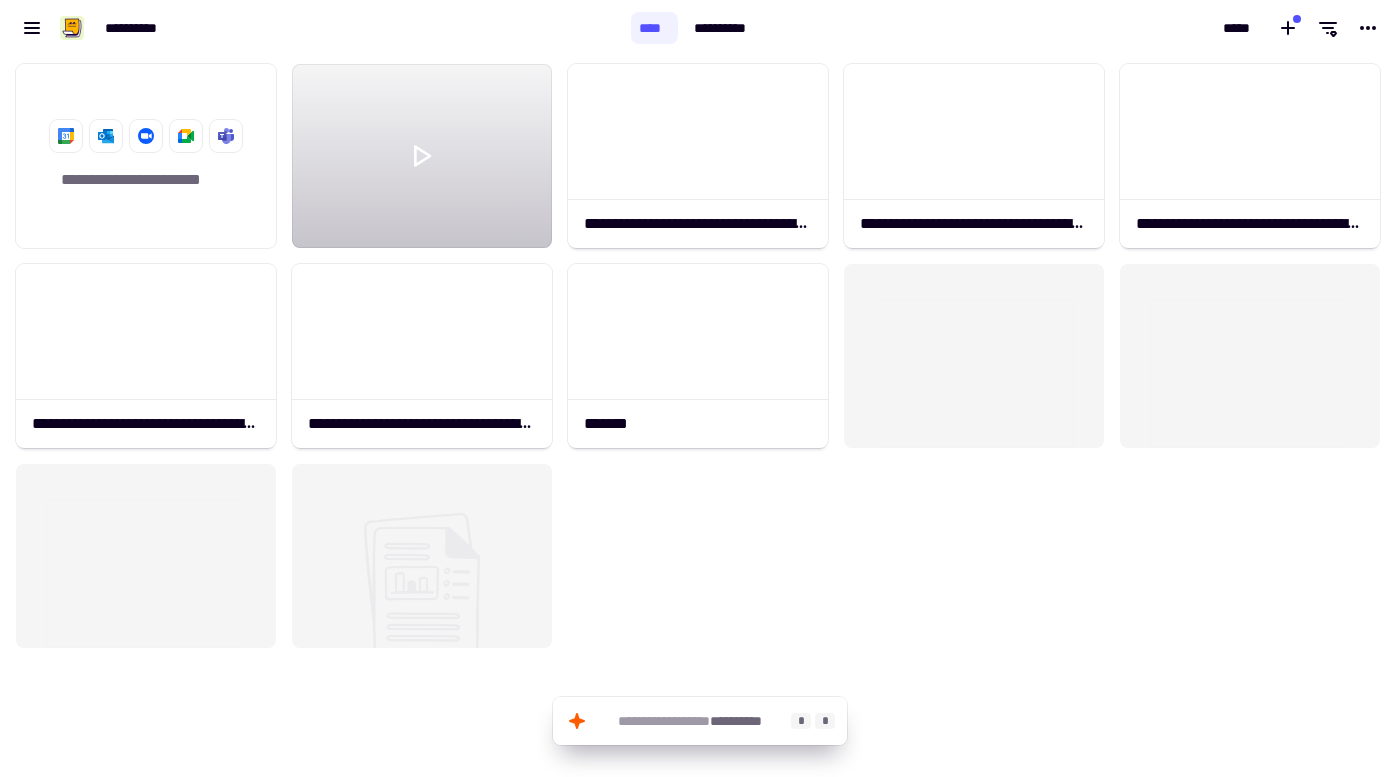 click on "**********" 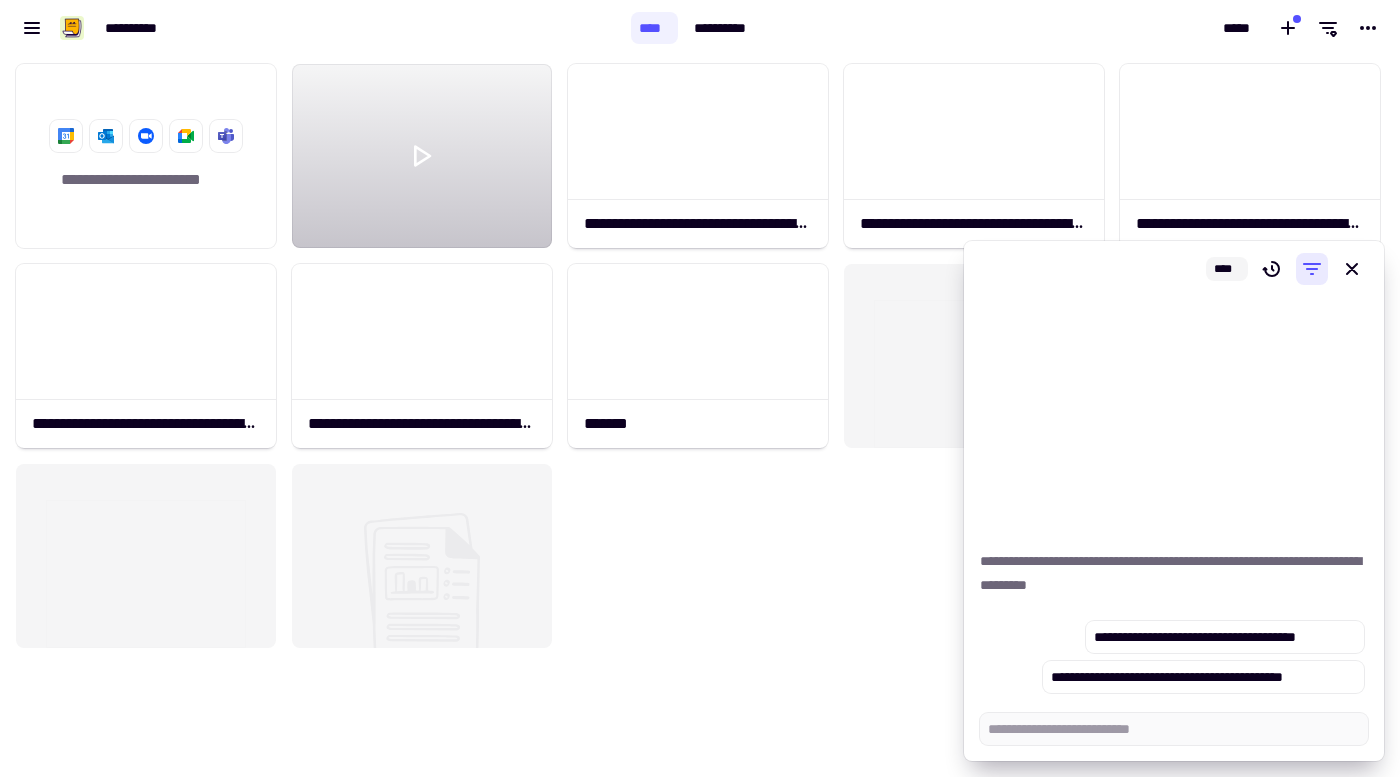 click 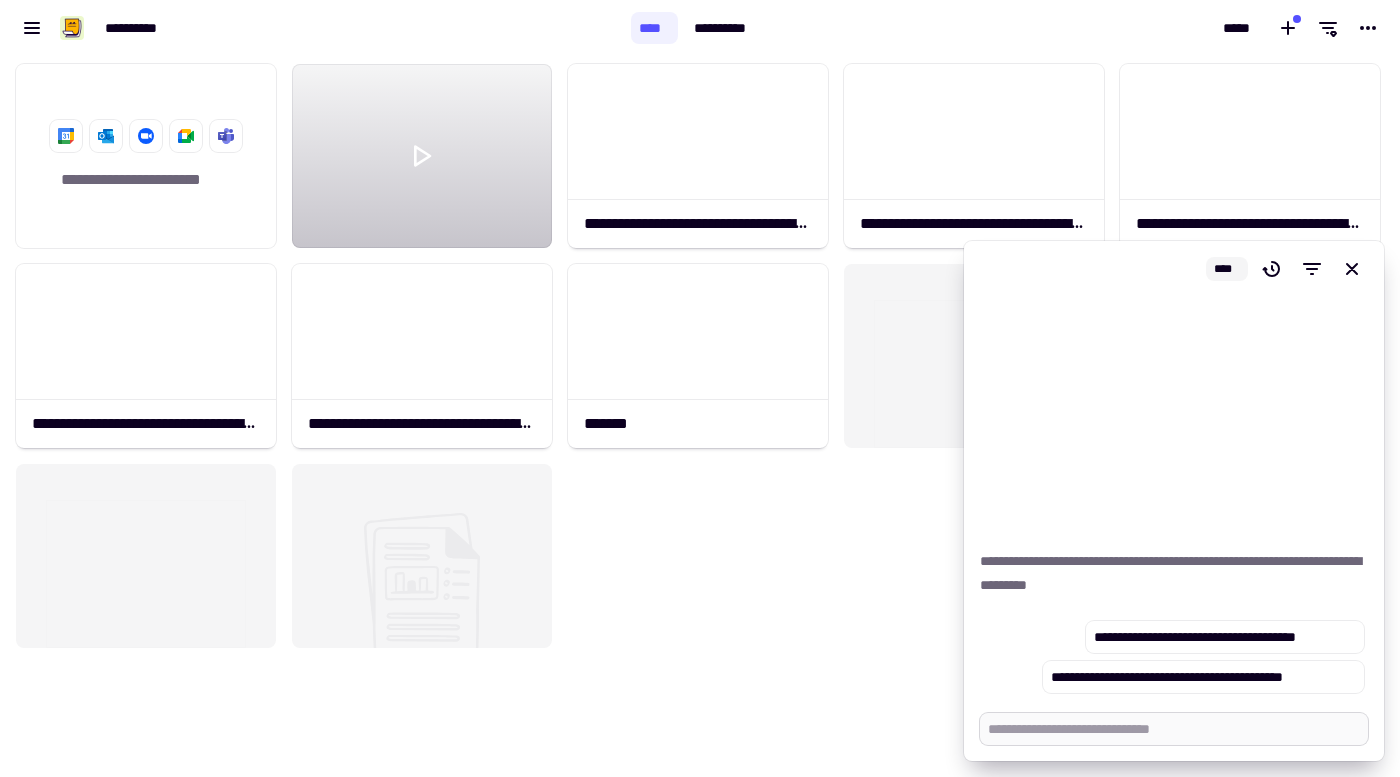 click at bounding box center (1174, 729) 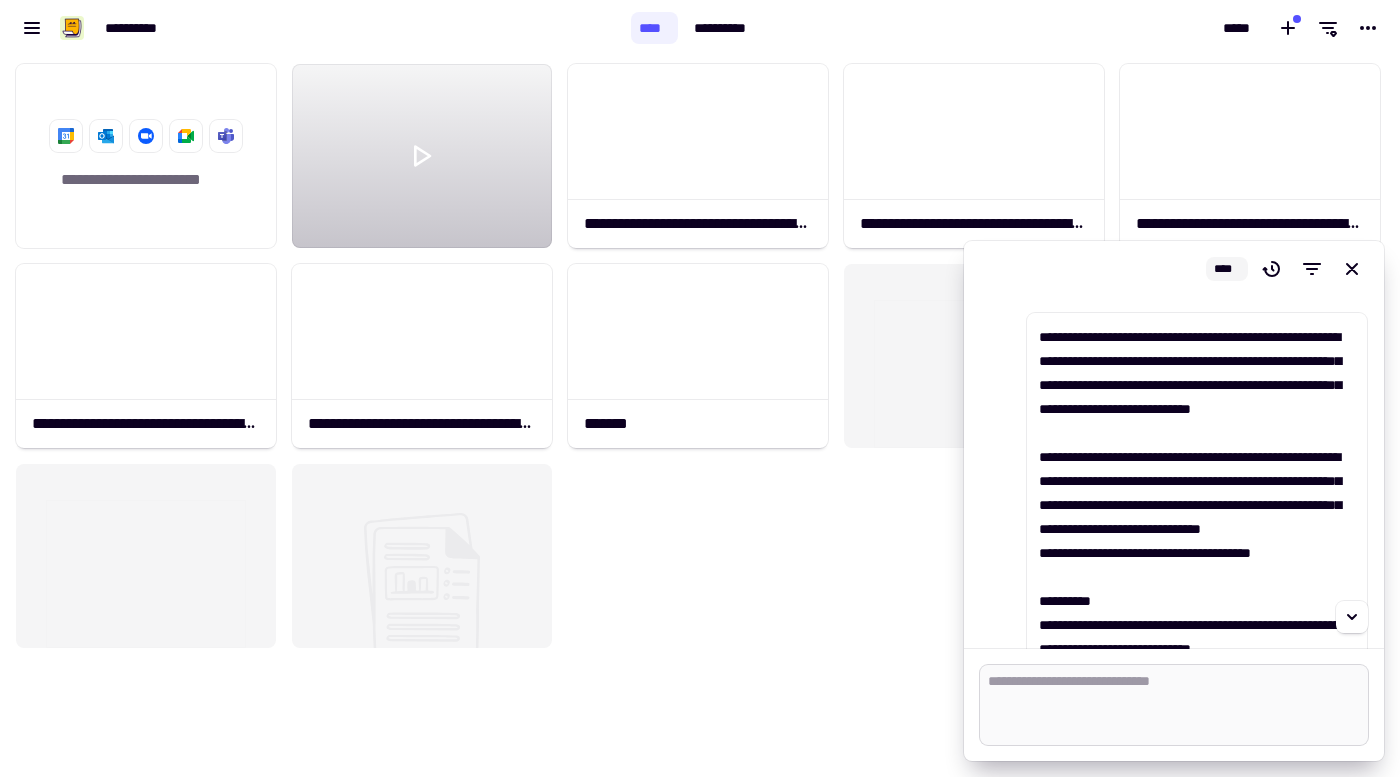 scroll, scrollTop: 0, scrollLeft: 0, axis: both 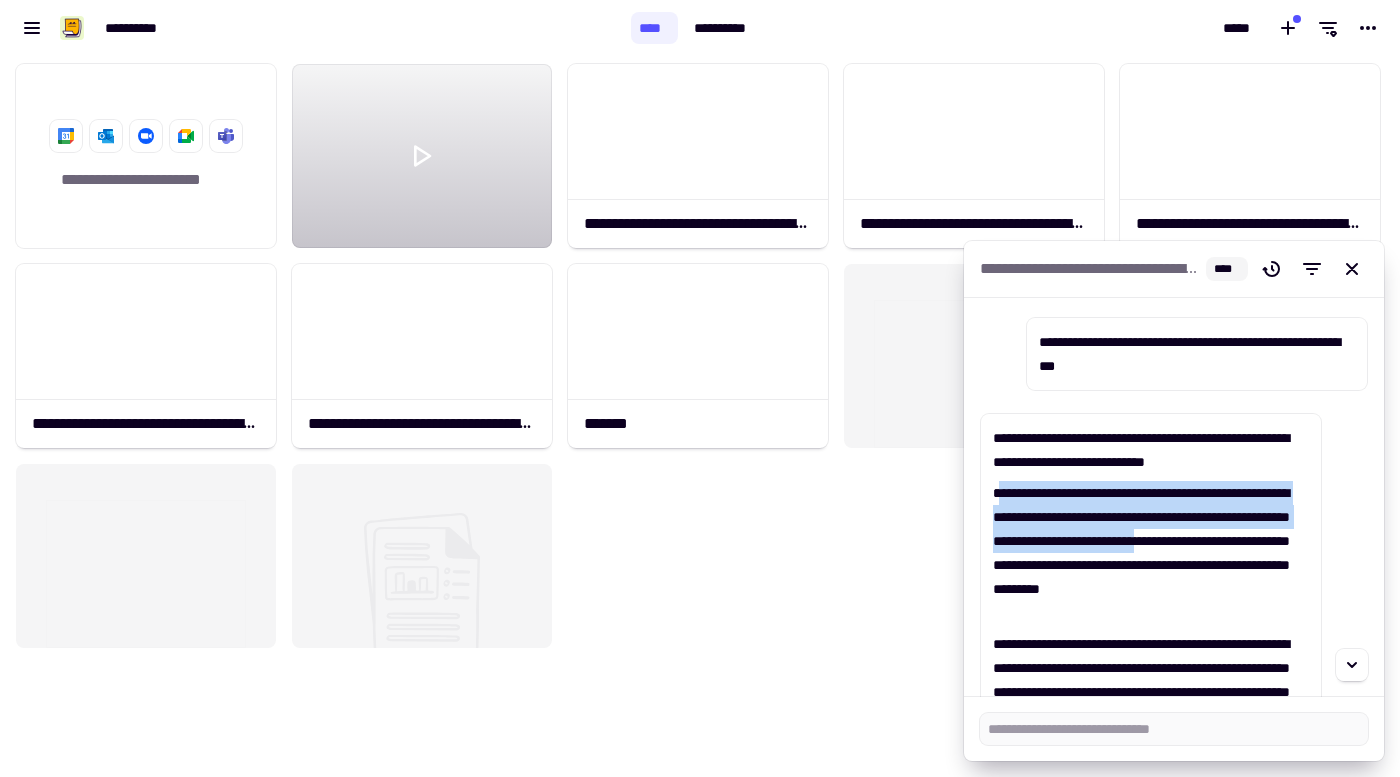 drag, startPoint x: 999, startPoint y: 497, endPoint x: 1111, endPoint y: 563, distance: 130 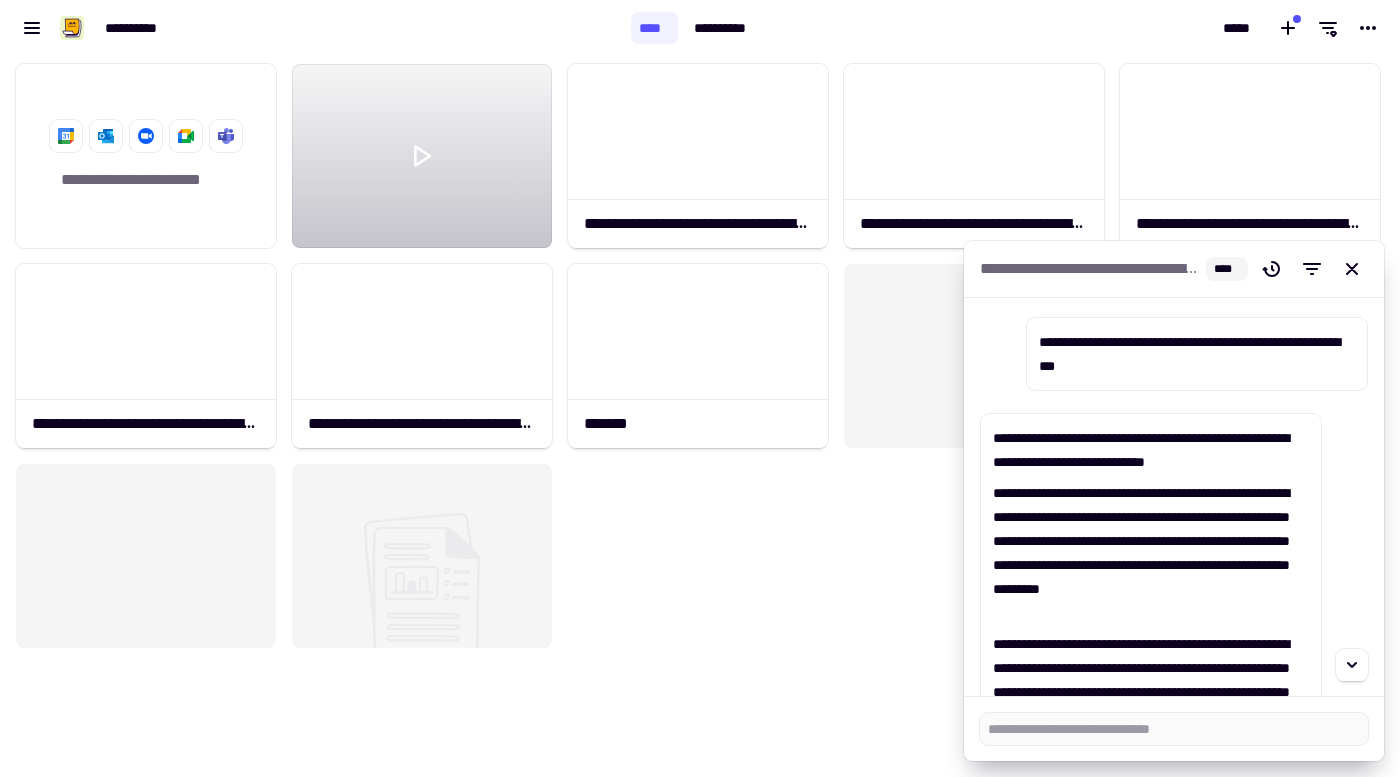 click on "**********" at bounding box center (1151, 553) 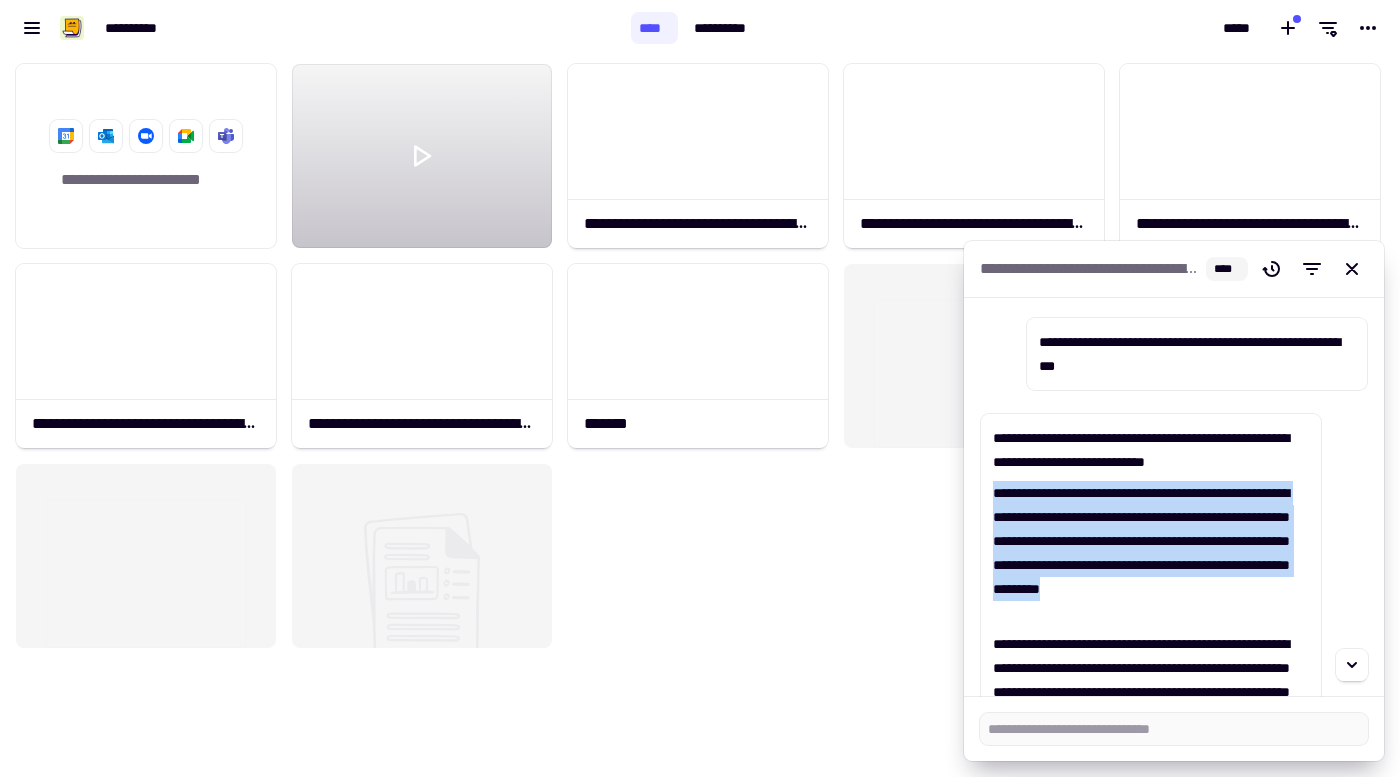 drag, startPoint x: 1176, startPoint y: 615, endPoint x: 975, endPoint y: 487, distance: 238.29604 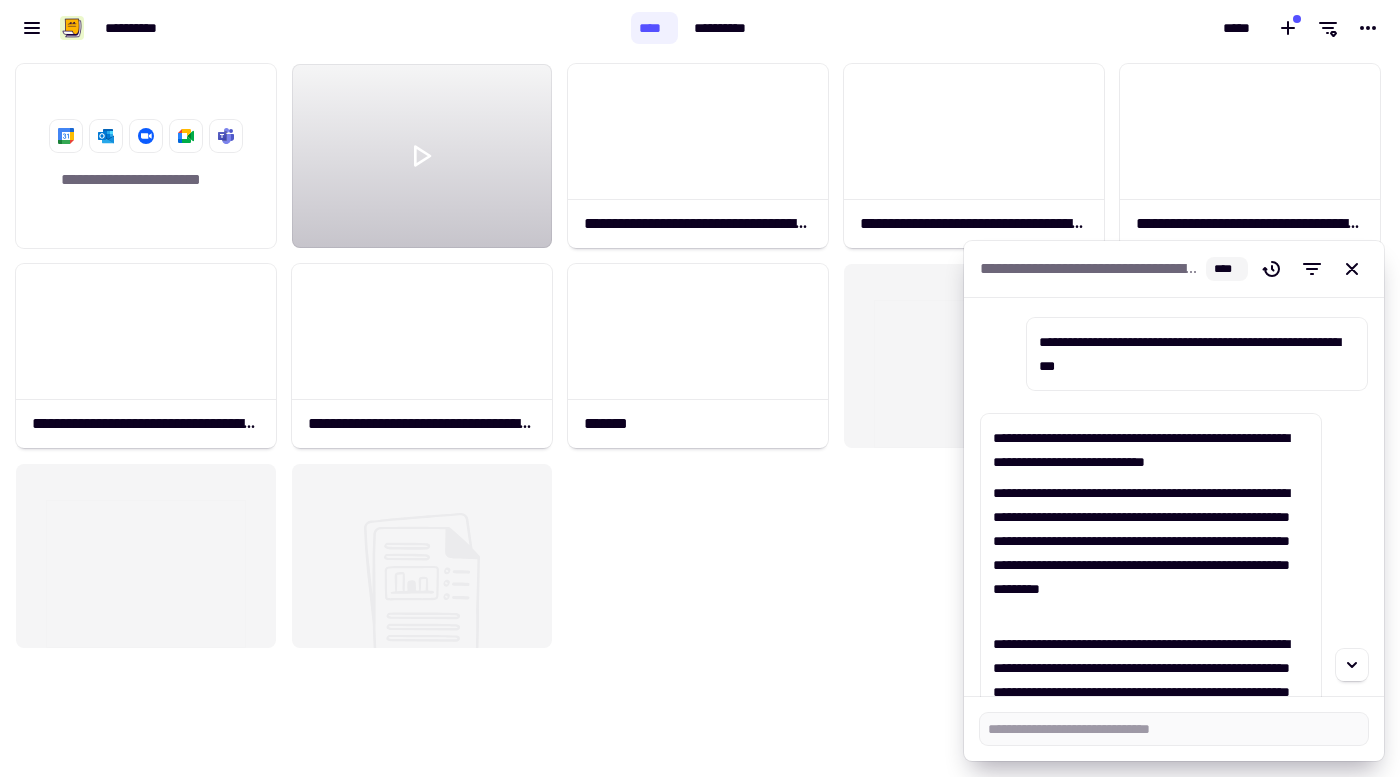 click on "**********" at bounding box center (1151, 553) 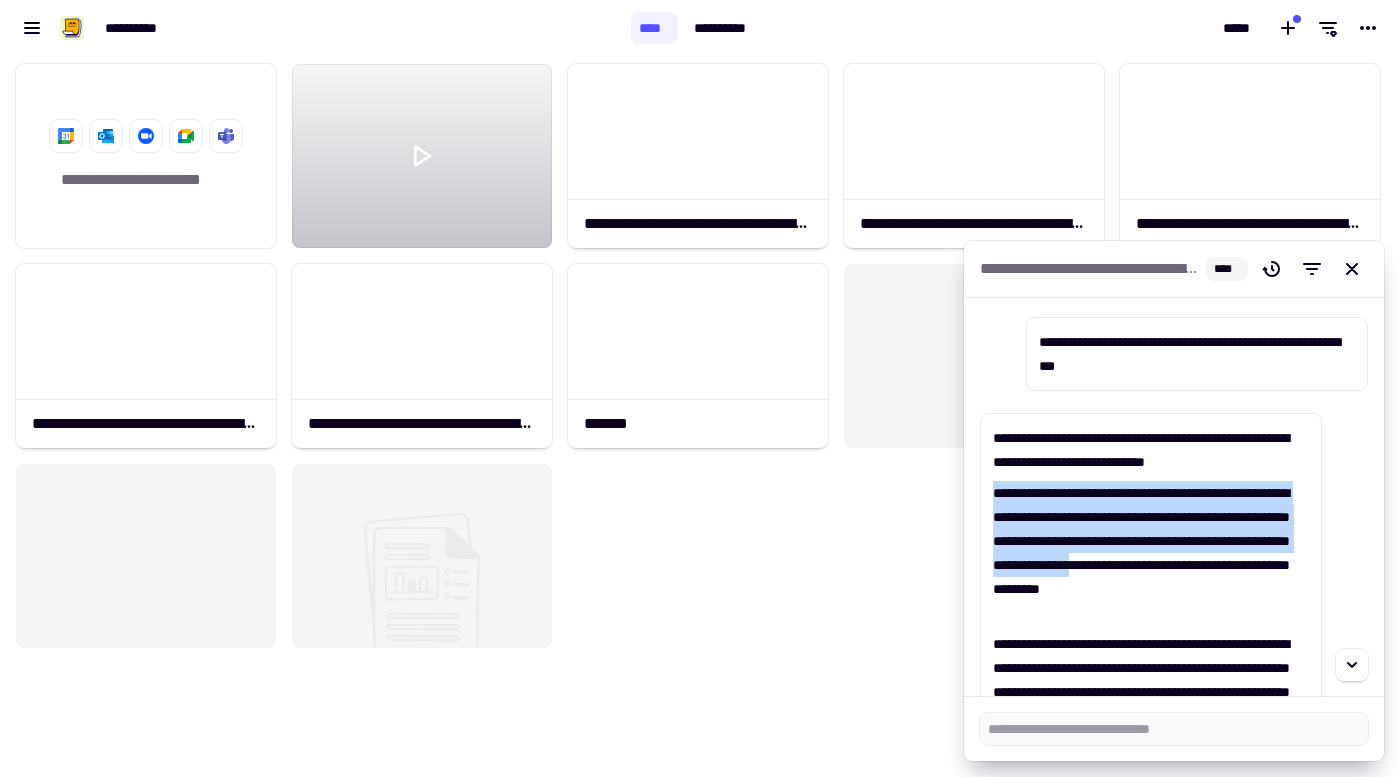 drag, startPoint x: 1110, startPoint y: 593, endPoint x: 991, endPoint y: 502, distance: 149.80655 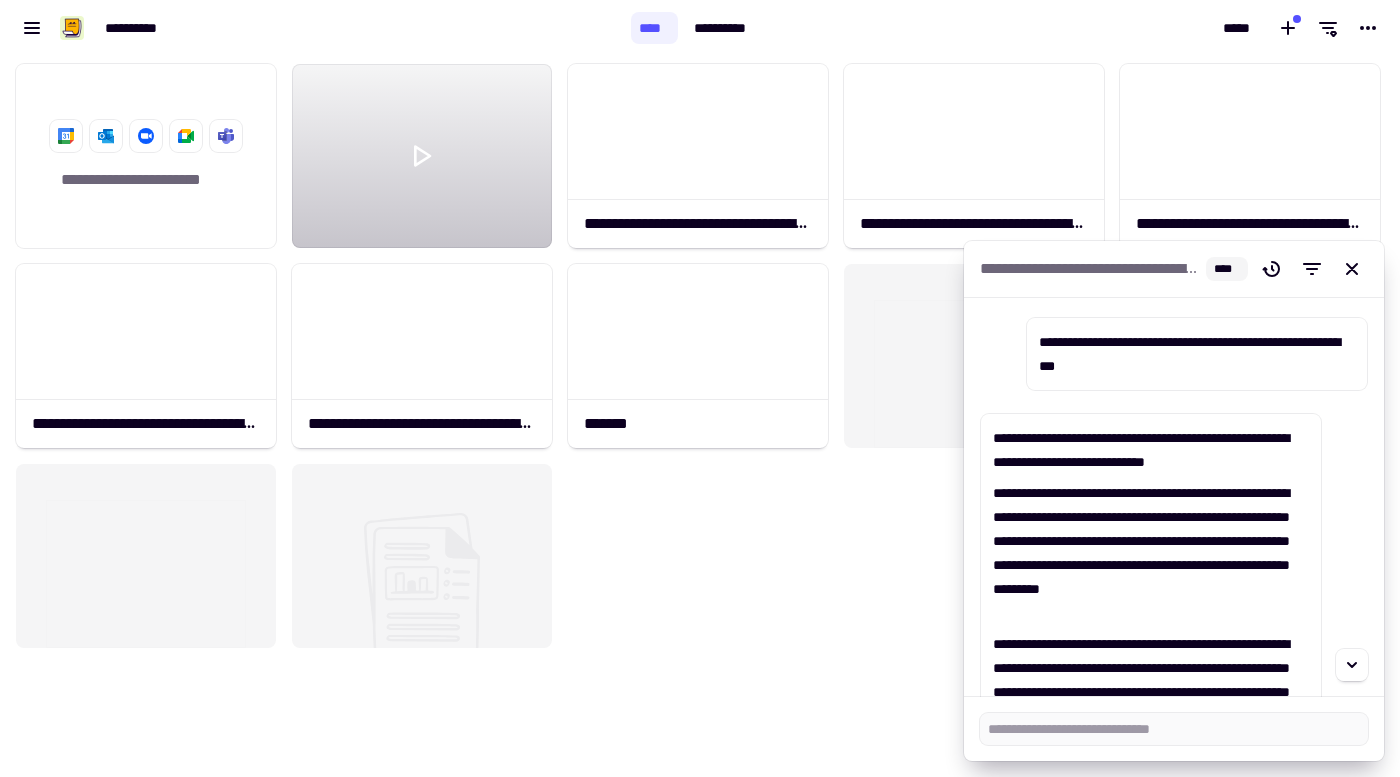 click on "**********" at bounding box center [1151, 553] 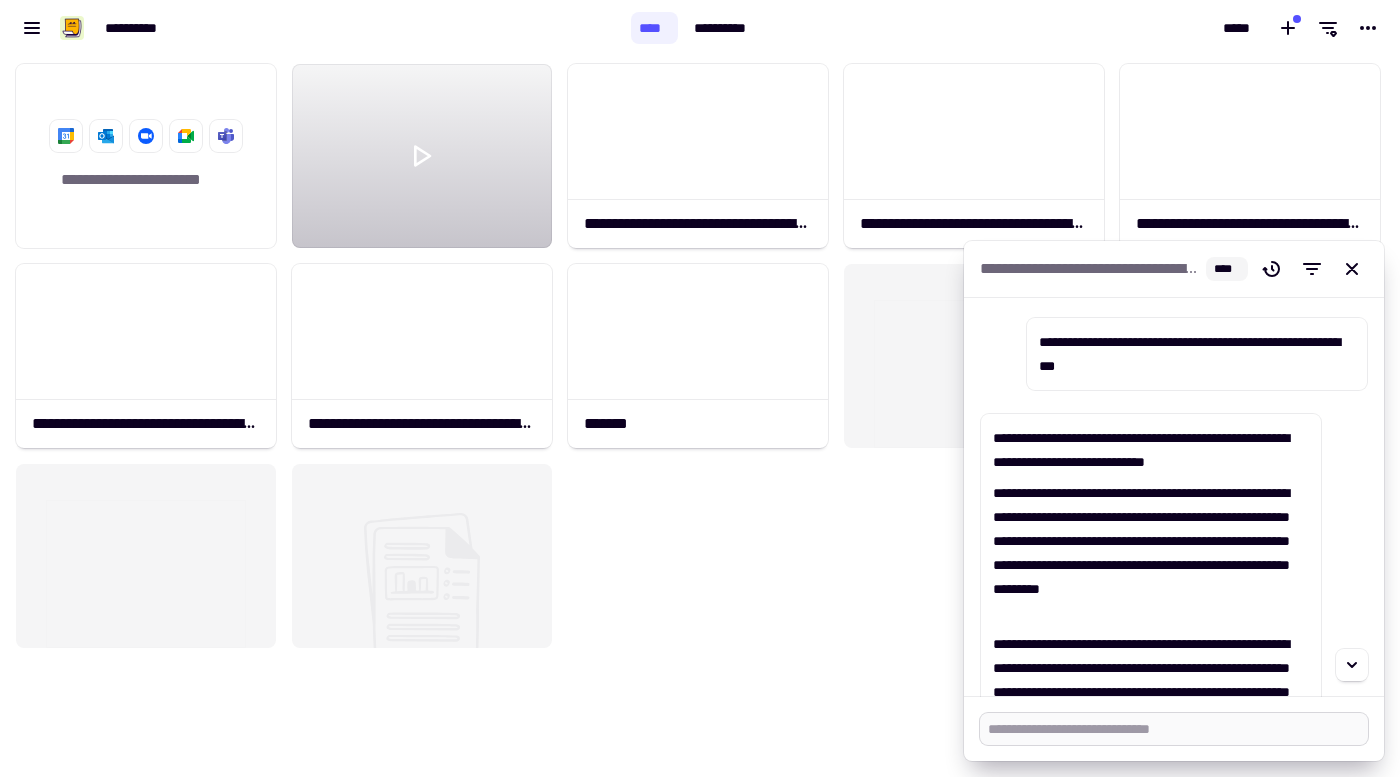 click at bounding box center (1174, 729) 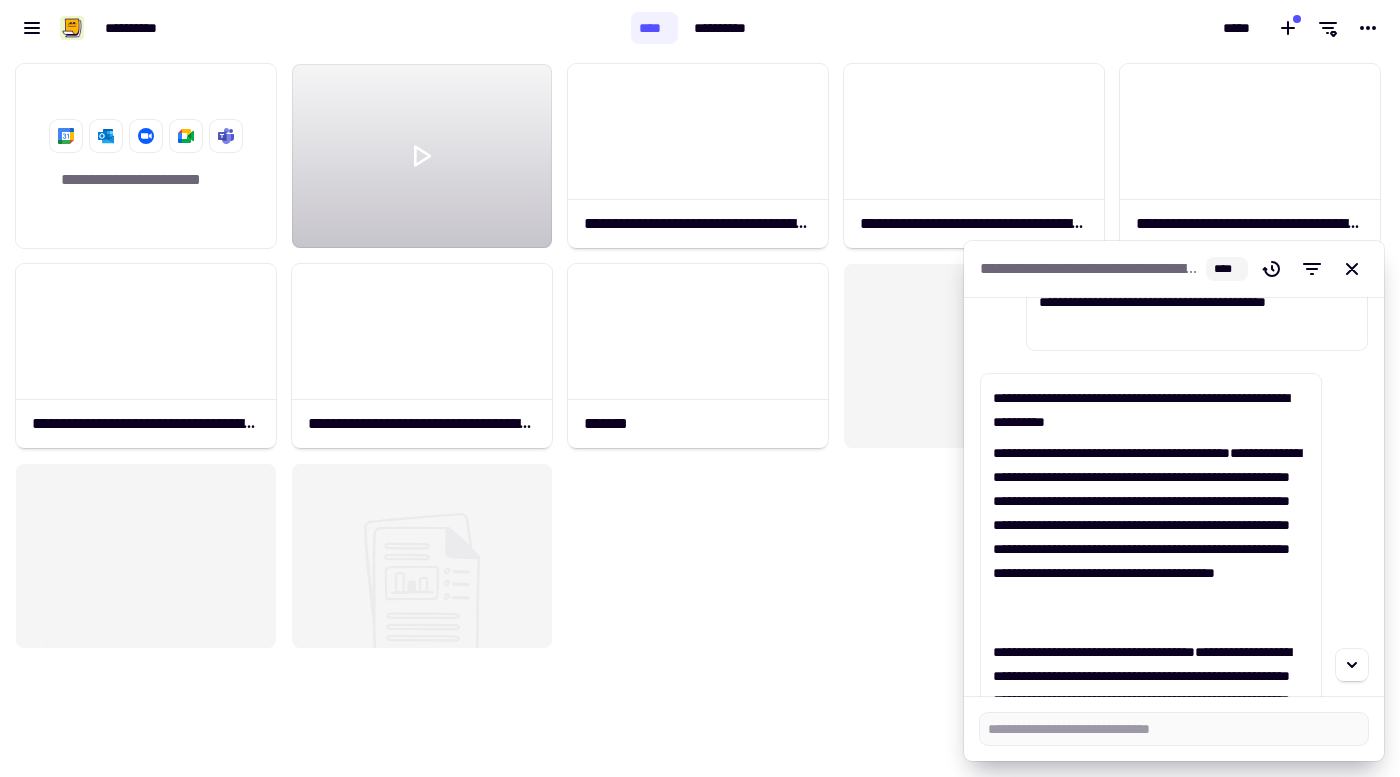 scroll, scrollTop: 6718, scrollLeft: 0, axis: vertical 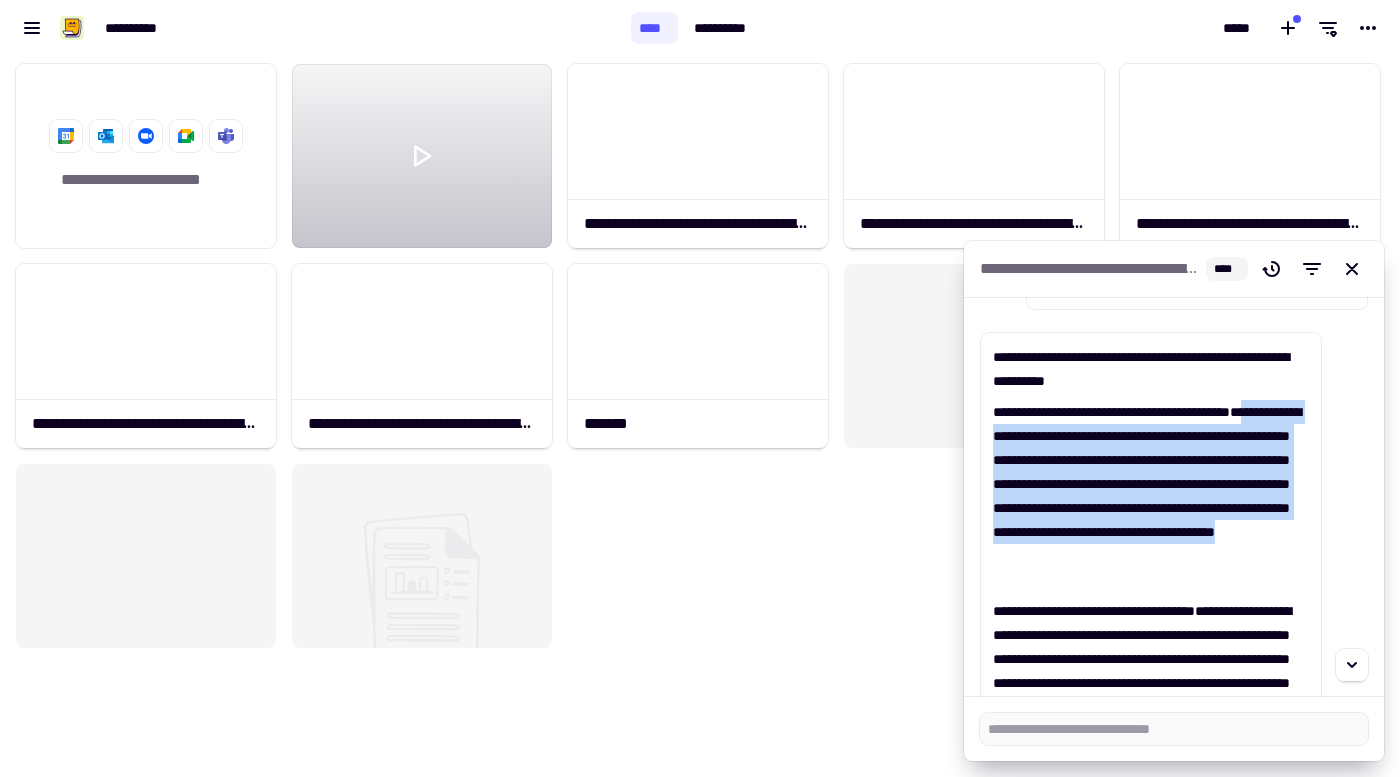 drag, startPoint x: 1138, startPoint y: 588, endPoint x: 982, endPoint y: 442, distance: 213.66328 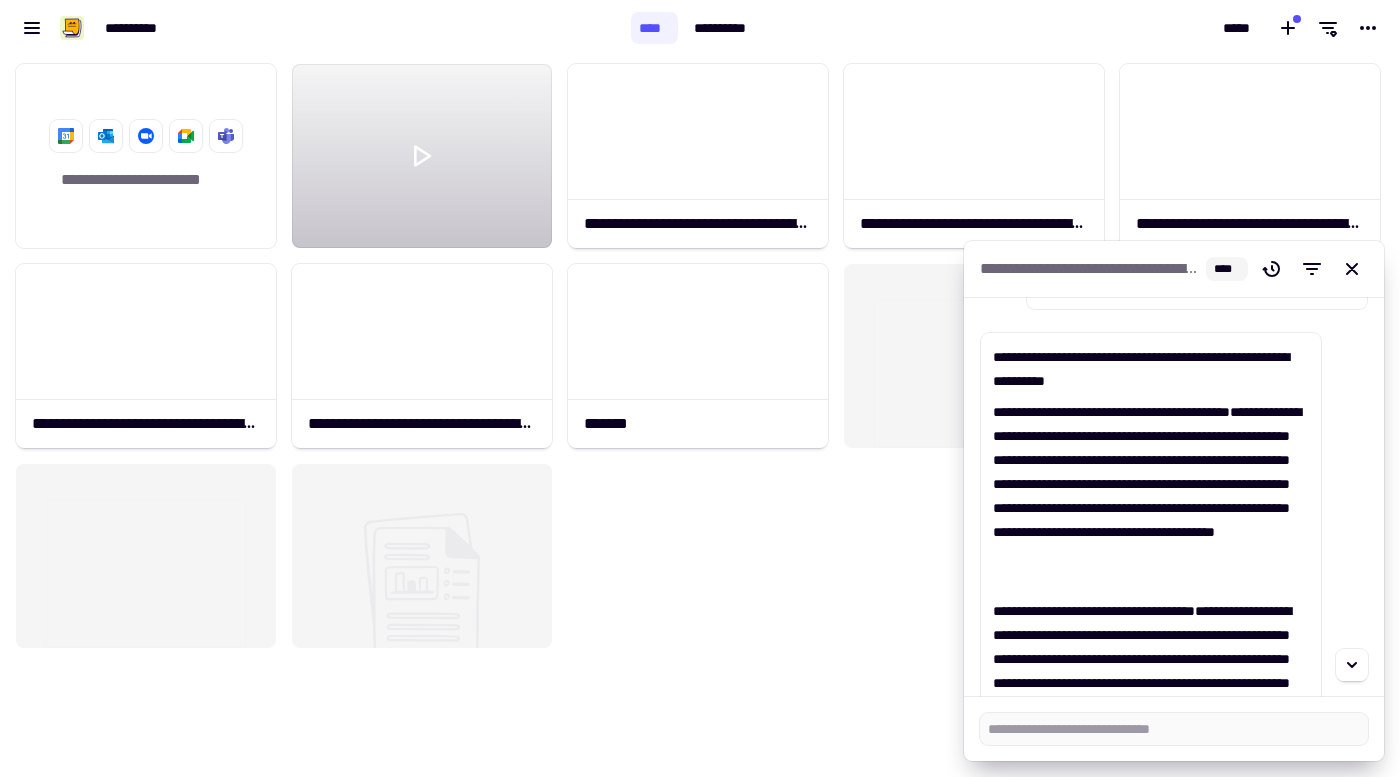 click on "**********" at bounding box center [1151, 496] 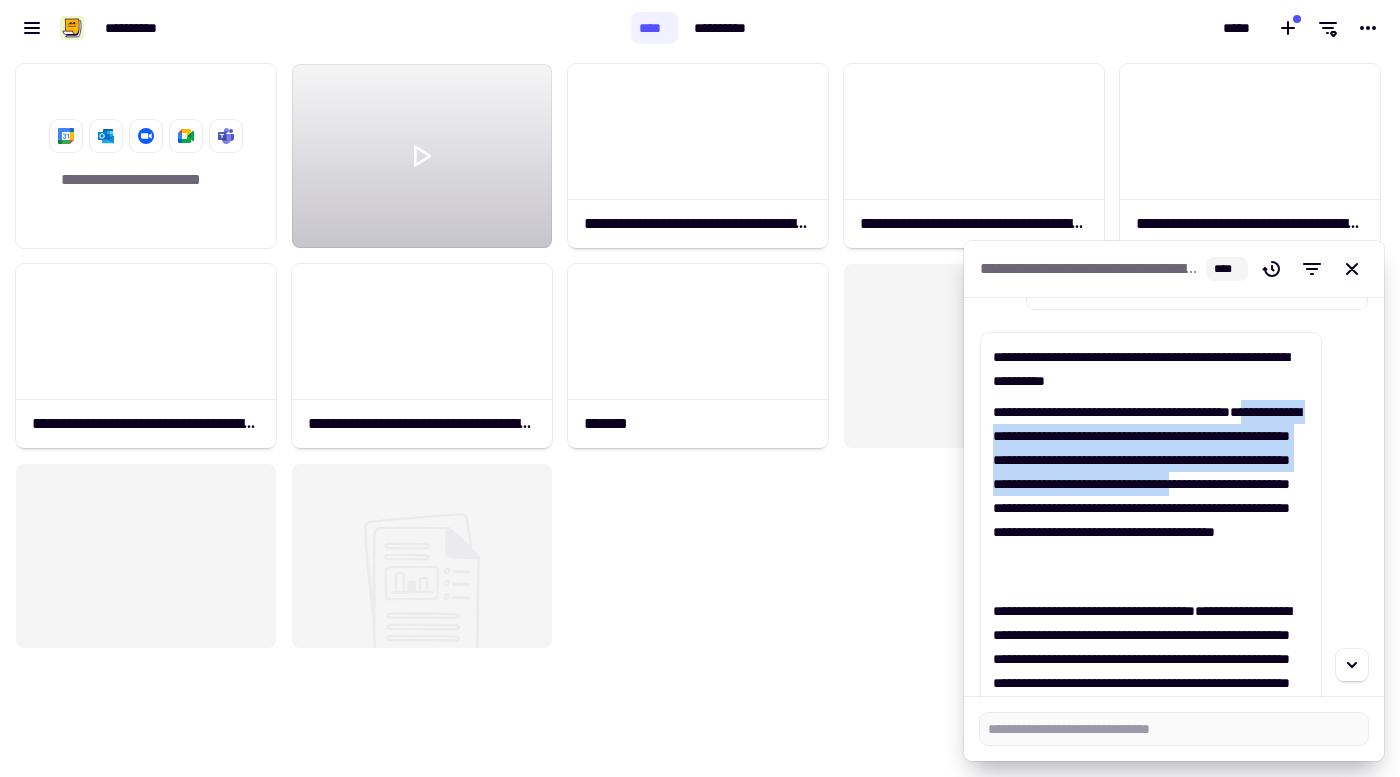 drag, startPoint x: 1190, startPoint y: 510, endPoint x: 991, endPoint y: 436, distance: 212.31345 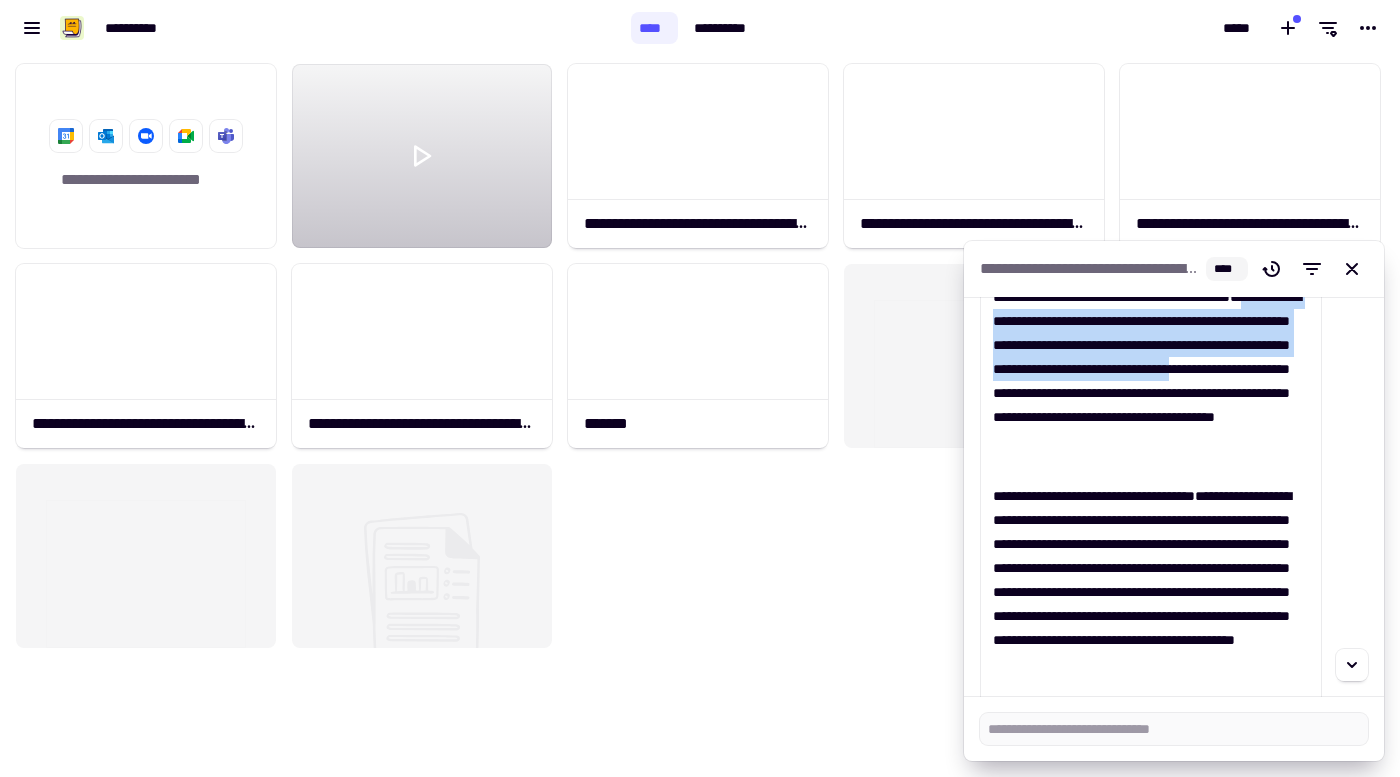 scroll, scrollTop: 6851, scrollLeft: 0, axis: vertical 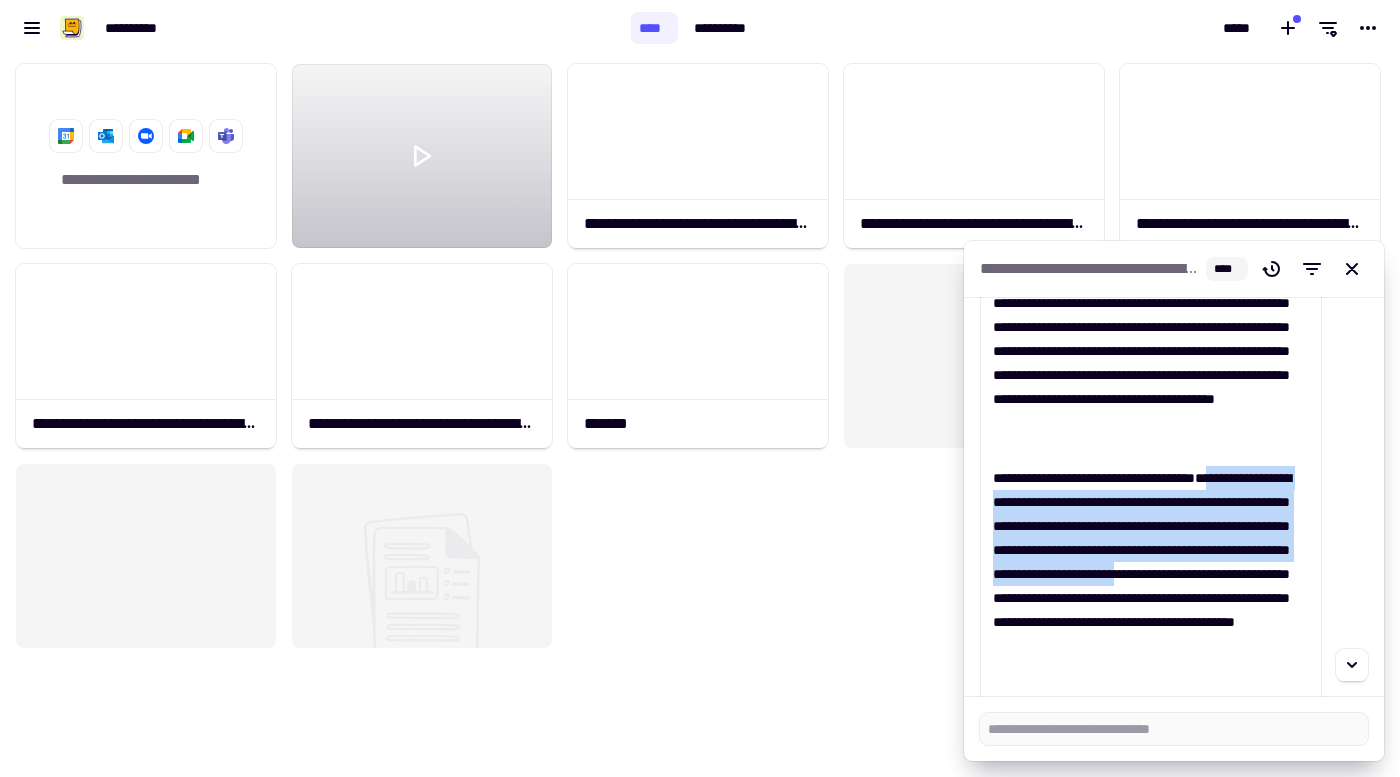 drag, startPoint x: 1293, startPoint y: 476, endPoint x: 1191, endPoint y: 588, distance: 151.48598 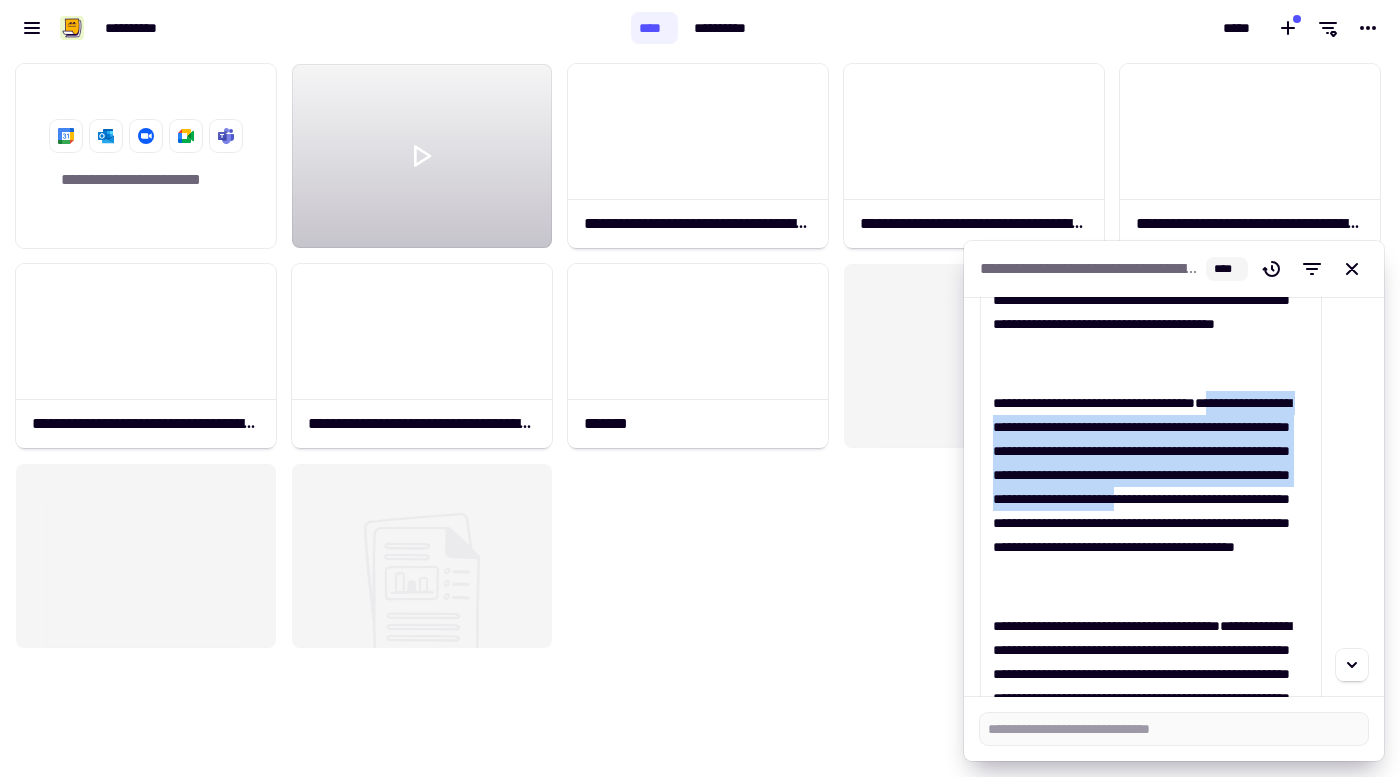 scroll, scrollTop: 6935, scrollLeft: 0, axis: vertical 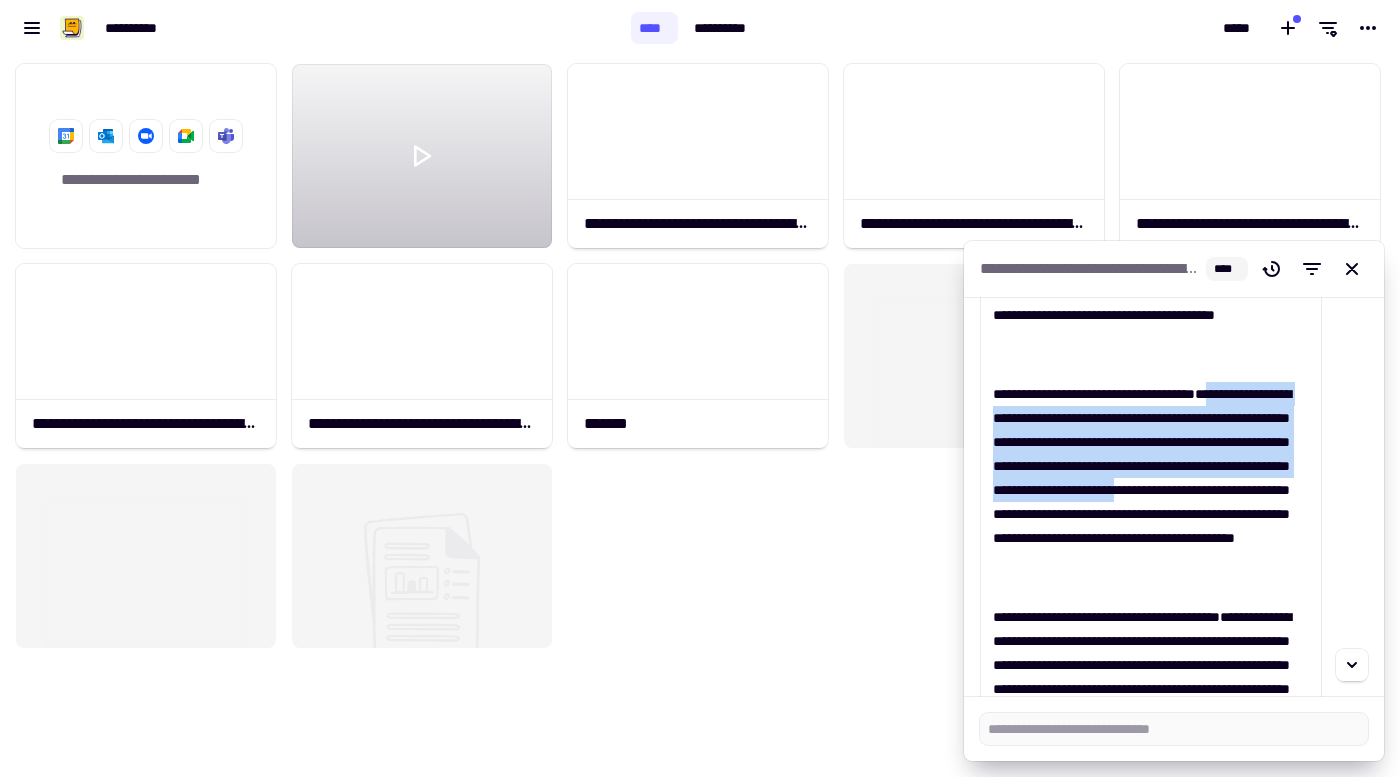 copy on "**********" 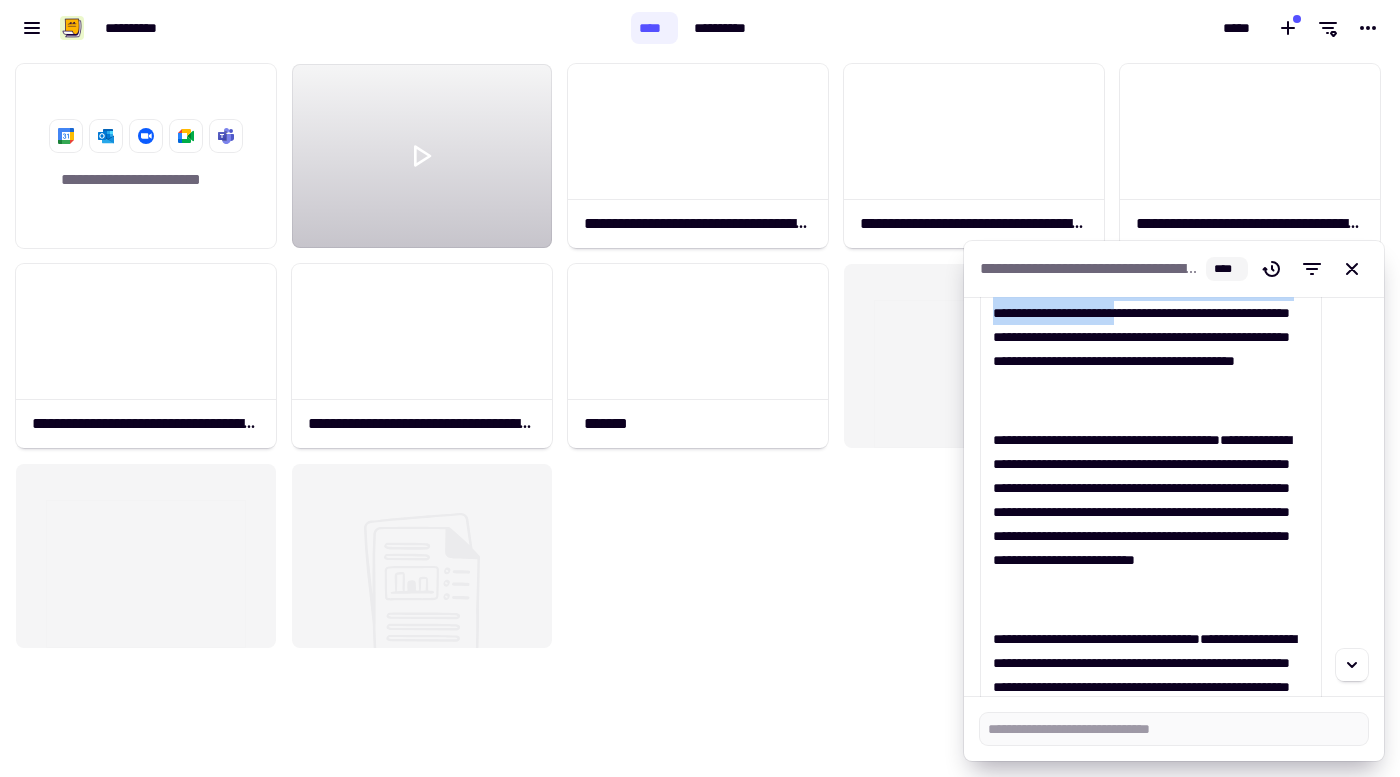 scroll, scrollTop: 7135, scrollLeft: 0, axis: vertical 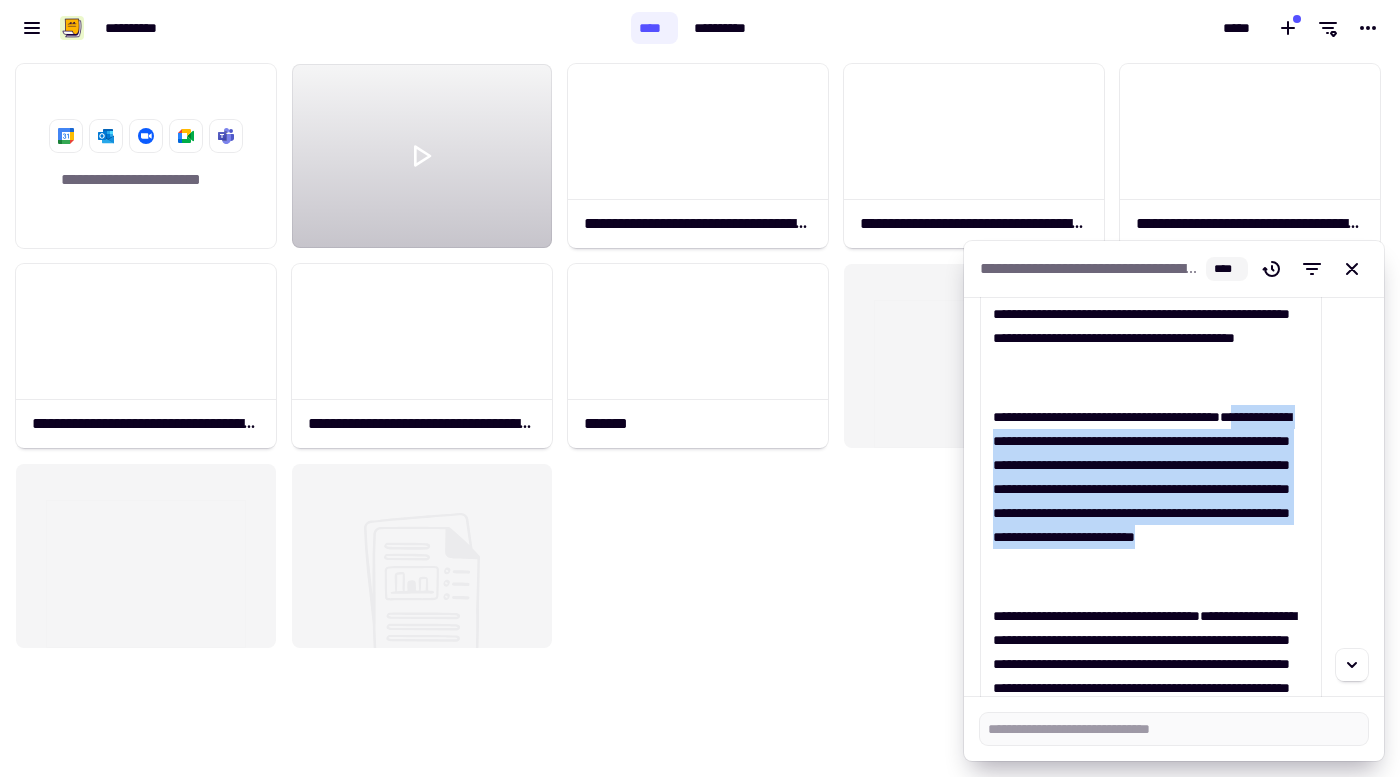 drag, startPoint x: 995, startPoint y: 444, endPoint x: 1154, endPoint y: 588, distance: 214.51573 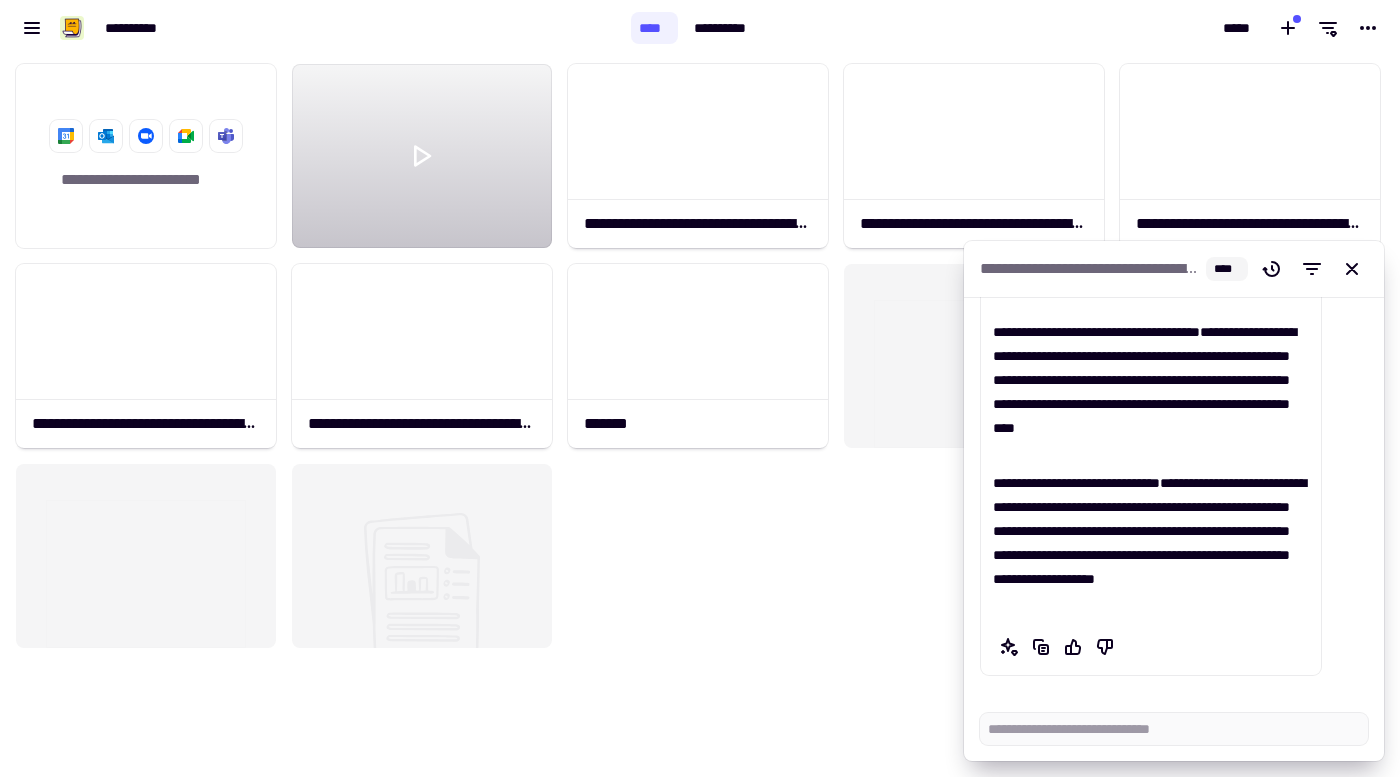 scroll, scrollTop: 7421, scrollLeft: 0, axis: vertical 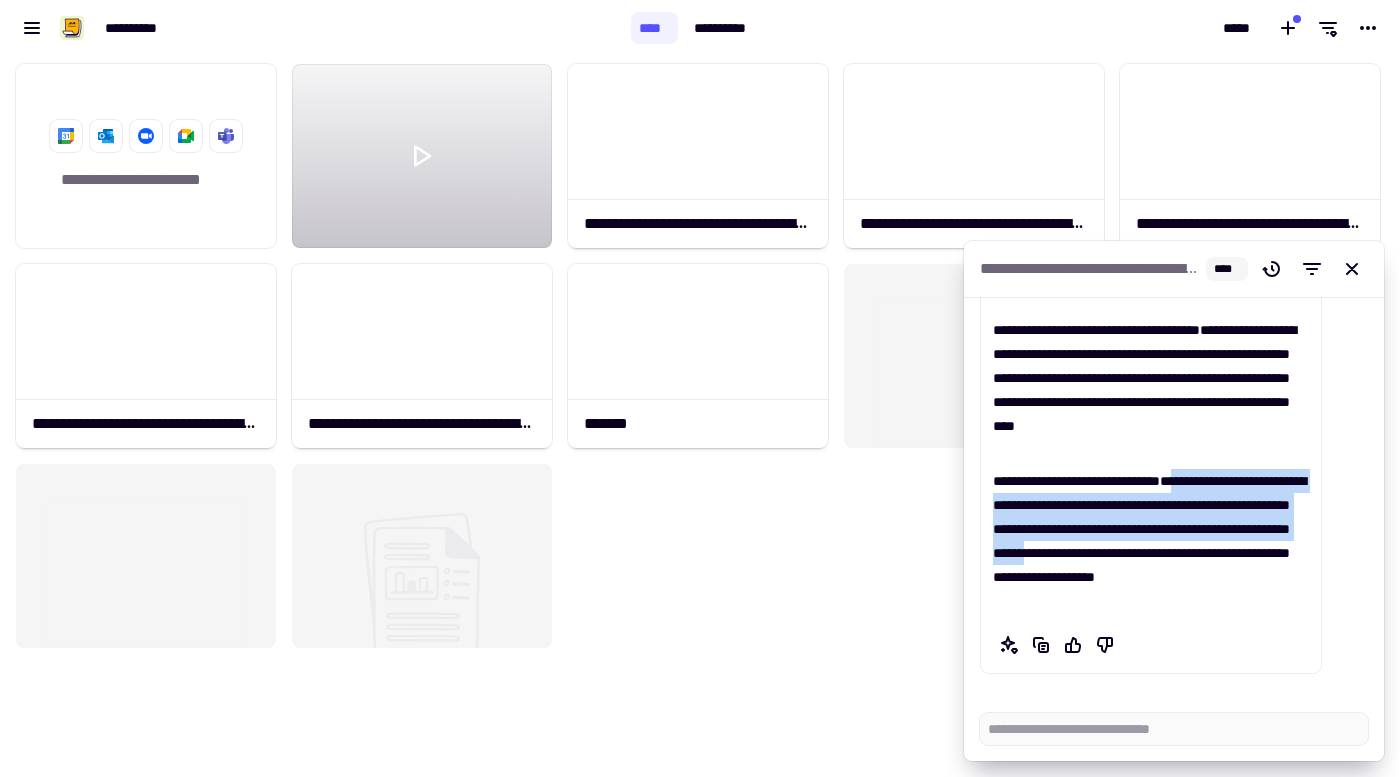 drag, startPoint x: 1241, startPoint y: 475, endPoint x: 1033, endPoint y: 578, distance: 232.10558 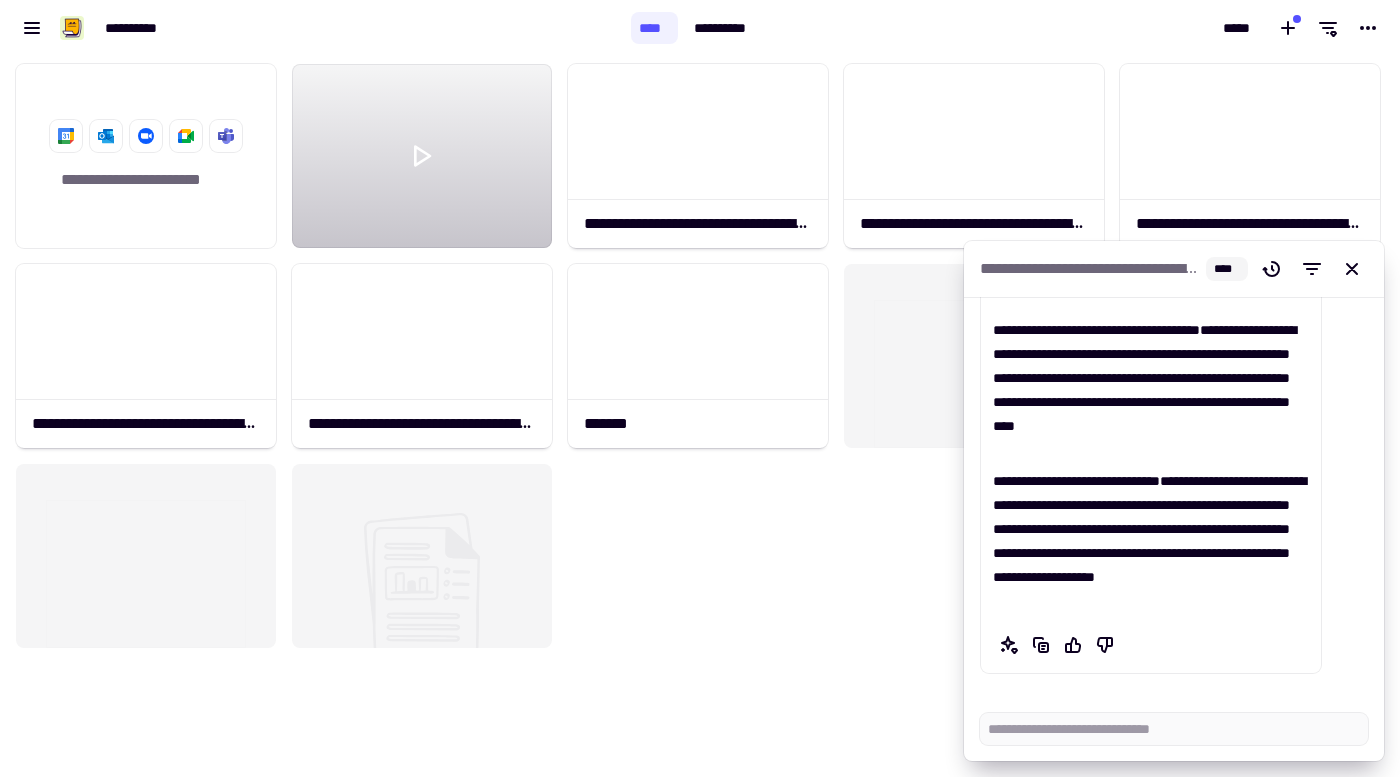click on "**********" at bounding box center (1151, 541) 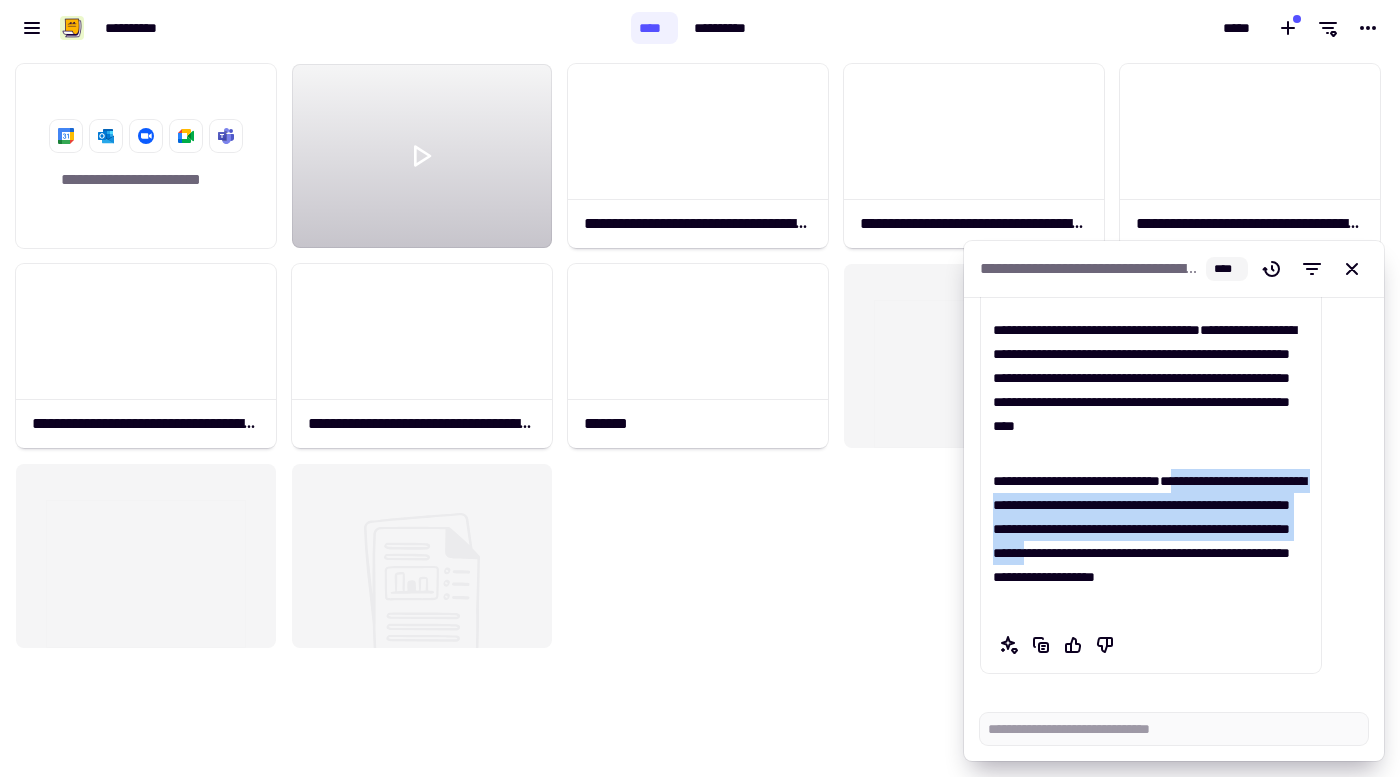 drag, startPoint x: 1241, startPoint y: 481, endPoint x: 1031, endPoint y: 585, distance: 234.34163 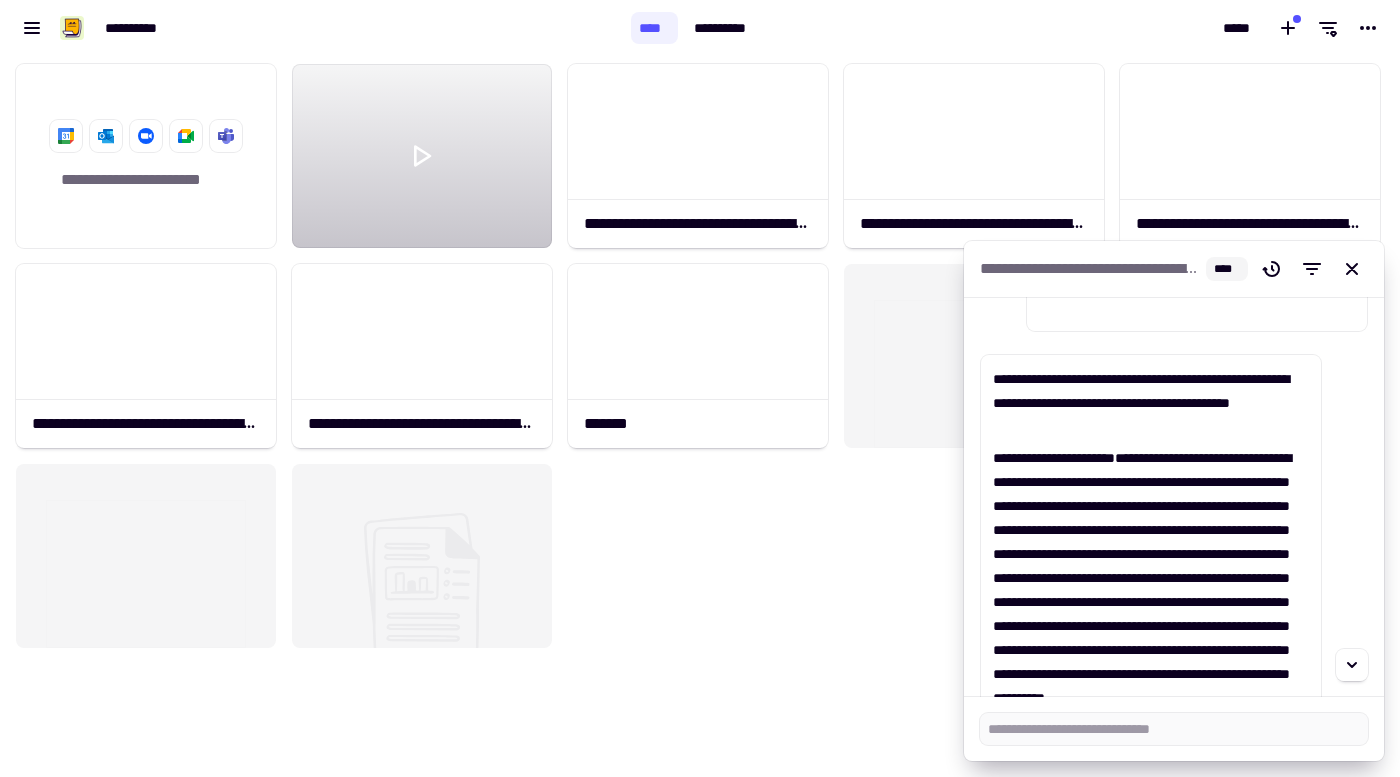 scroll, scrollTop: 1837, scrollLeft: 0, axis: vertical 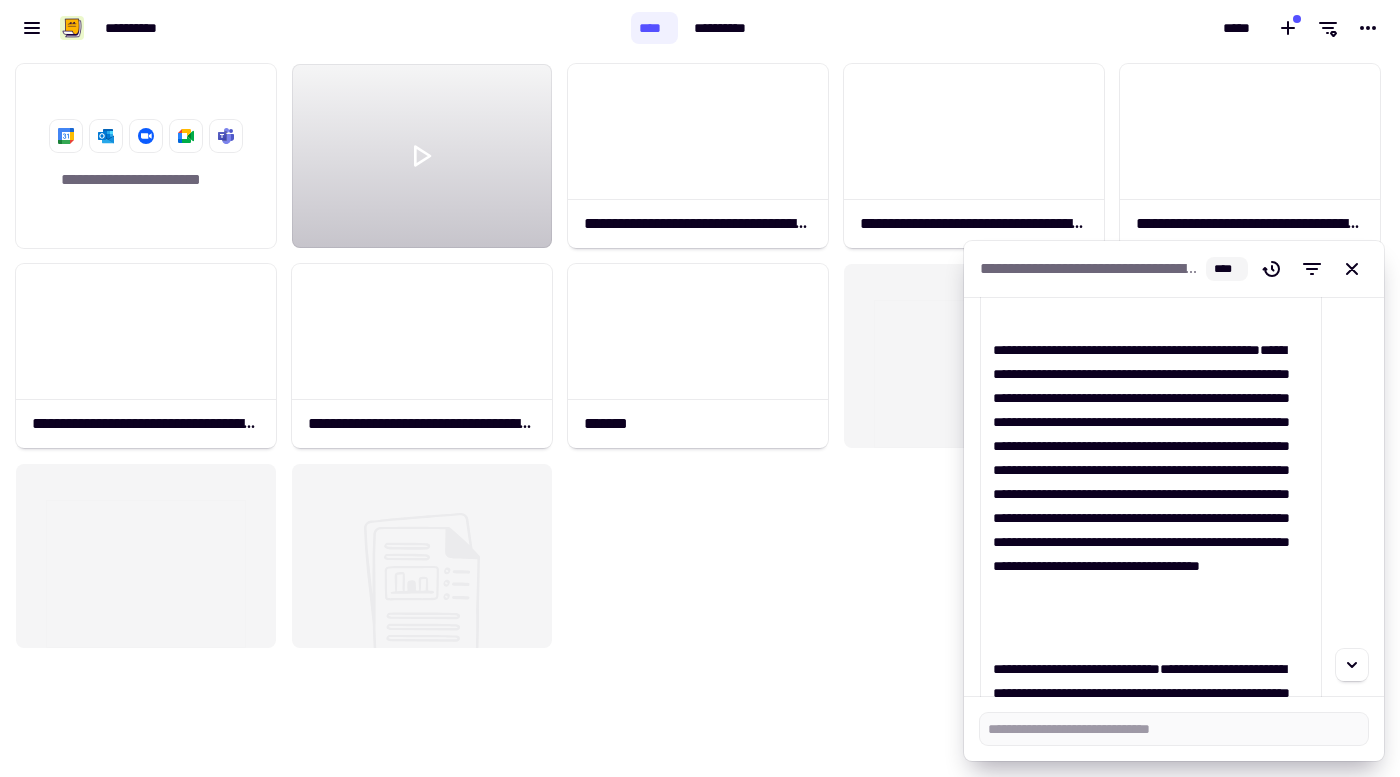 drag, startPoint x: 993, startPoint y: 379, endPoint x: 1061, endPoint y: 328, distance: 85 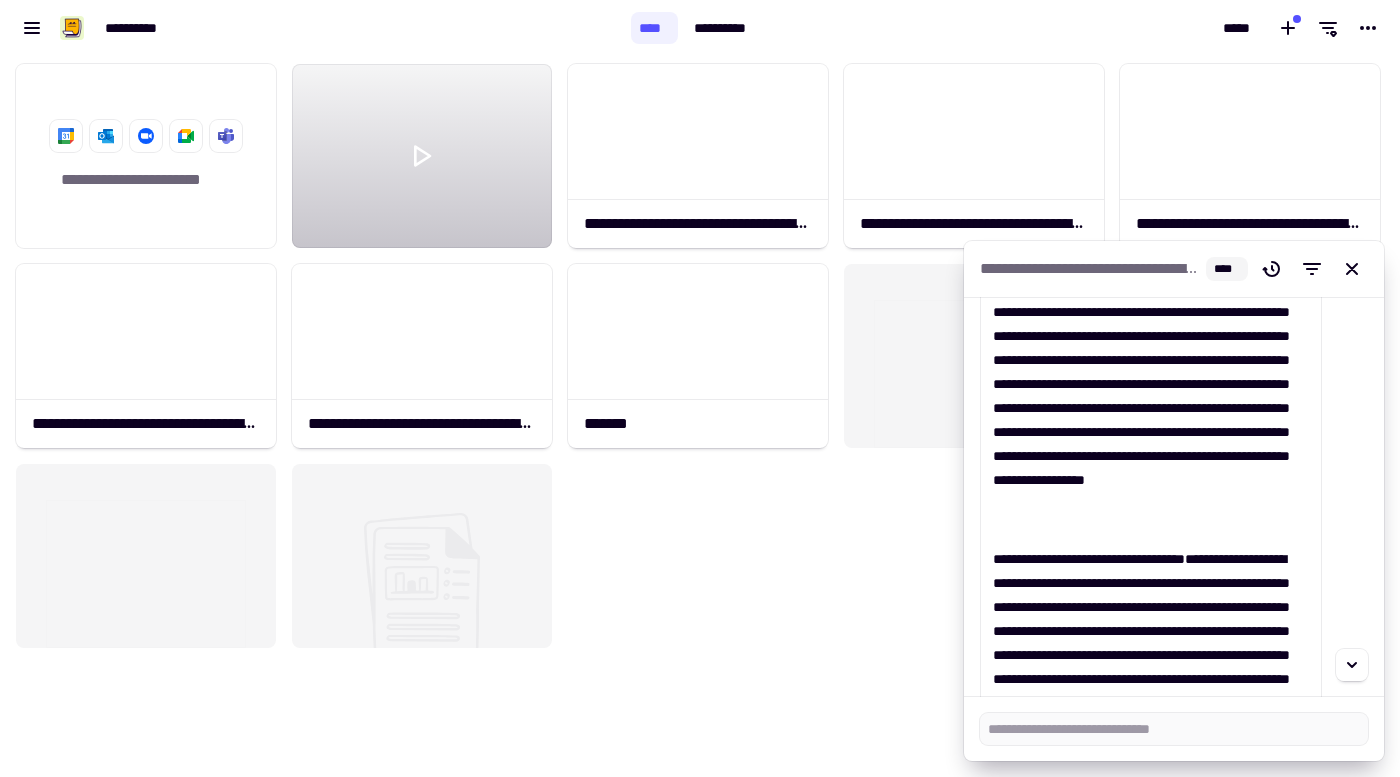 scroll, scrollTop: 2538, scrollLeft: 0, axis: vertical 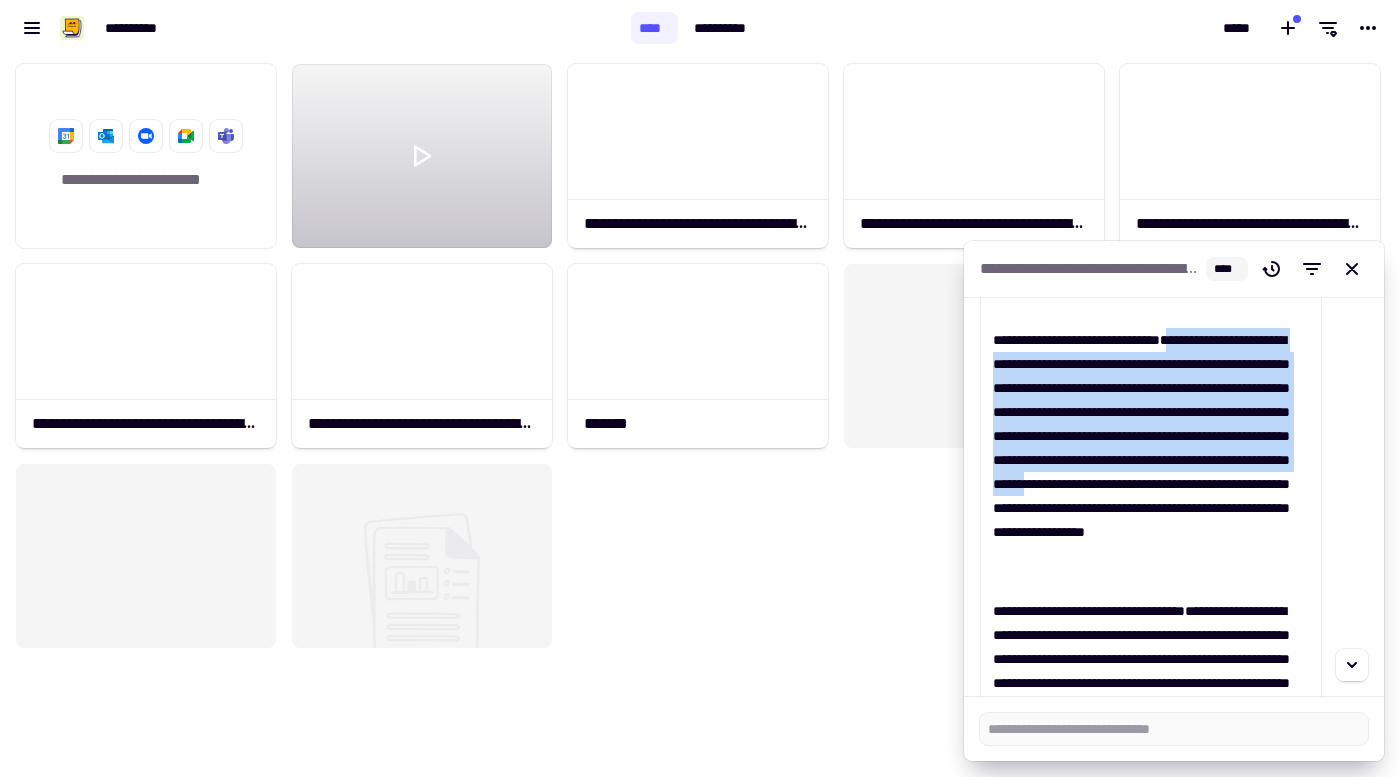 drag, startPoint x: 1226, startPoint y: 341, endPoint x: 1323, endPoint y: 519, distance: 202.71408 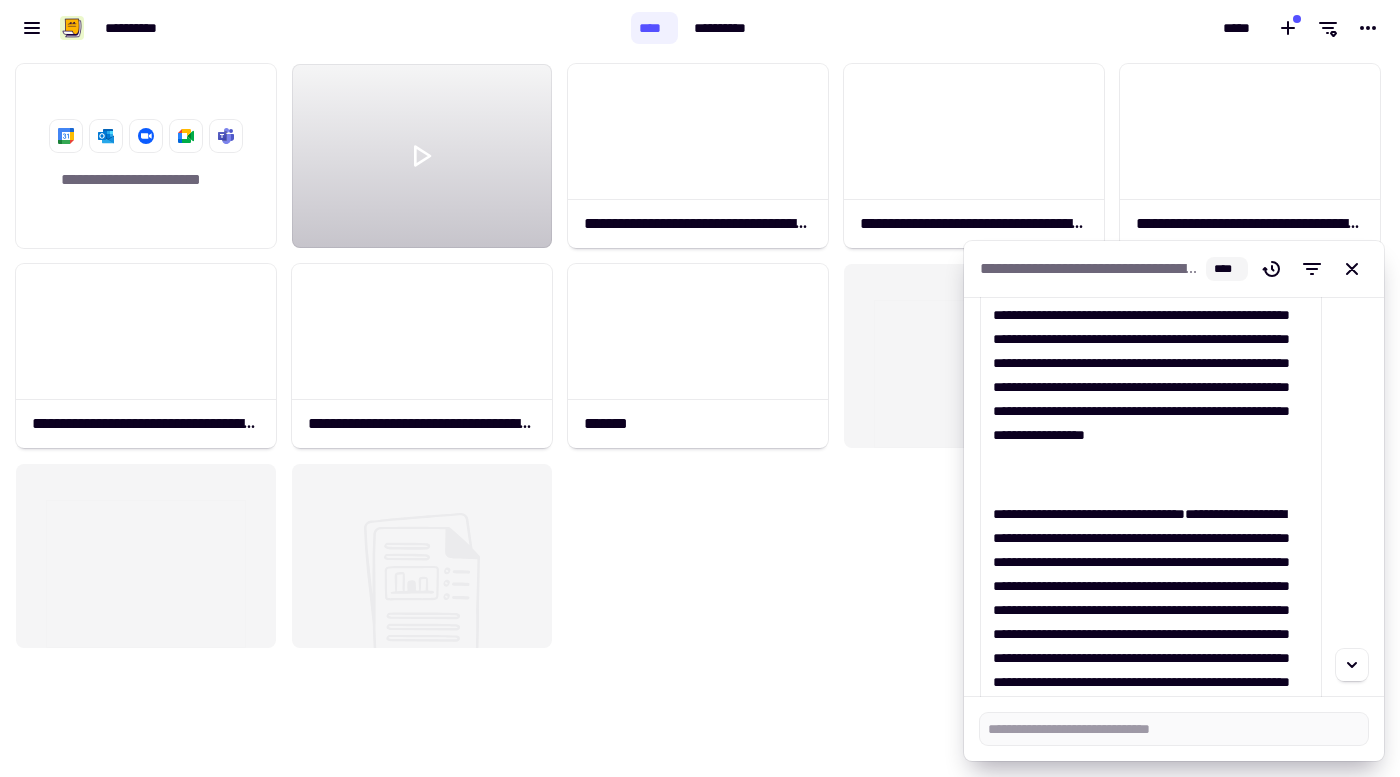 click on "**********" at bounding box center (1151, 646) 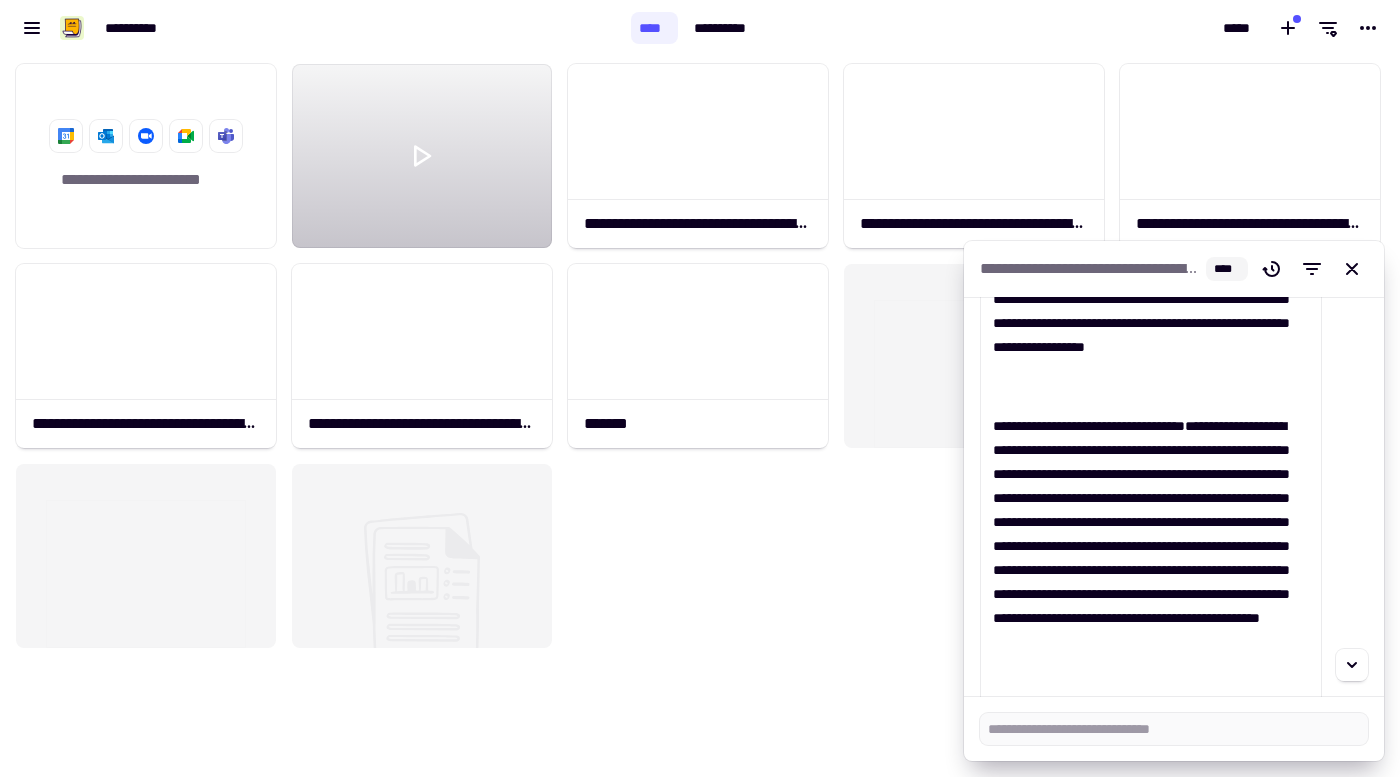 scroll, scrollTop: 2740, scrollLeft: 0, axis: vertical 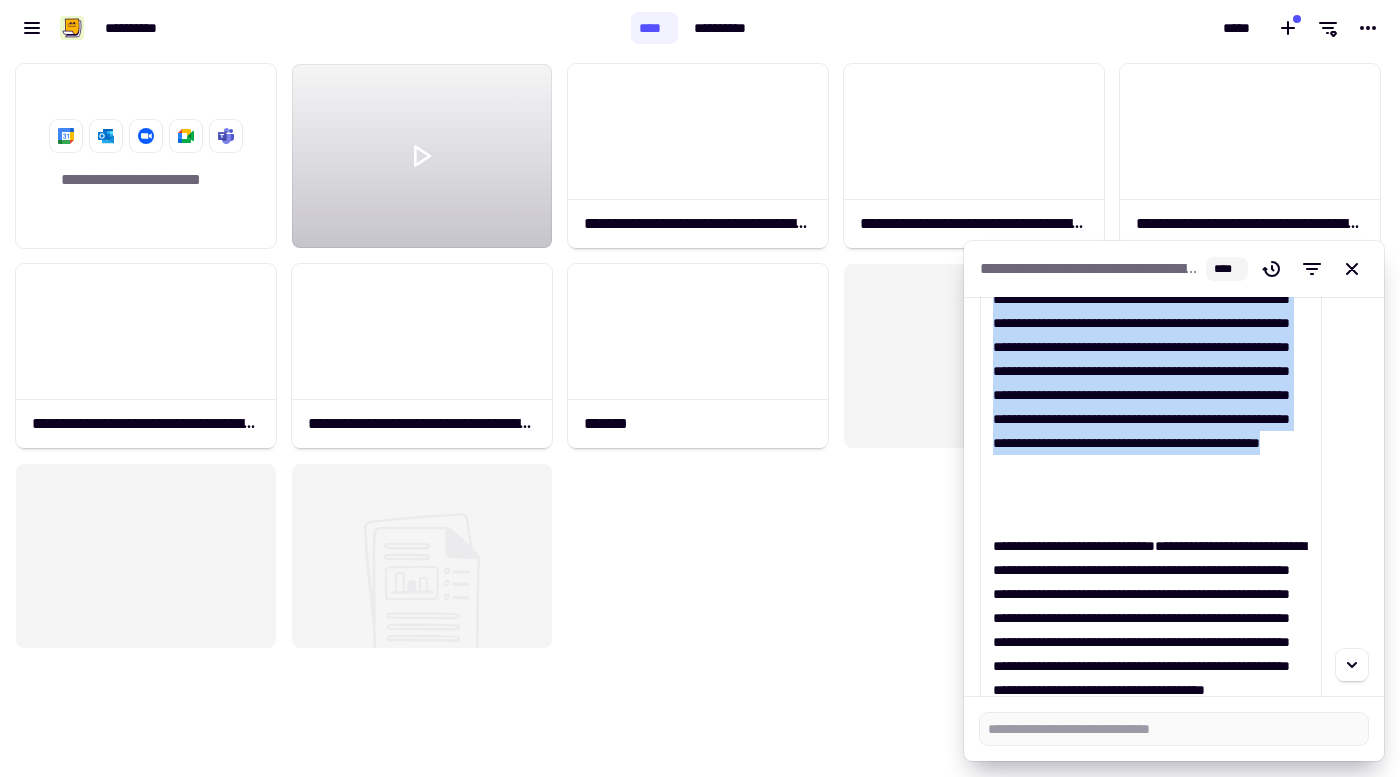 drag, startPoint x: 1270, startPoint y: 408, endPoint x: 1210, endPoint y: 503, distance: 112.36102 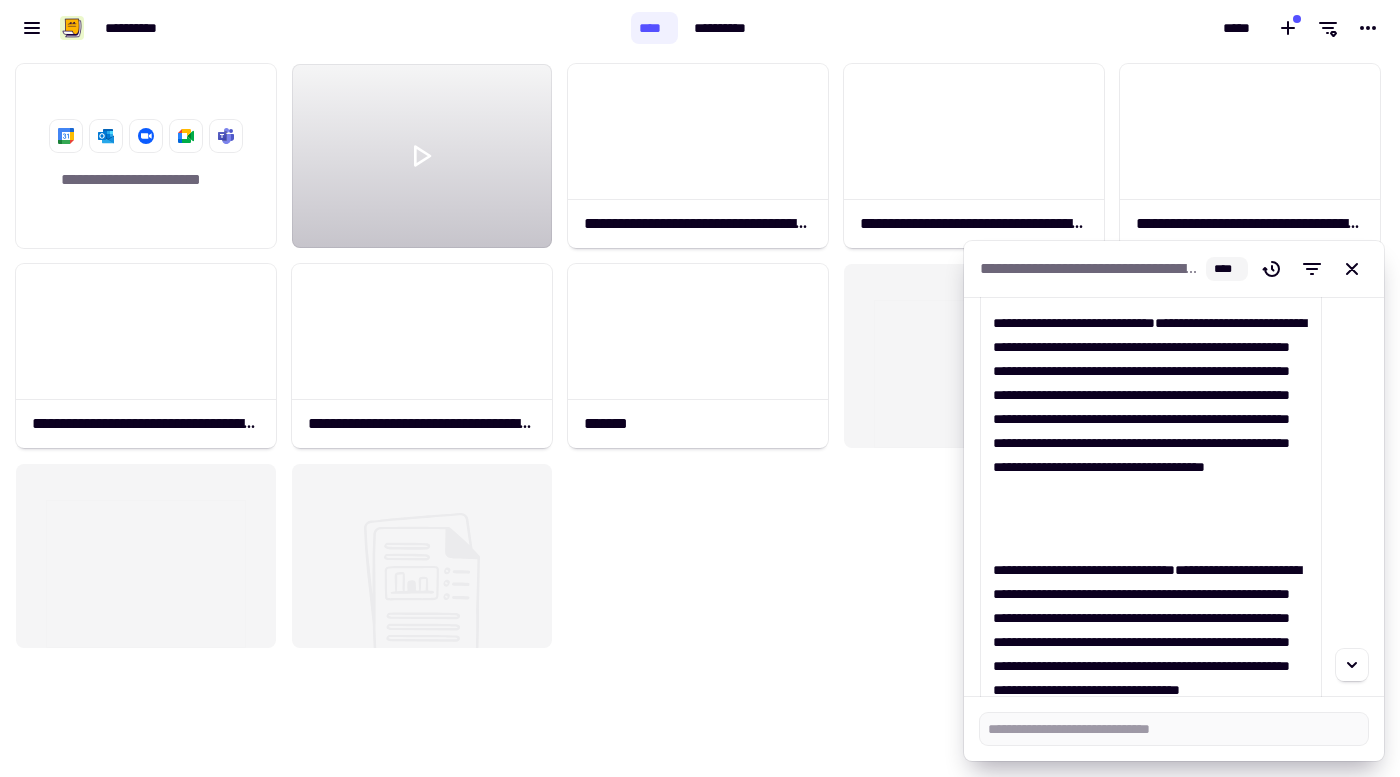 scroll, scrollTop: 3116, scrollLeft: 0, axis: vertical 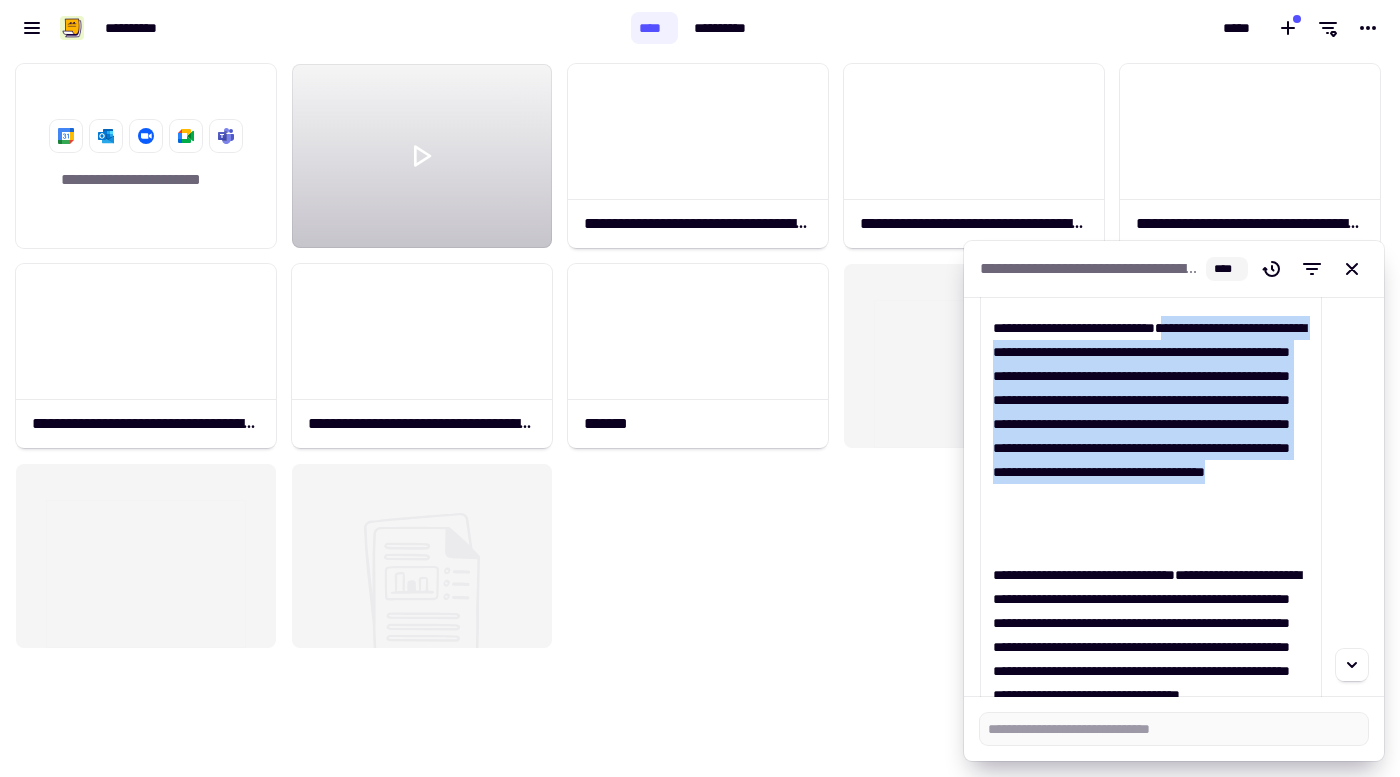 drag, startPoint x: 1190, startPoint y: 552, endPoint x: 1217, endPoint y: 330, distance: 223.63586 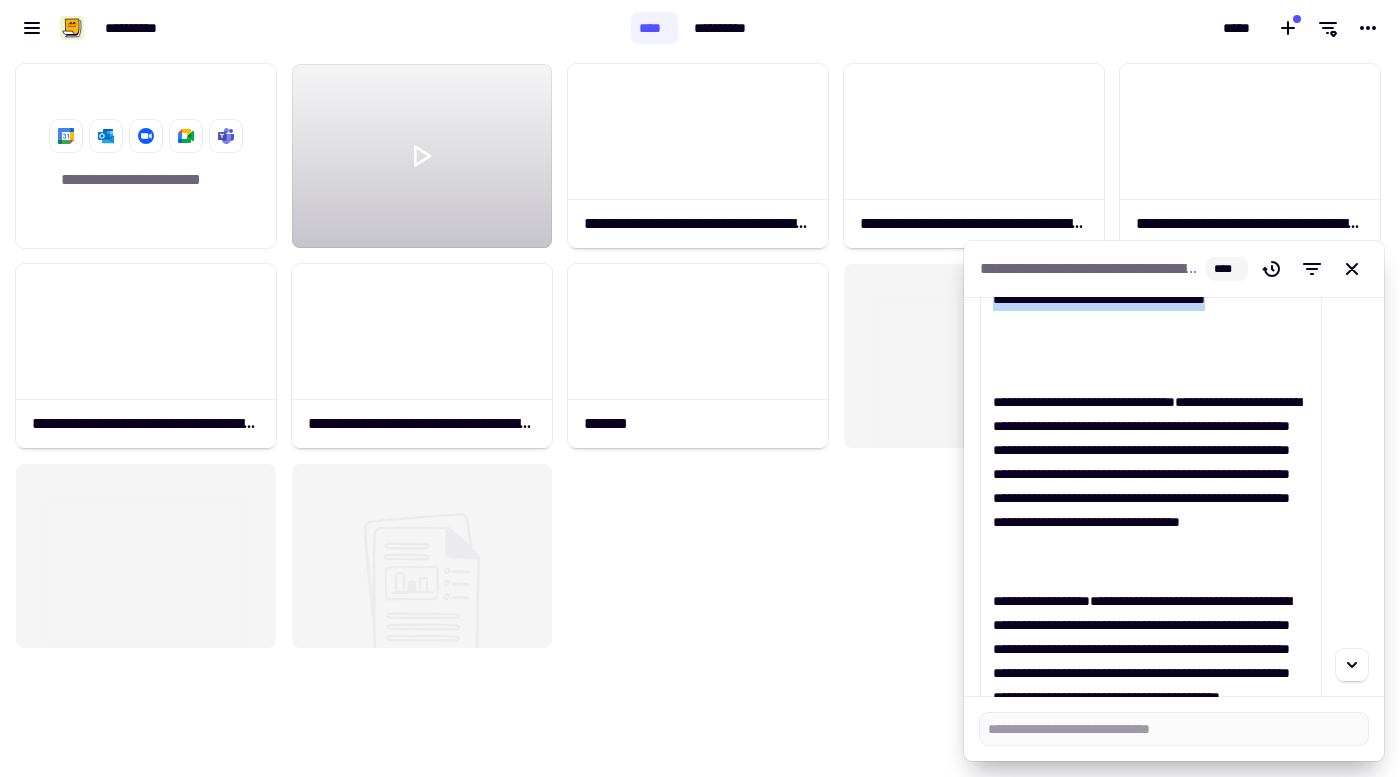 scroll, scrollTop: 3287, scrollLeft: 0, axis: vertical 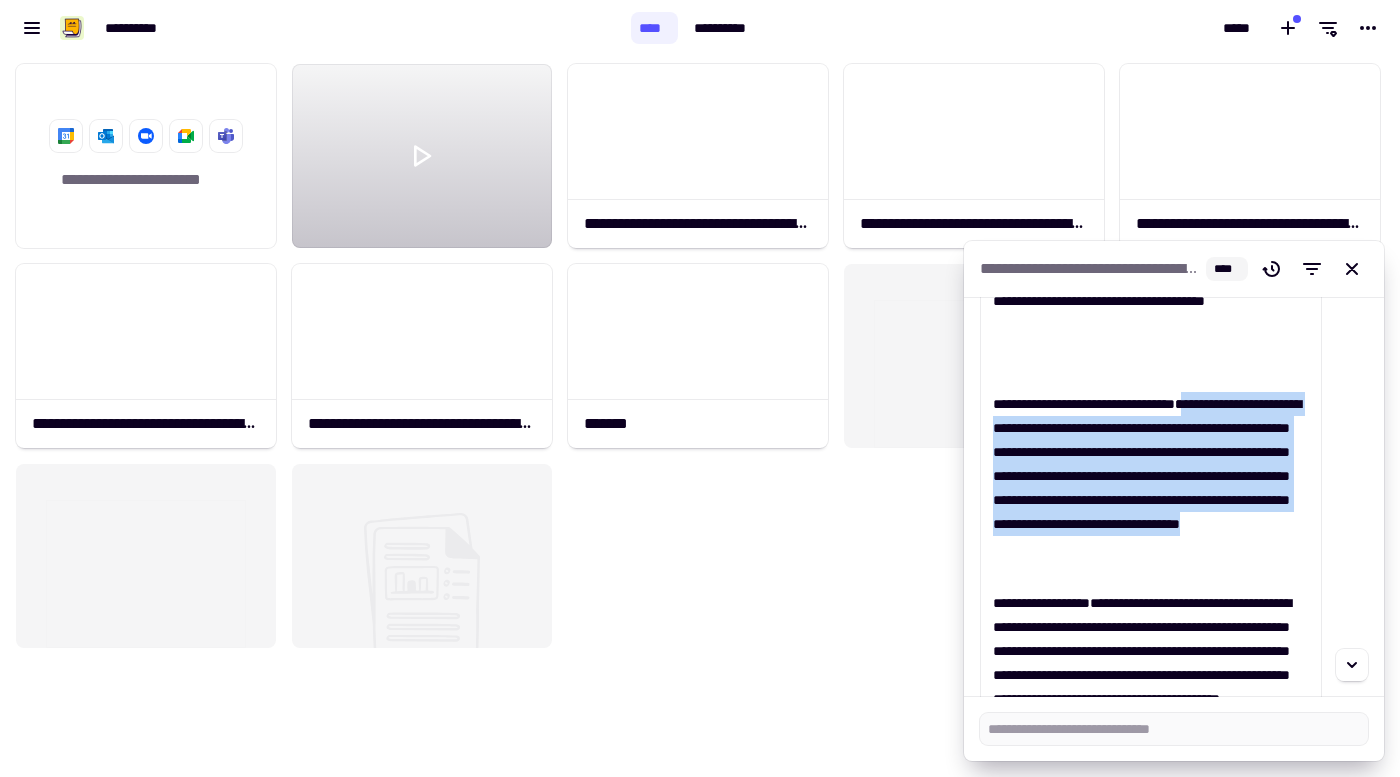 drag, startPoint x: 1237, startPoint y: 401, endPoint x: 1087, endPoint y: 582, distance: 235.07658 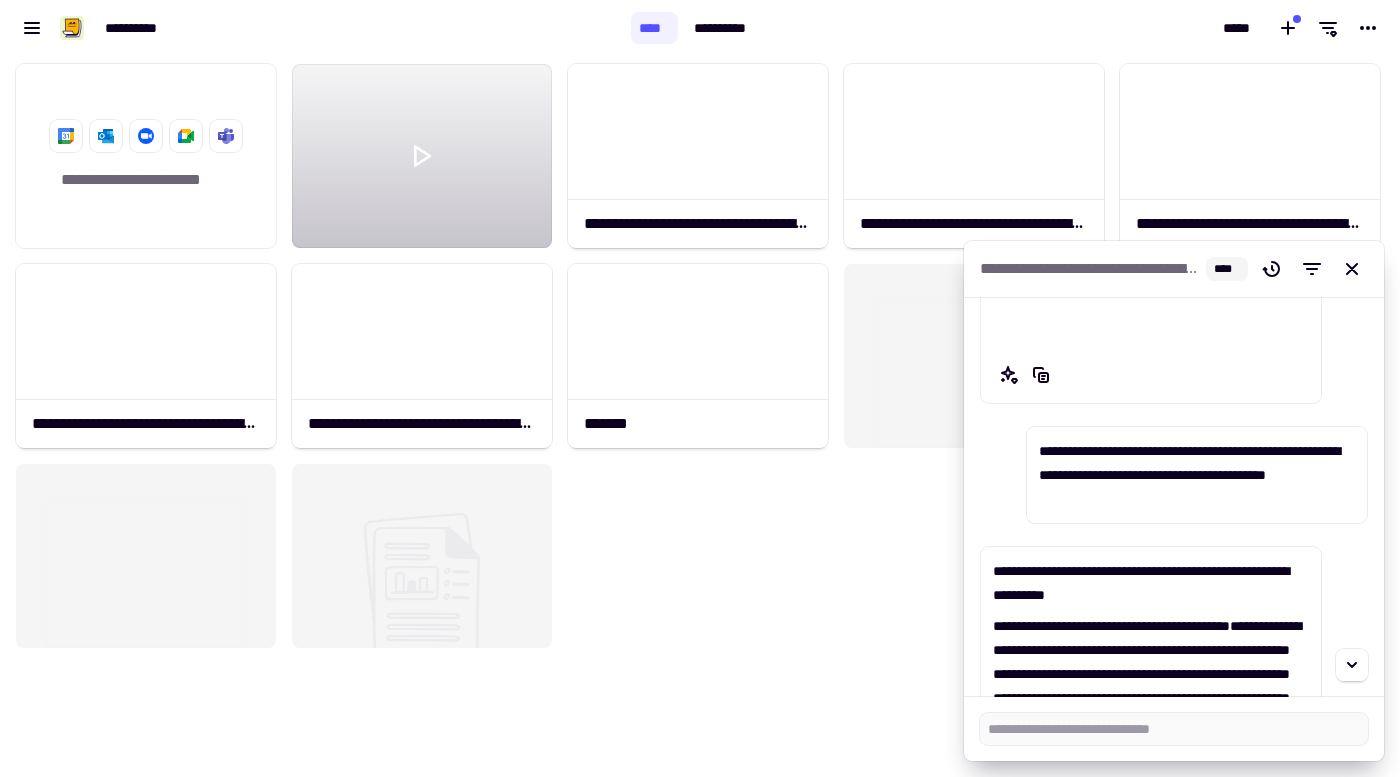 scroll, scrollTop: 6822, scrollLeft: 0, axis: vertical 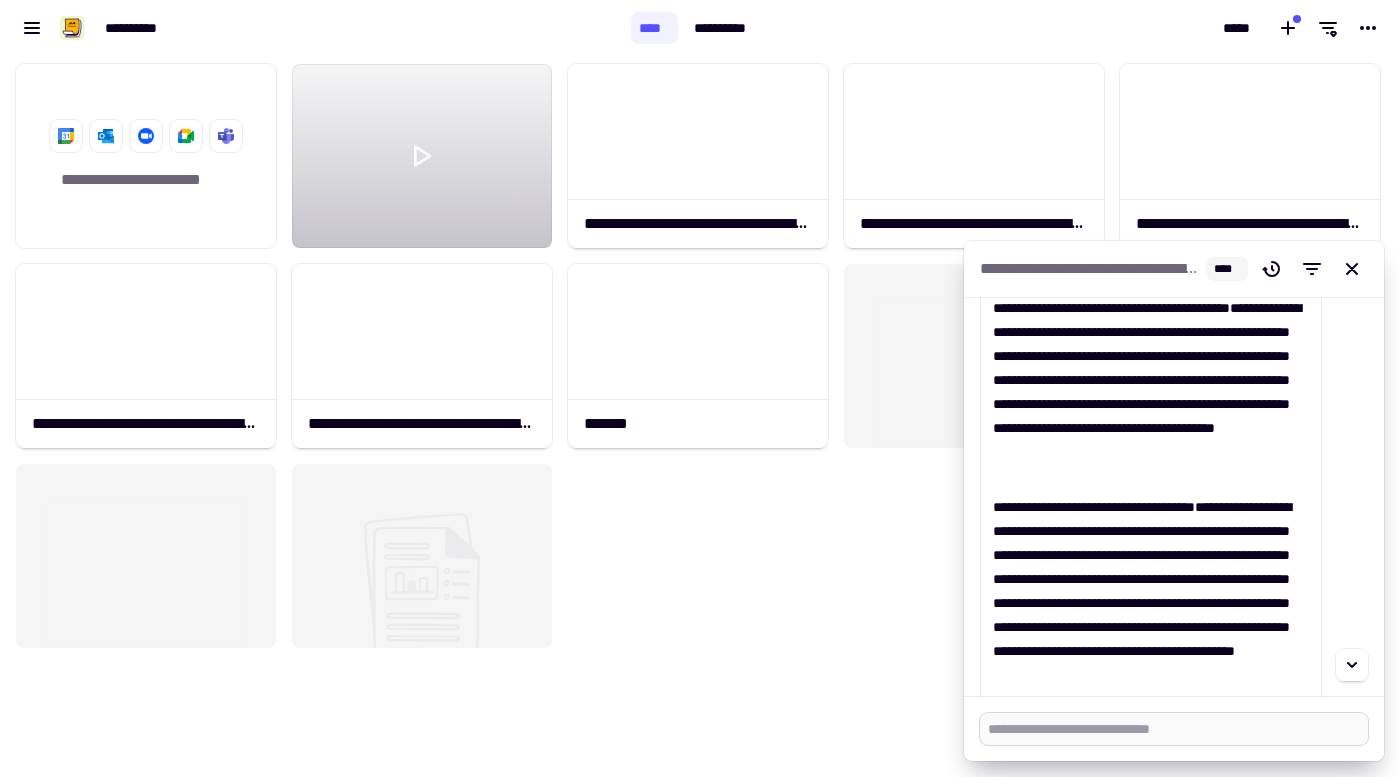 click at bounding box center [1174, 729] 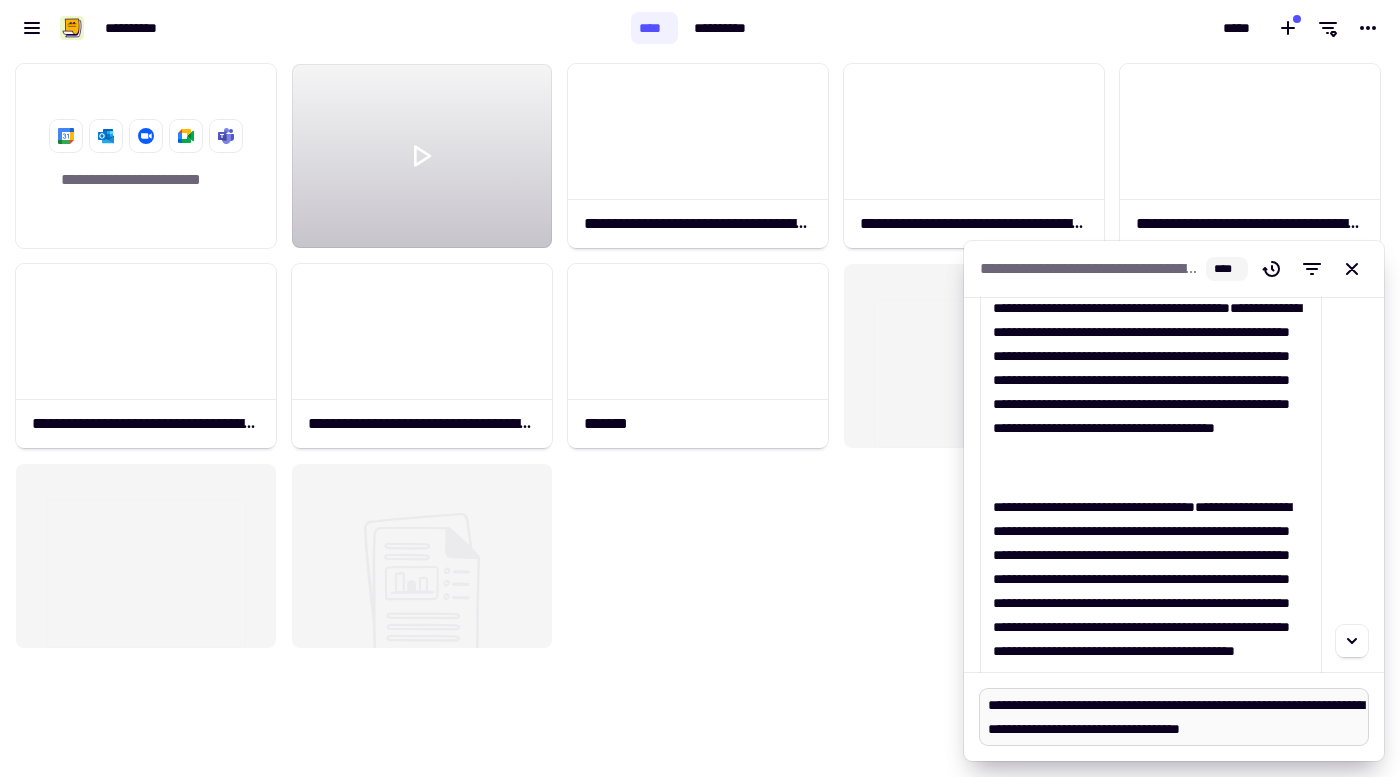 paste on "**********" 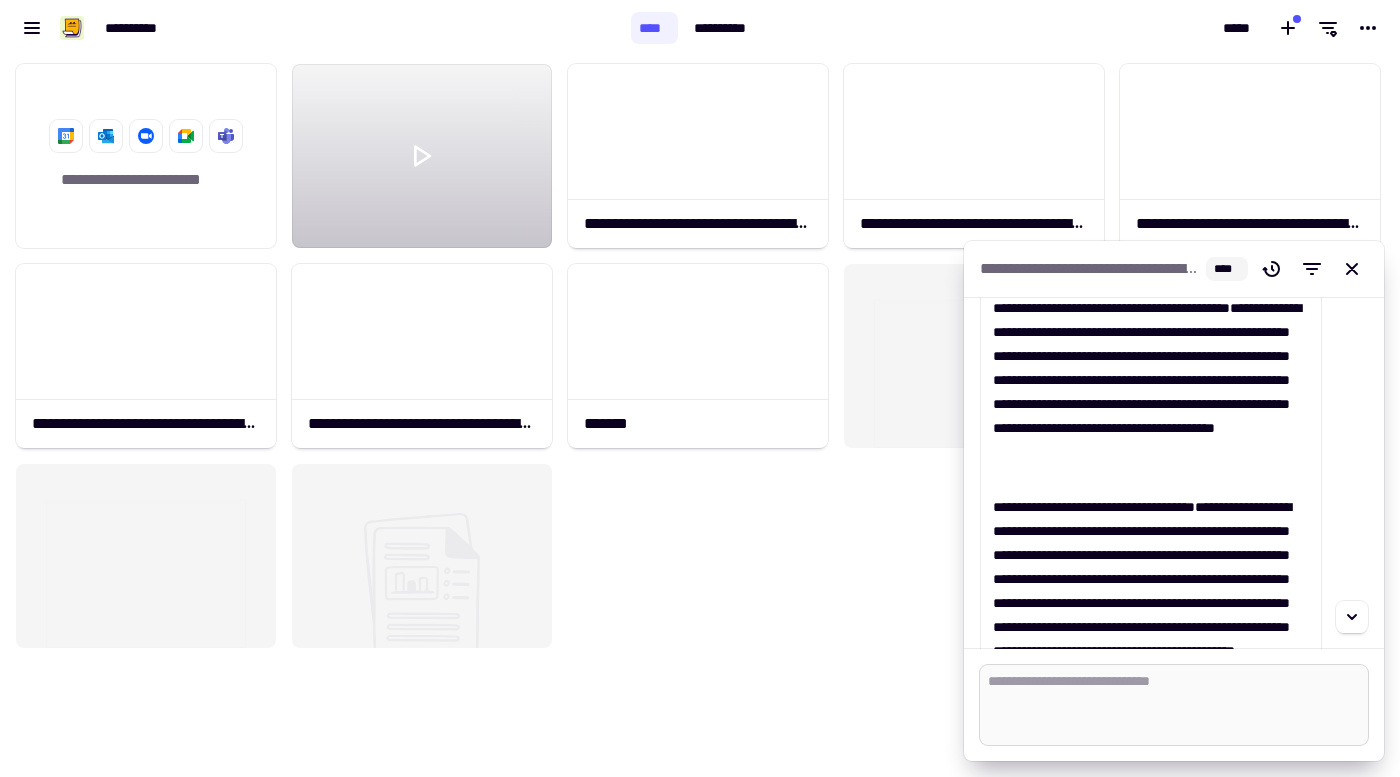 scroll, scrollTop: 0, scrollLeft: 0, axis: both 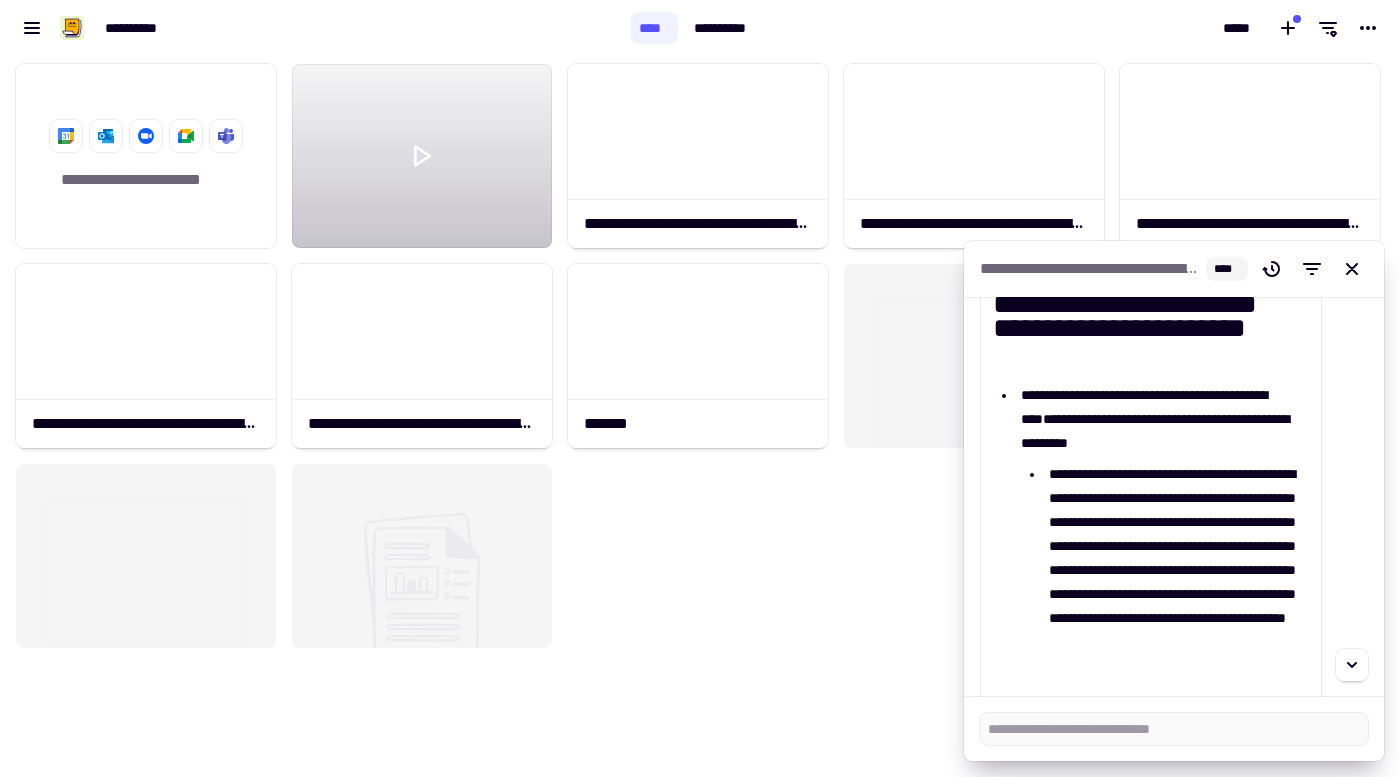 click on "**********" at bounding box center (1165, 419) 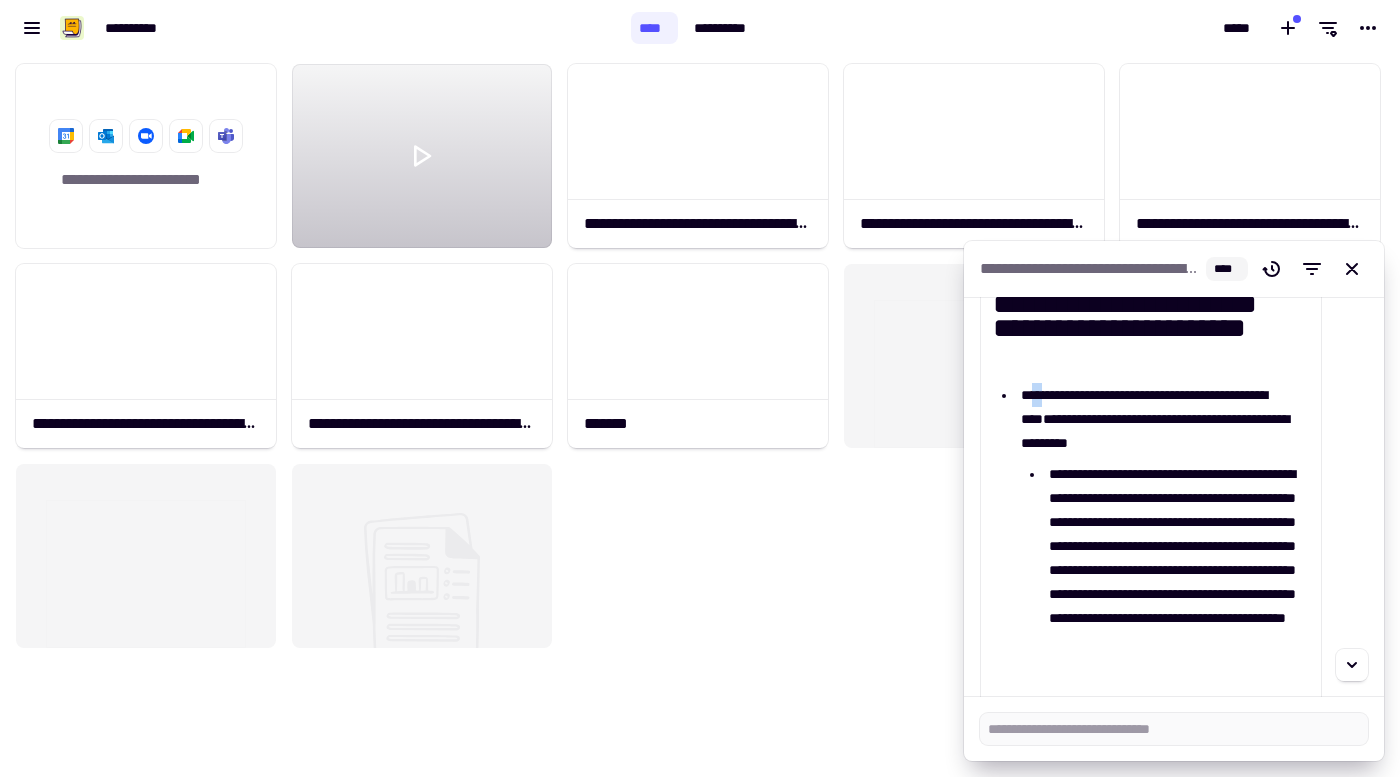 click on "**********" at bounding box center [1165, 419] 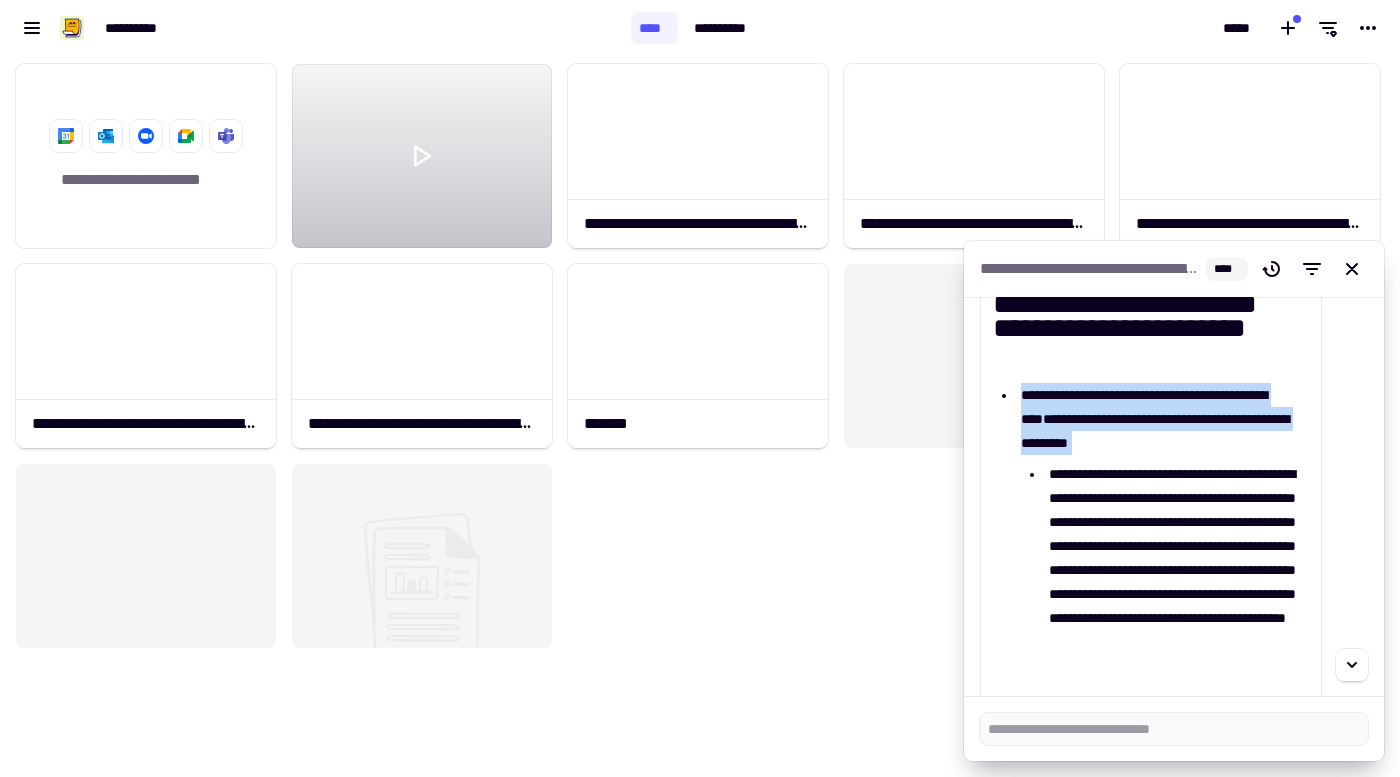 click on "**********" at bounding box center (1165, 419) 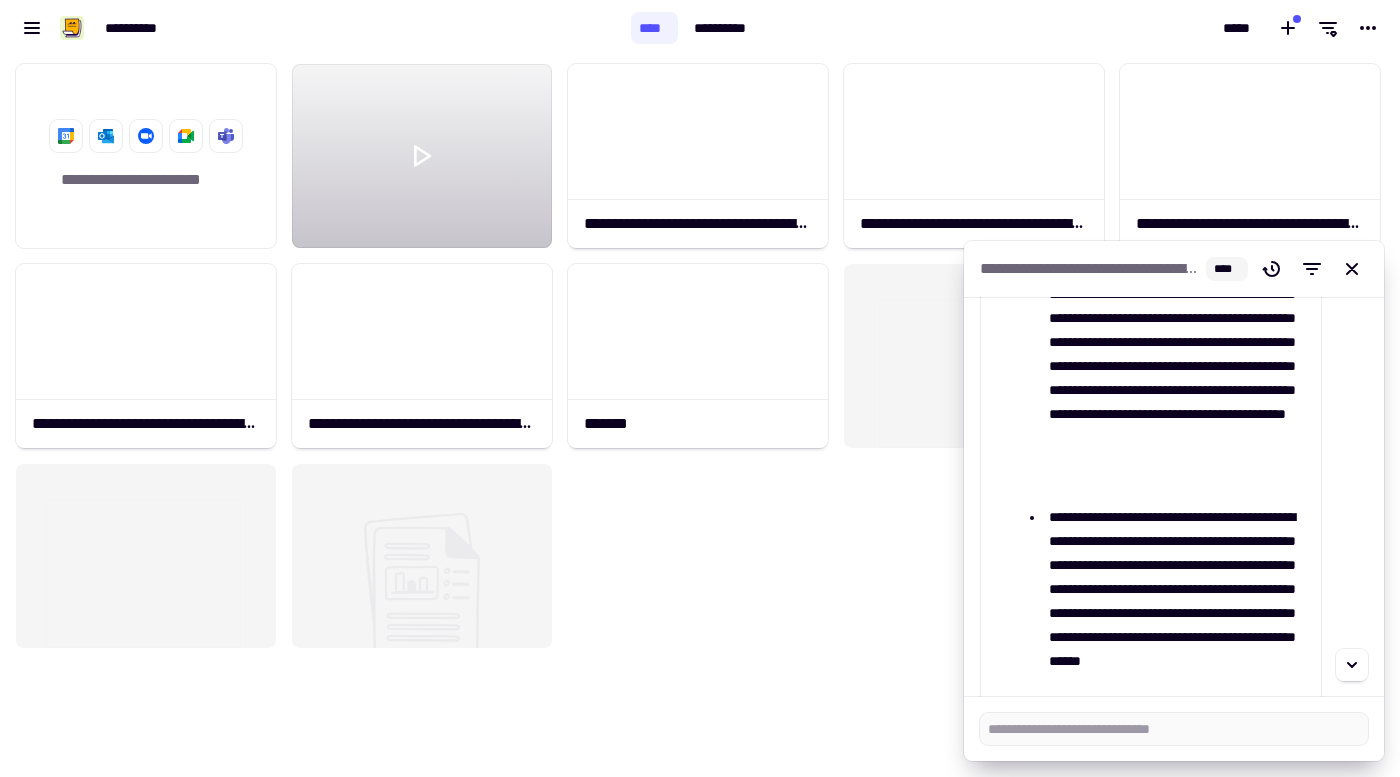 scroll, scrollTop: 8350, scrollLeft: 0, axis: vertical 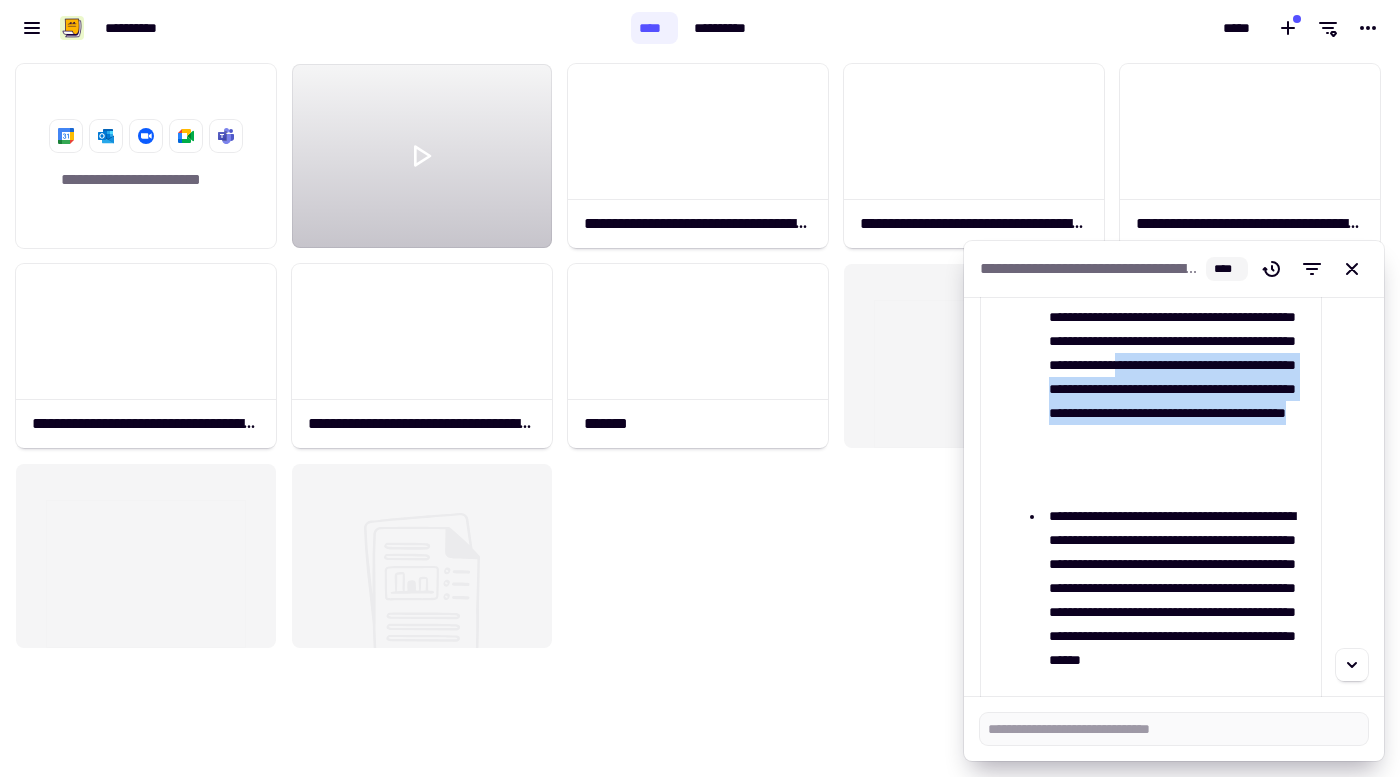 drag, startPoint x: 1268, startPoint y: 387, endPoint x: 1159, endPoint y: 484, distance: 145.91093 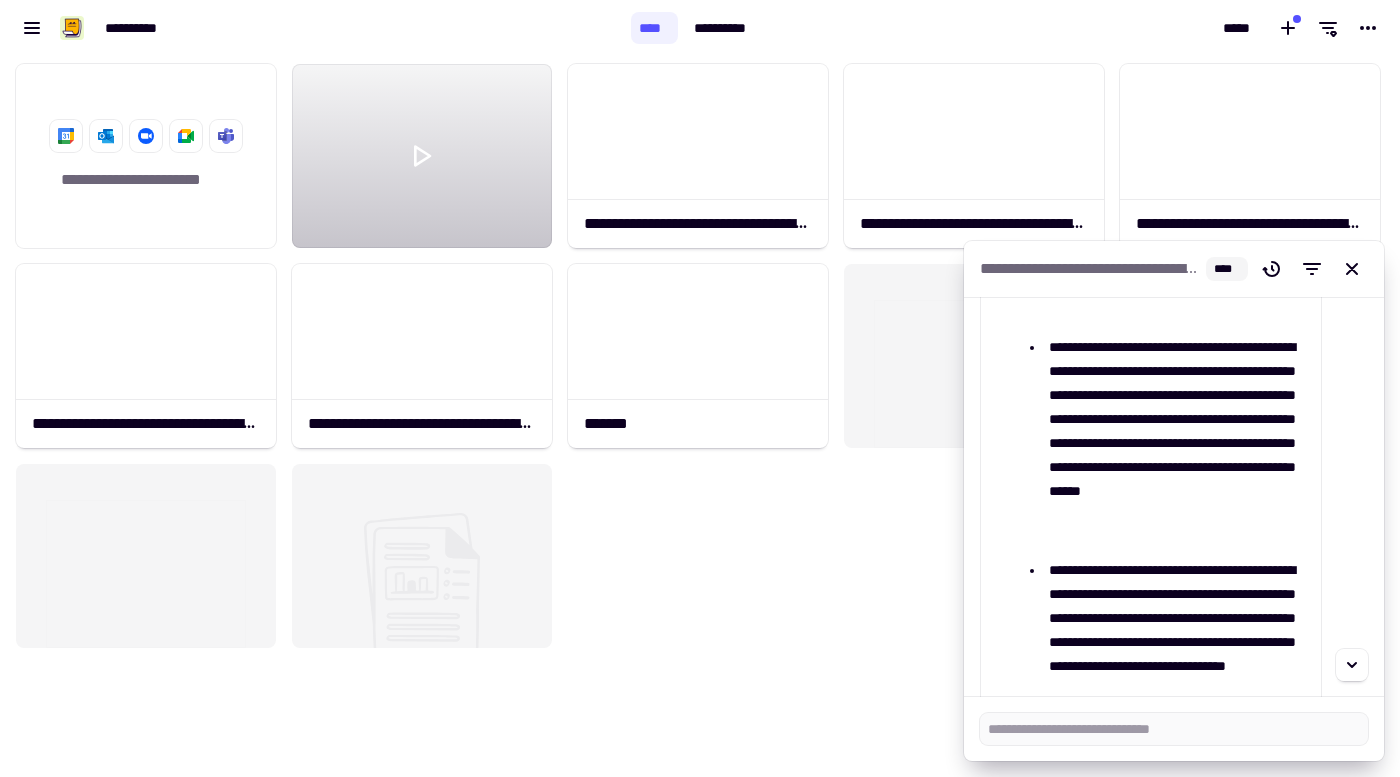 scroll, scrollTop: 8520, scrollLeft: 0, axis: vertical 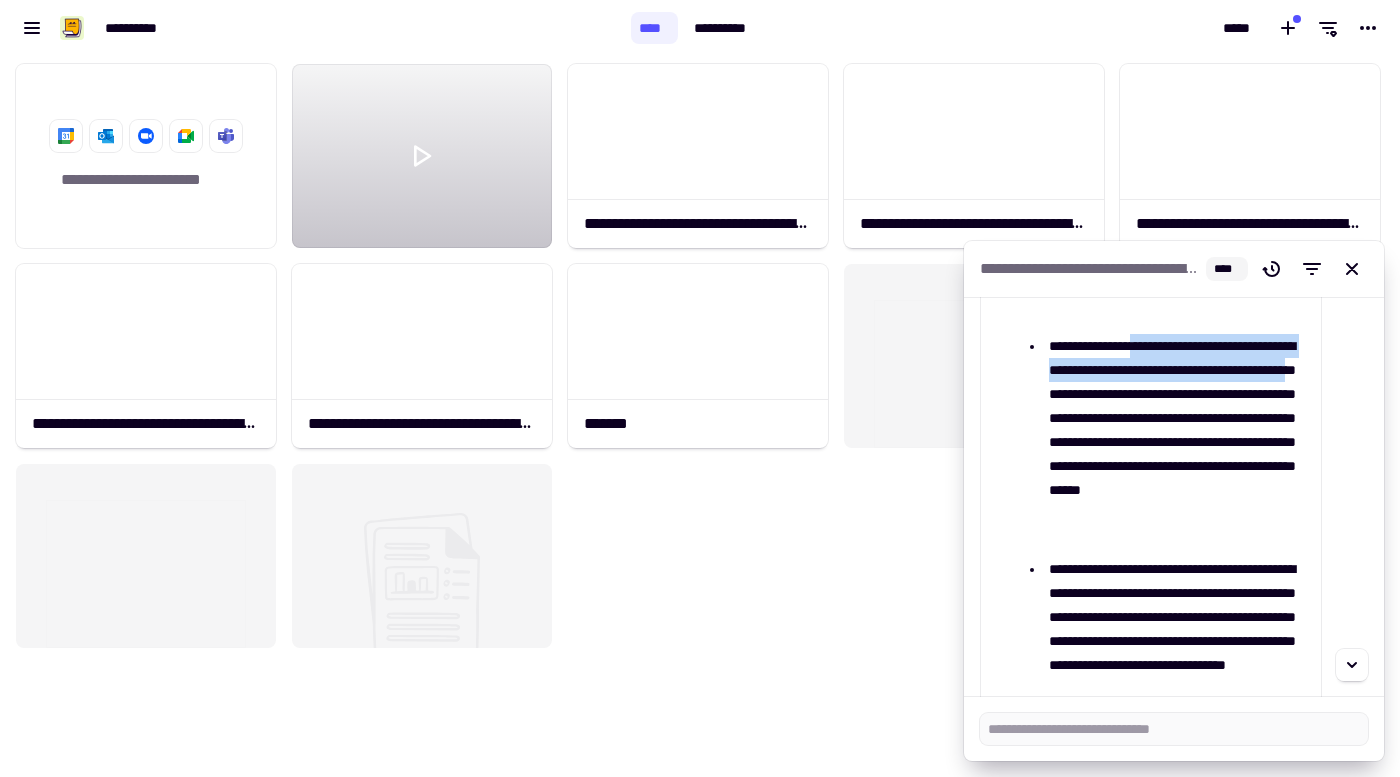 drag, startPoint x: 1144, startPoint y: 344, endPoint x: 1186, endPoint y: 382, distance: 56.63921 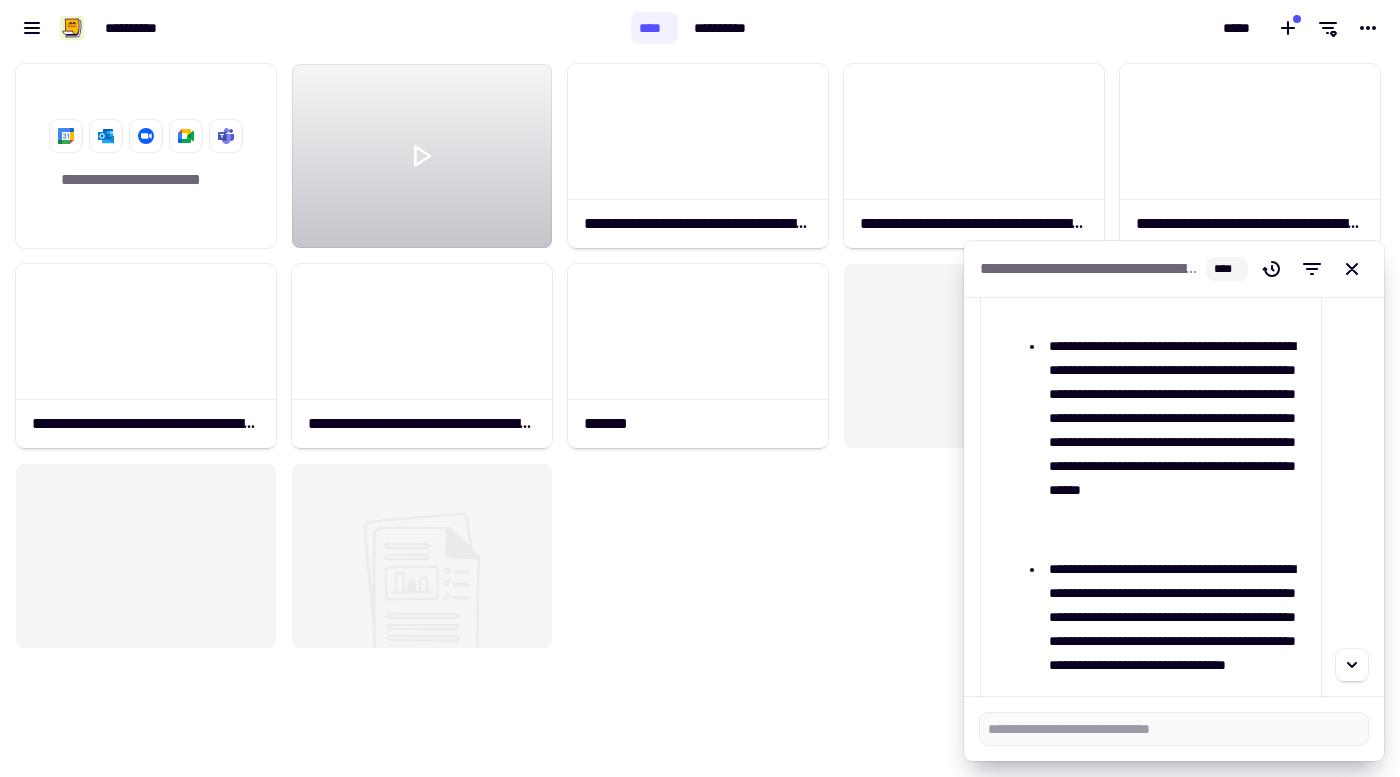 scroll, scrollTop: 8554, scrollLeft: 0, axis: vertical 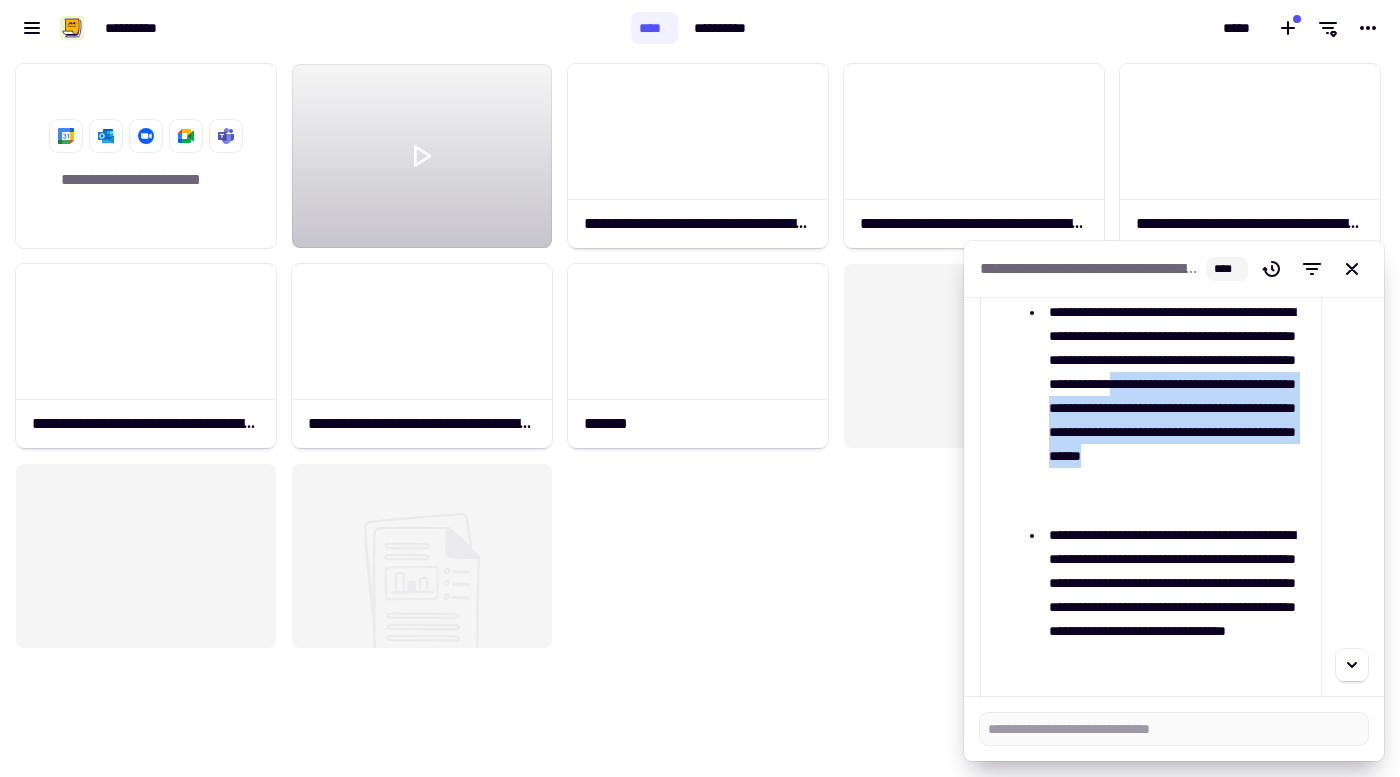 drag, startPoint x: 1110, startPoint y: 411, endPoint x: 1129, endPoint y: 493, distance: 84.17244 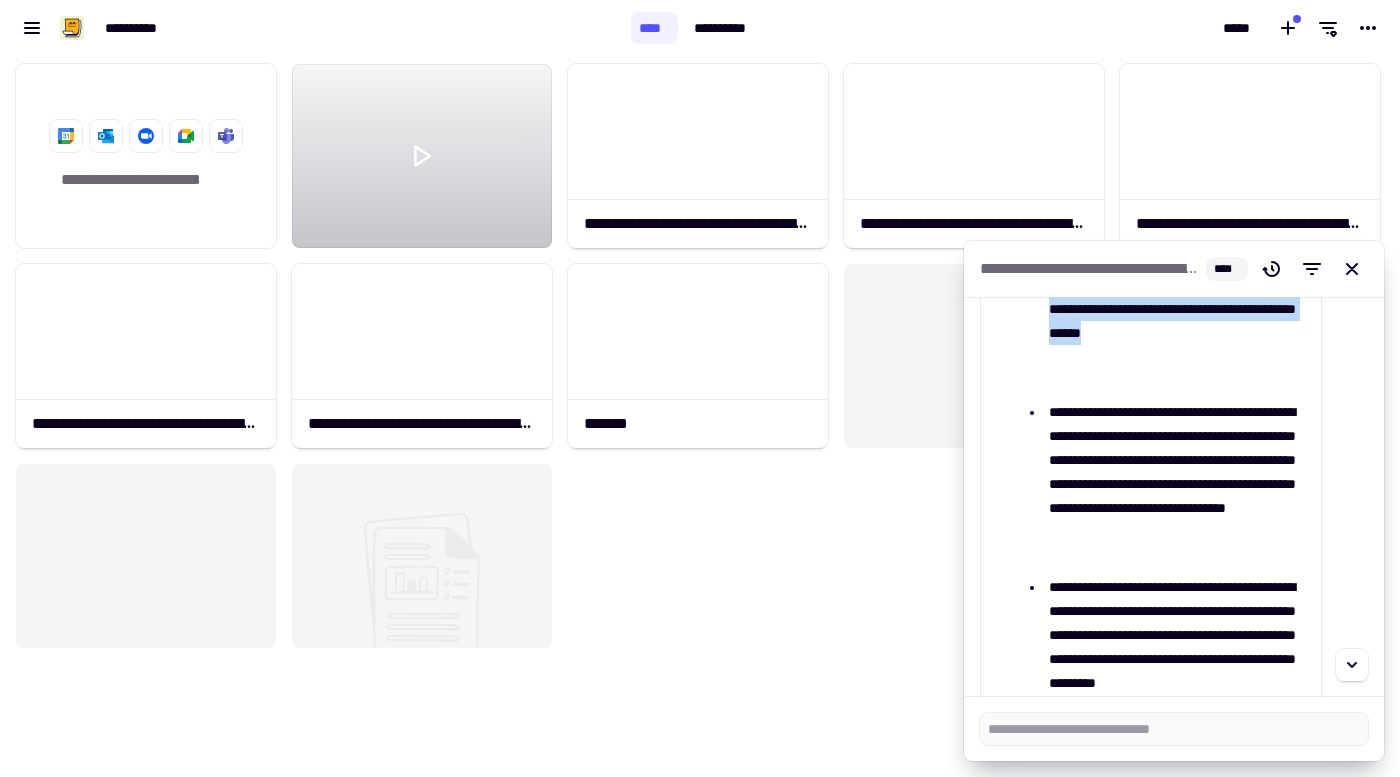 scroll, scrollTop: 8685, scrollLeft: 0, axis: vertical 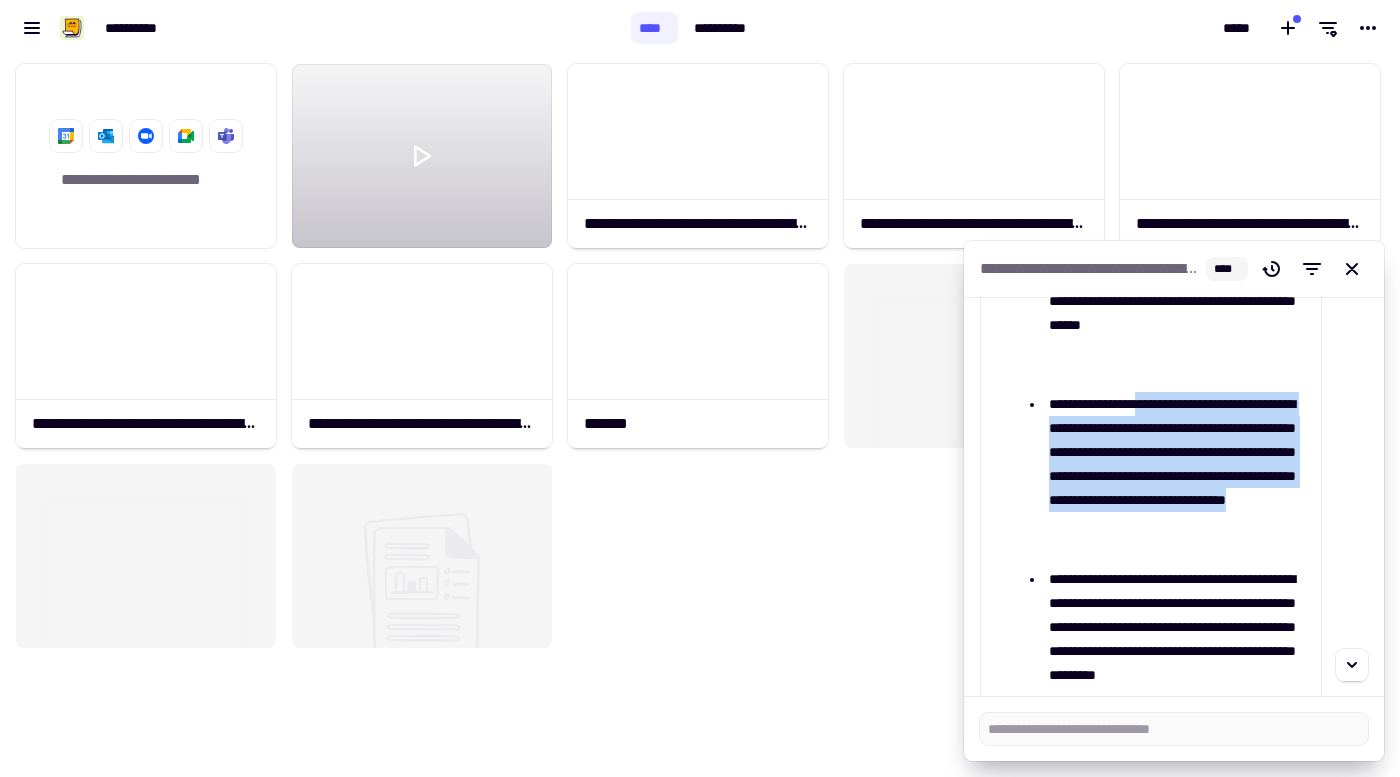 drag, startPoint x: 1164, startPoint y: 402, endPoint x: 1239, endPoint y: 548, distance: 164.13713 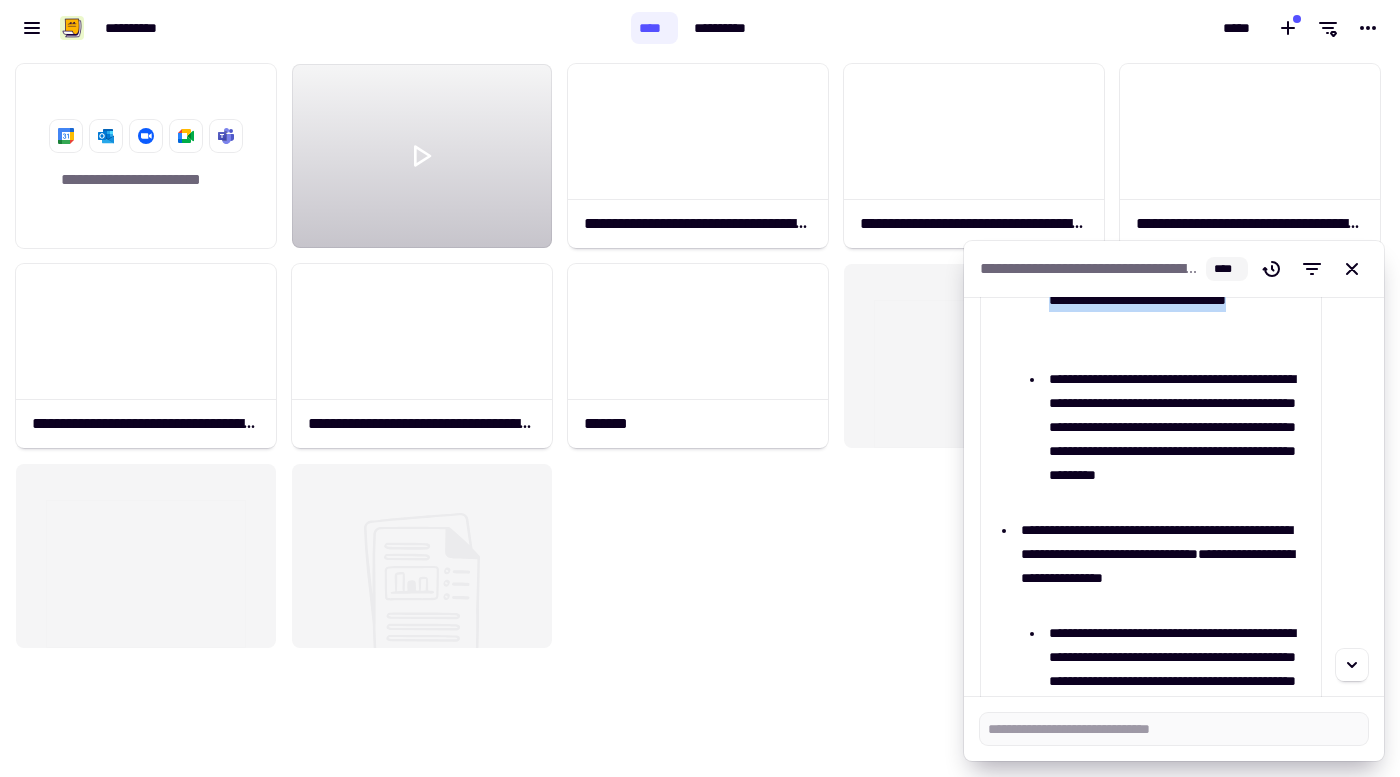 scroll, scrollTop: 8978, scrollLeft: 0, axis: vertical 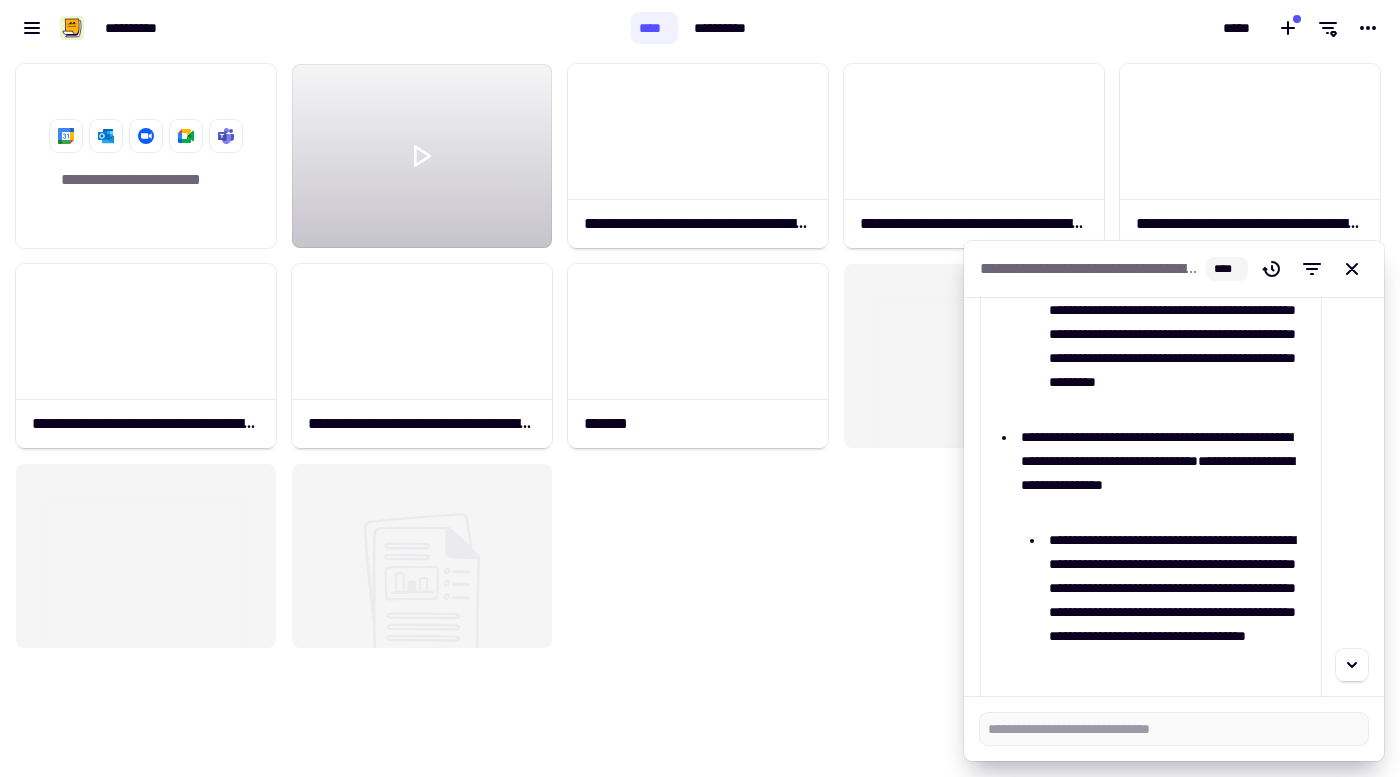 click on "**********" at bounding box center (1156, 449) 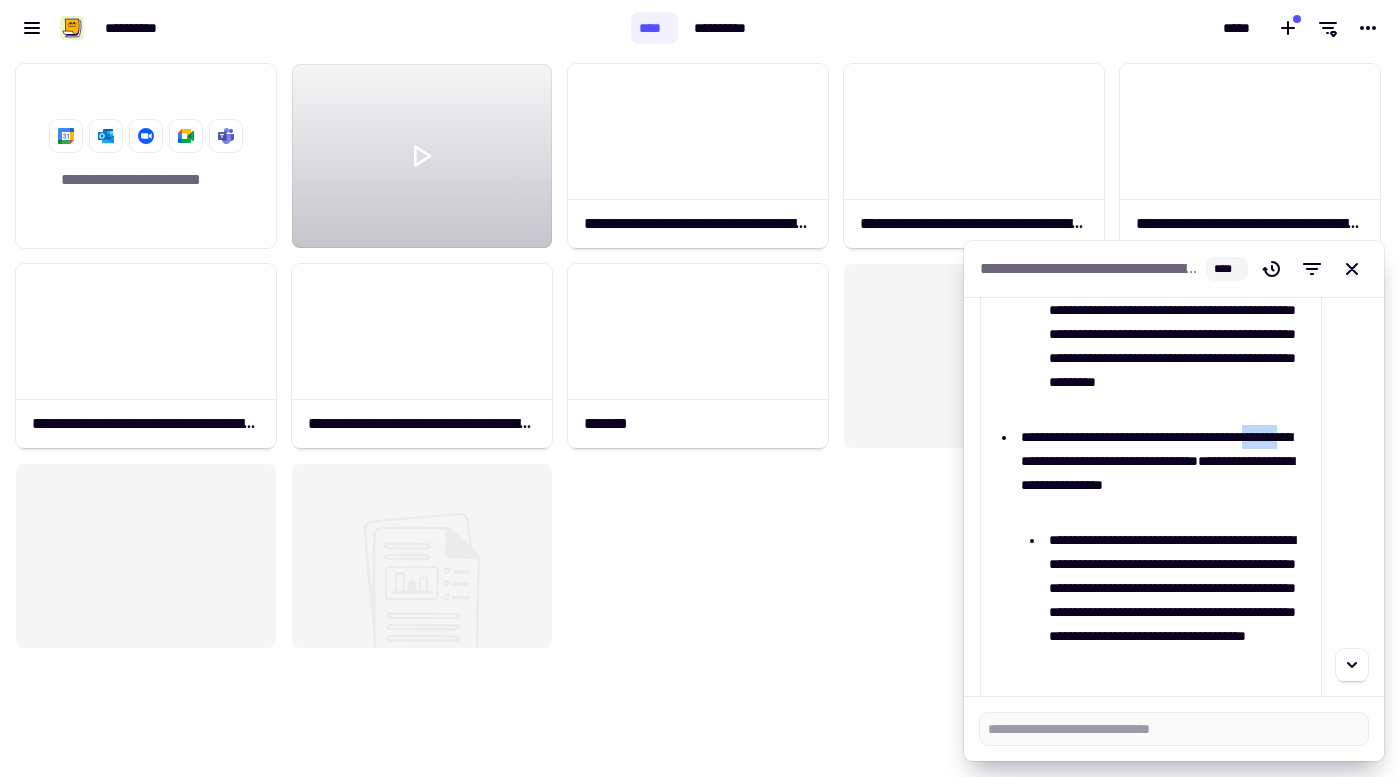 click on "**********" at bounding box center [1156, 449] 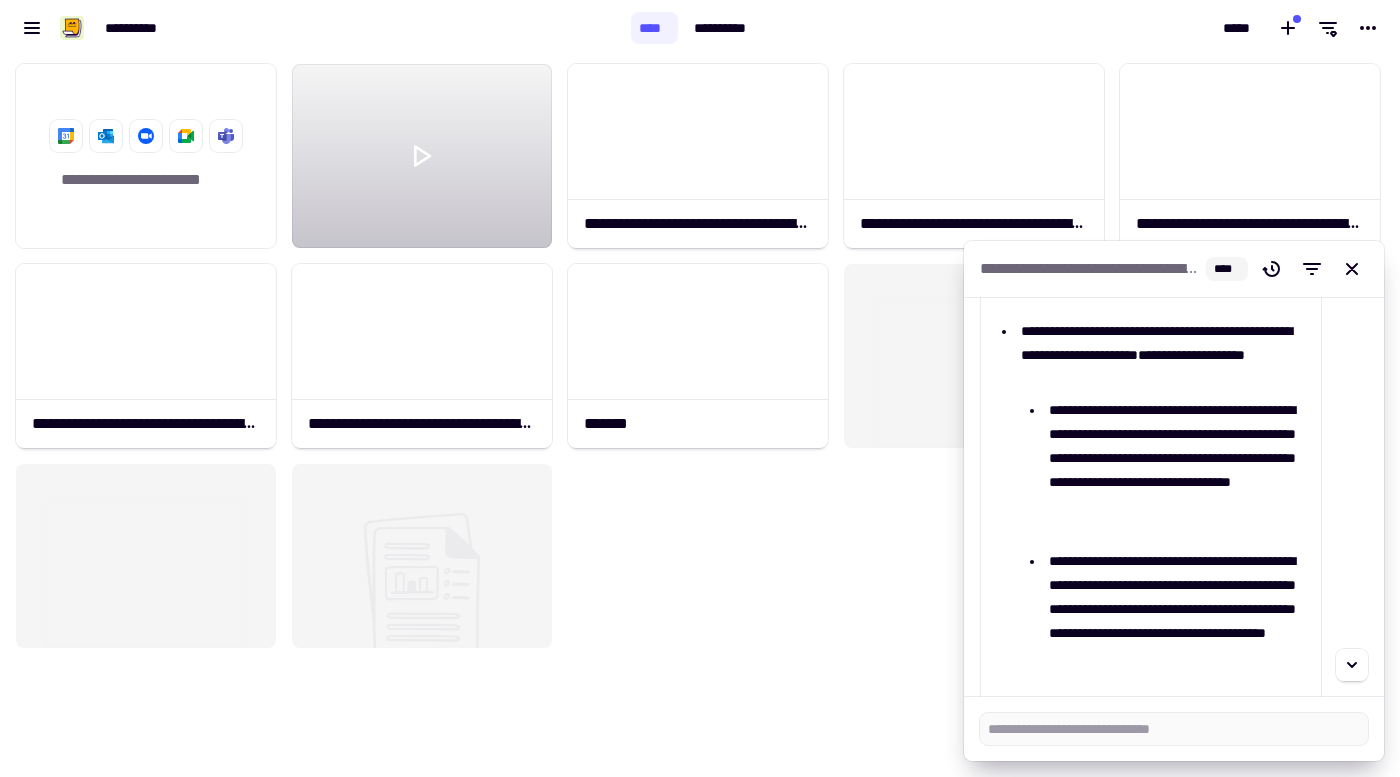 scroll, scrollTop: 9594, scrollLeft: 0, axis: vertical 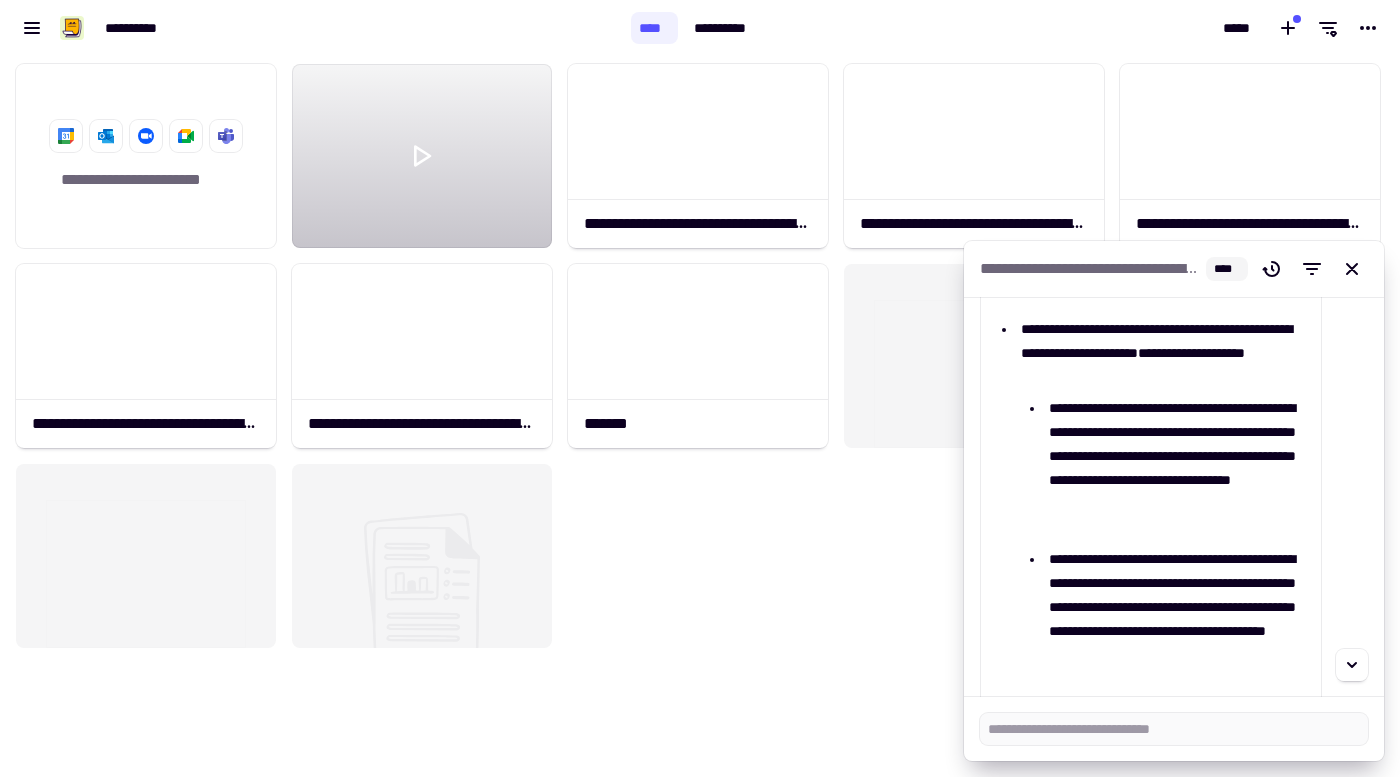 click on "**********" at bounding box center (1165, 353) 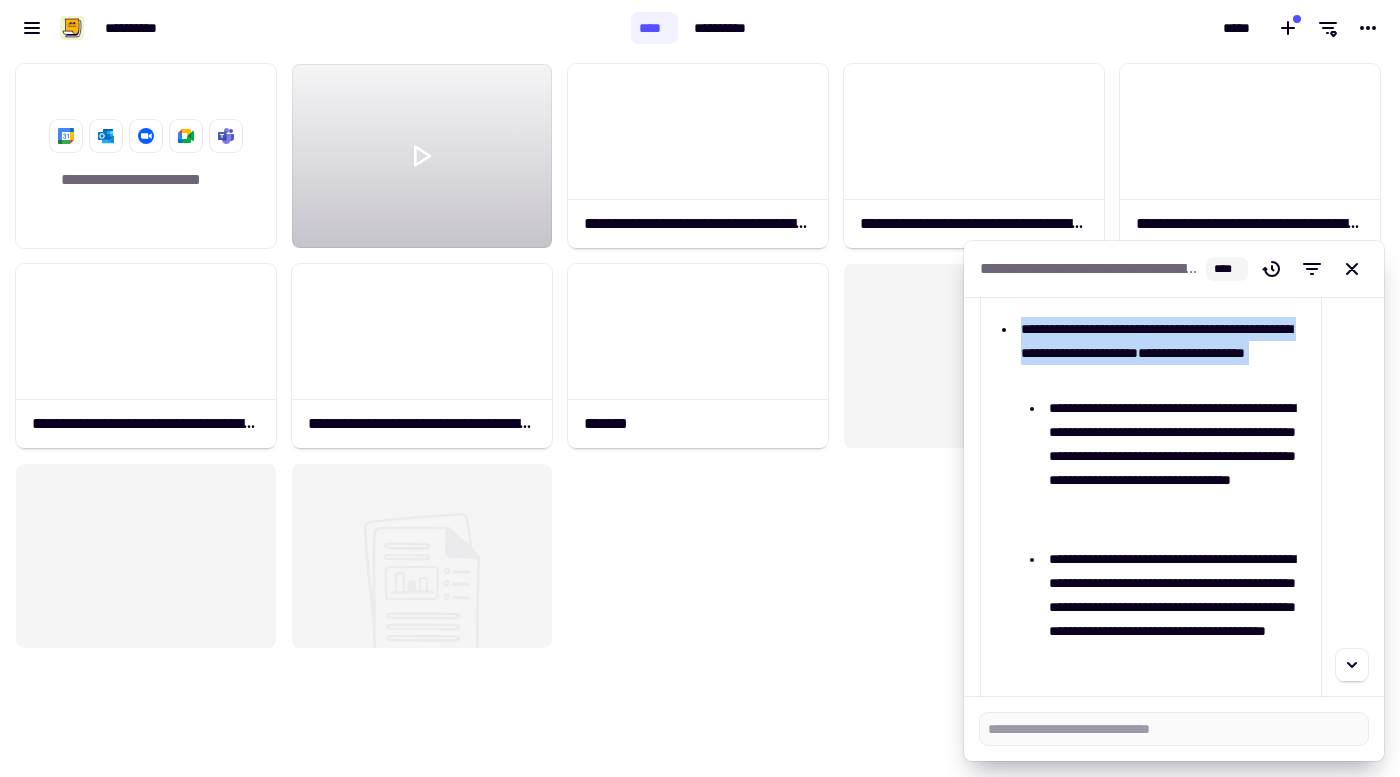 click on "**********" at bounding box center [1165, 353] 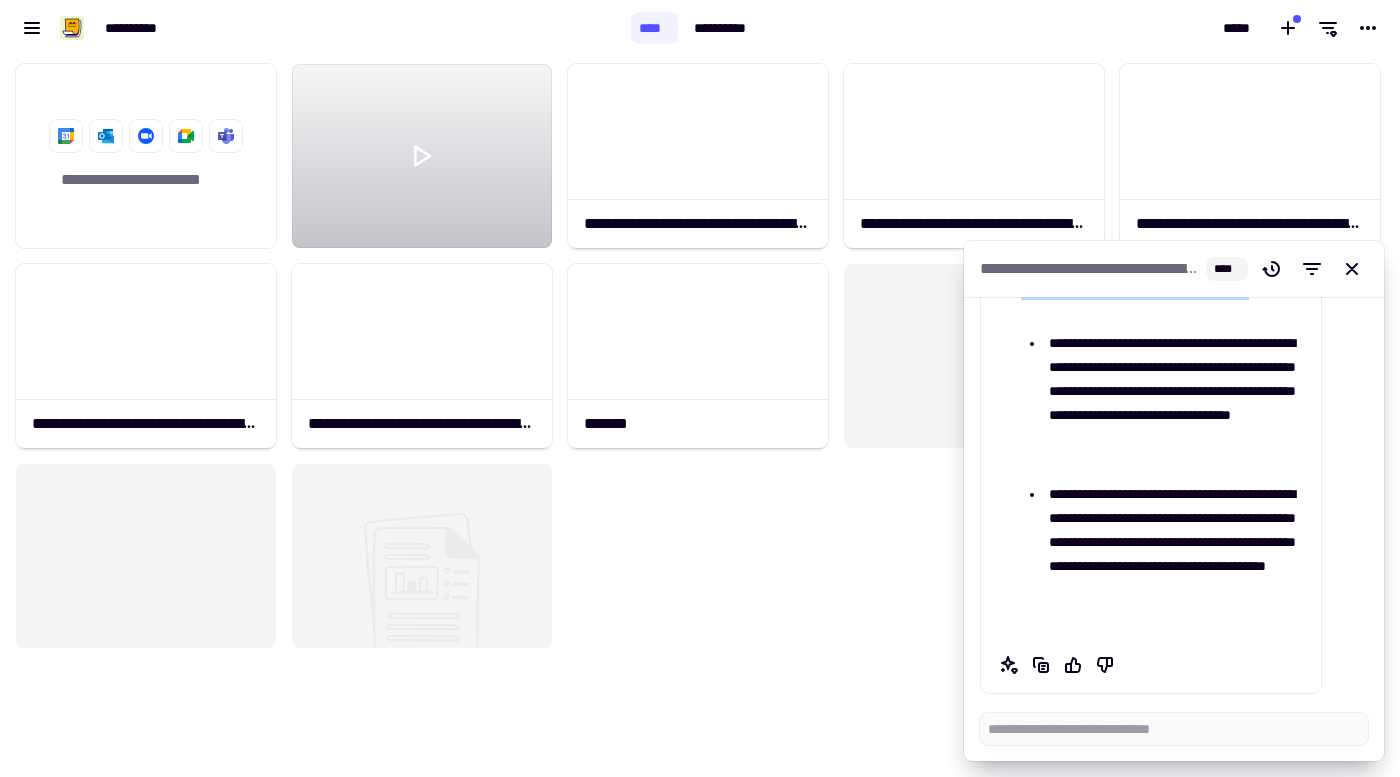 scroll, scrollTop: 9679, scrollLeft: 0, axis: vertical 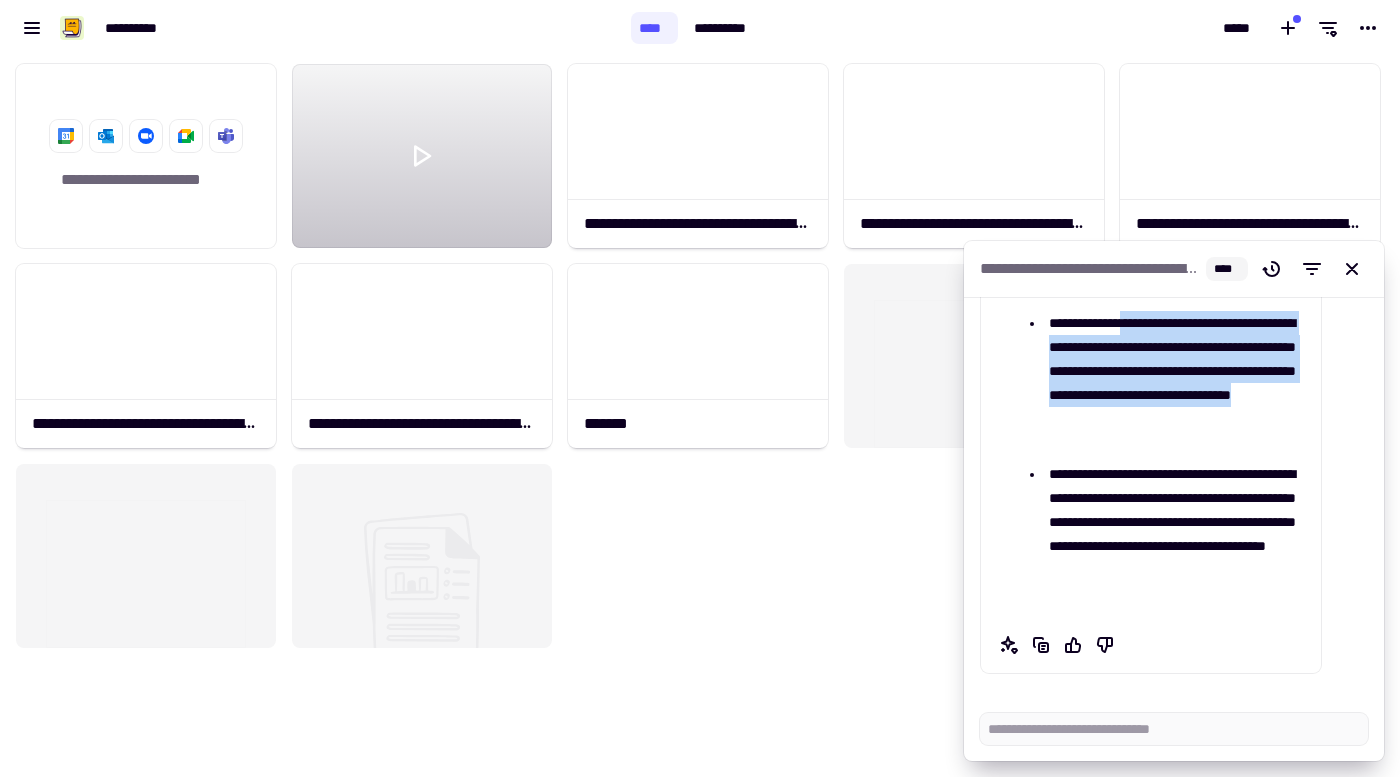 drag, startPoint x: 1167, startPoint y: 443, endPoint x: 1137, endPoint y: 324, distance: 122.72327 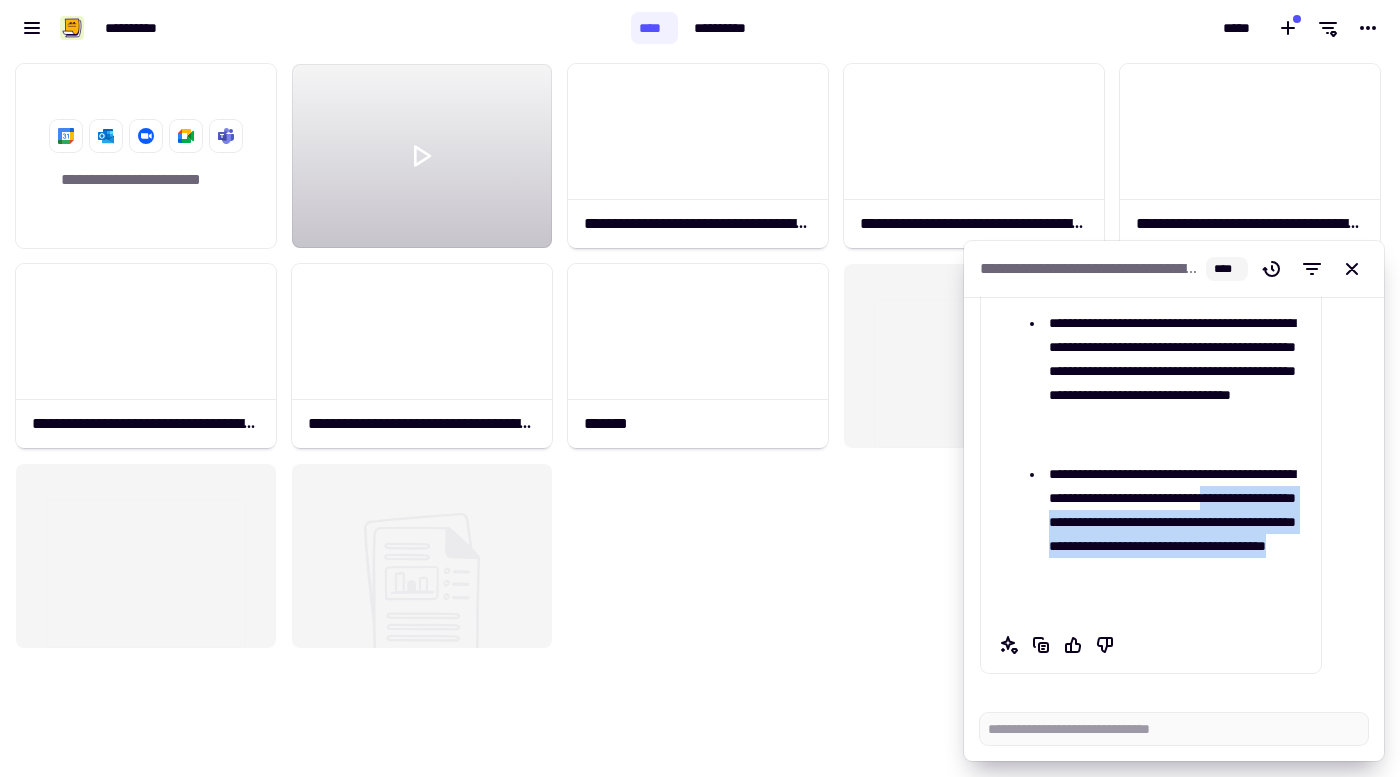 drag, startPoint x: 1160, startPoint y: 594, endPoint x: 1127, endPoint y: 523, distance: 78.29432 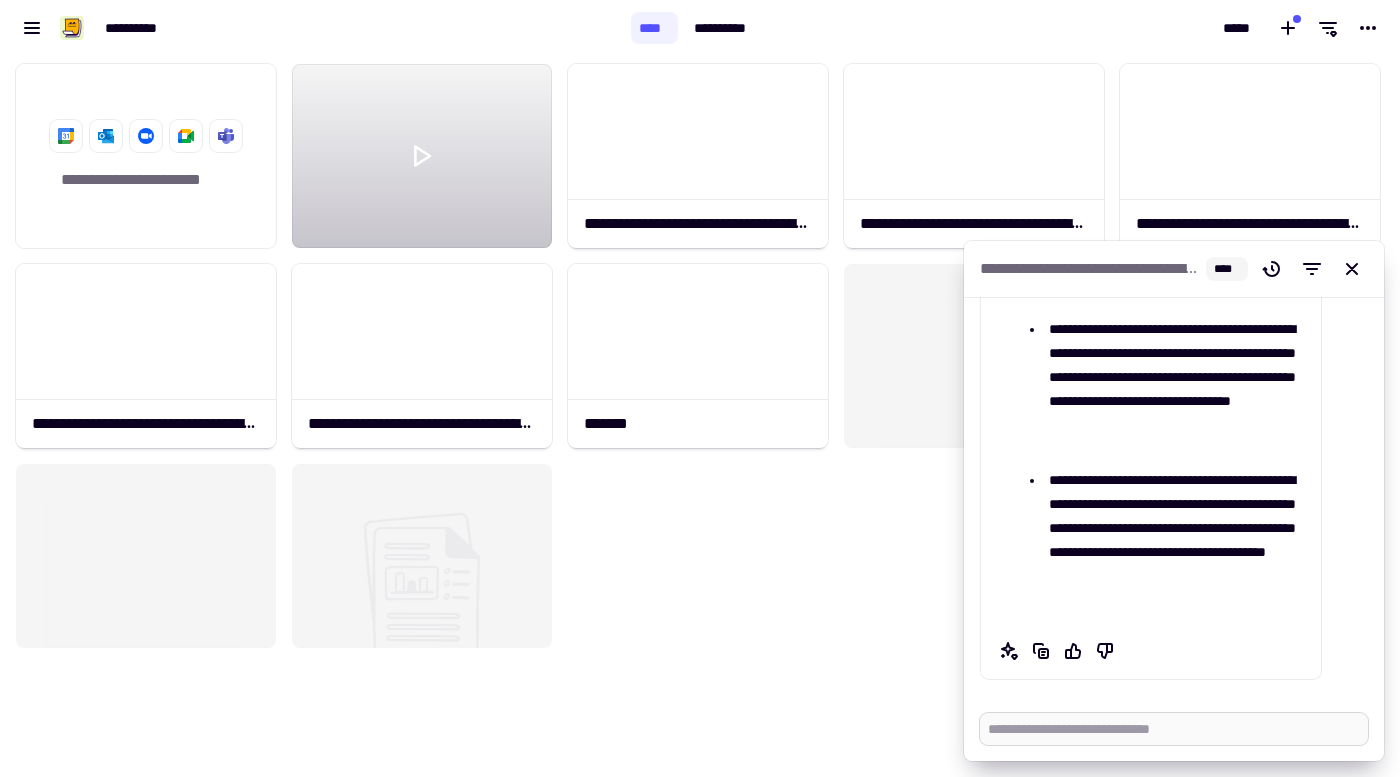 click at bounding box center (1174, 729) 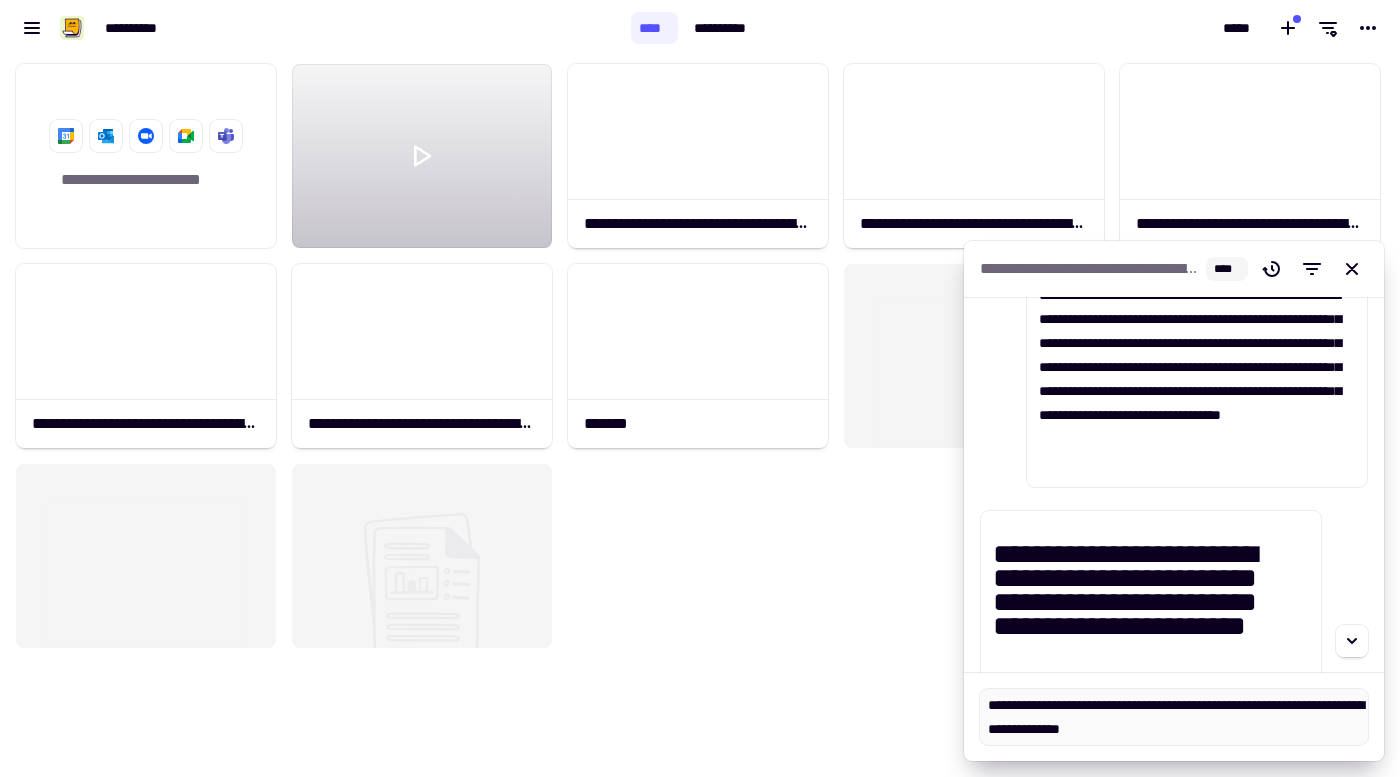 scroll, scrollTop: 7845, scrollLeft: 0, axis: vertical 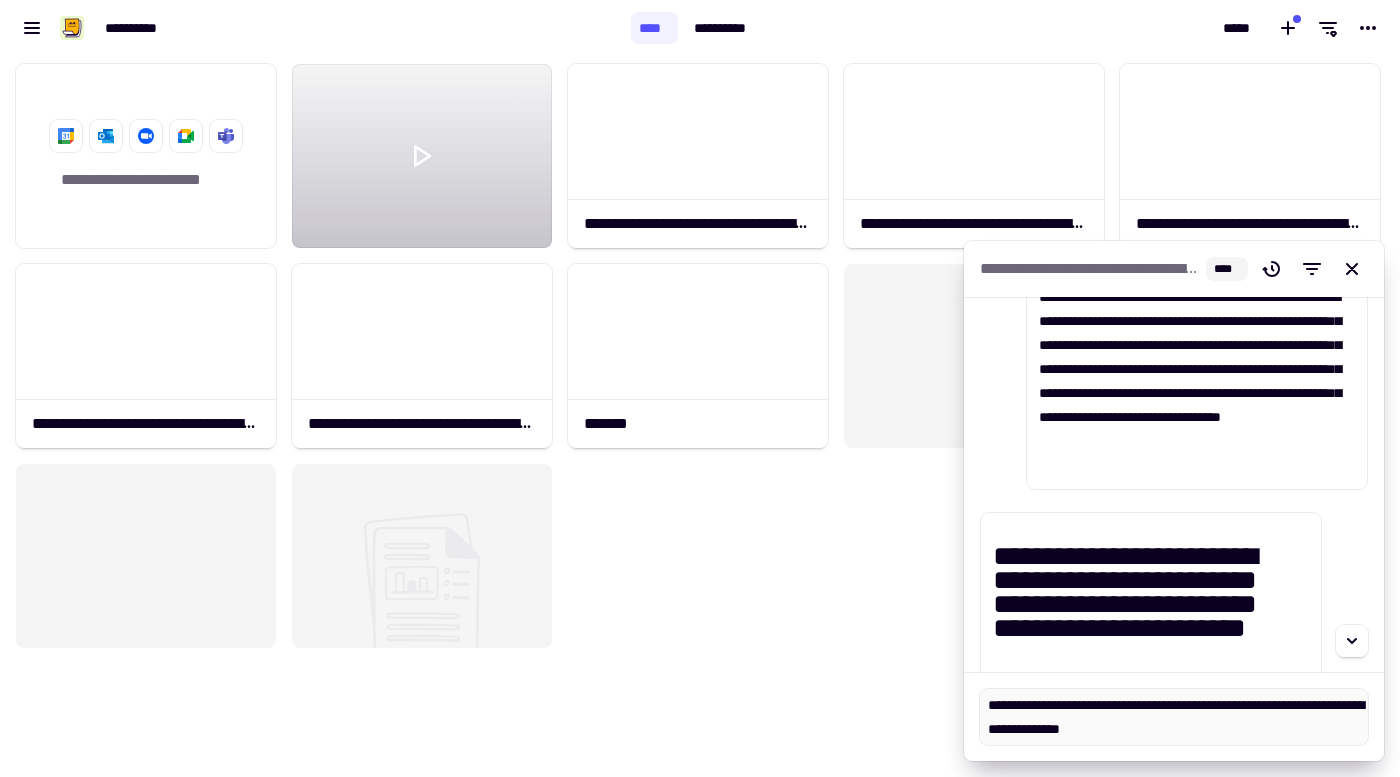click on "**********" at bounding box center [1197, 381] 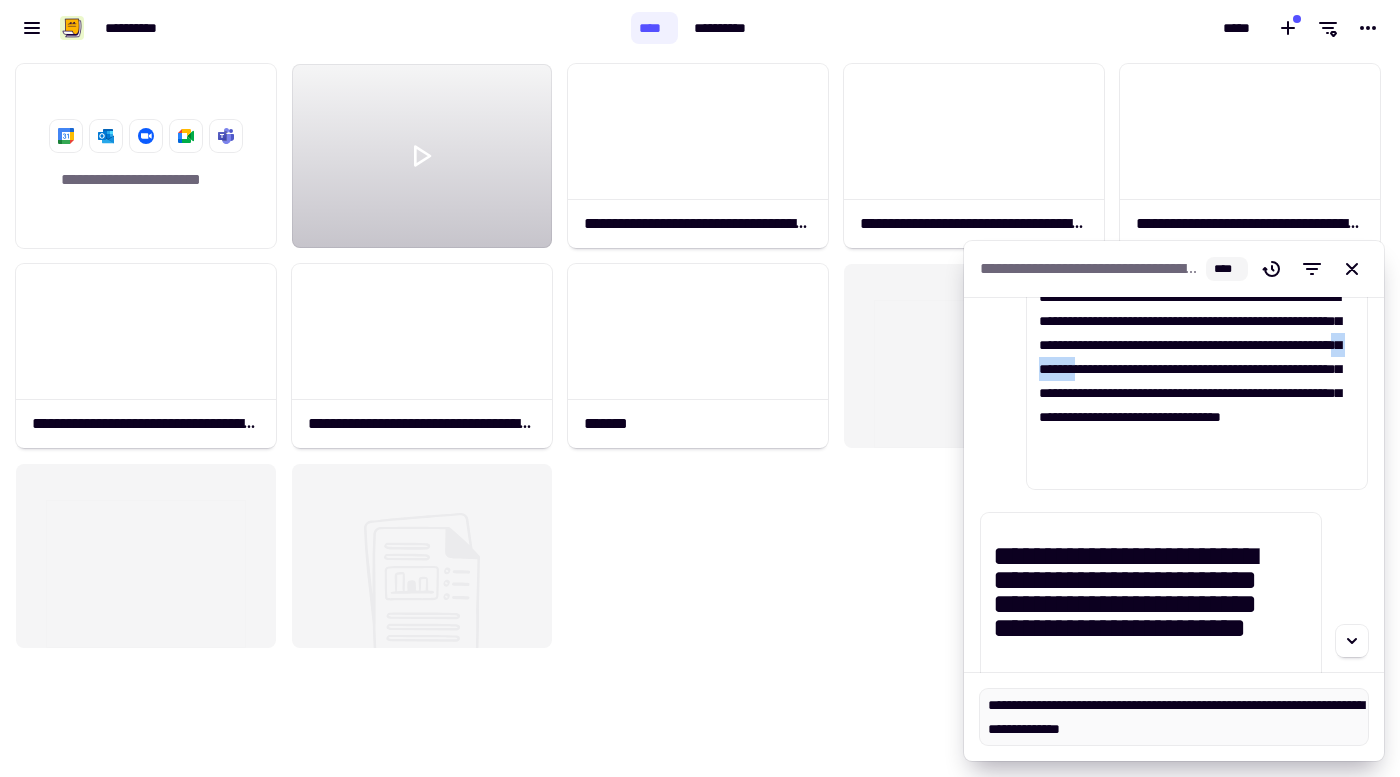 click on "**********" at bounding box center [1197, 381] 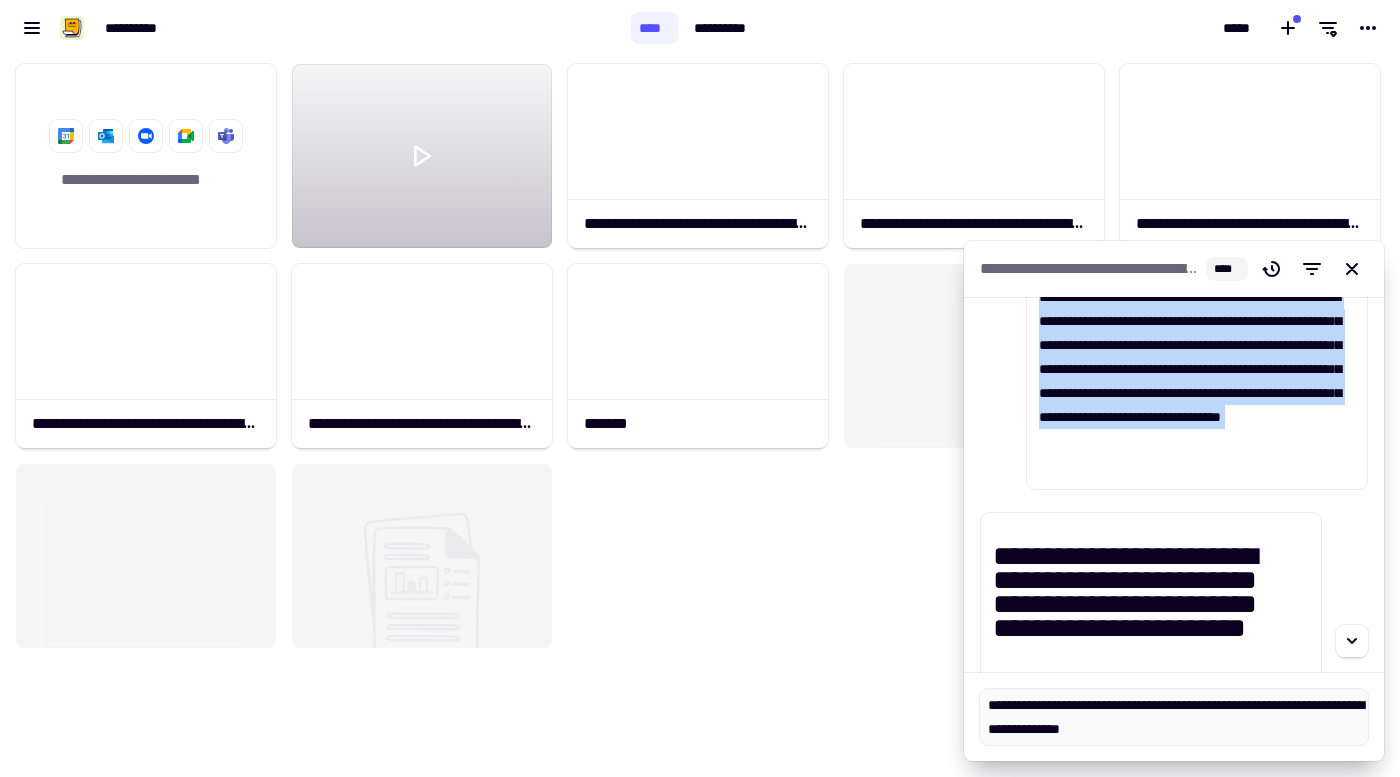 click on "**********" at bounding box center (1197, 381) 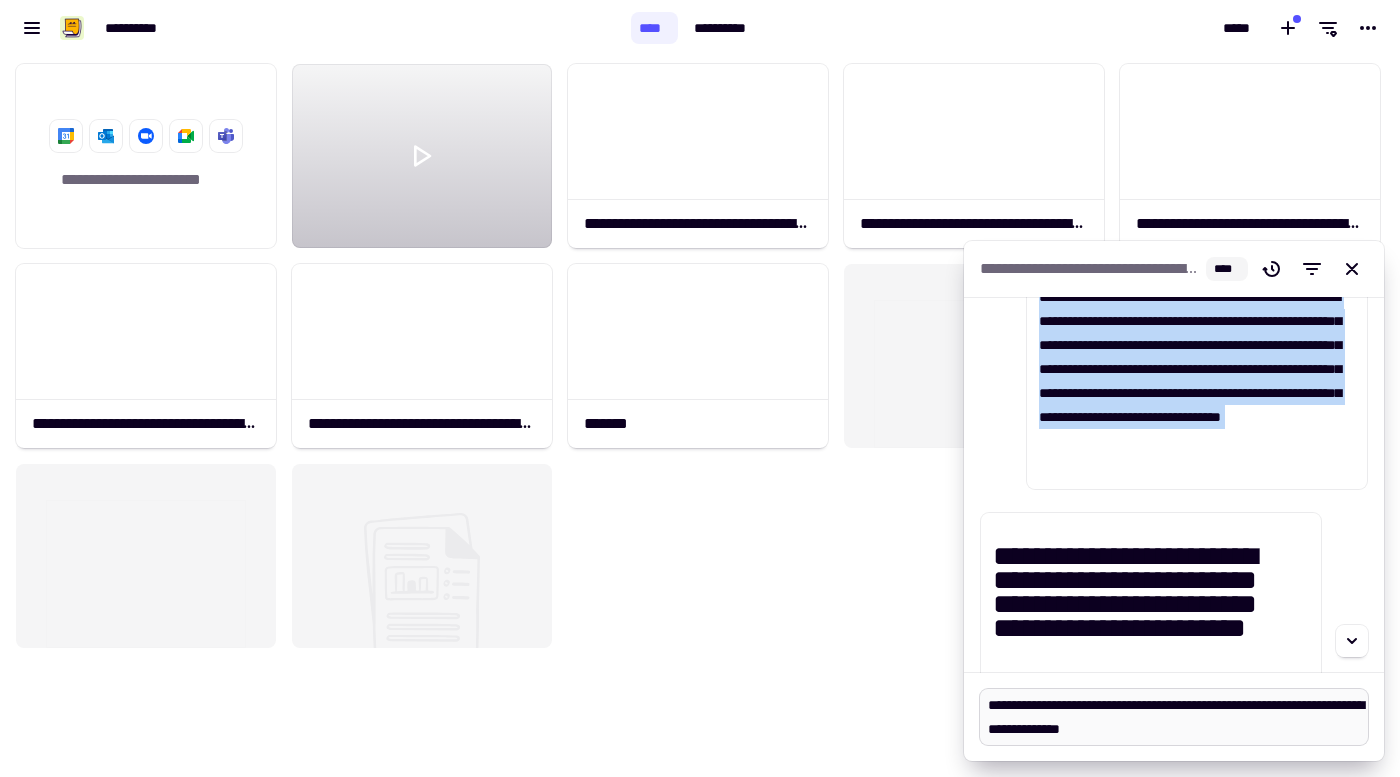 click on "**********" at bounding box center [1174, 717] 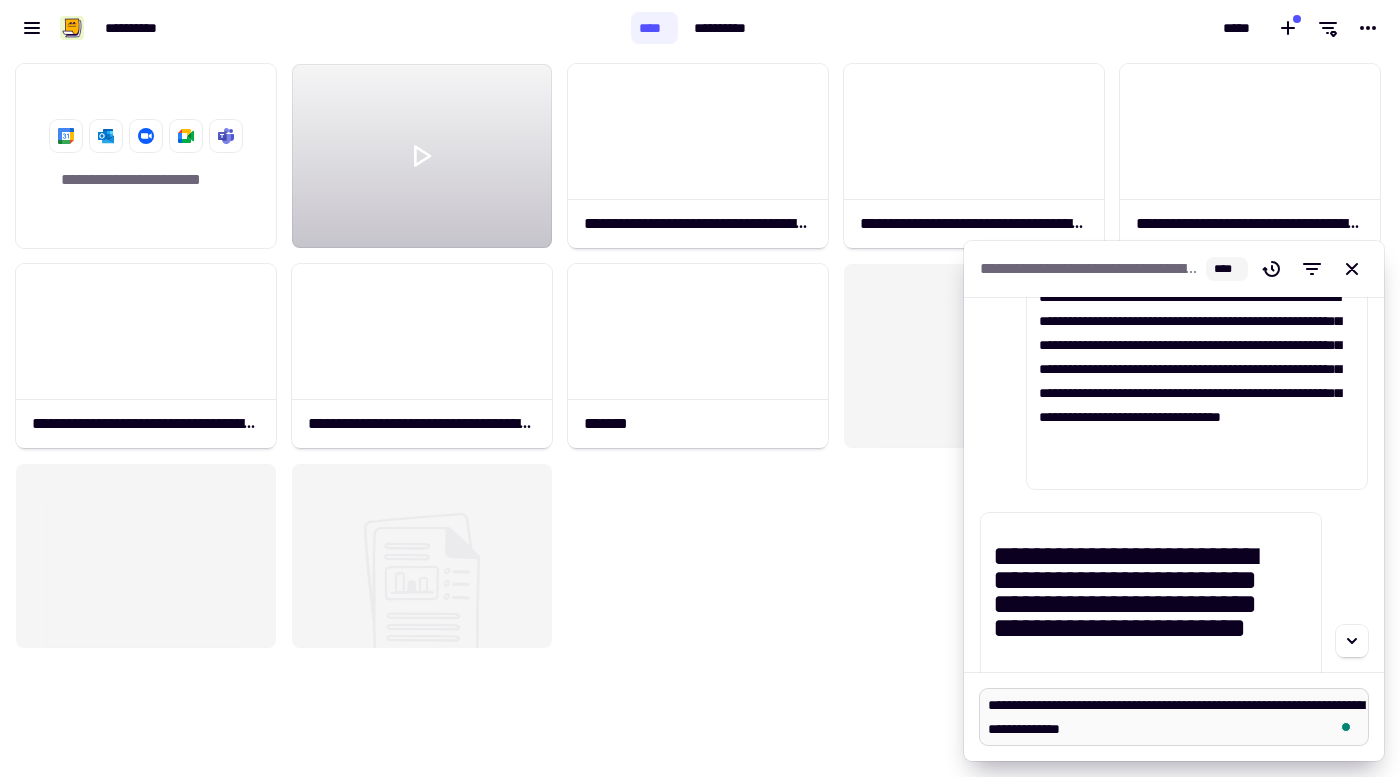 paste on "**********" 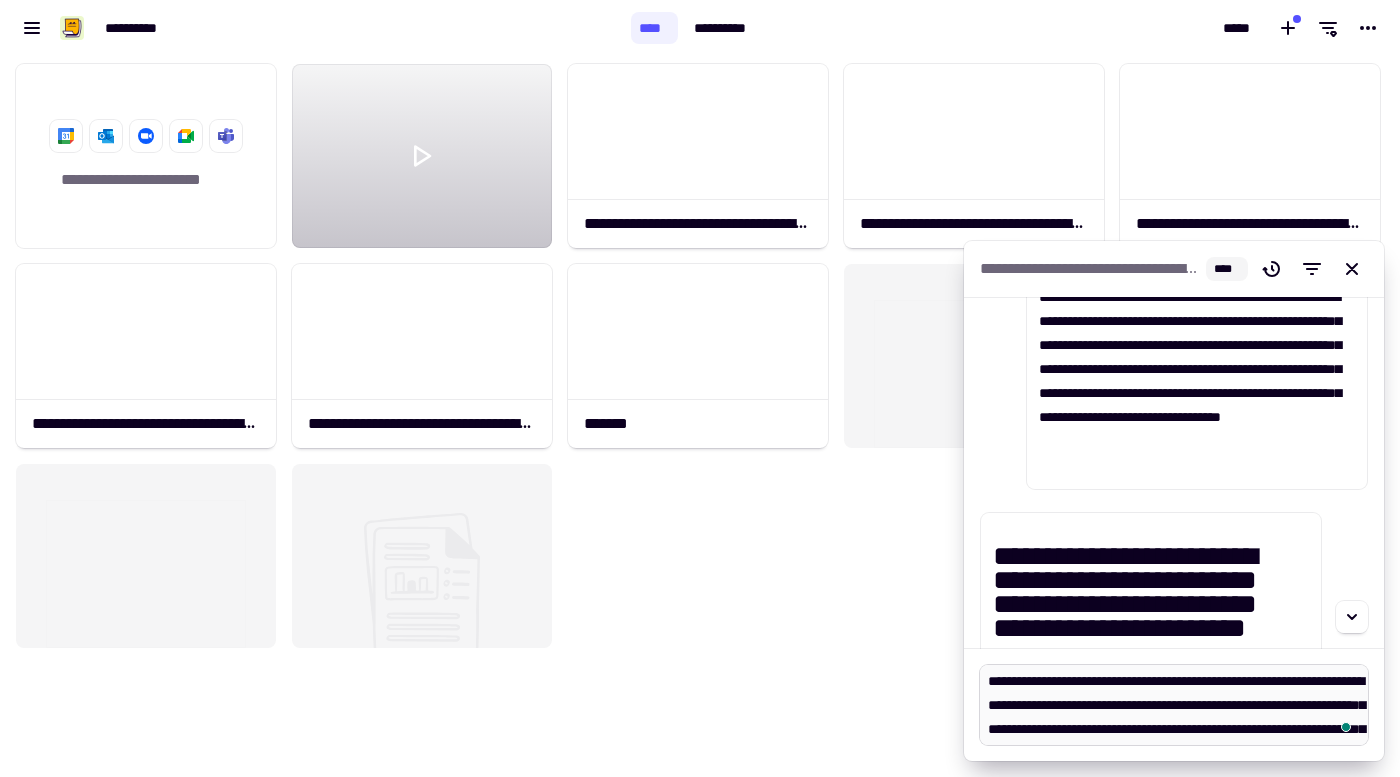 scroll, scrollTop: 112, scrollLeft: 0, axis: vertical 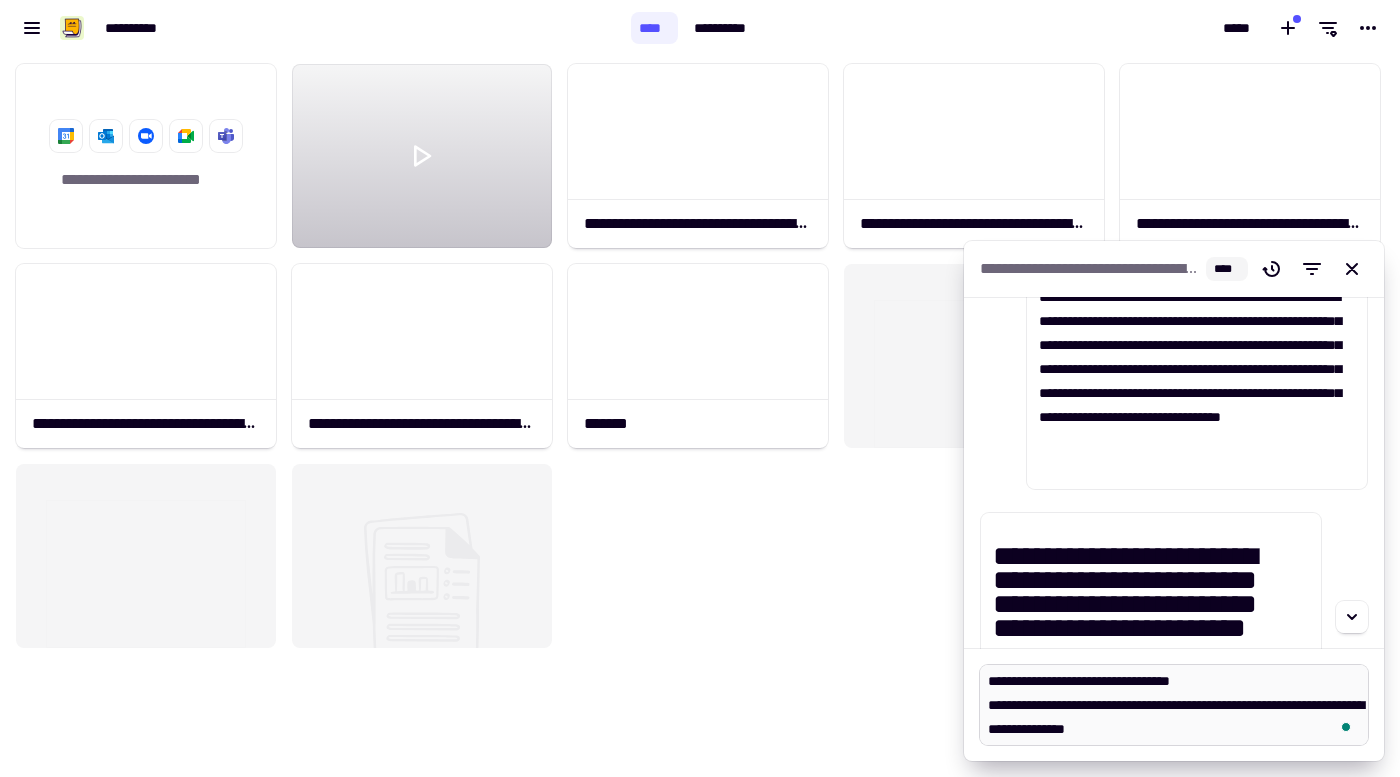 click on "**********" 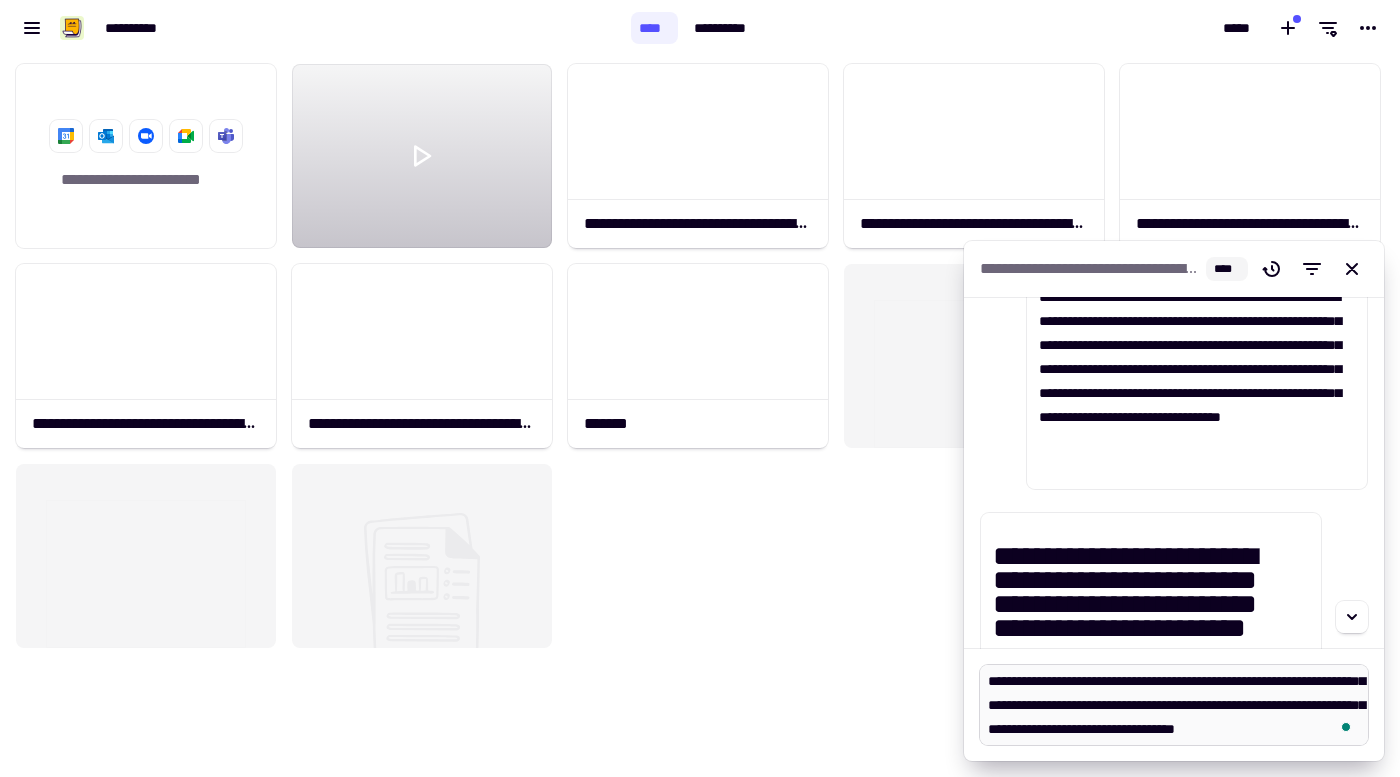 scroll, scrollTop: 120, scrollLeft: 0, axis: vertical 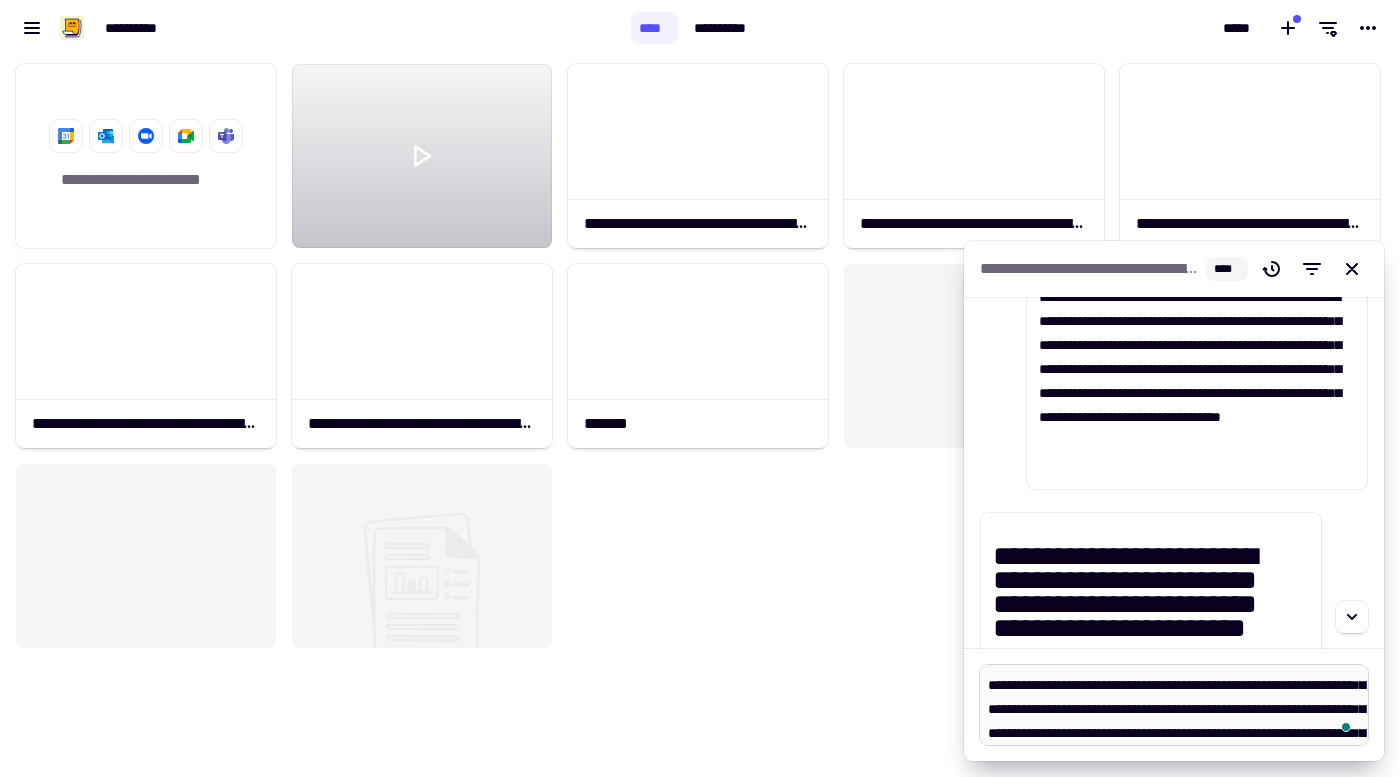 drag, startPoint x: 993, startPoint y: 710, endPoint x: 1108, endPoint y: 734, distance: 117.47766 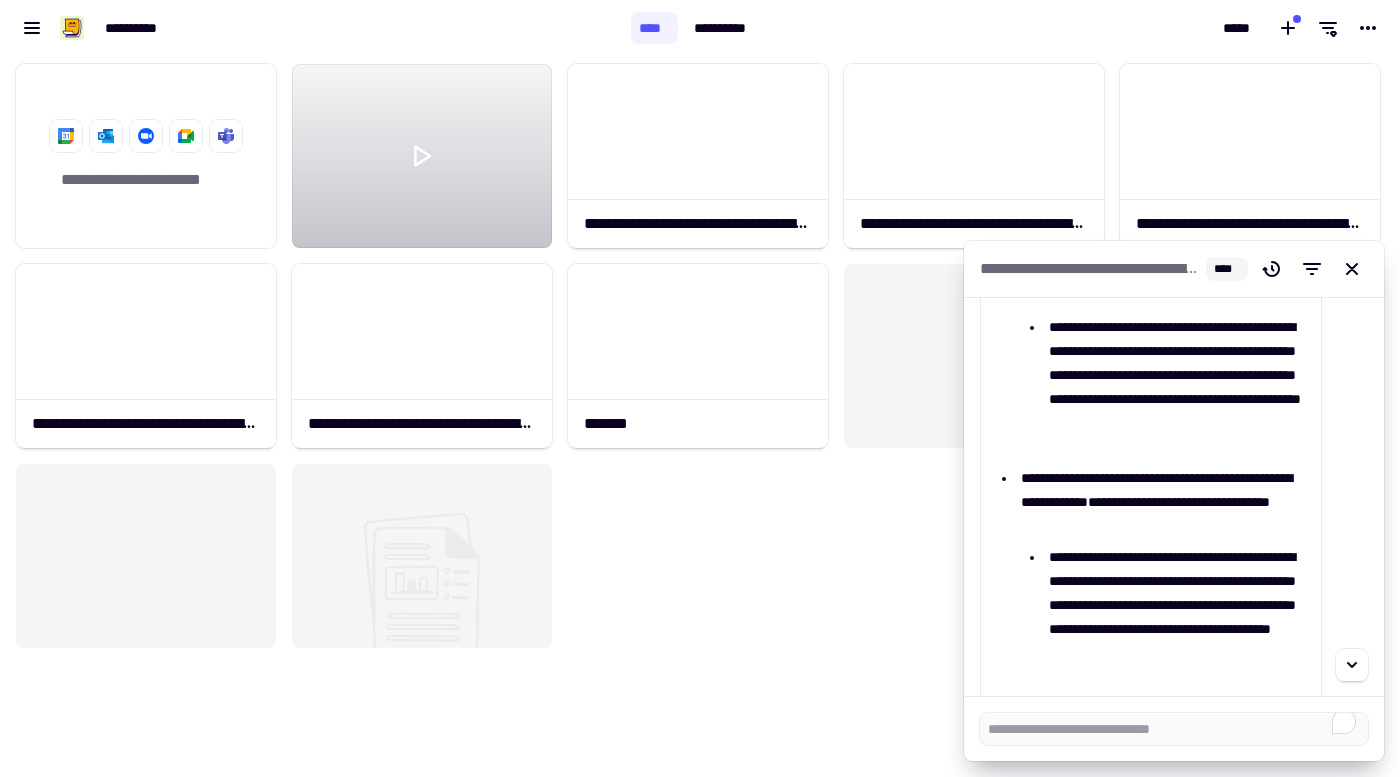click on "**********" at bounding box center (1156, 490) 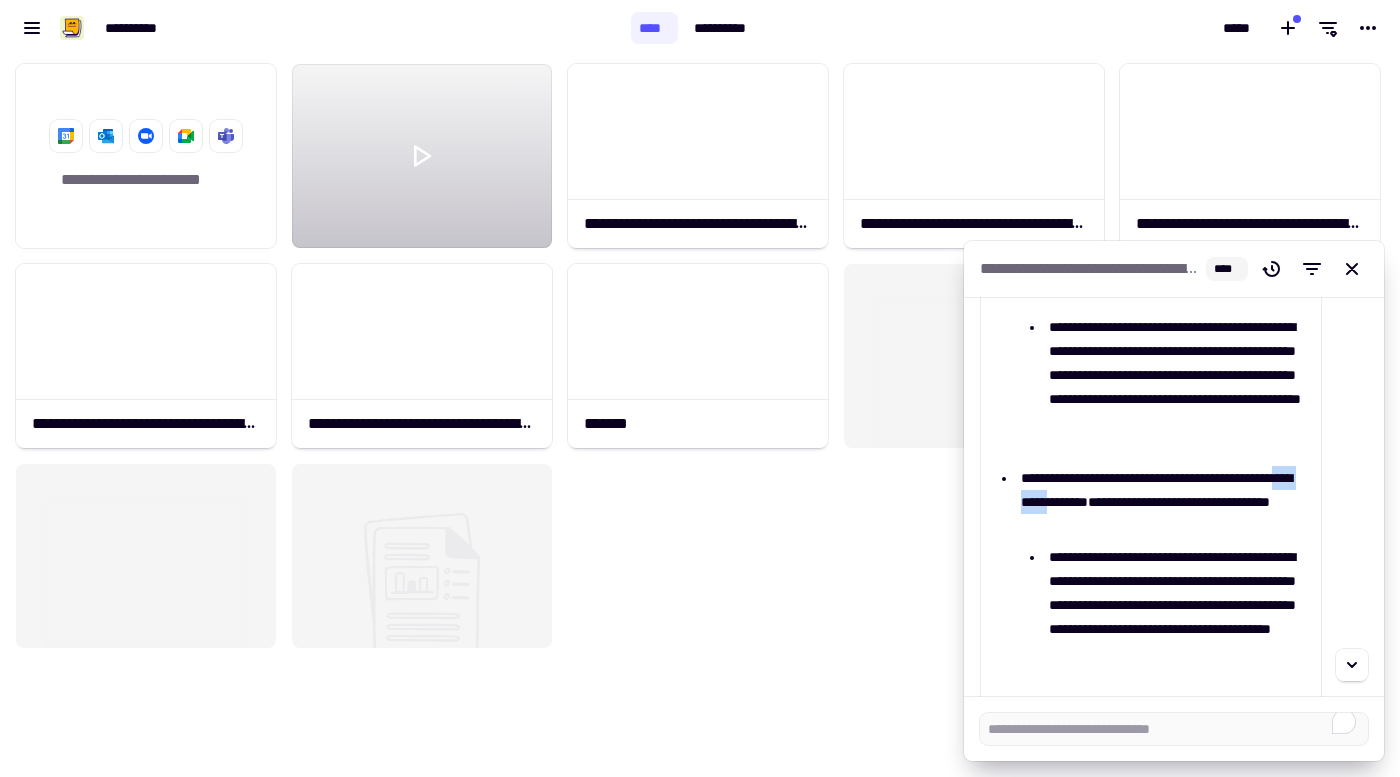 click on "**********" at bounding box center (1156, 490) 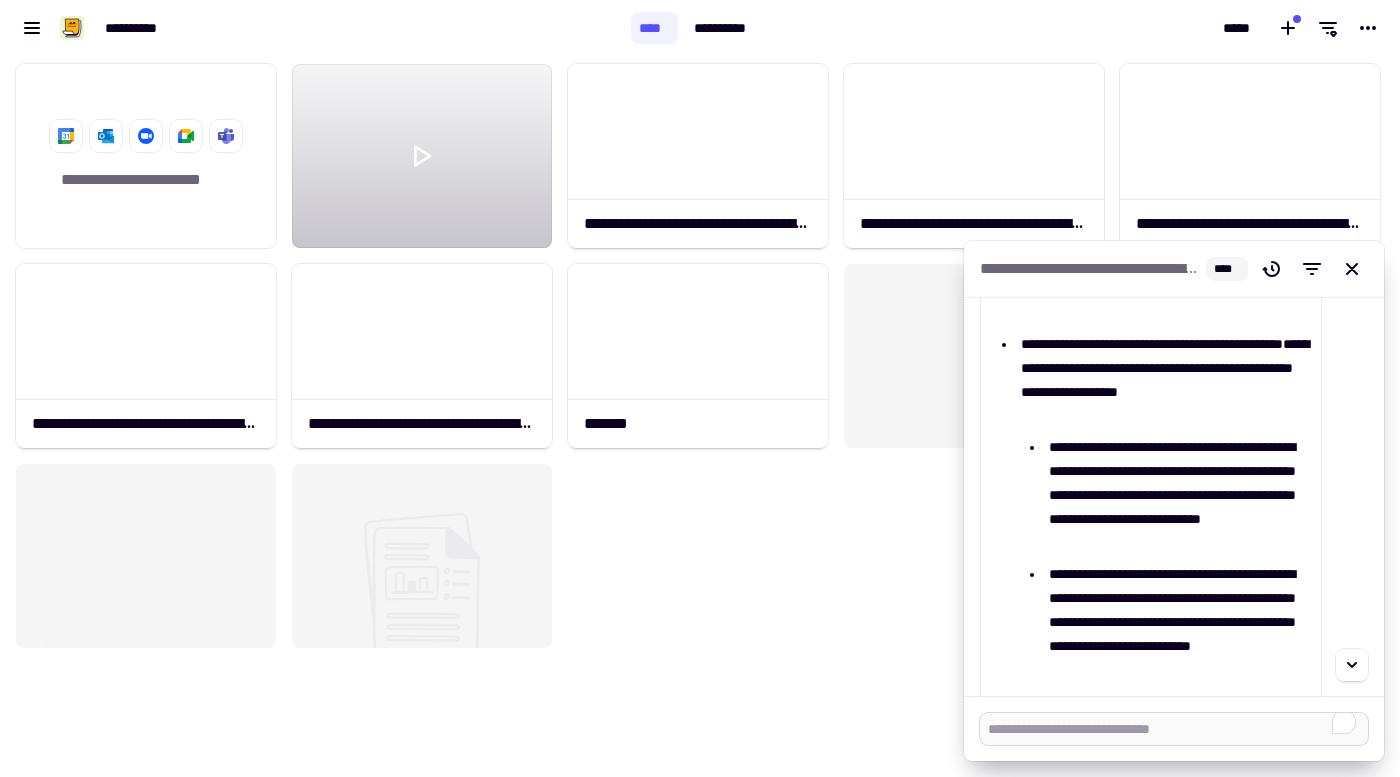 click 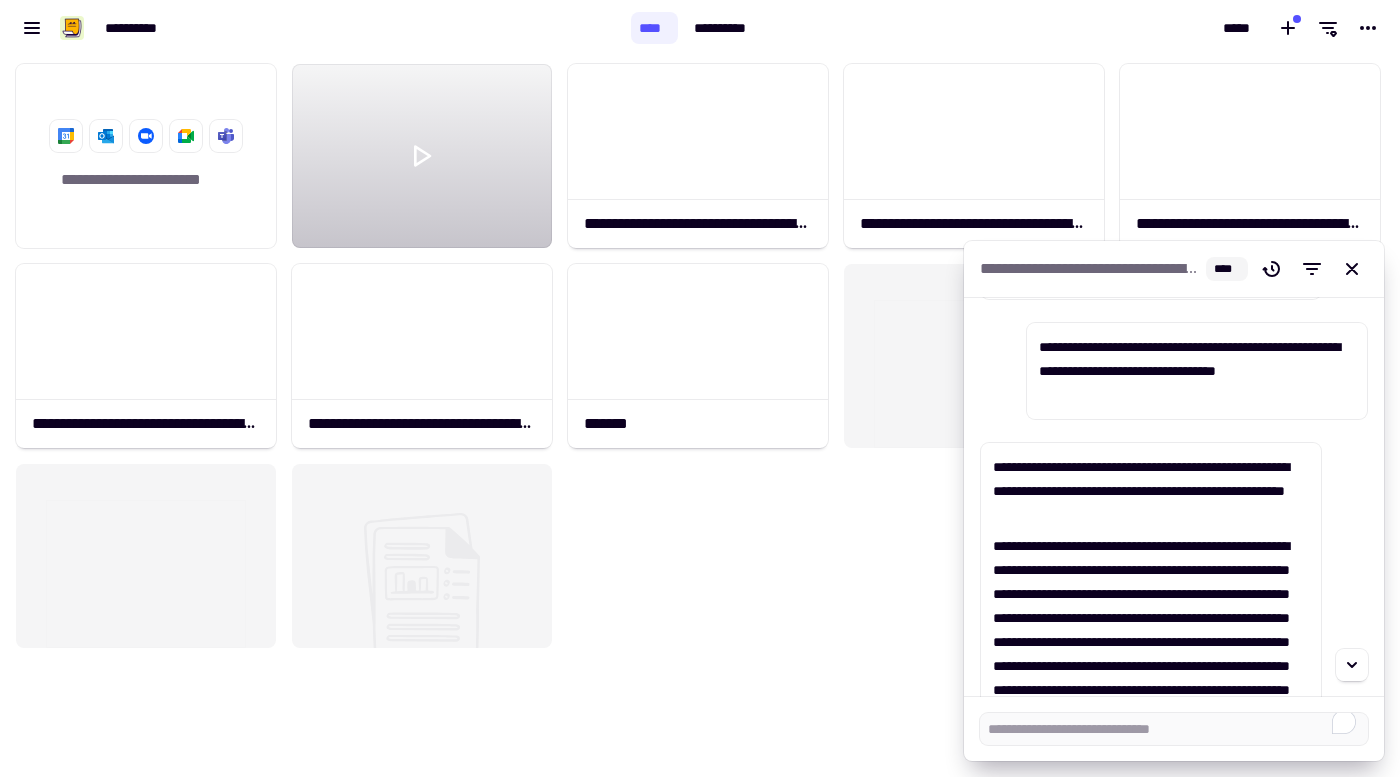 scroll, scrollTop: 12152, scrollLeft: 0, axis: vertical 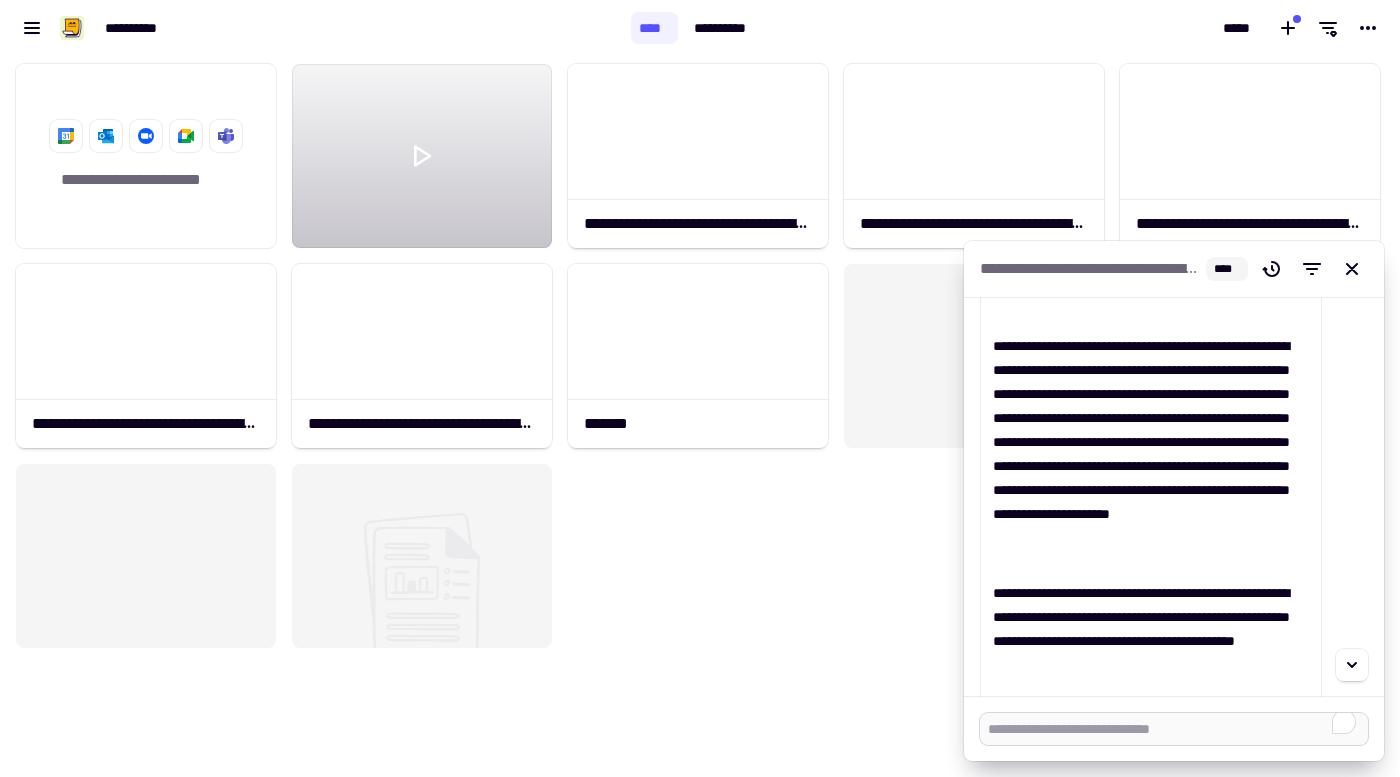 click 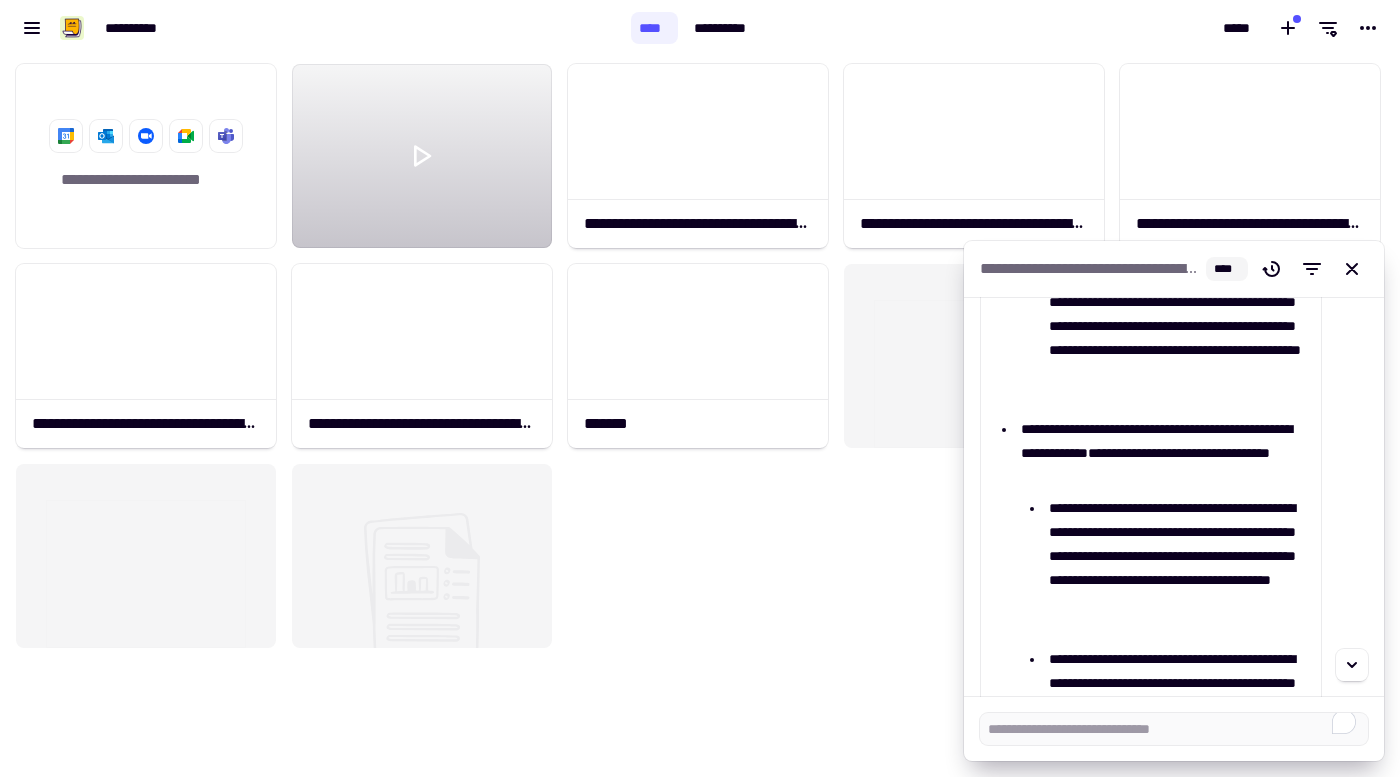 scroll, scrollTop: 10983, scrollLeft: 0, axis: vertical 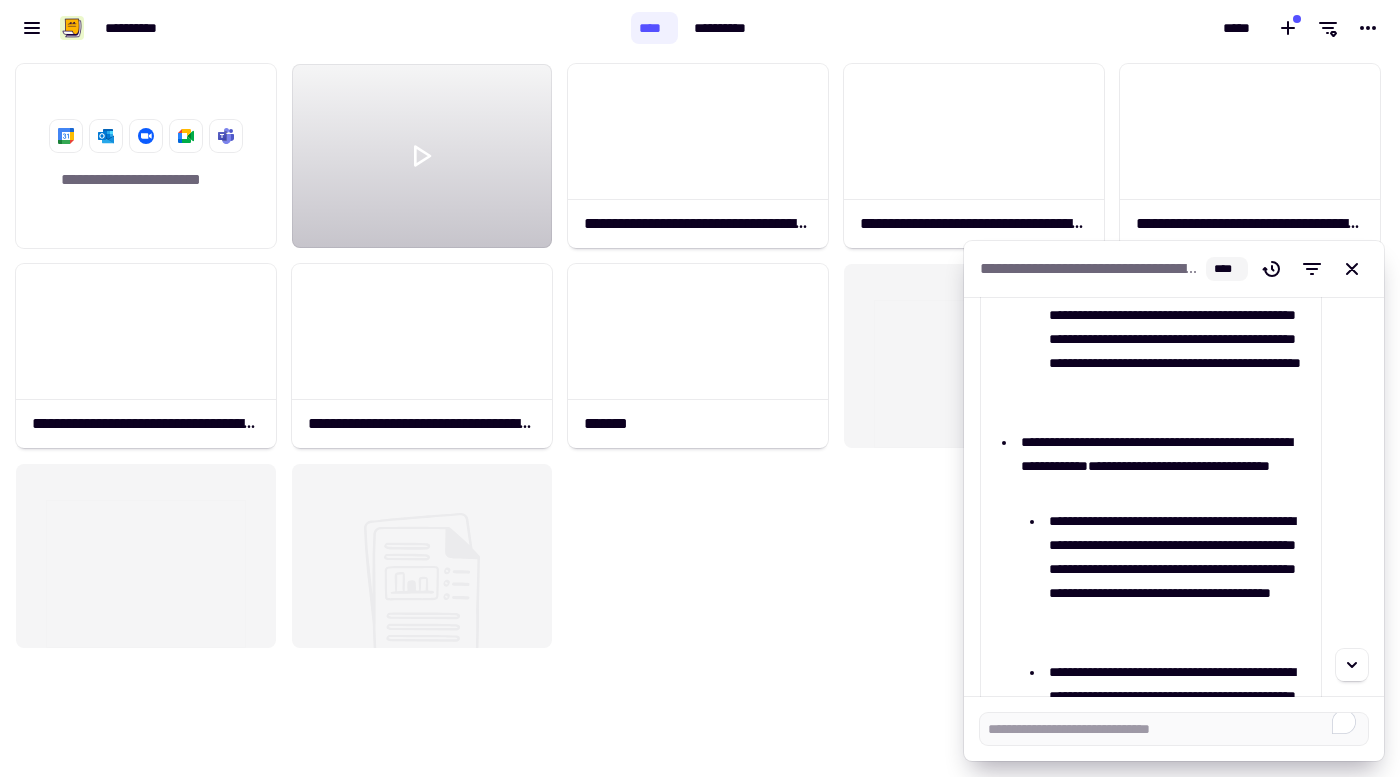 click on "**********" at bounding box center (1165, 466) 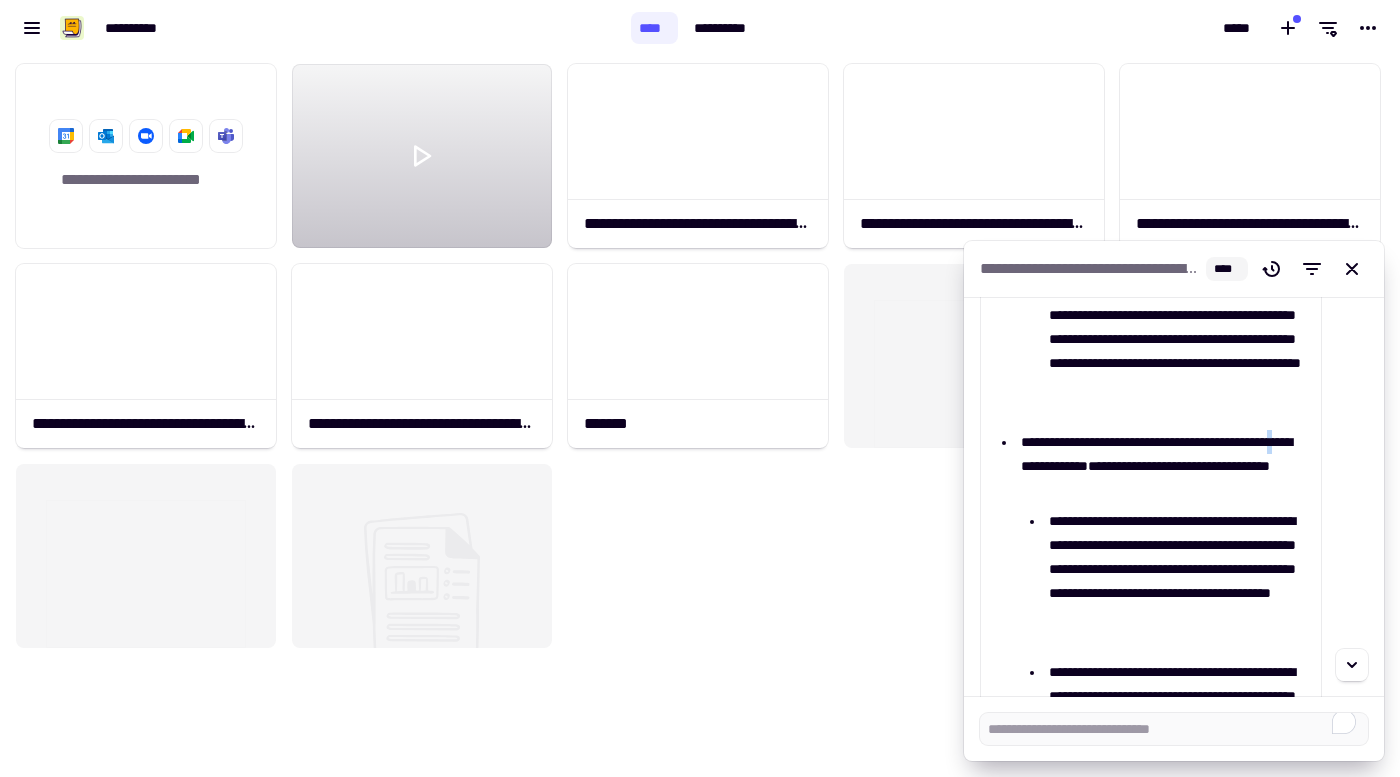 click on "**********" at bounding box center (1165, 466) 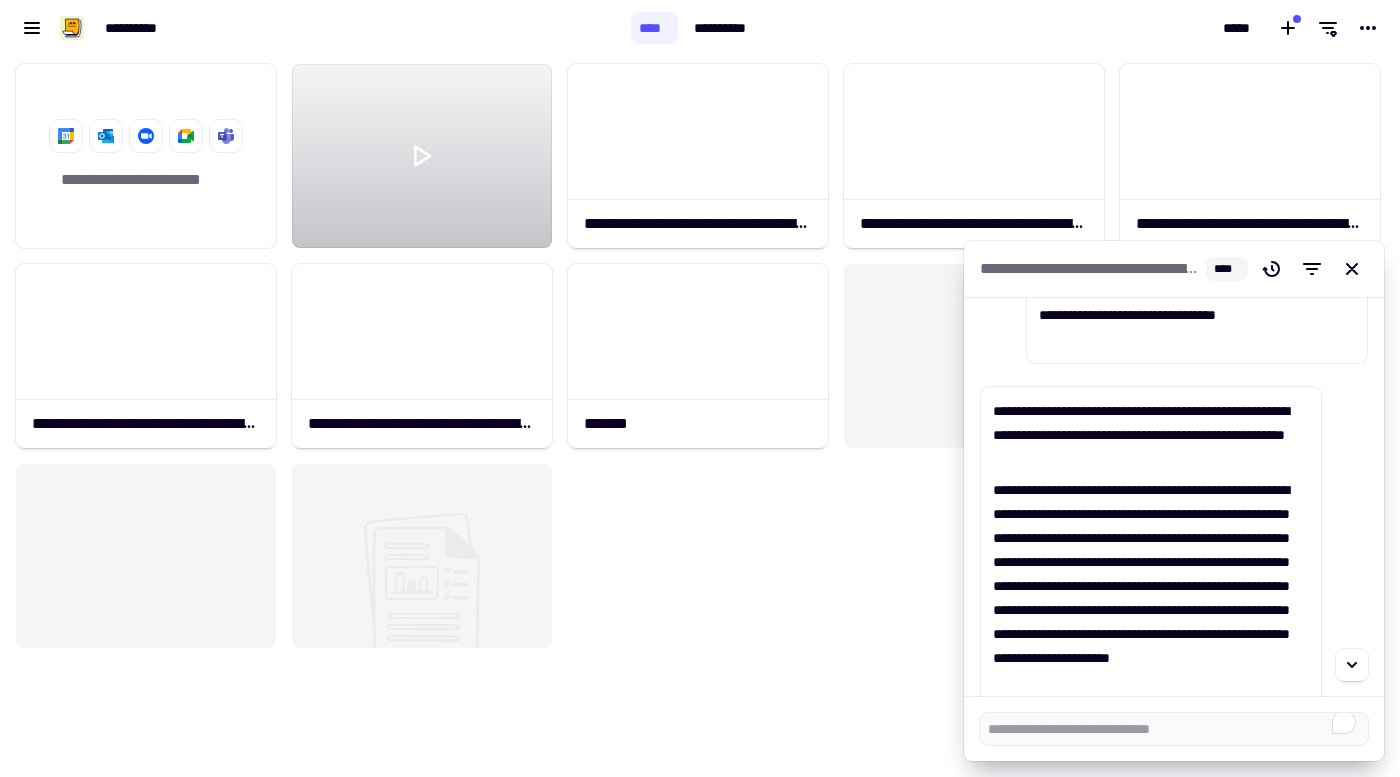 scroll, scrollTop: 12574, scrollLeft: 0, axis: vertical 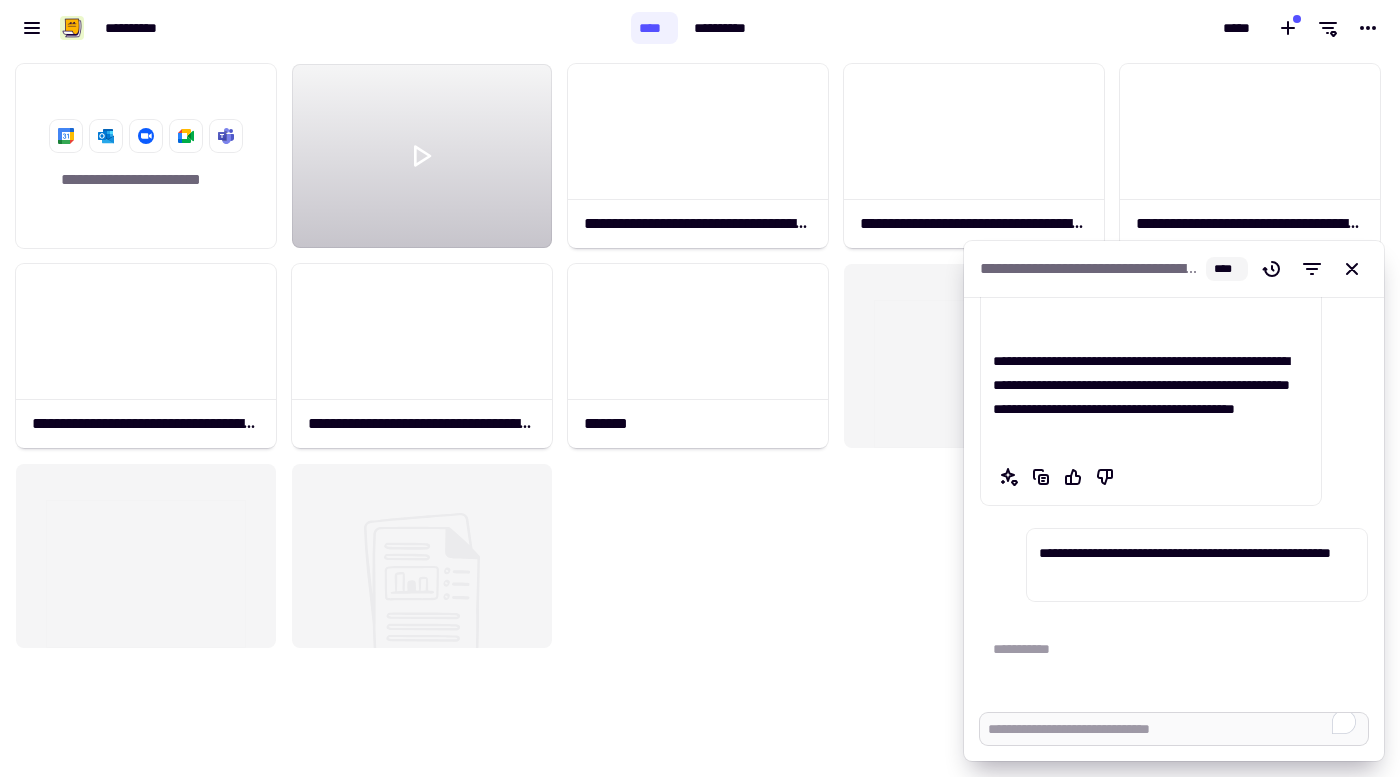 click 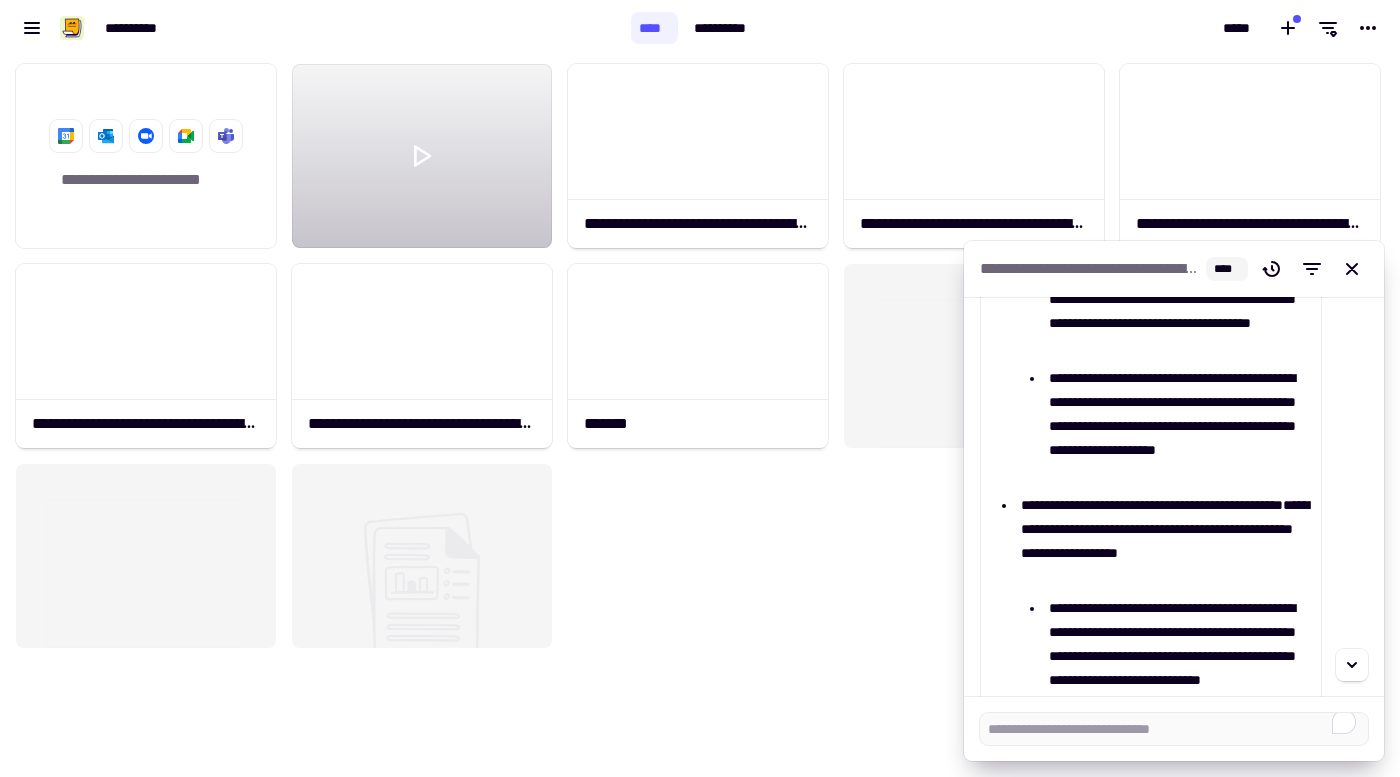 scroll, scrollTop: 11532, scrollLeft: 0, axis: vertical 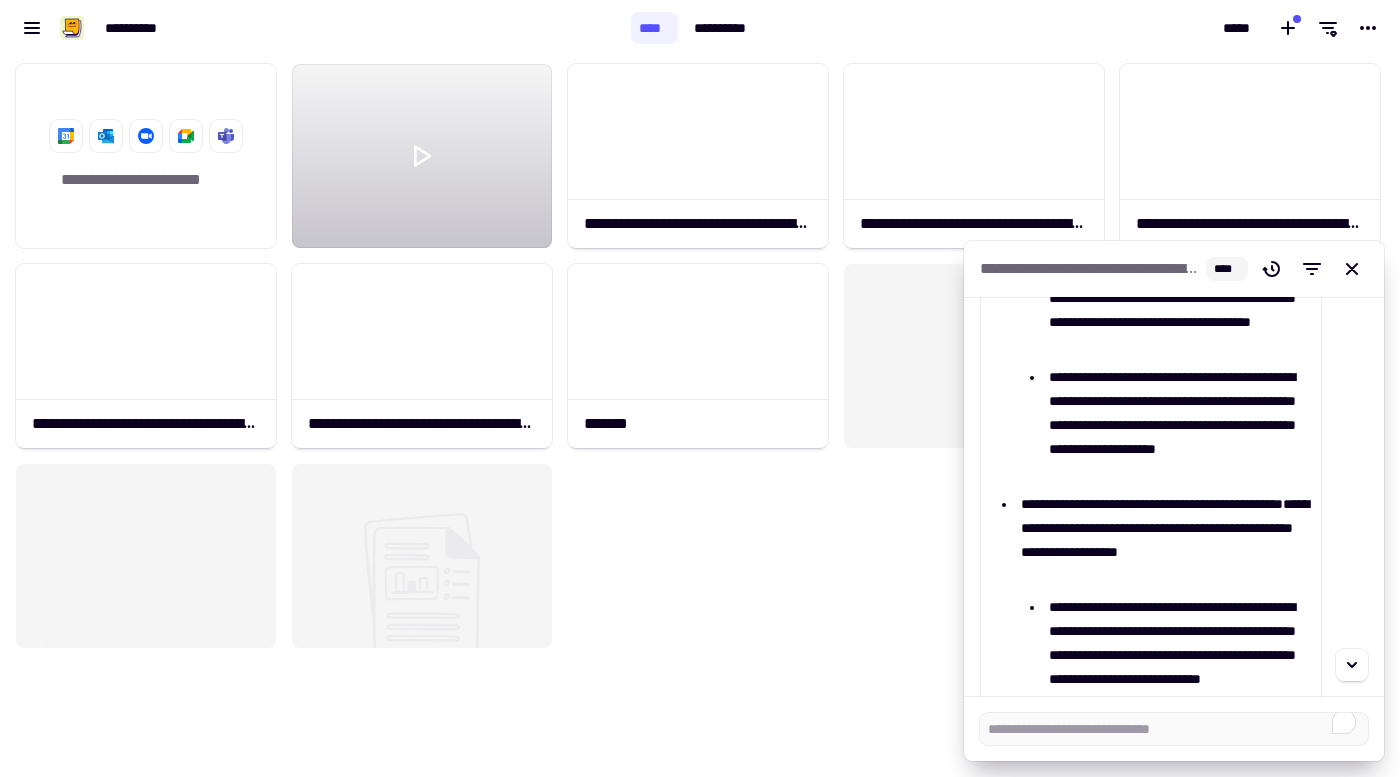 click on "**********" at bounding box center [1165, 540] 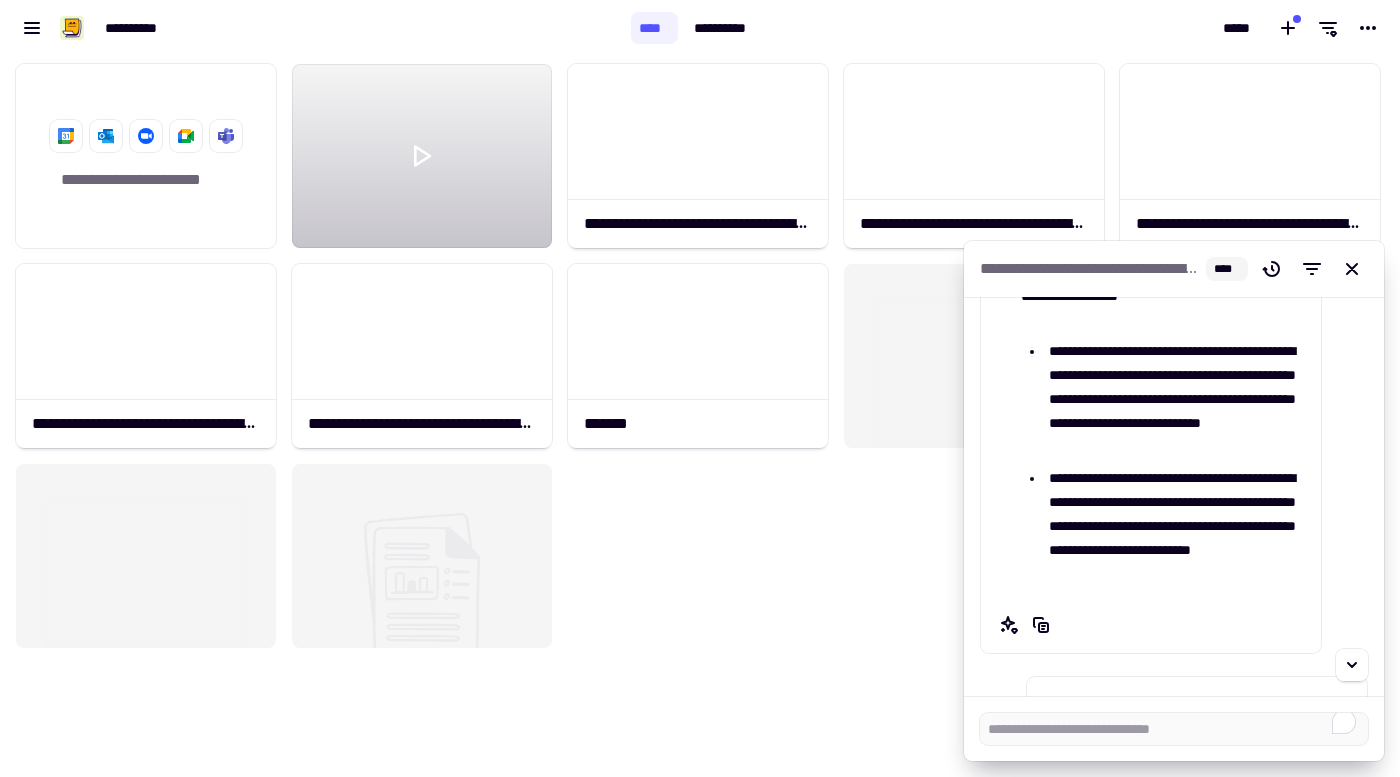 scroll, scrollTop: 11789, scrollLeft: 0, axis: vertical 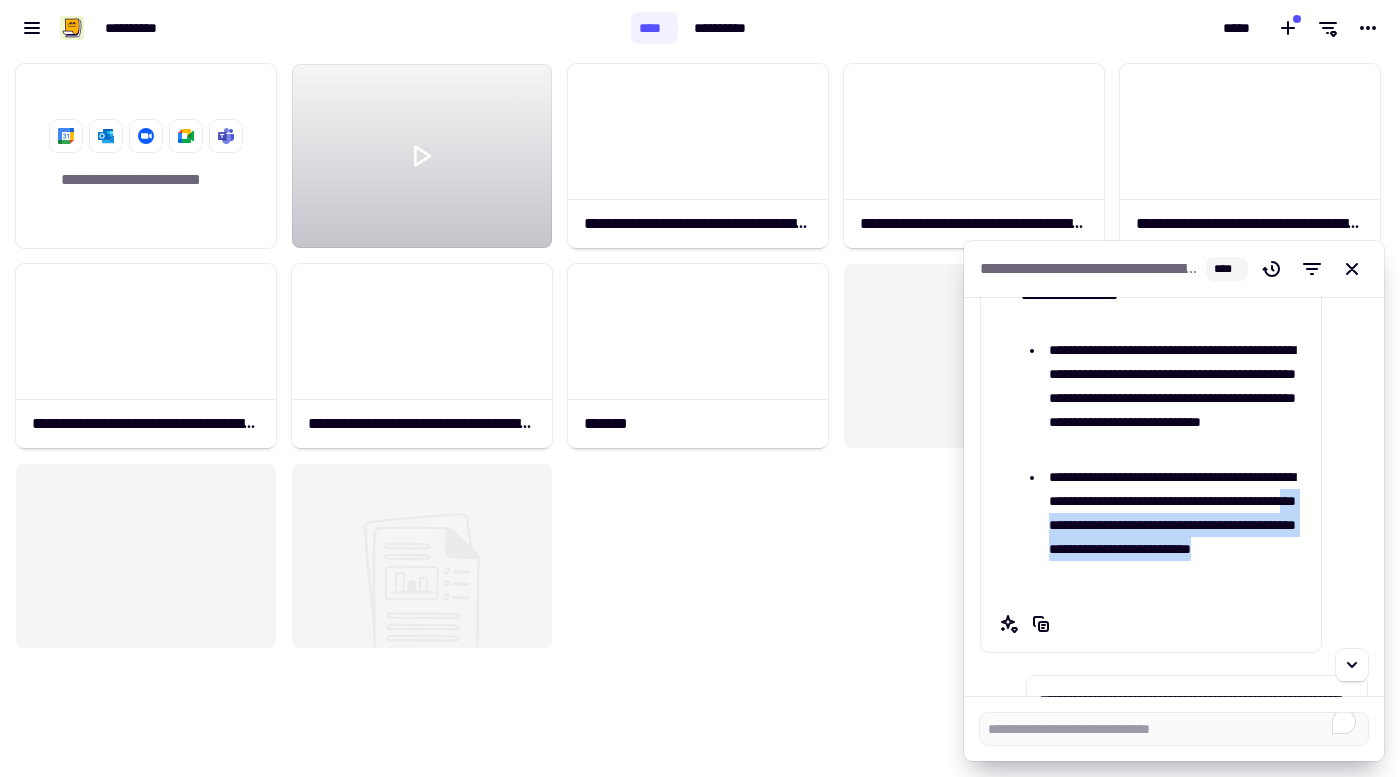 drag, startPoint x: 1302, startPoint y: 575, endPoint x: 1213, endPoint y: 521, distance: 104.100914 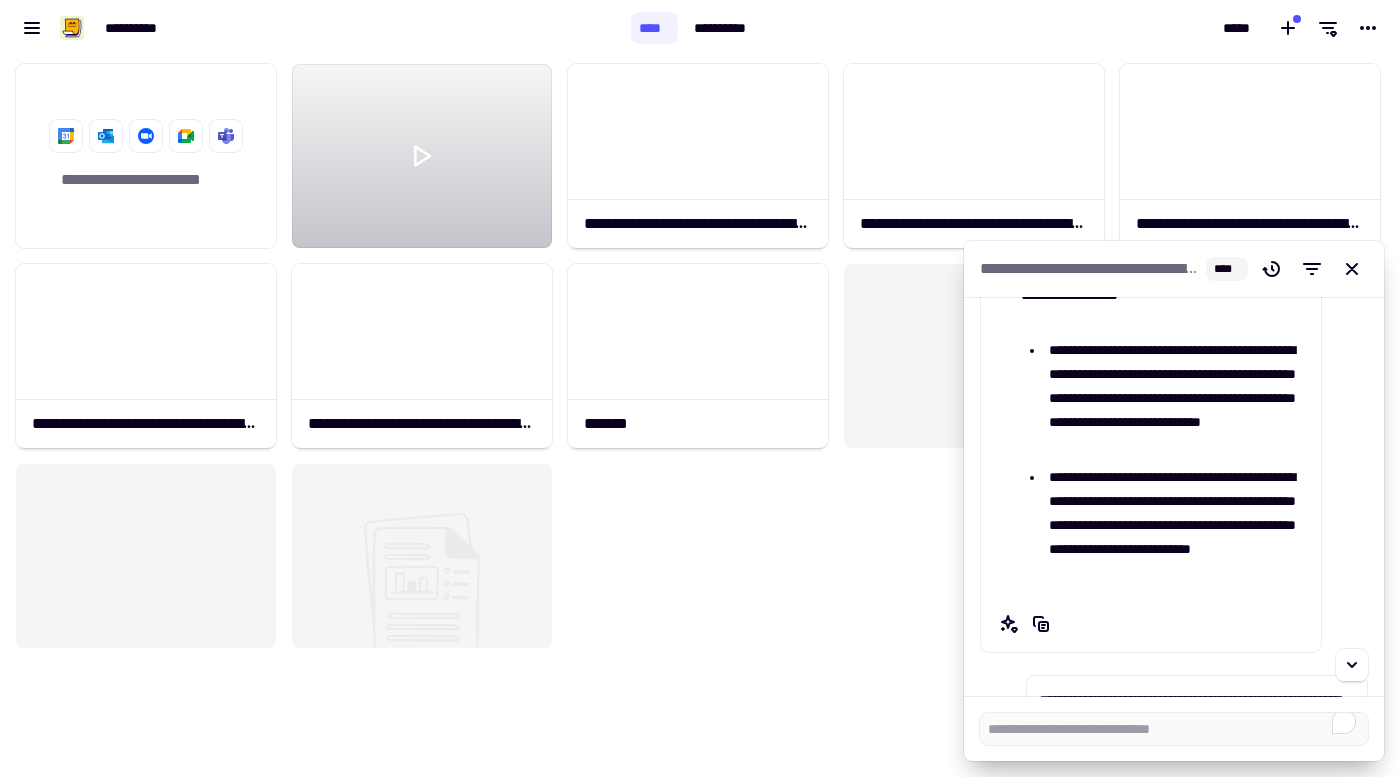 click on "**********" at bounding box center [1179, 525] 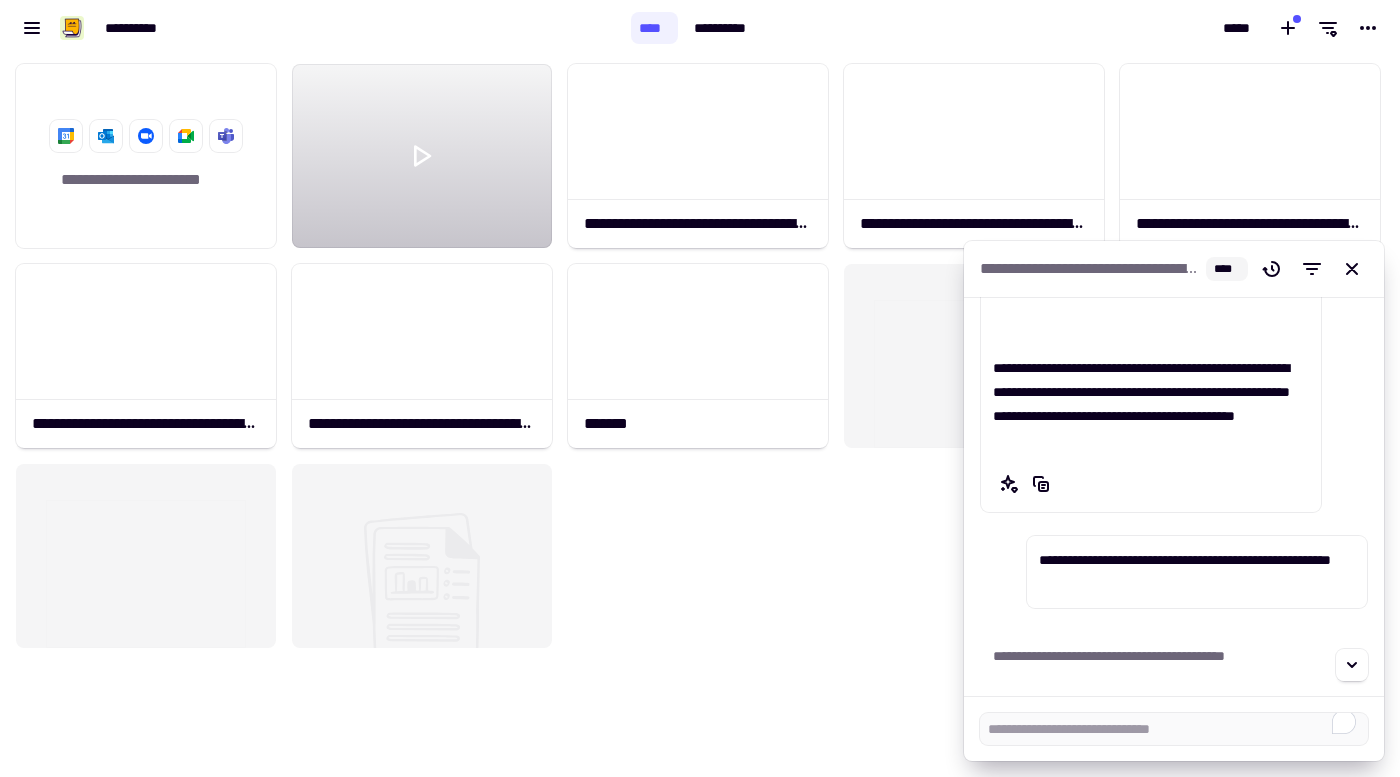 scroll, scrollTop: 12574, scrollLeft: 0, axis: vertical 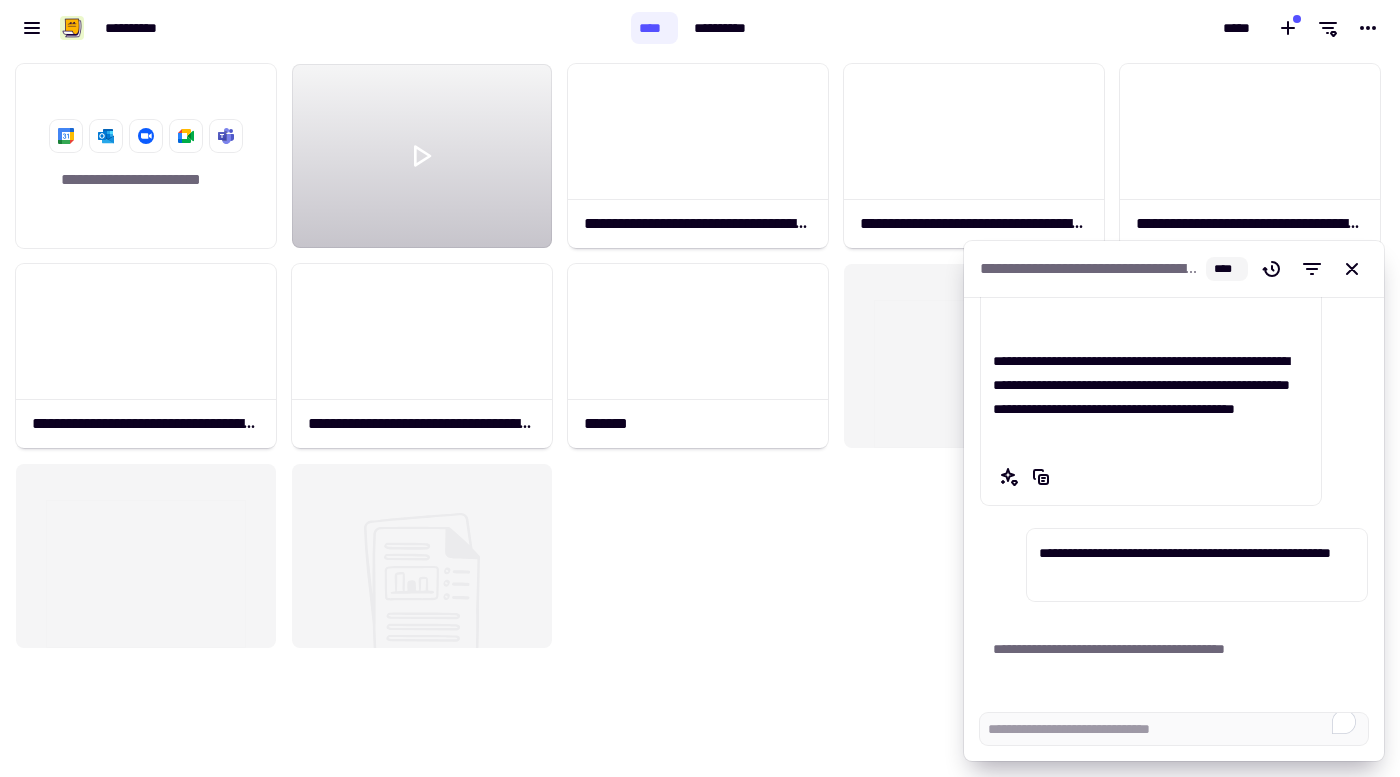 click on "**********" at bounding box center (1151, 649) 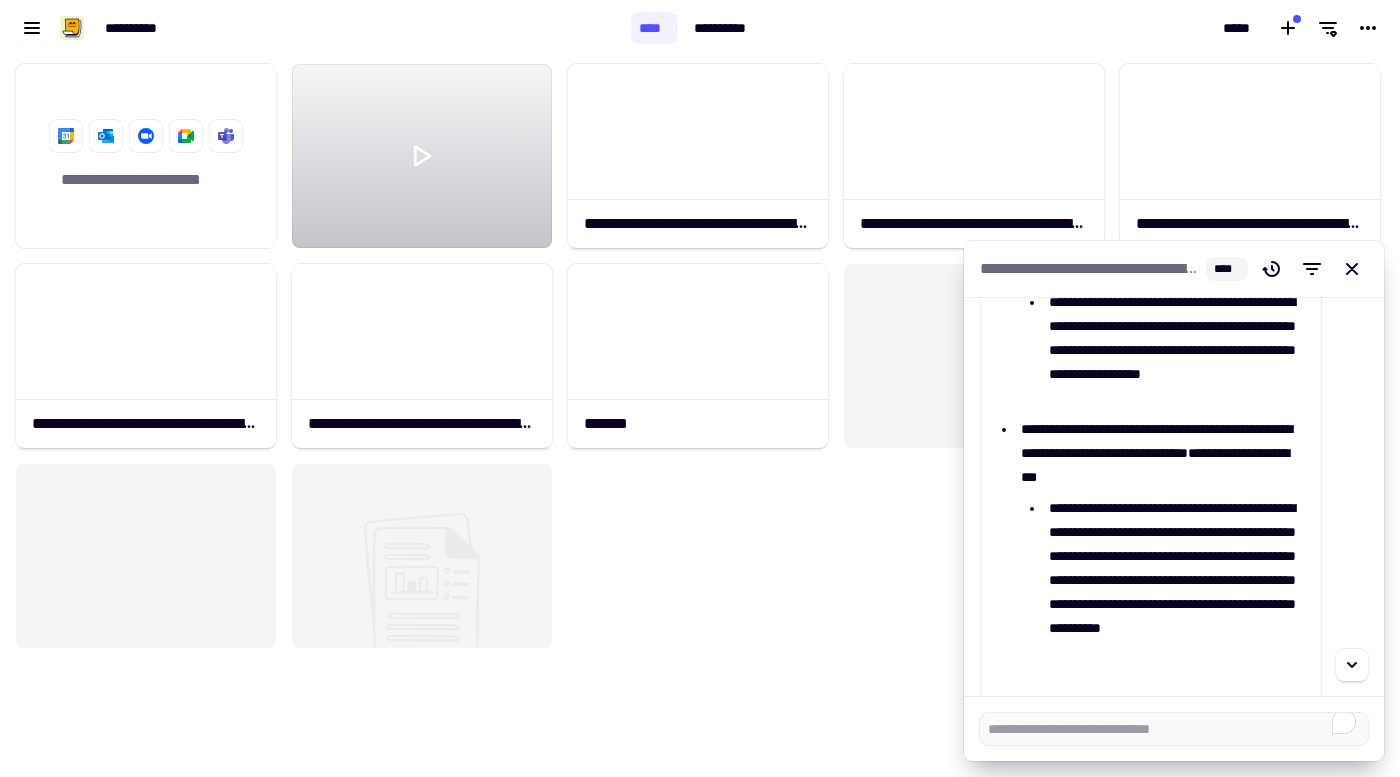 scroll, scrollTop: 14025, scrollLeft: 0, axis: vertical 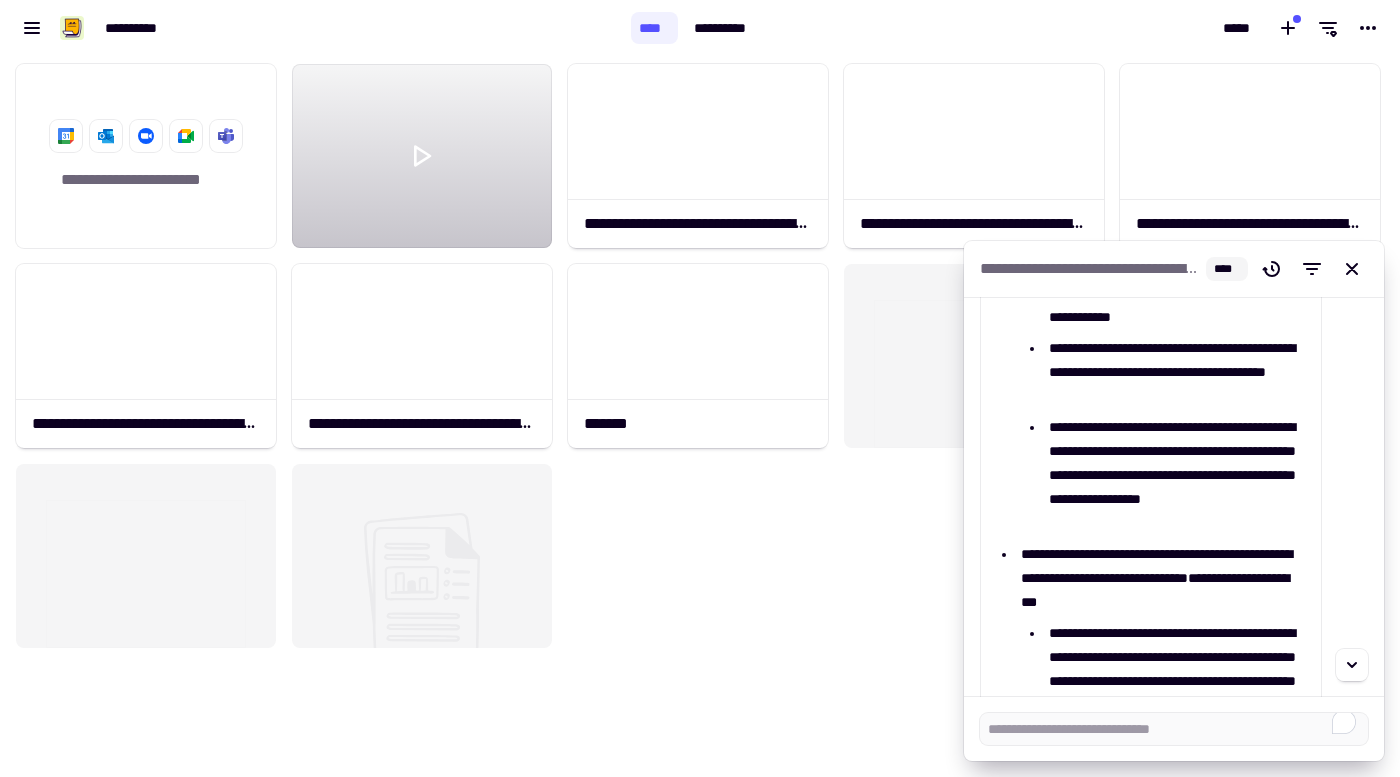 click on "**********" at bounding box center (1156, 566) 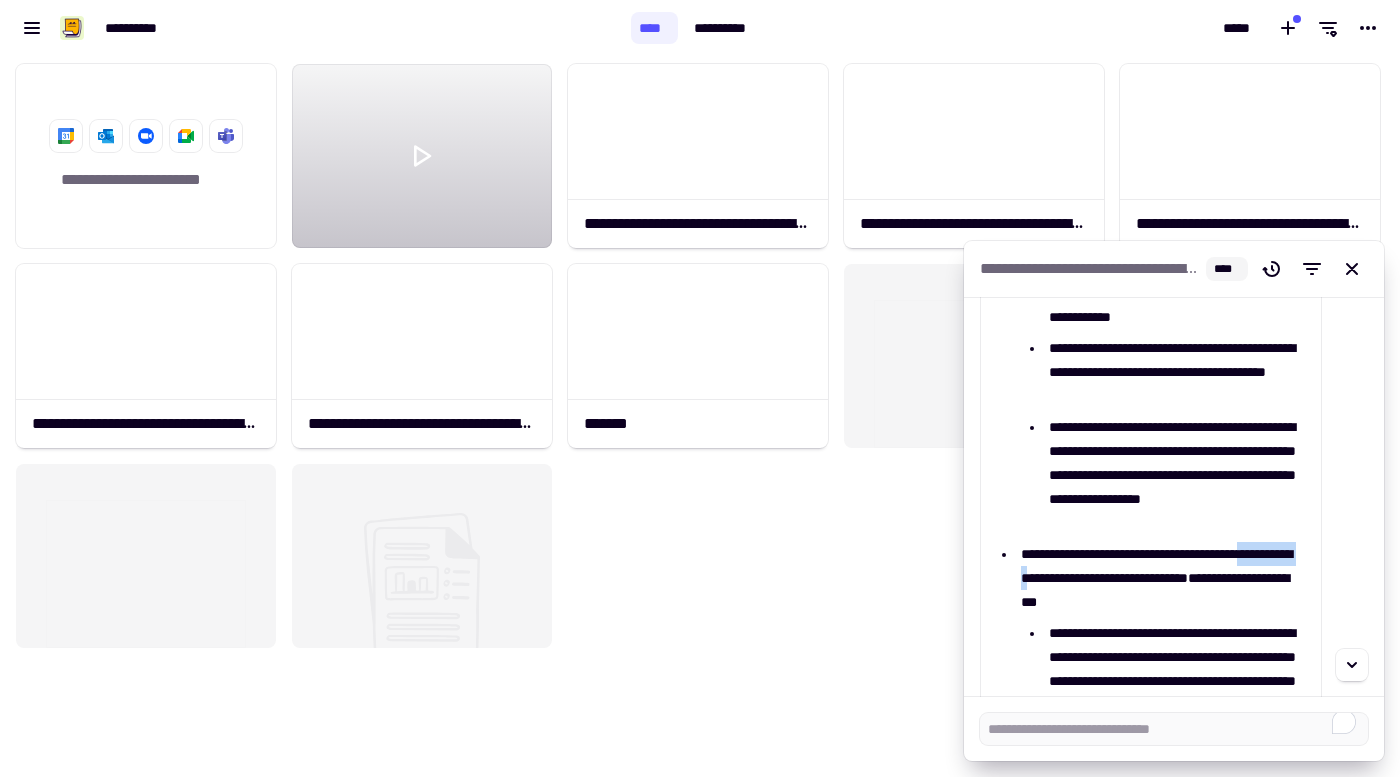 click on "**********" at bounding box center [1156, 566] 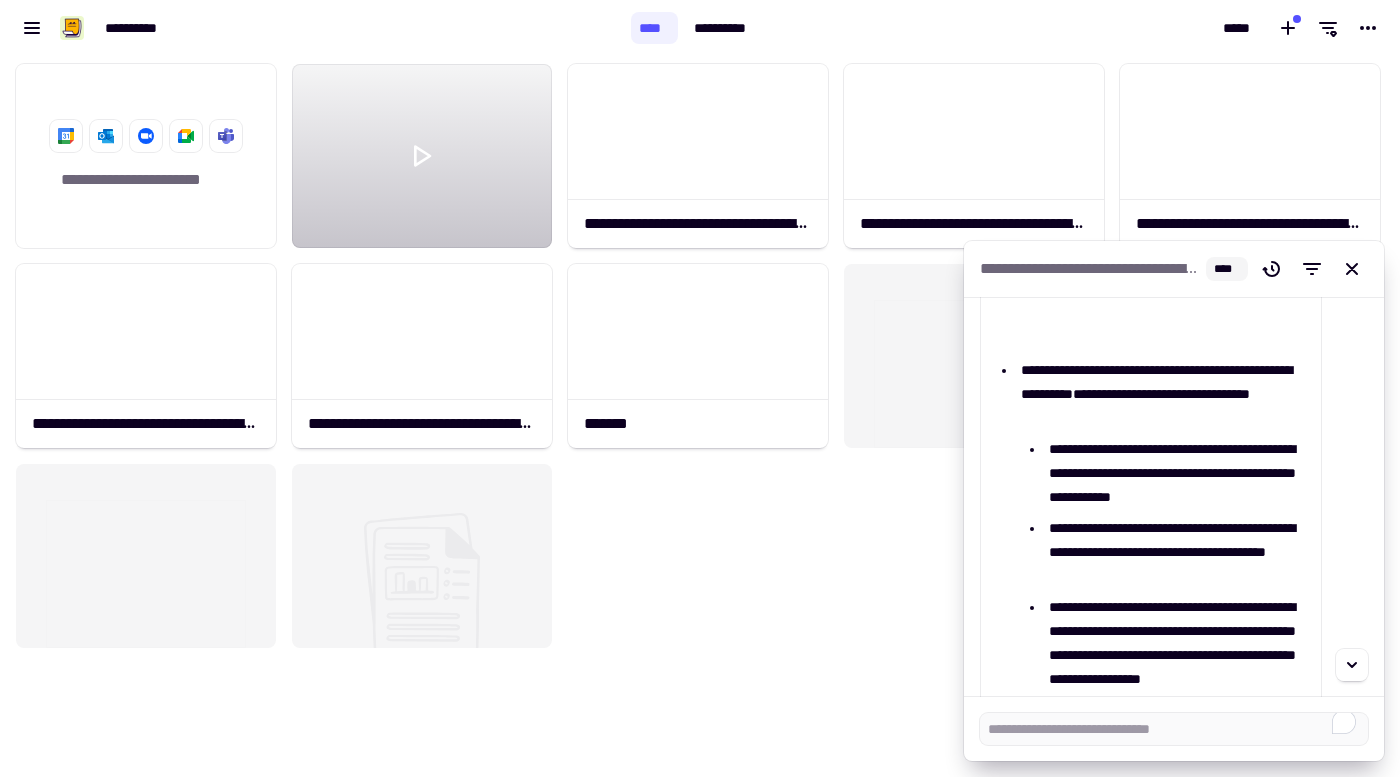 scroll, scrollTop: 13700, scrollLeft: 0, axis: vertical 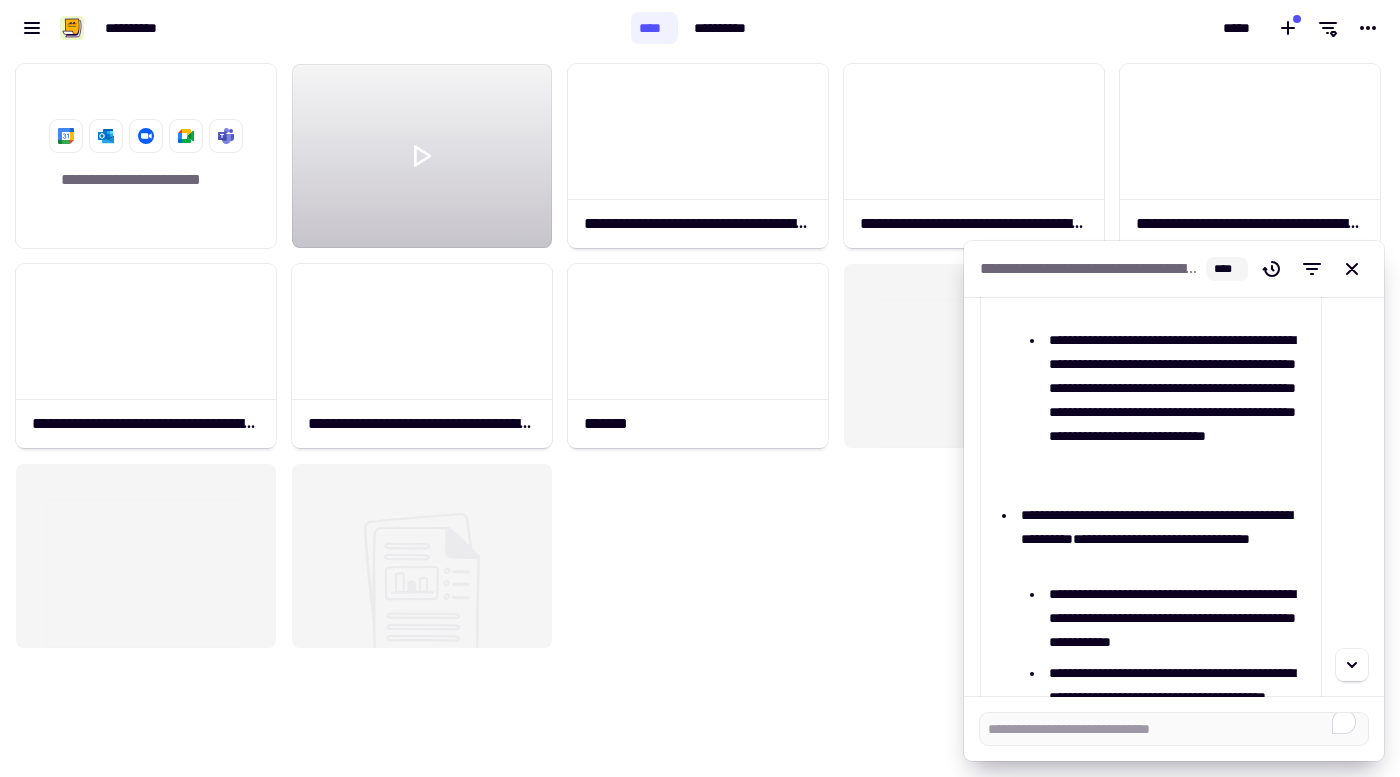 click on "**********" at bounding box center [1165, 539] 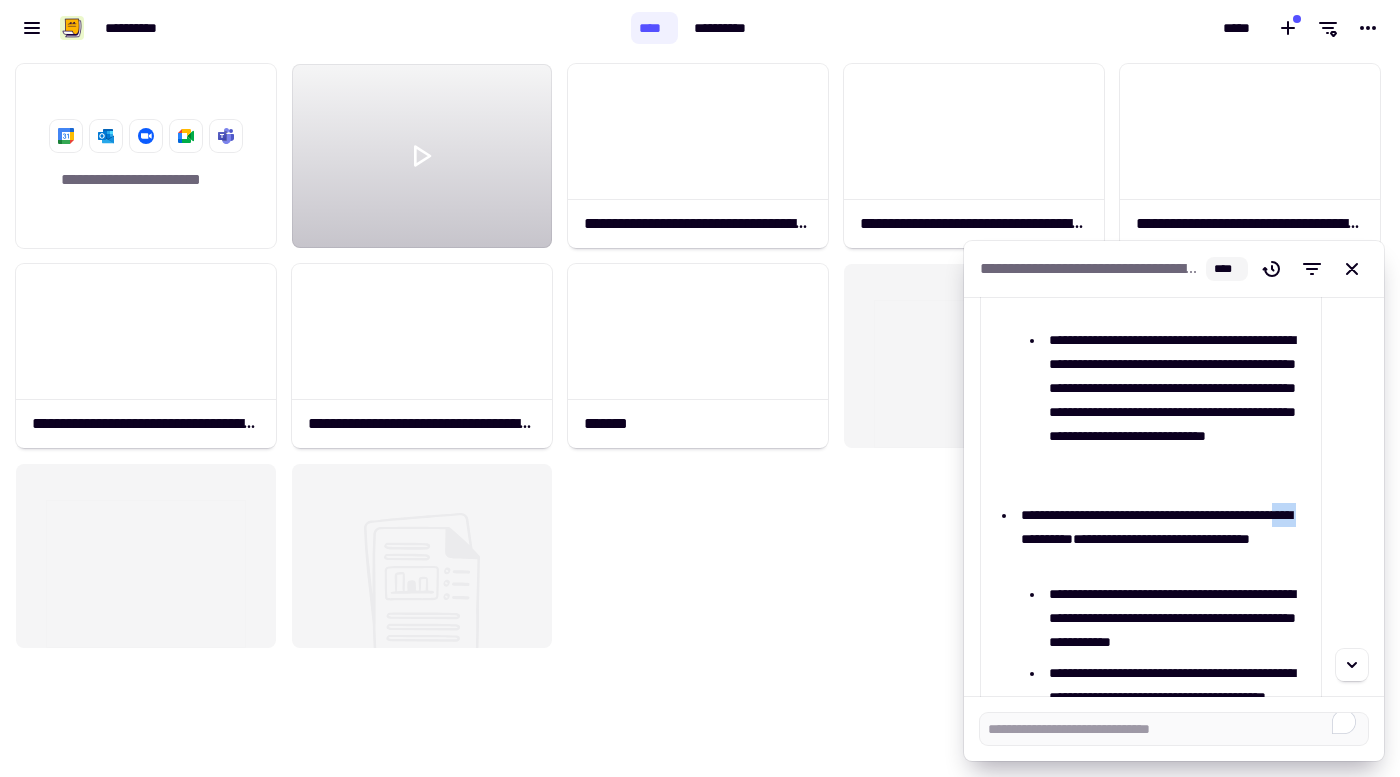 click on "**********" at bounding box center (1165, 539) 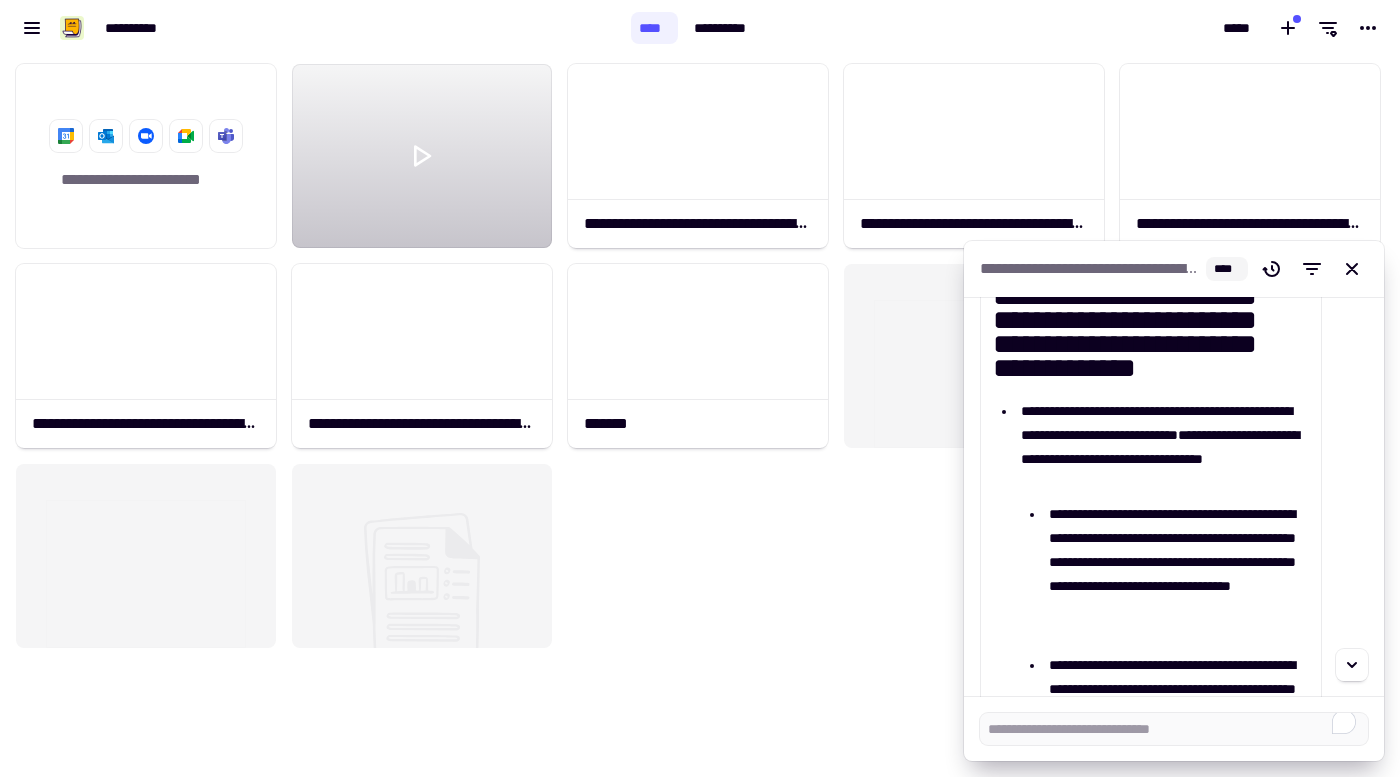 scroll, scrollTop: 12971, scrollLeft: 0, axis: vertical 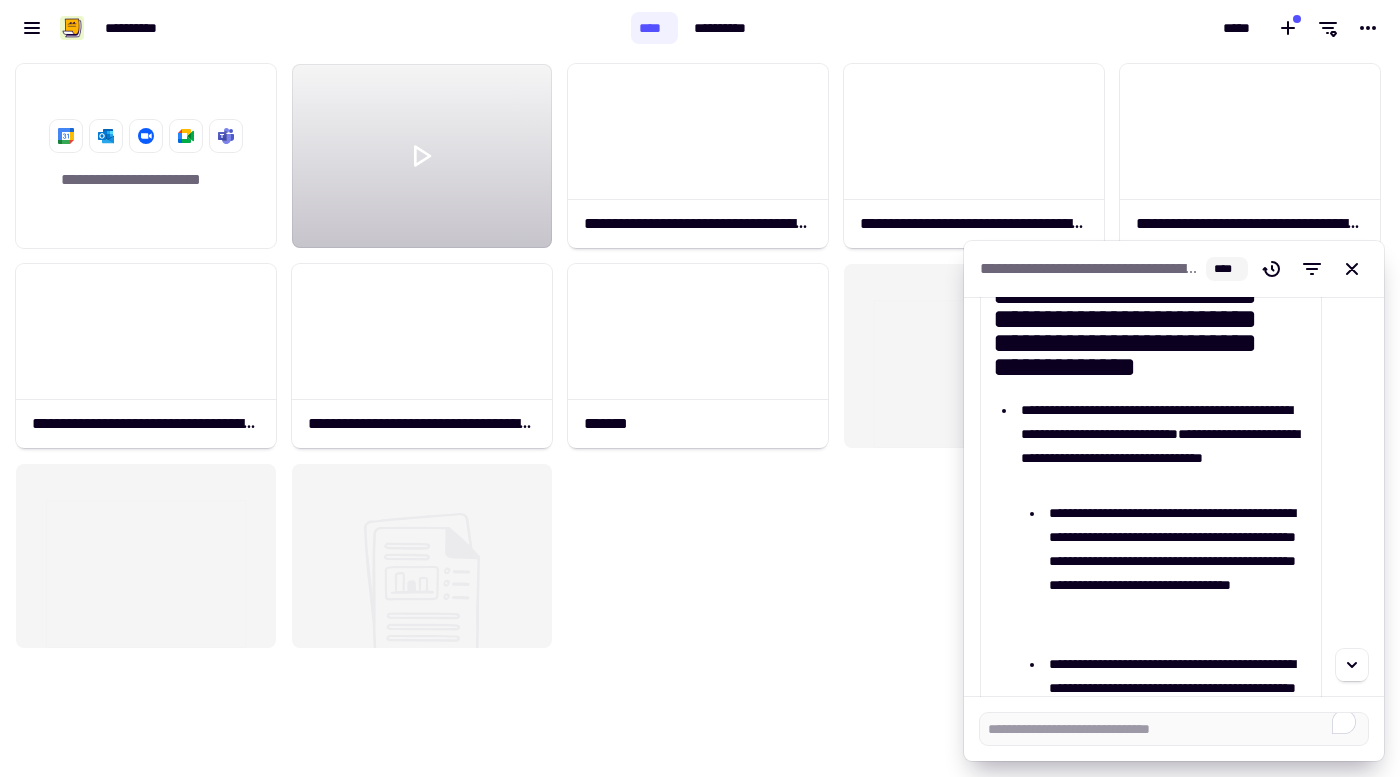 click on "**********" at bounding box center [1165, 446] 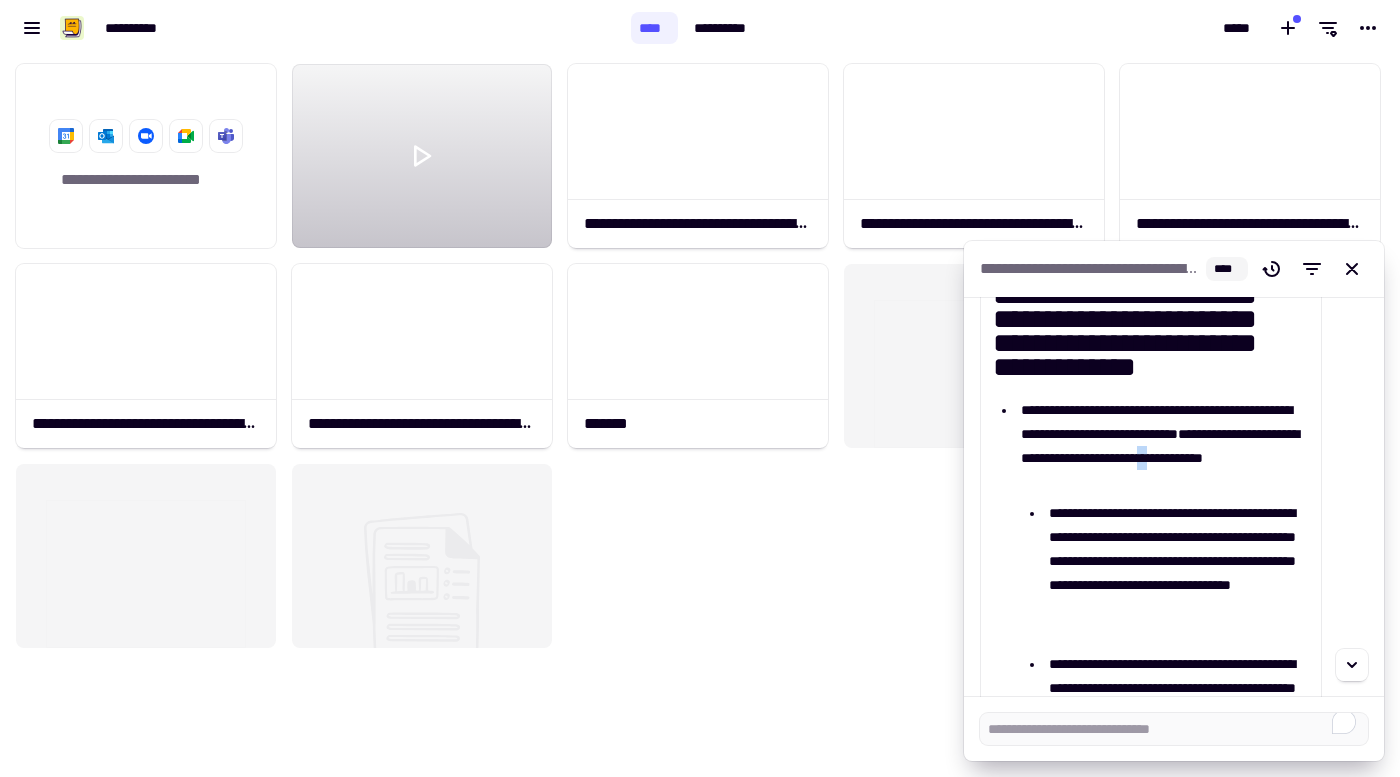 click on "**********" at bounding box center [1165, 446] 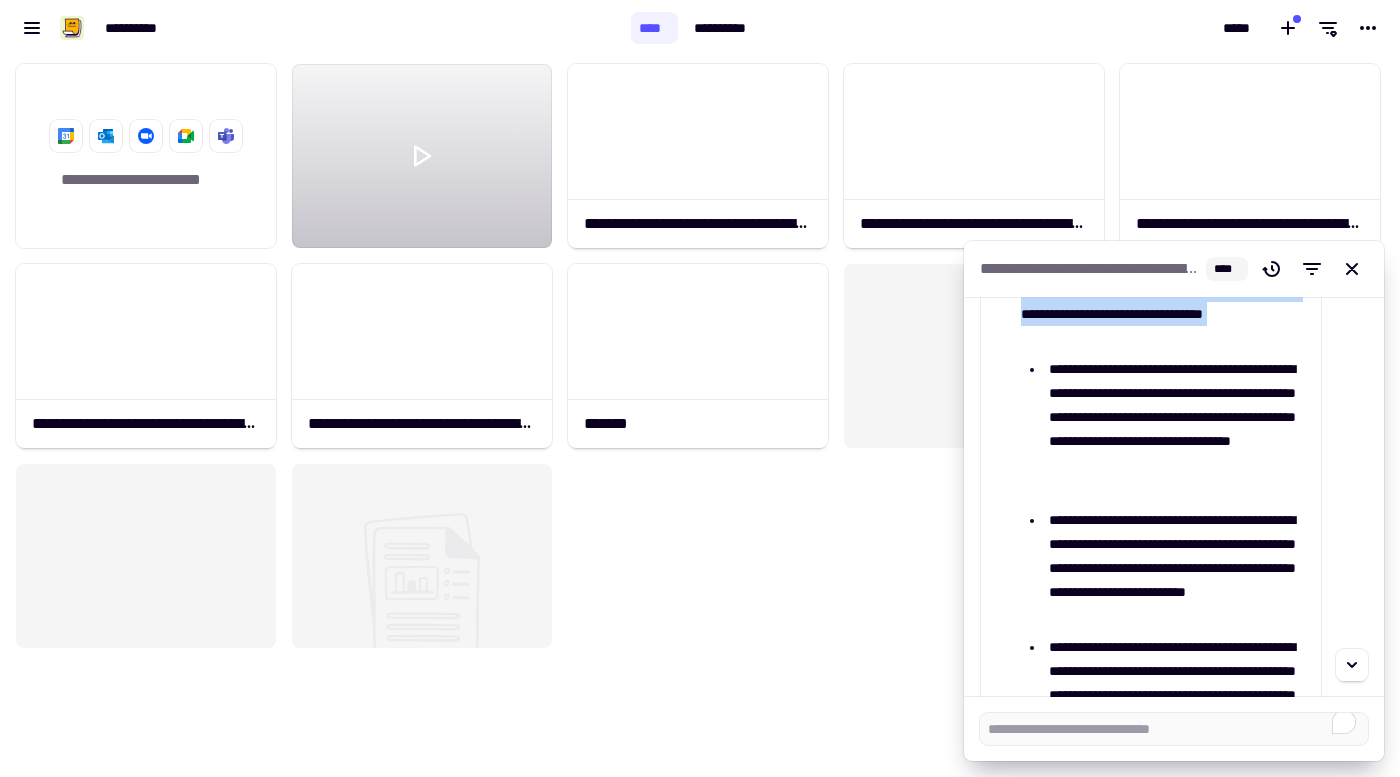 scroll, scrollTop: 13116, scrollLeft: 0, axis: vertical 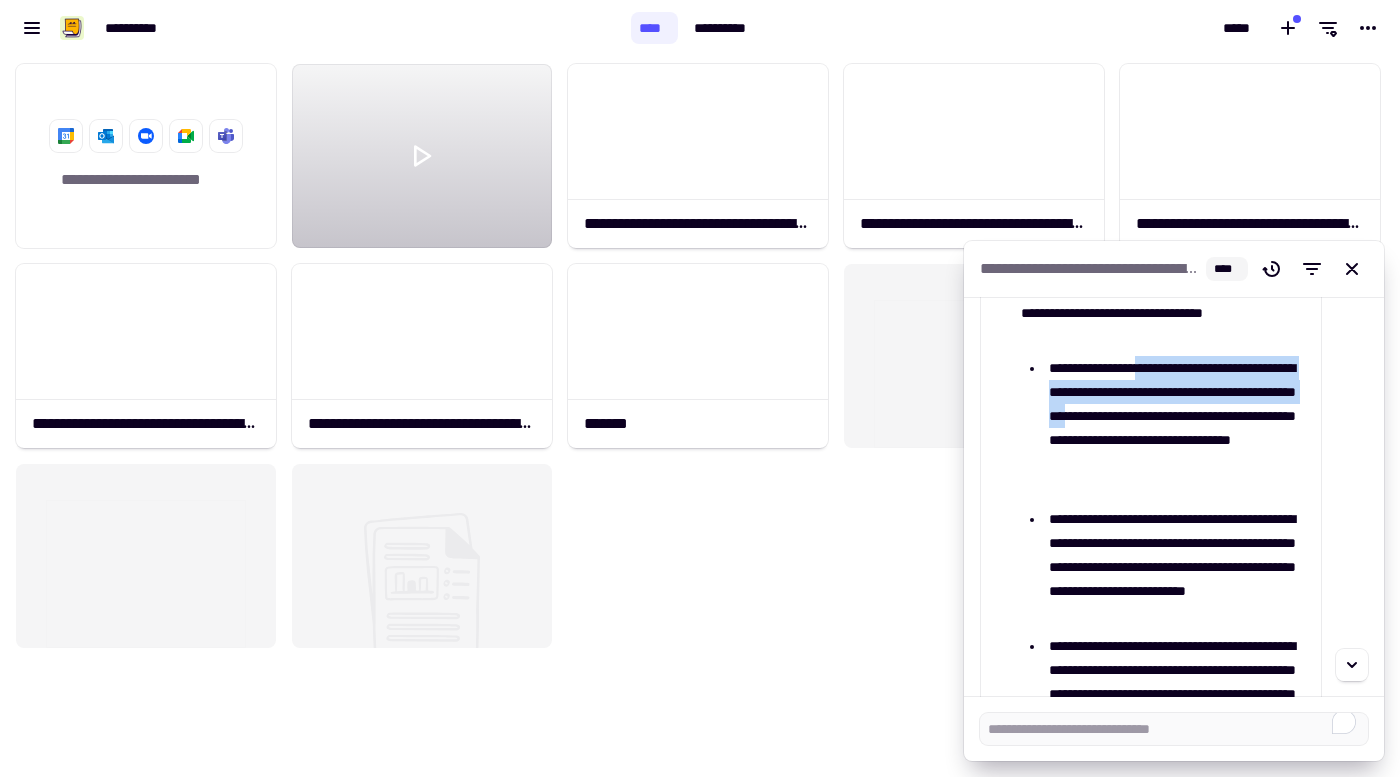 drag, startPoint x: 1235, startPoint y: 417, endPoint x: 1149, endPoint y: 364, distance: 101.0198 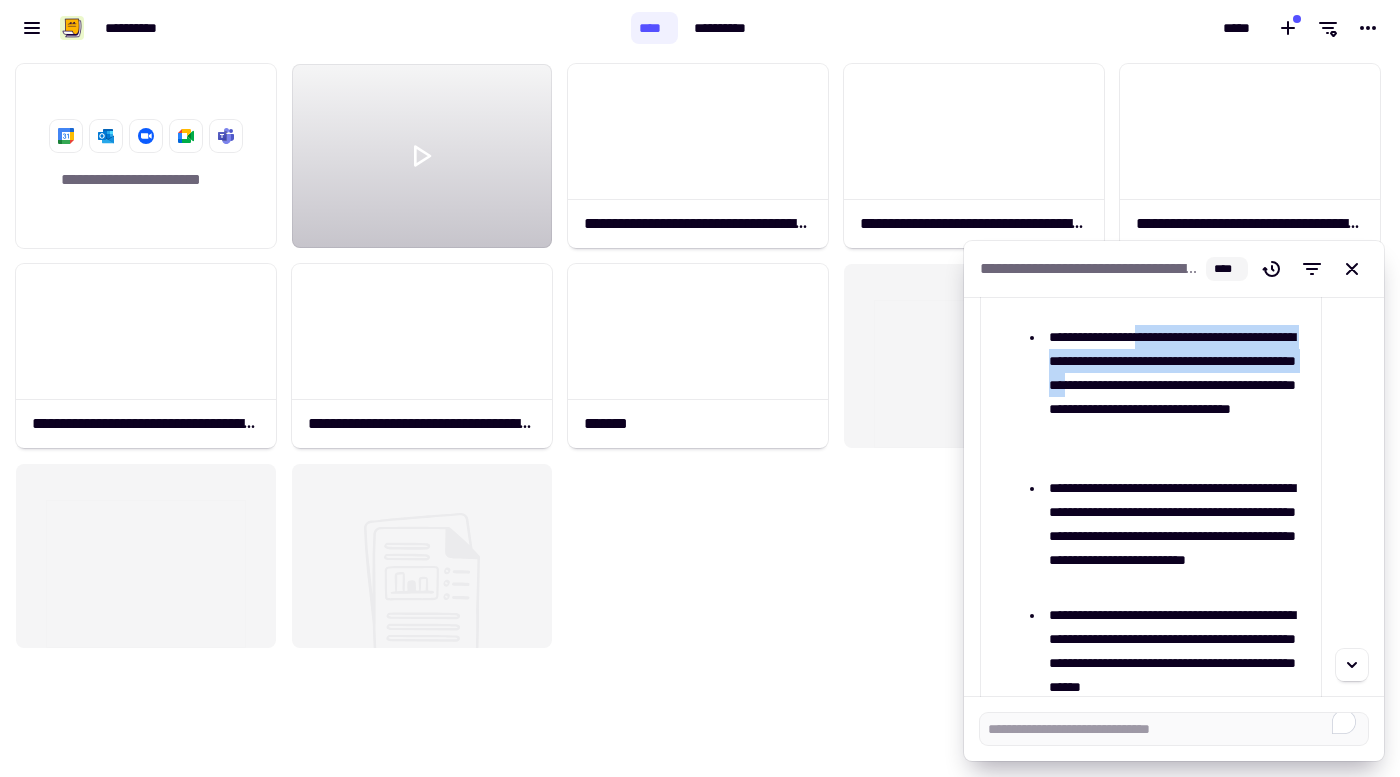 scroll, scrollTop: 13152, scrollLeft: 0, axis: vertical 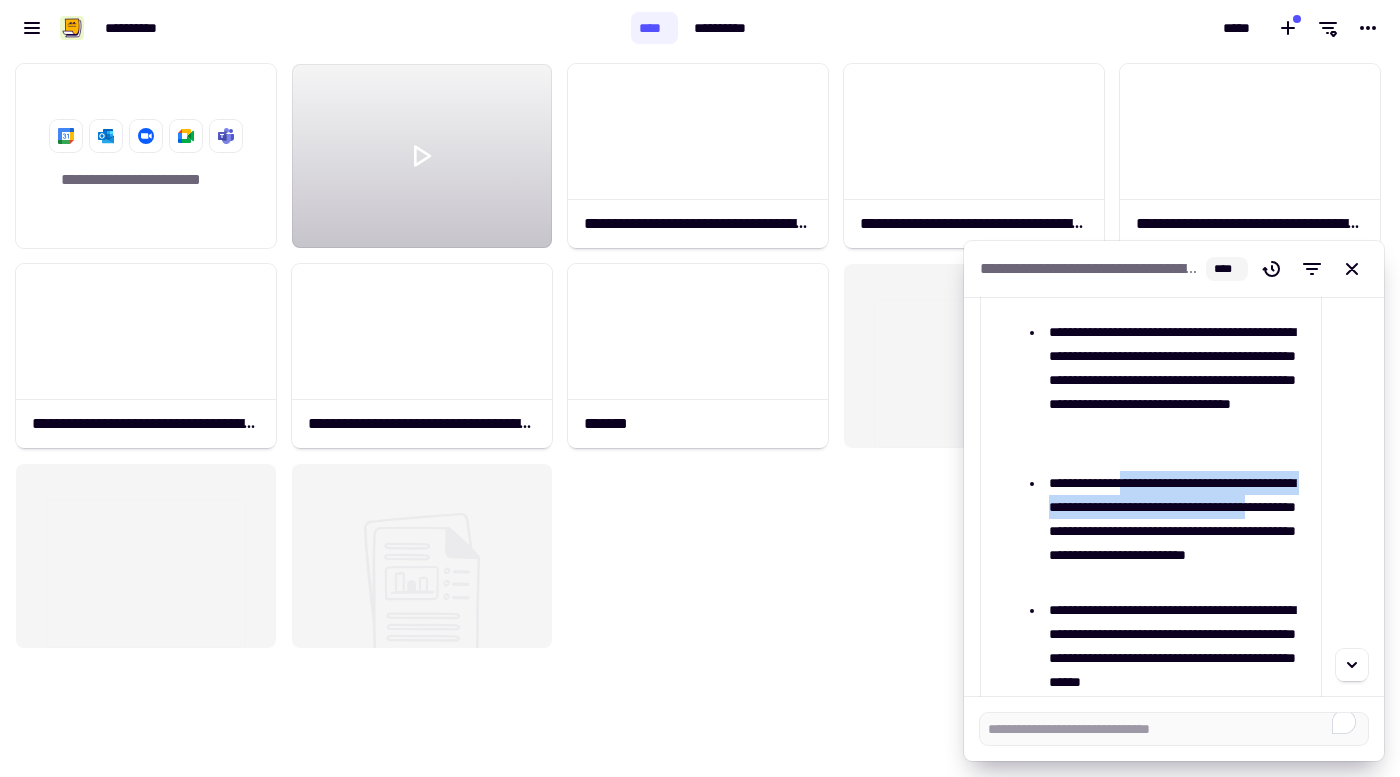 drag, startPoint x: 1138, startPoint y: 484, endPoint x: 1116, endPoint y: 536, distance: 56.462376 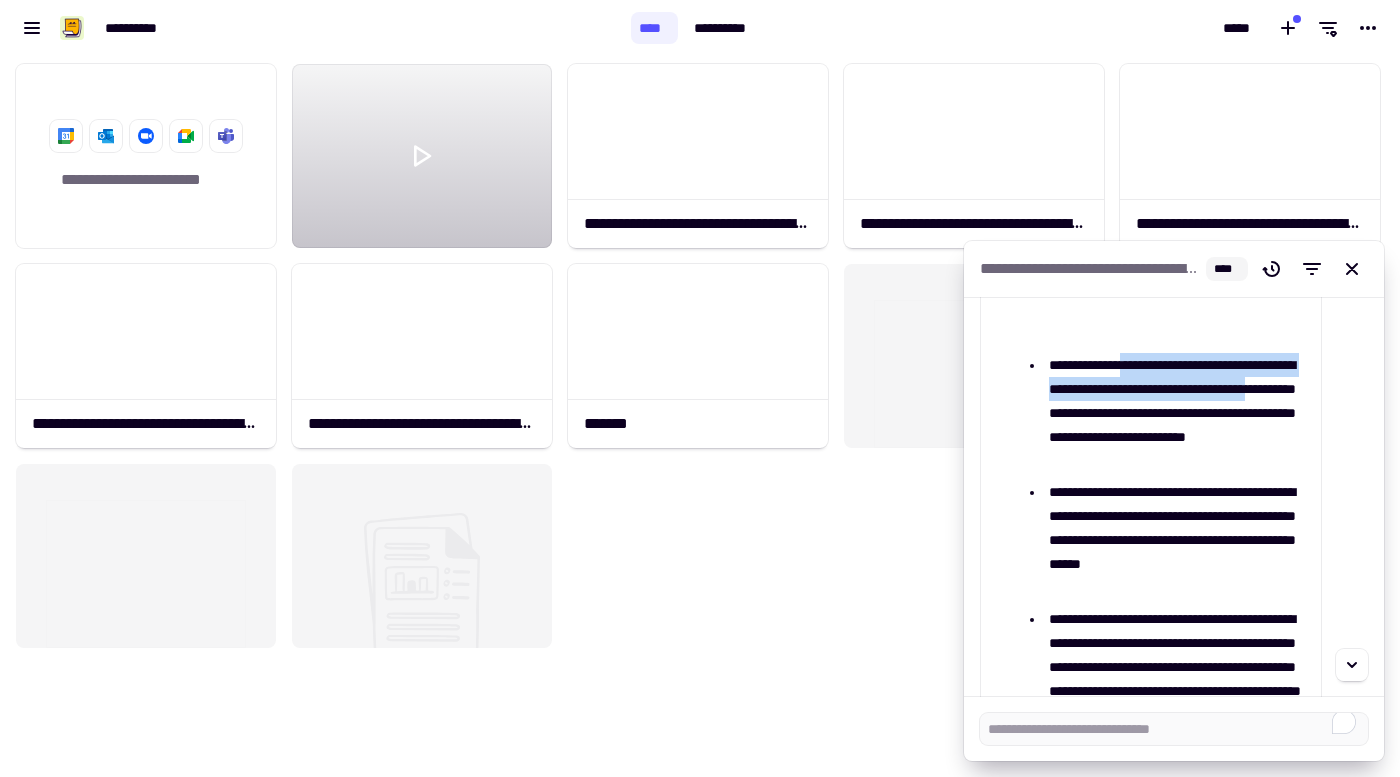 scroll, scrollTop: 13277, scrollLeft: 0, axis: vertical 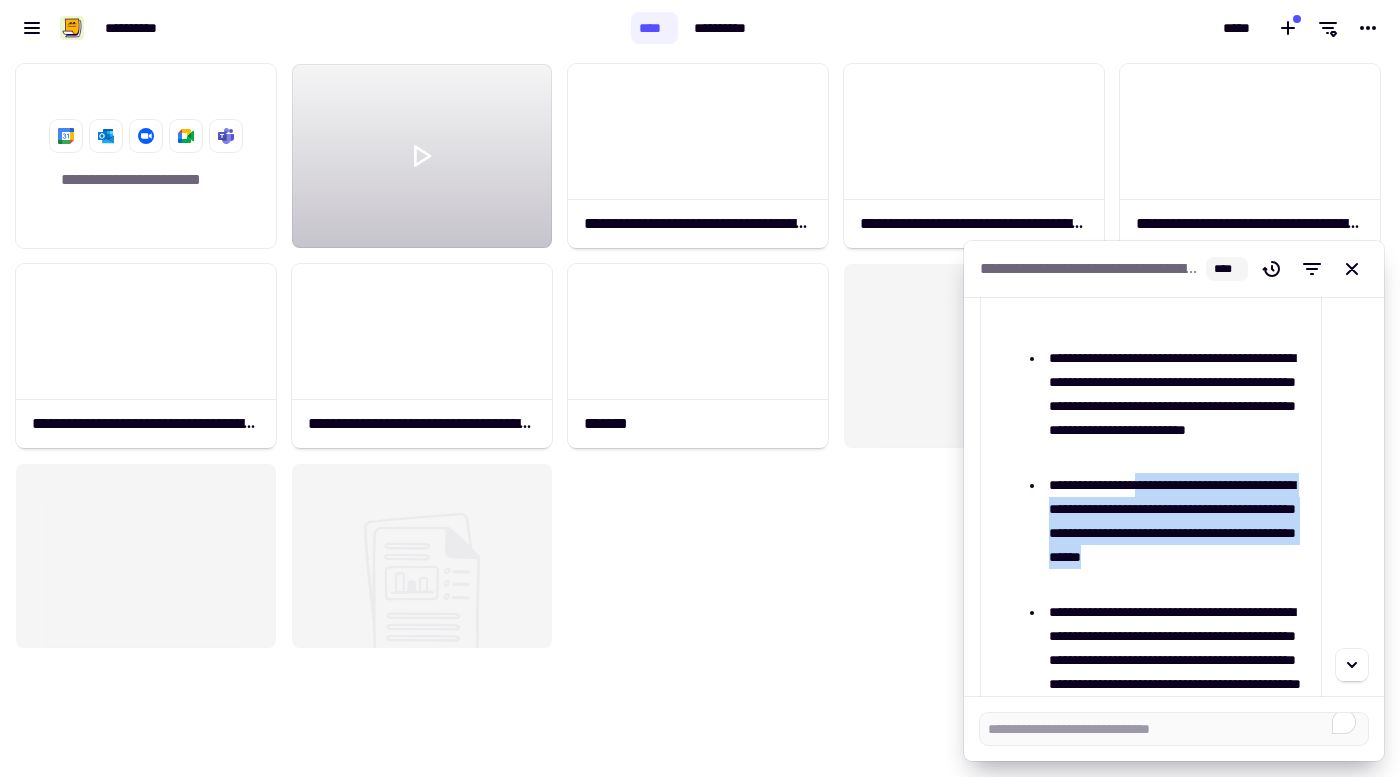 drag, startPoint x: 1239, startPoint y: 576, endPoint x: 1164, endPoint y: 487, distance: 116.38728 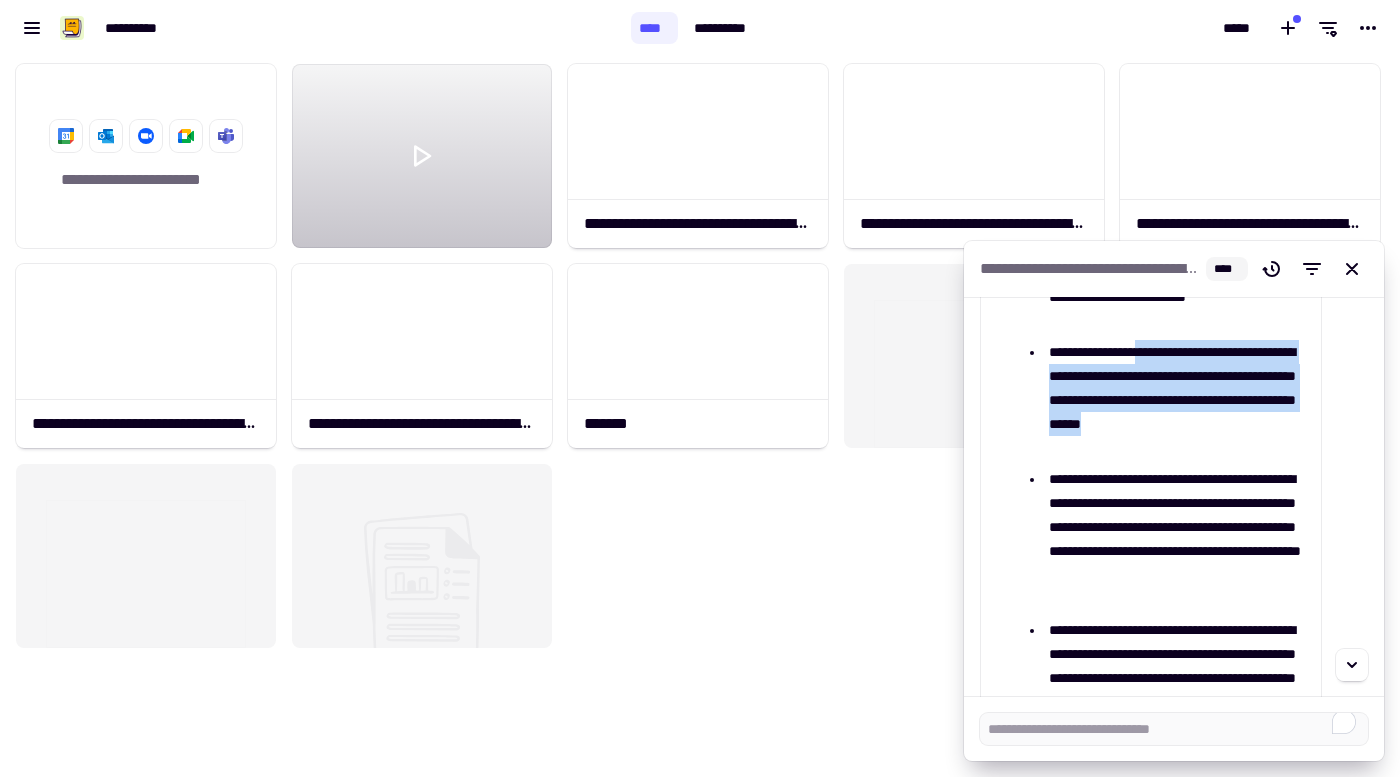scroll, scrollTop: 13414, scrollLeft: 0, axis: vertical 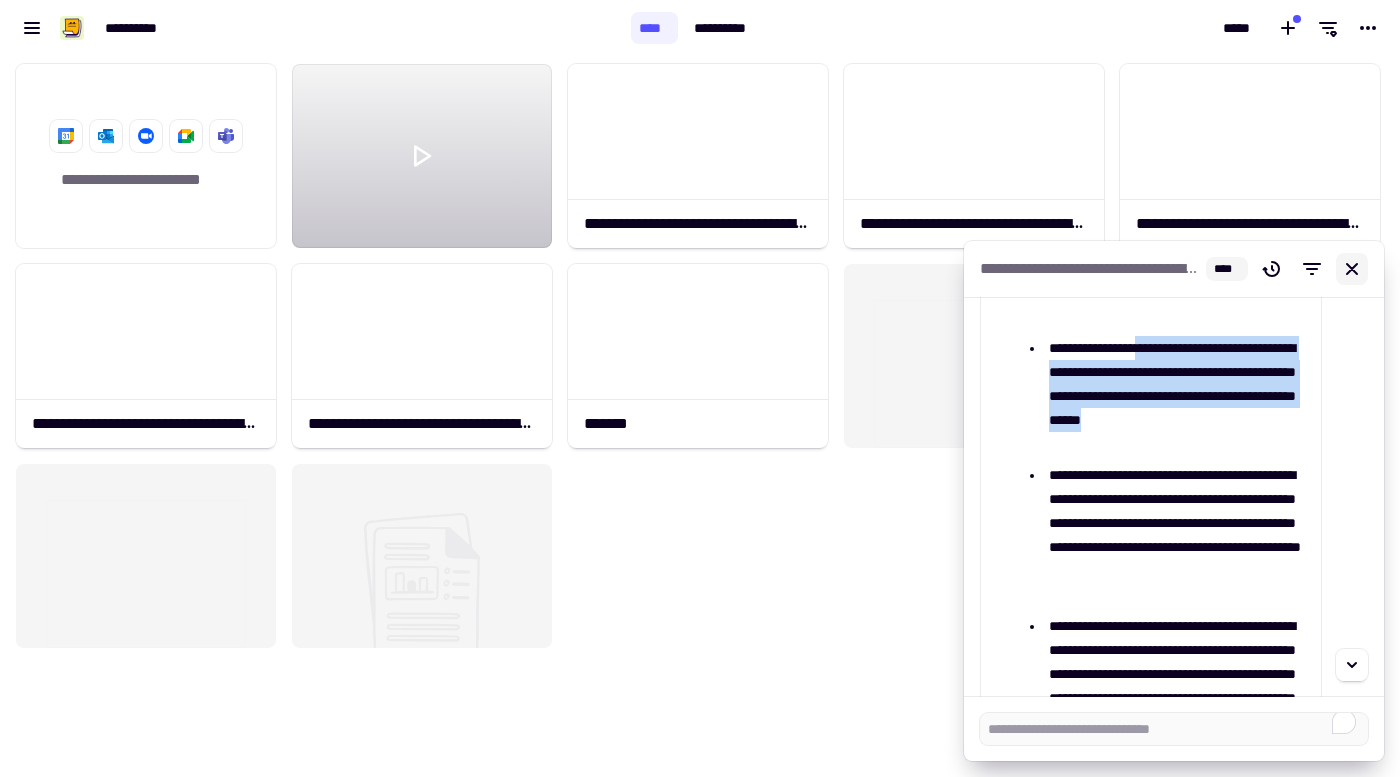 click 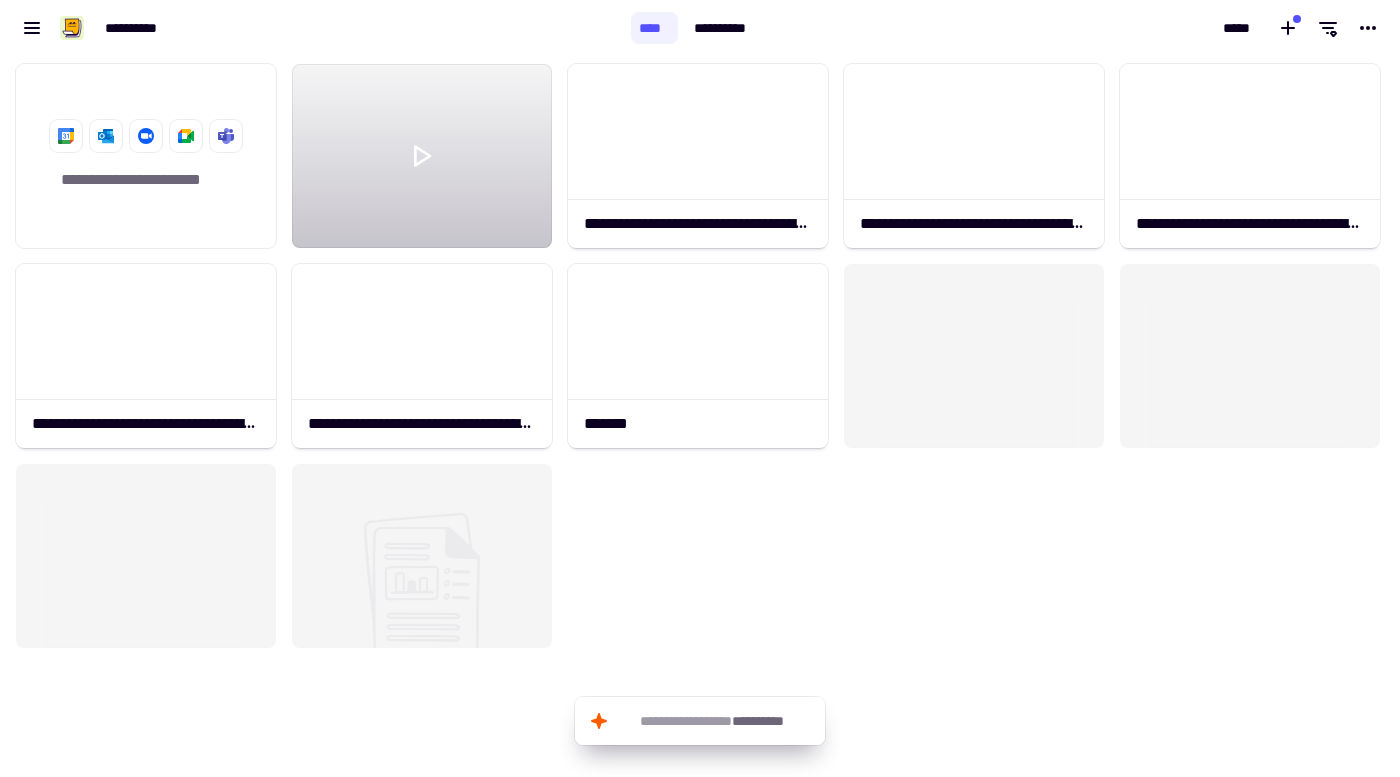 click on "**********" 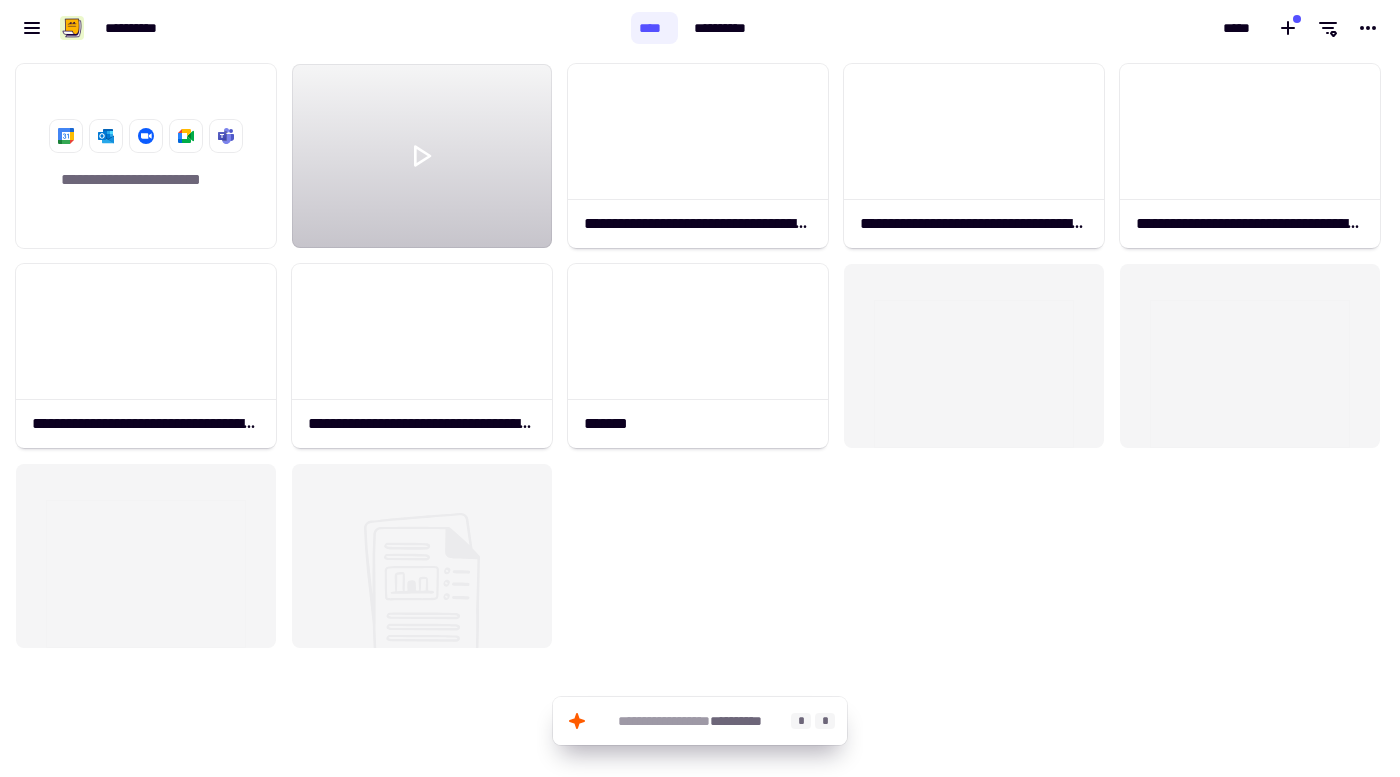 click on "**********" 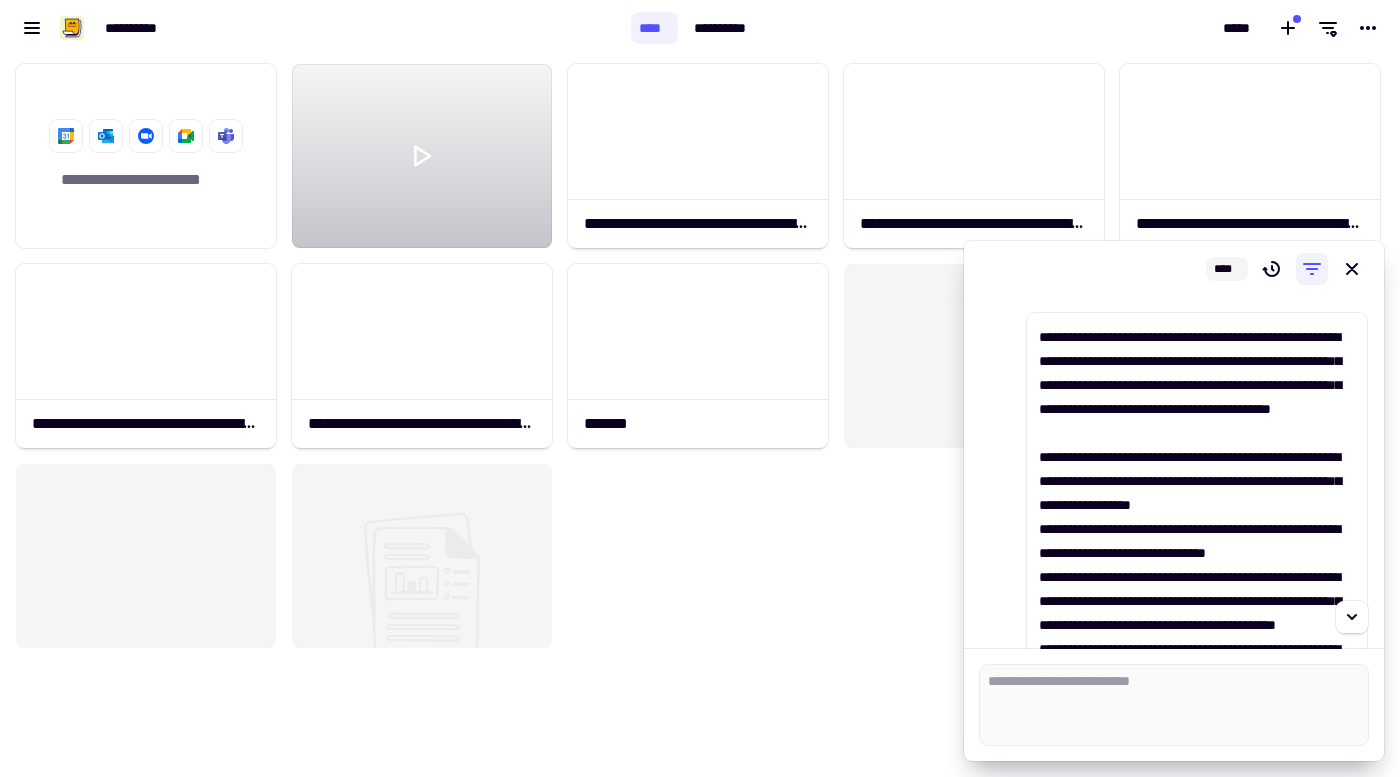 scroll, scrollTop: 0, scrollLeft: 0, axis: both 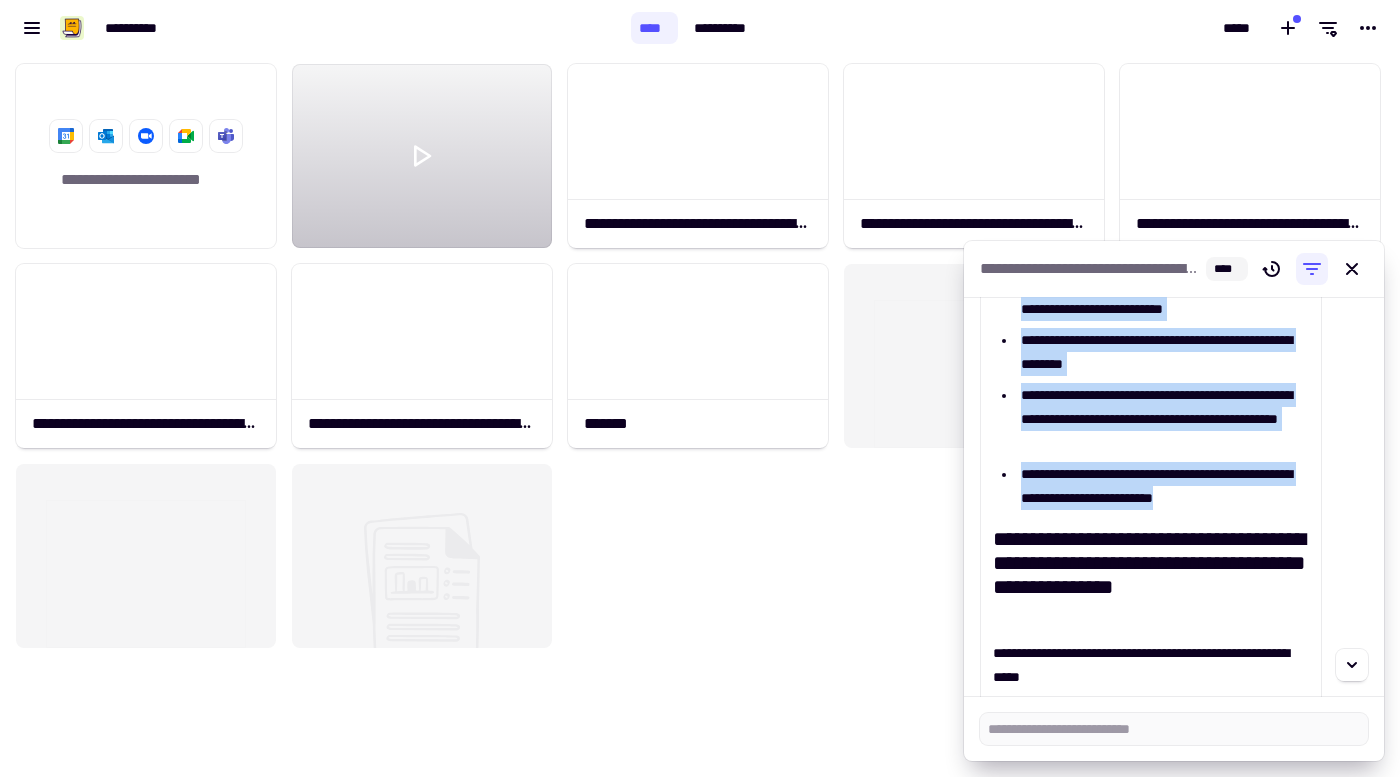 drag, startPoint x: 989, startPoint y: 388, endPoint x: 1303, endPoint y: 505, distance: 335.08954 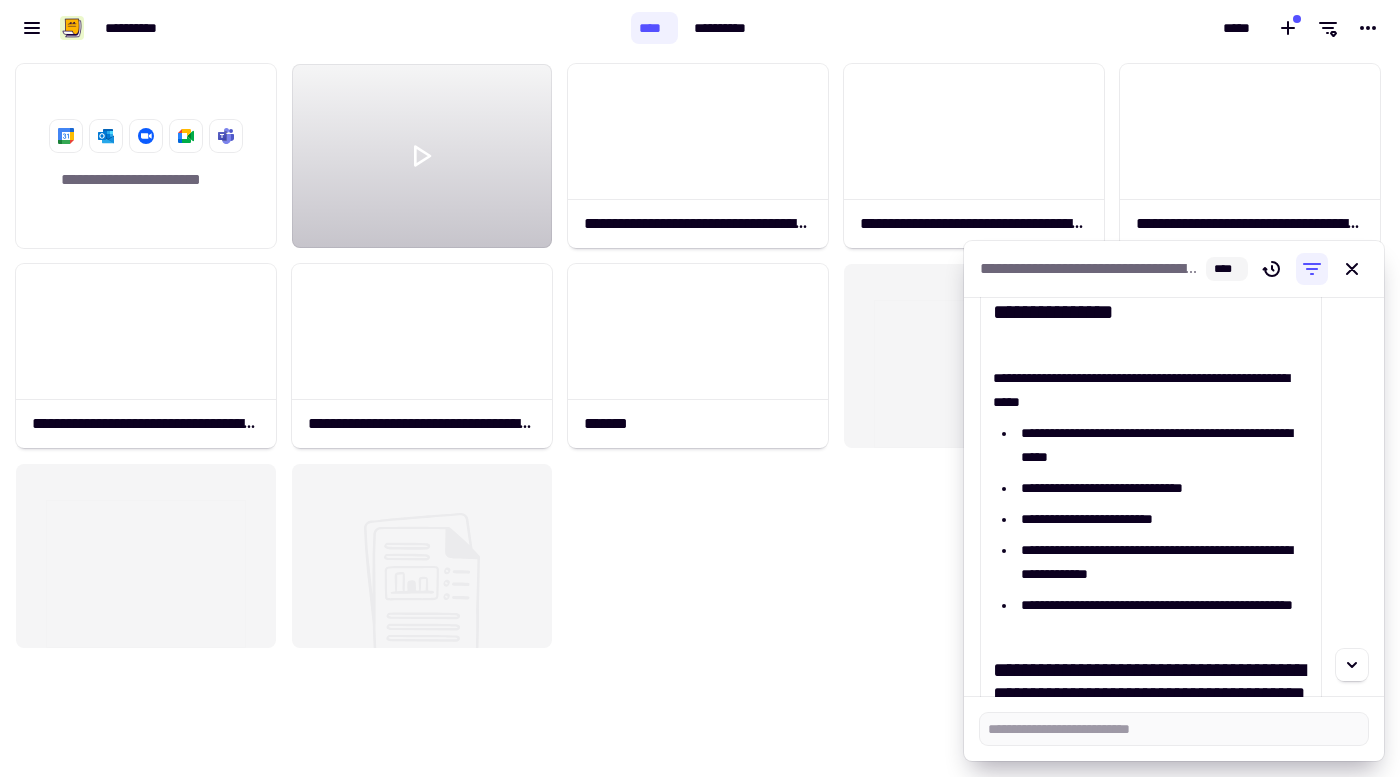 scroll, scrollTop: 1268, scrollLeft: 0, axis: vertical 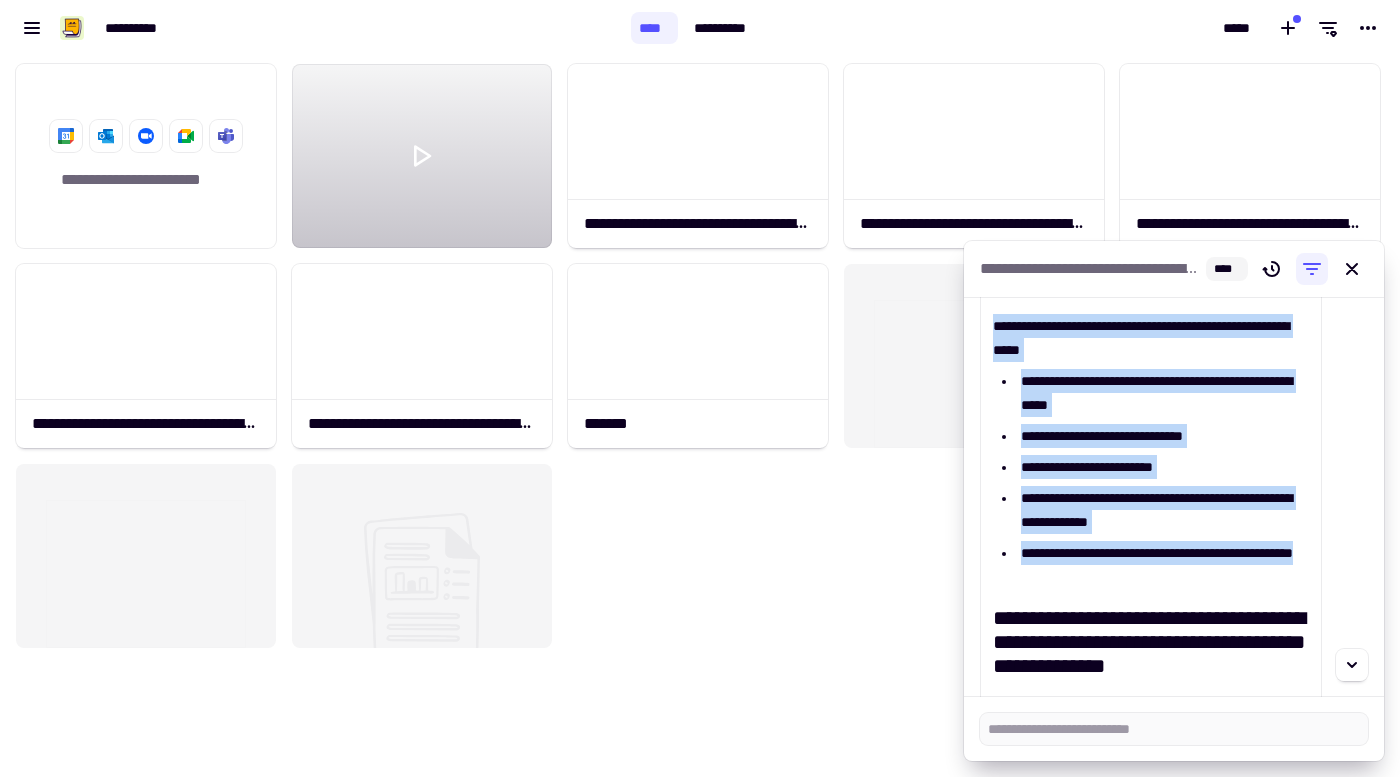 drag, startPoint x: 993, startPoint y: 324, endPoint x: 1182, endPoint y: 574, distance: 313.40228 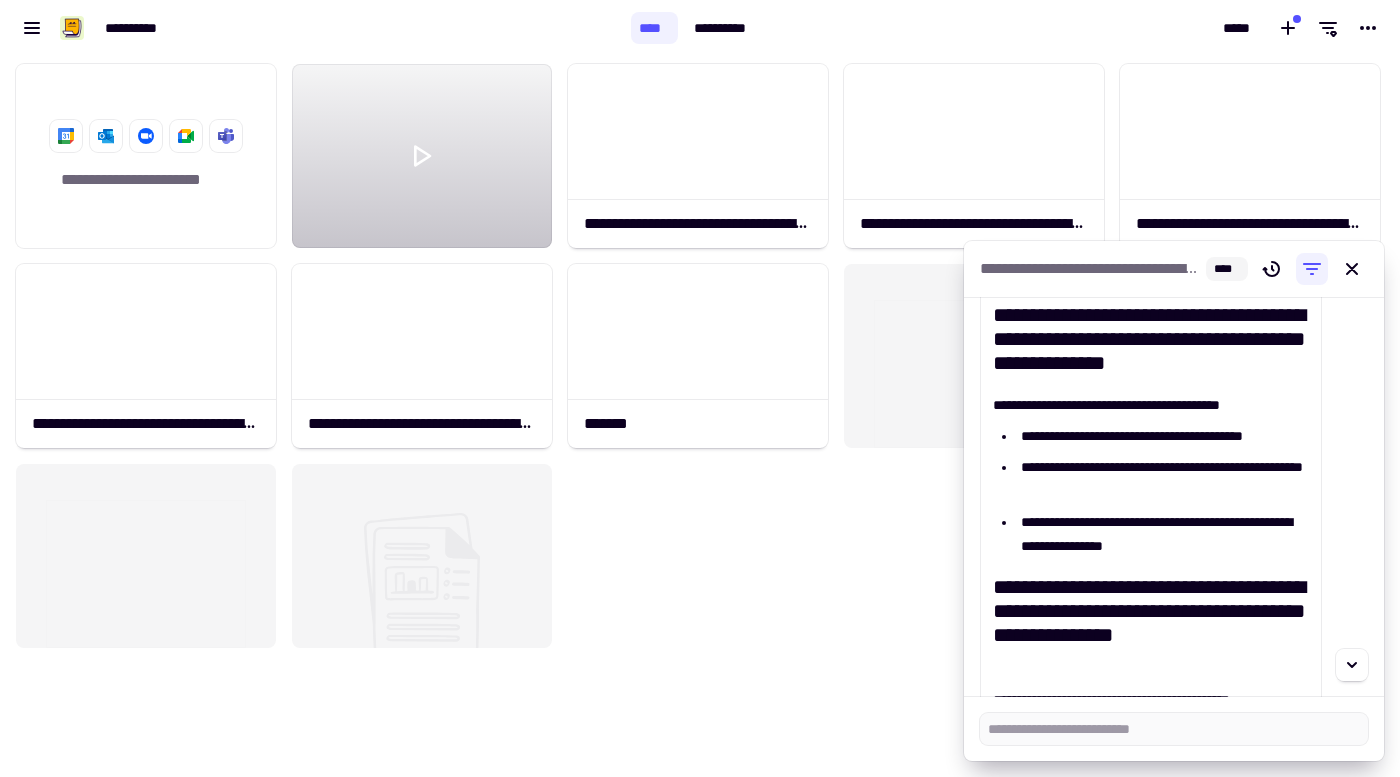 scroll, scrollTop: 1536, scrollLeft: 0, axis: vertical 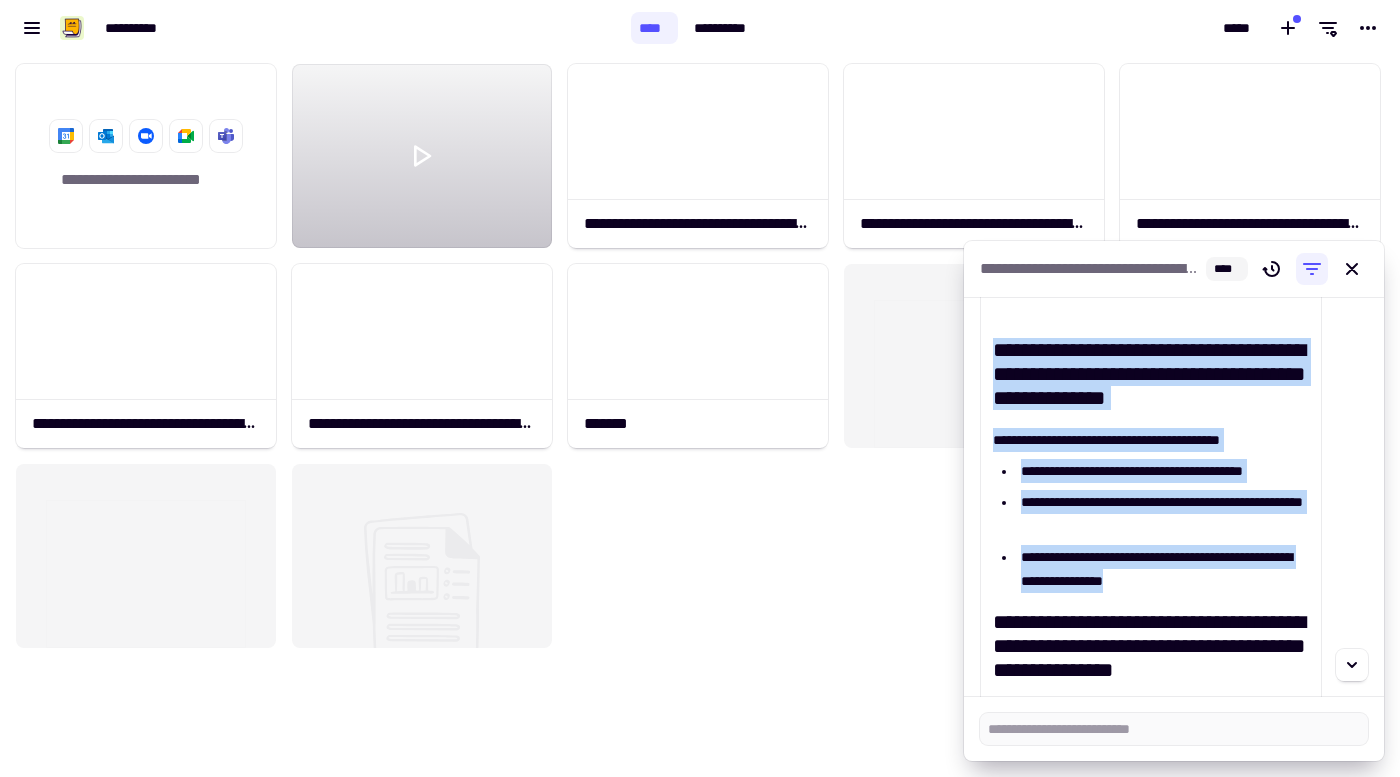 drag, startPoint x: 994, startPoint y: 351, endPoint x: 1222, endPoint y: 576, distance: 320.3264 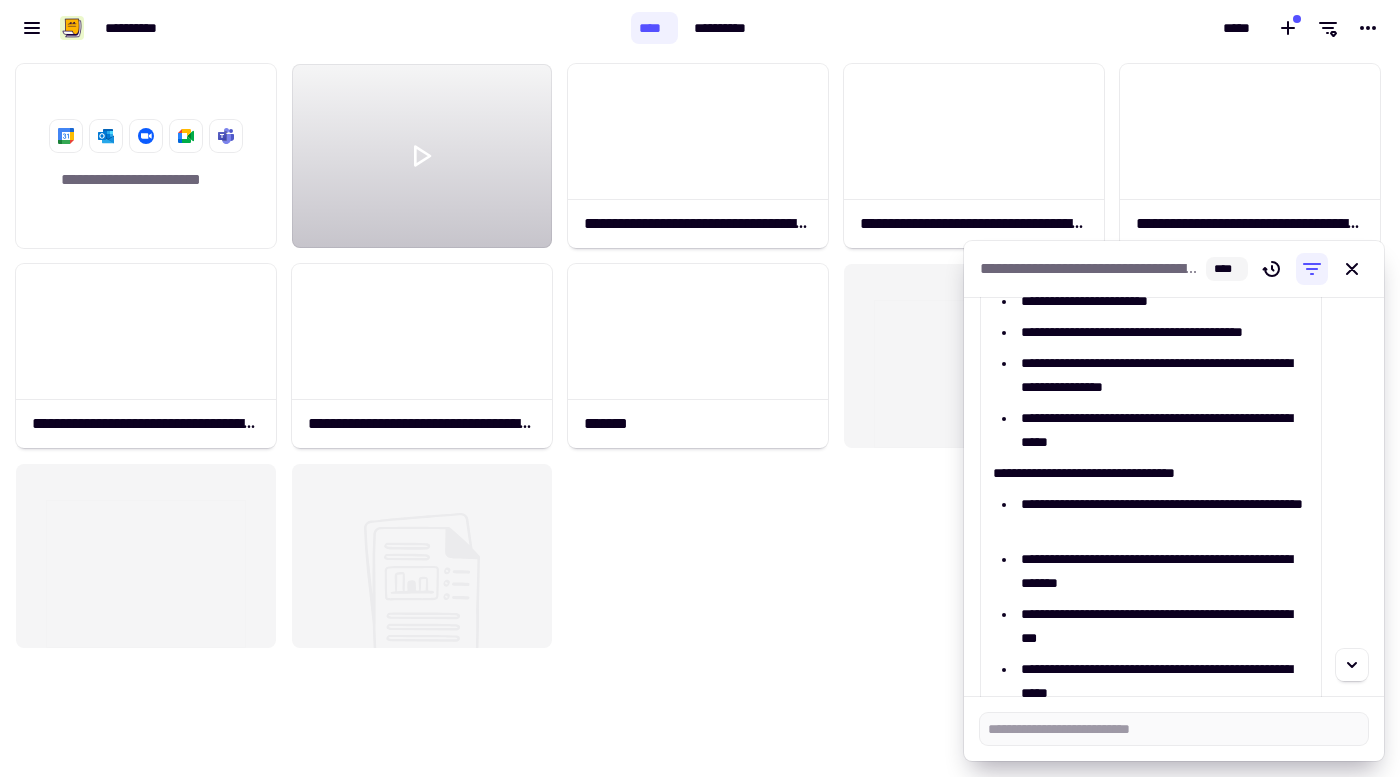 scroll, scrollTop: 2075, scrollLeft: 0, axis: vertical 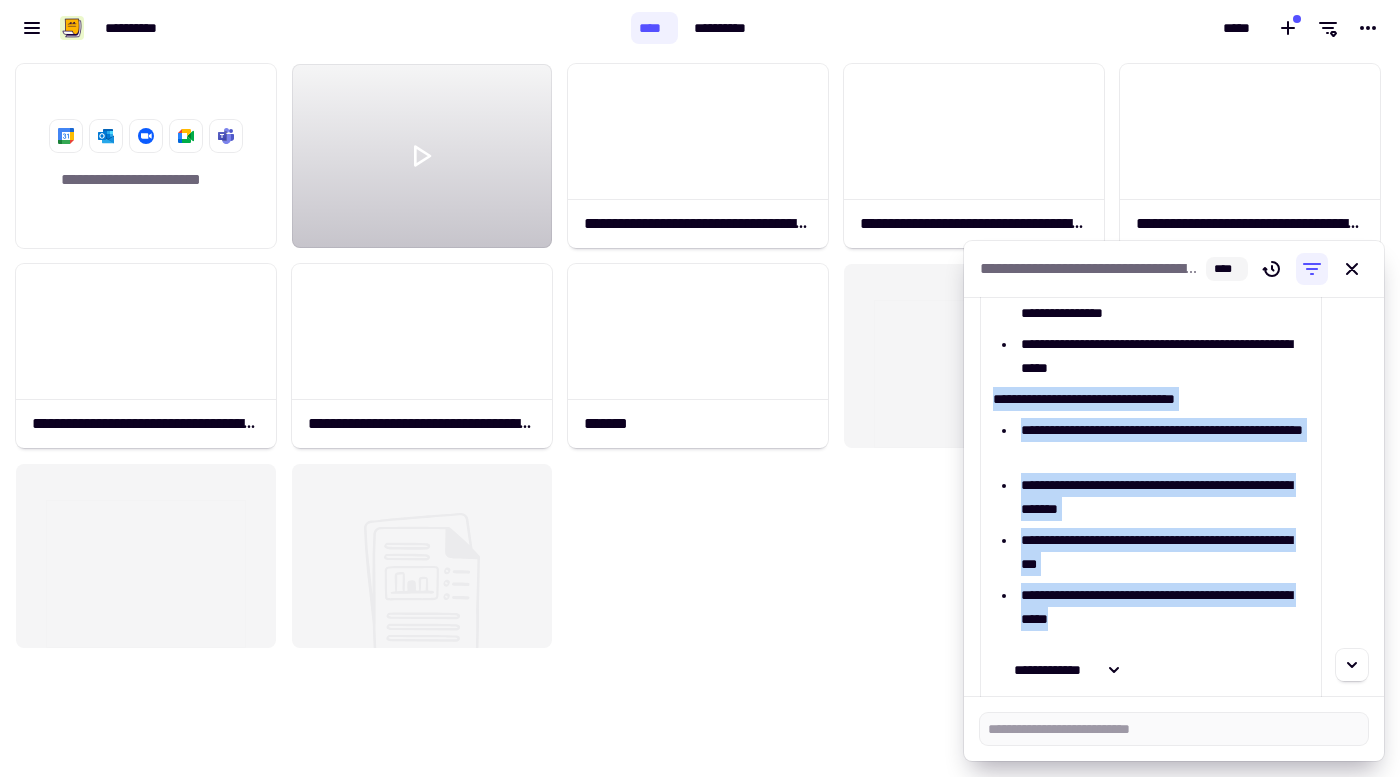 drag, startPoint x: 989, startPoint y: 402, endPoint x: 1240, endPoint y: 626, distance: 336.4179 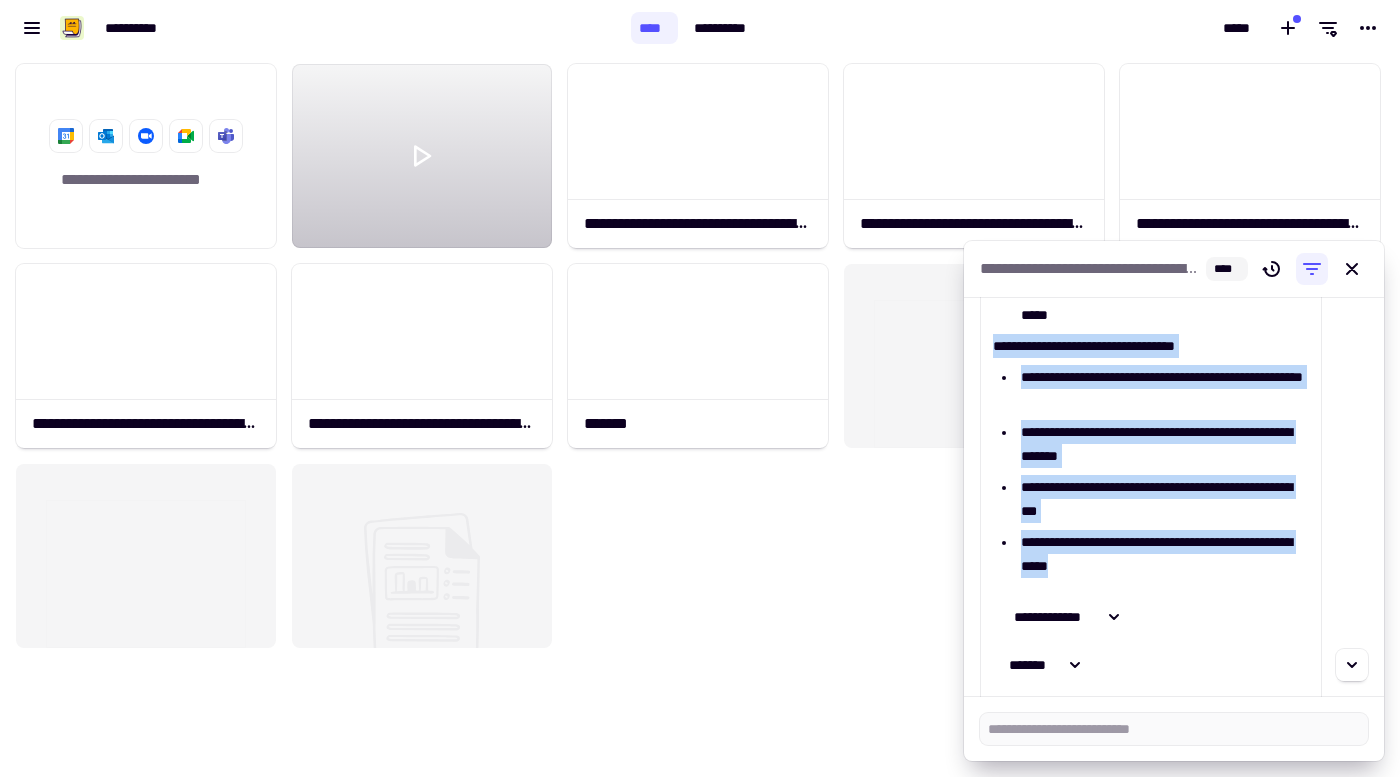 scroll, scrollTop: 2129, scrollLeft: 0, axis: vertical 